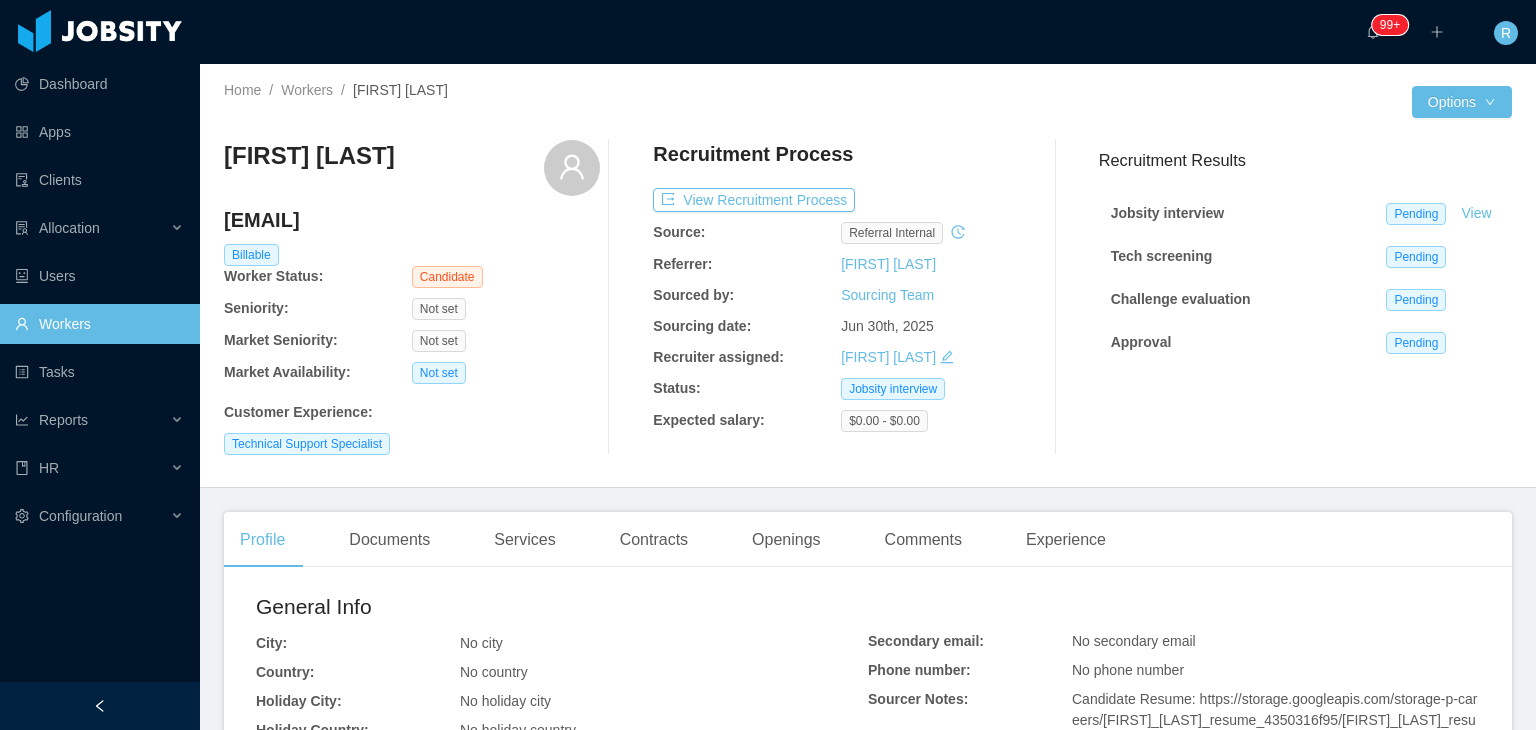 scroll, scrollTop: 0, scrollLeft: 0, axis: both 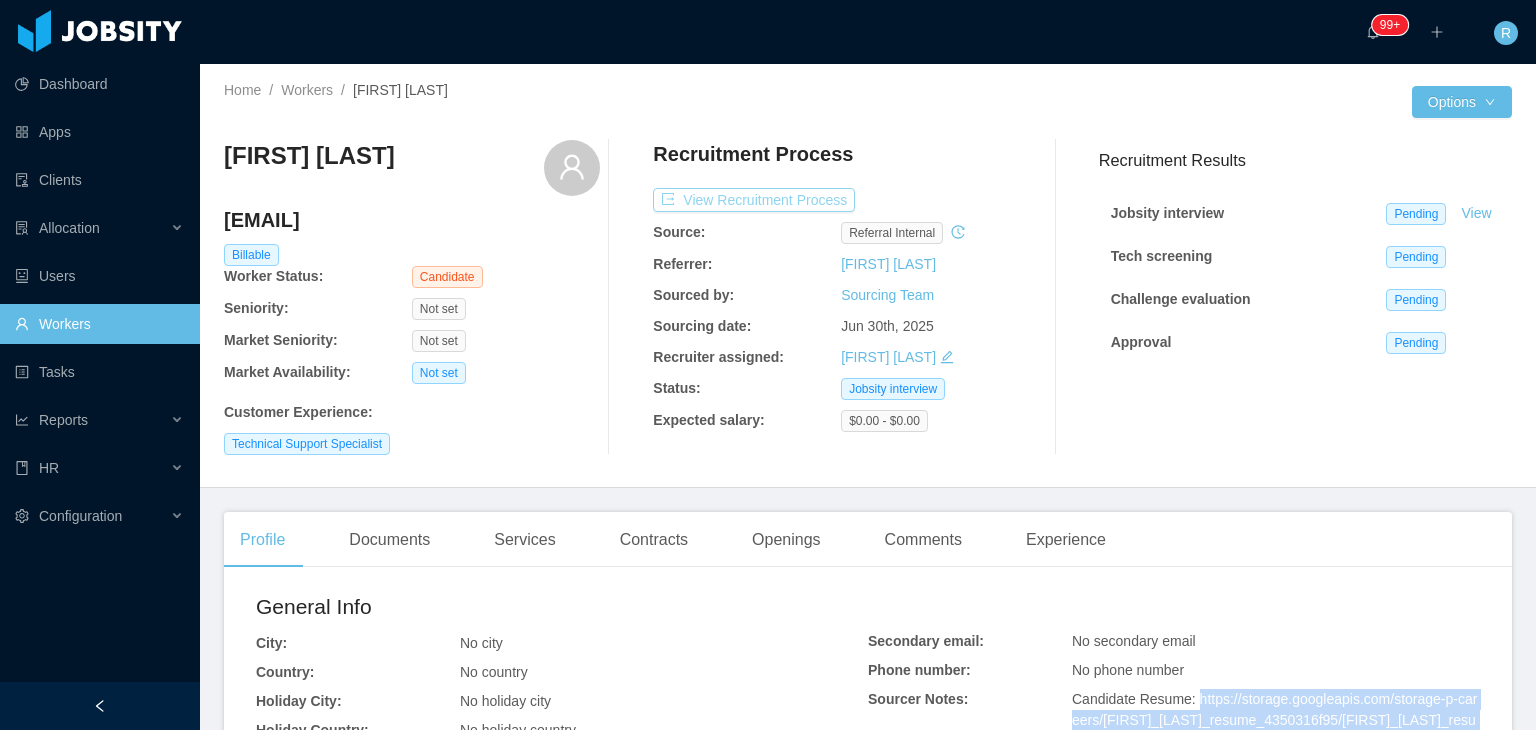 click on "View Recruitment Process" at bounding box center [754, 200] 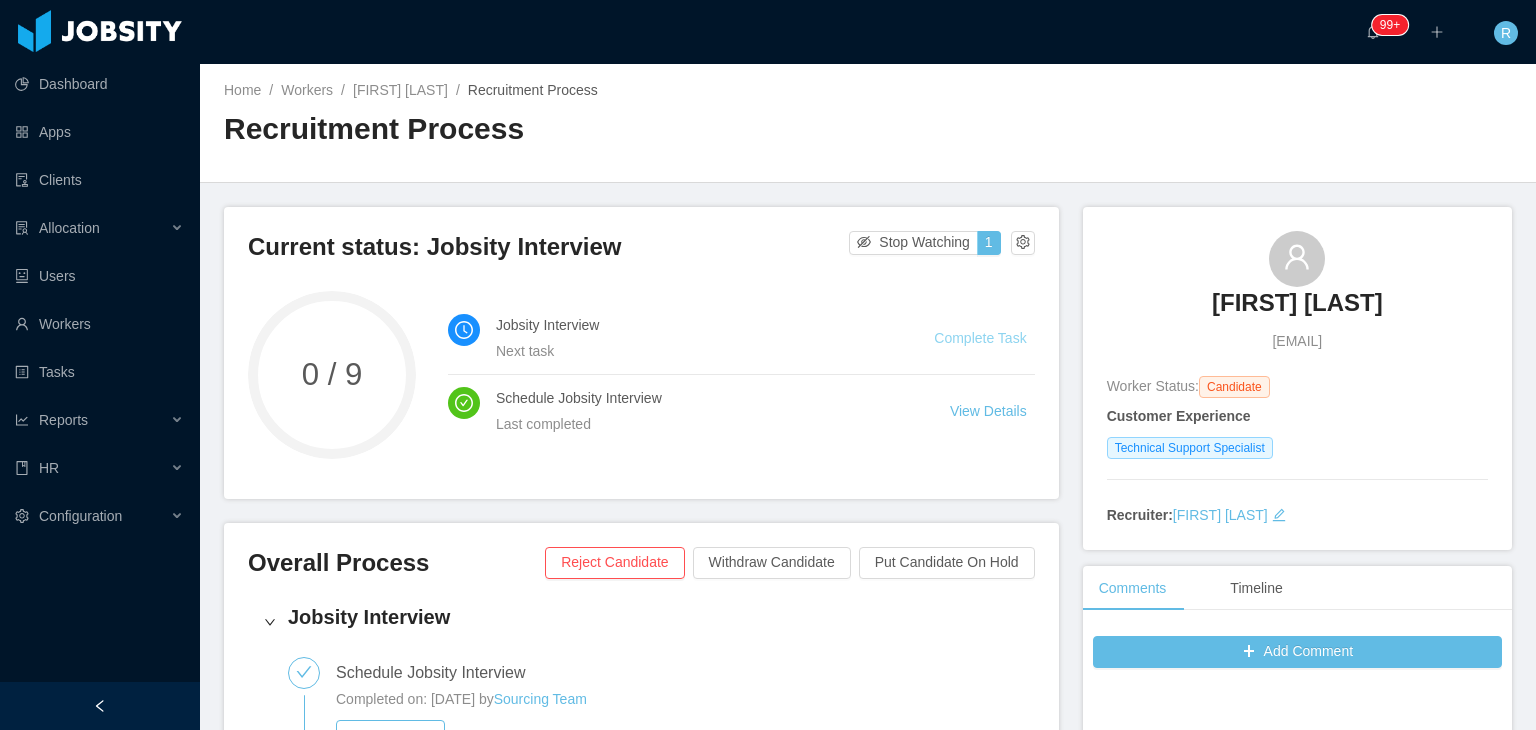 click on "Complete Task" at bounding box center (980, 338) 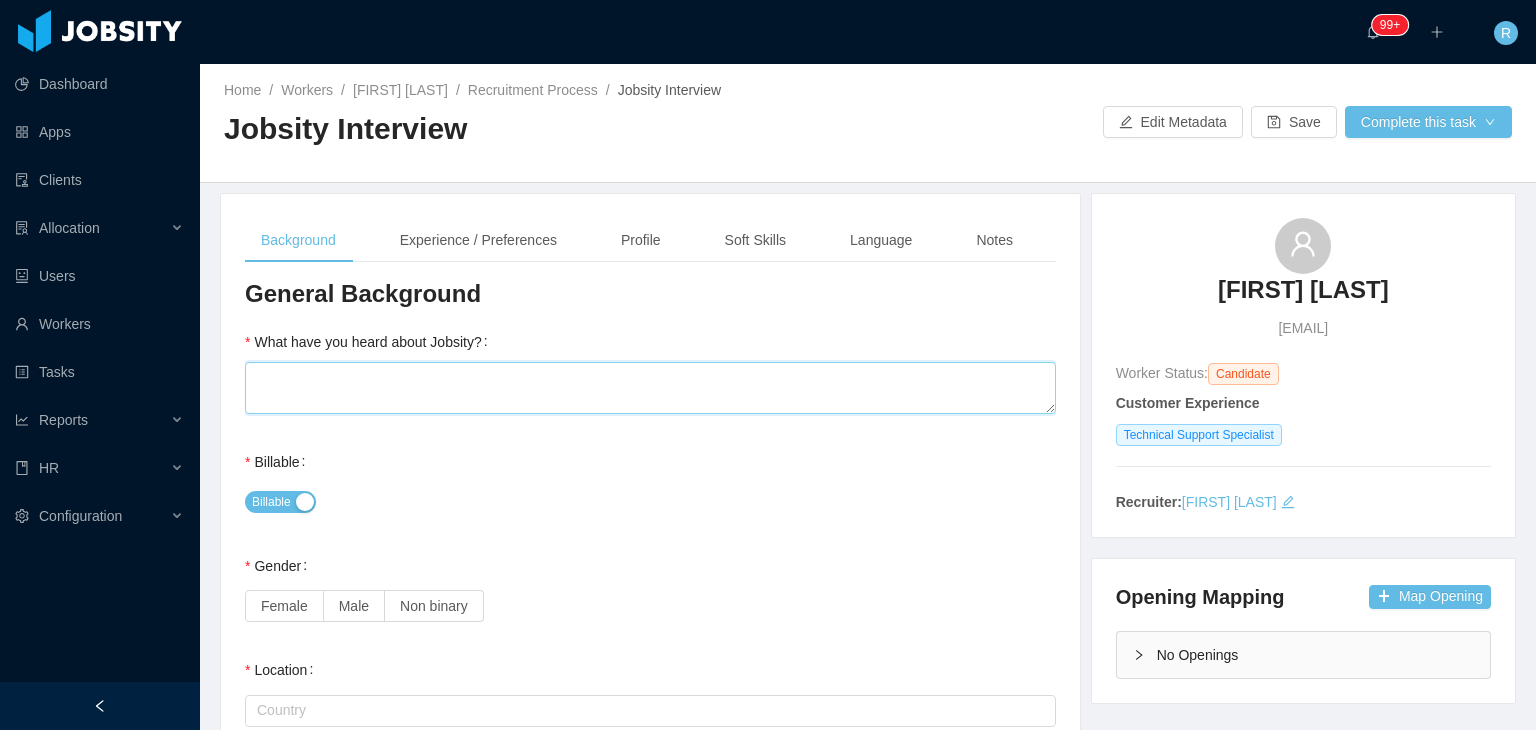 click on "What have you heard about Jobsity?" at bounding box center [650, 388] 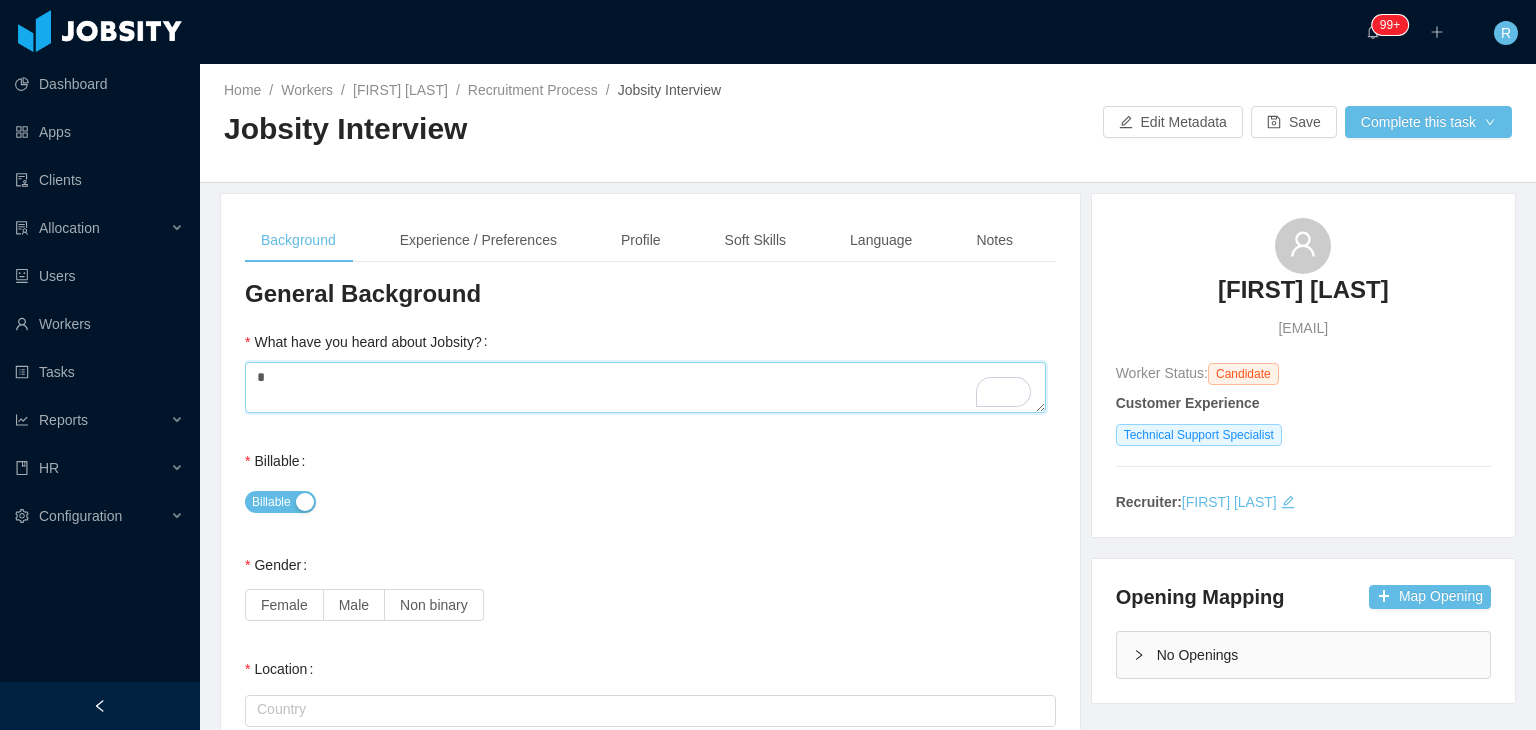 type on "*" 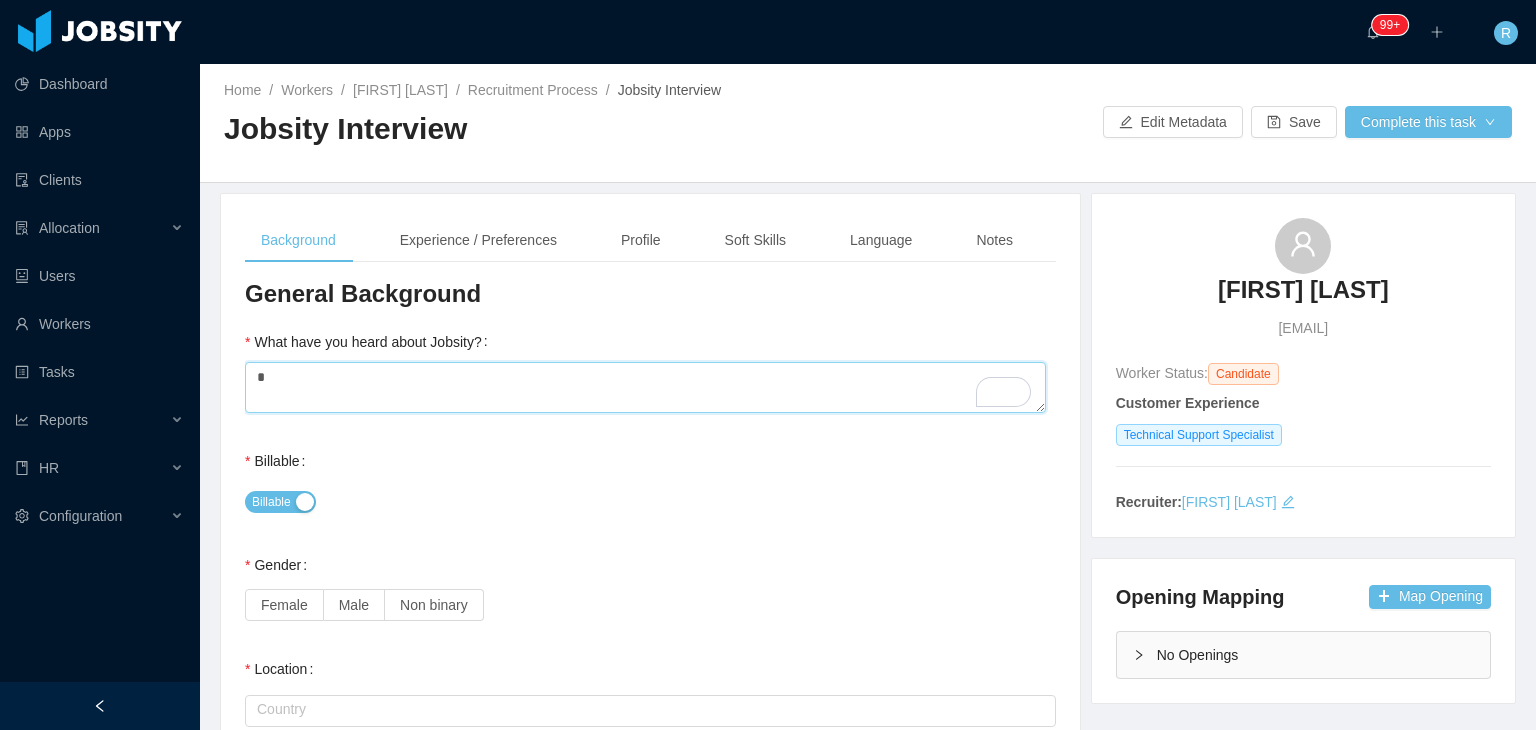 click on "*" at bounding box center [645, 388] 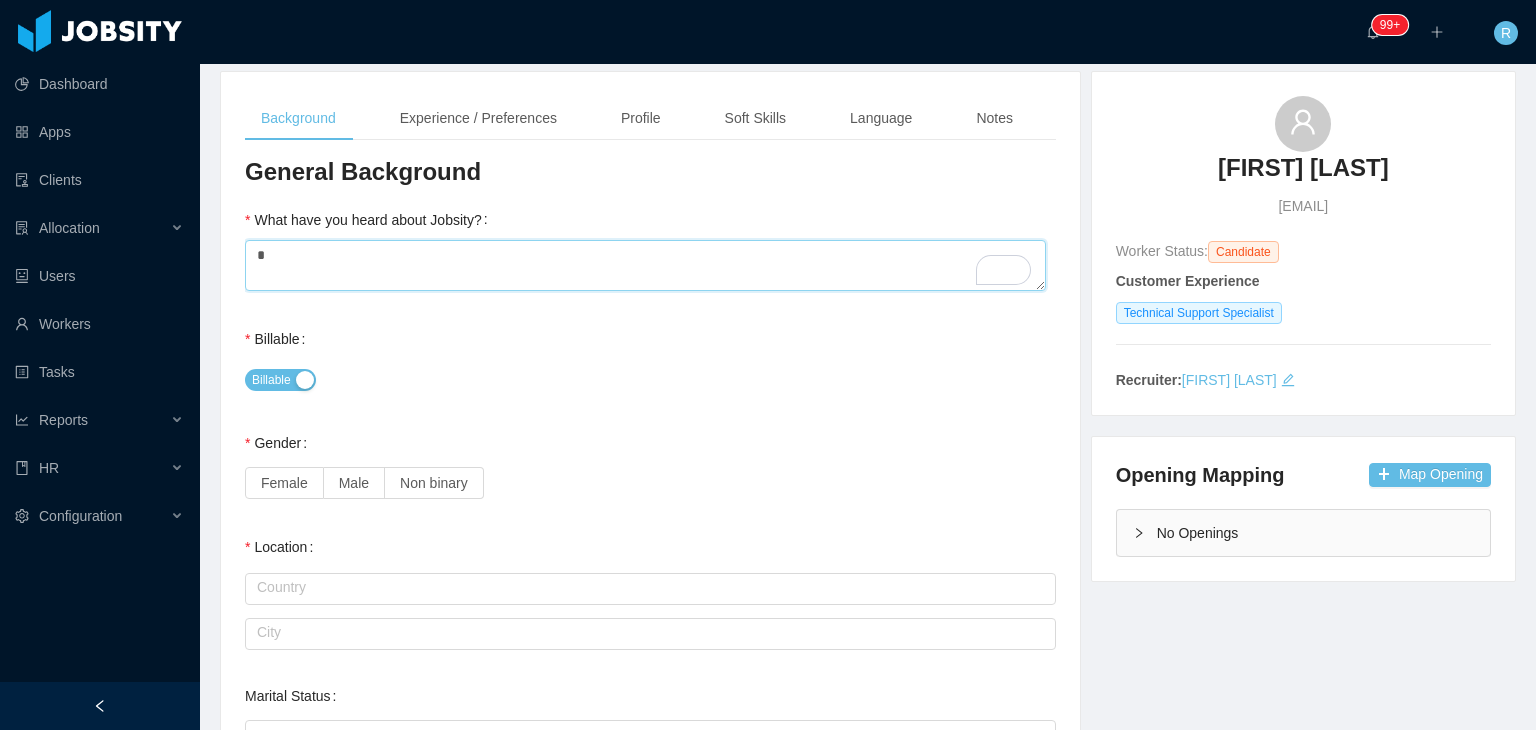 scroll, scrollTop: 123, scrollLeft: 0, axis: vertical 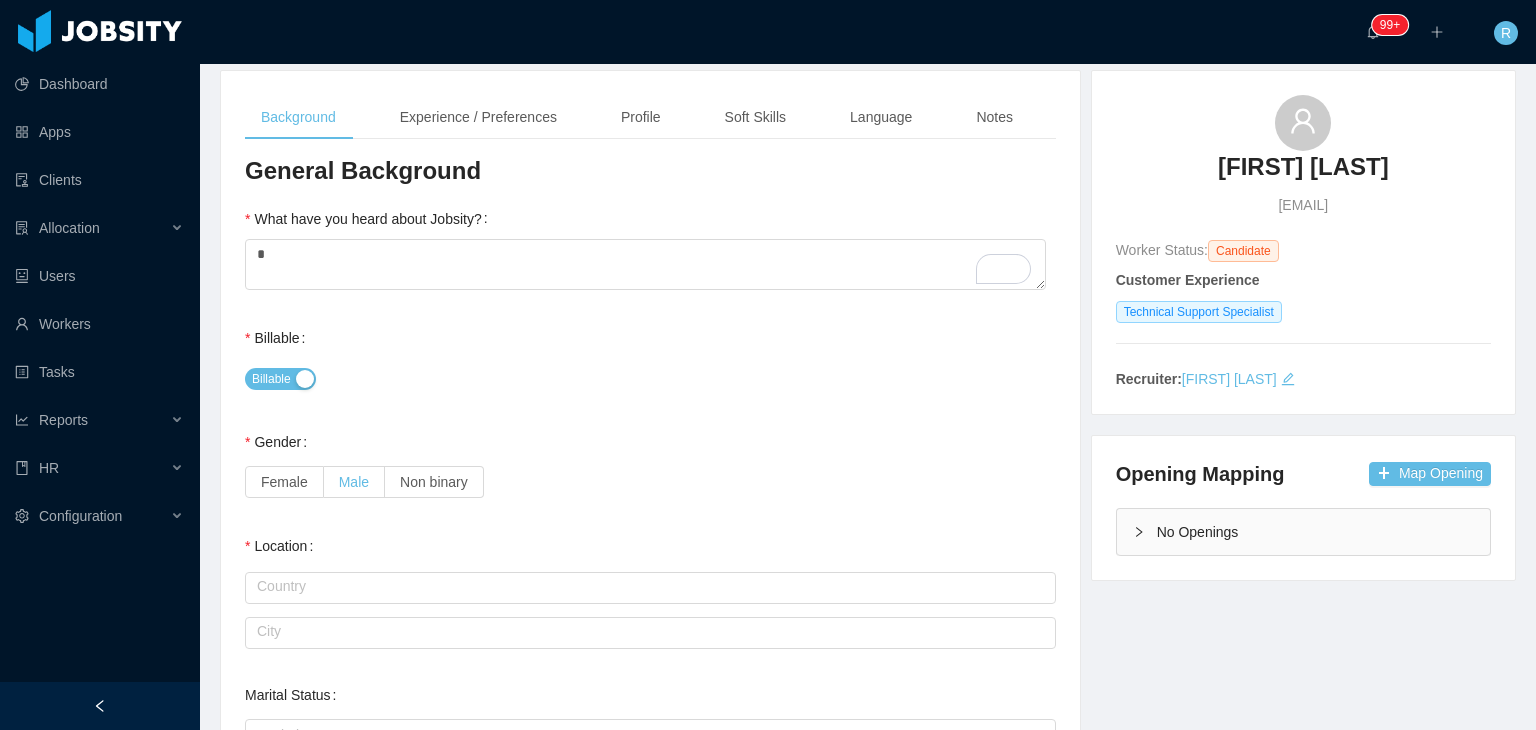 click on "Male" at bounding box center (354, 482) 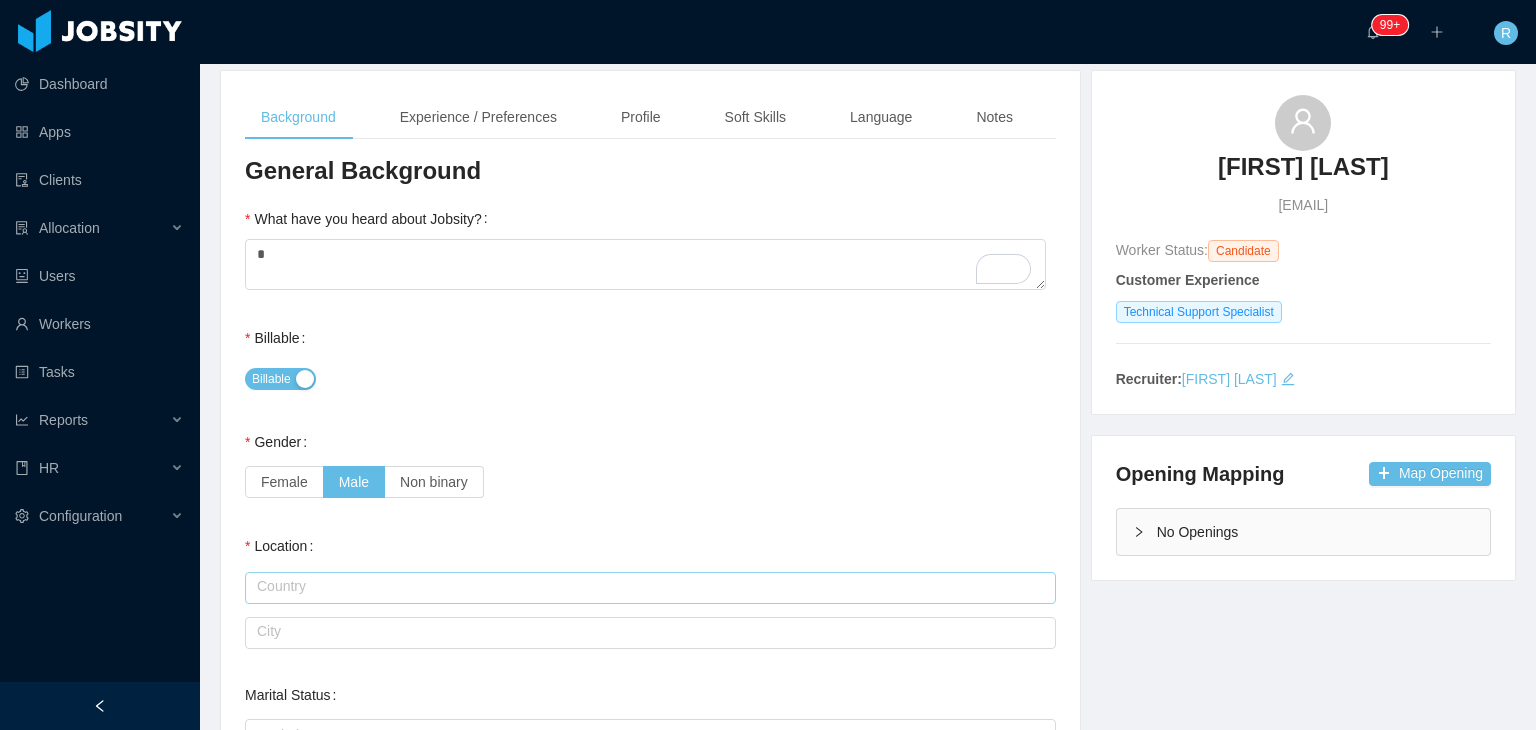 click at bounding box center (650, 588) 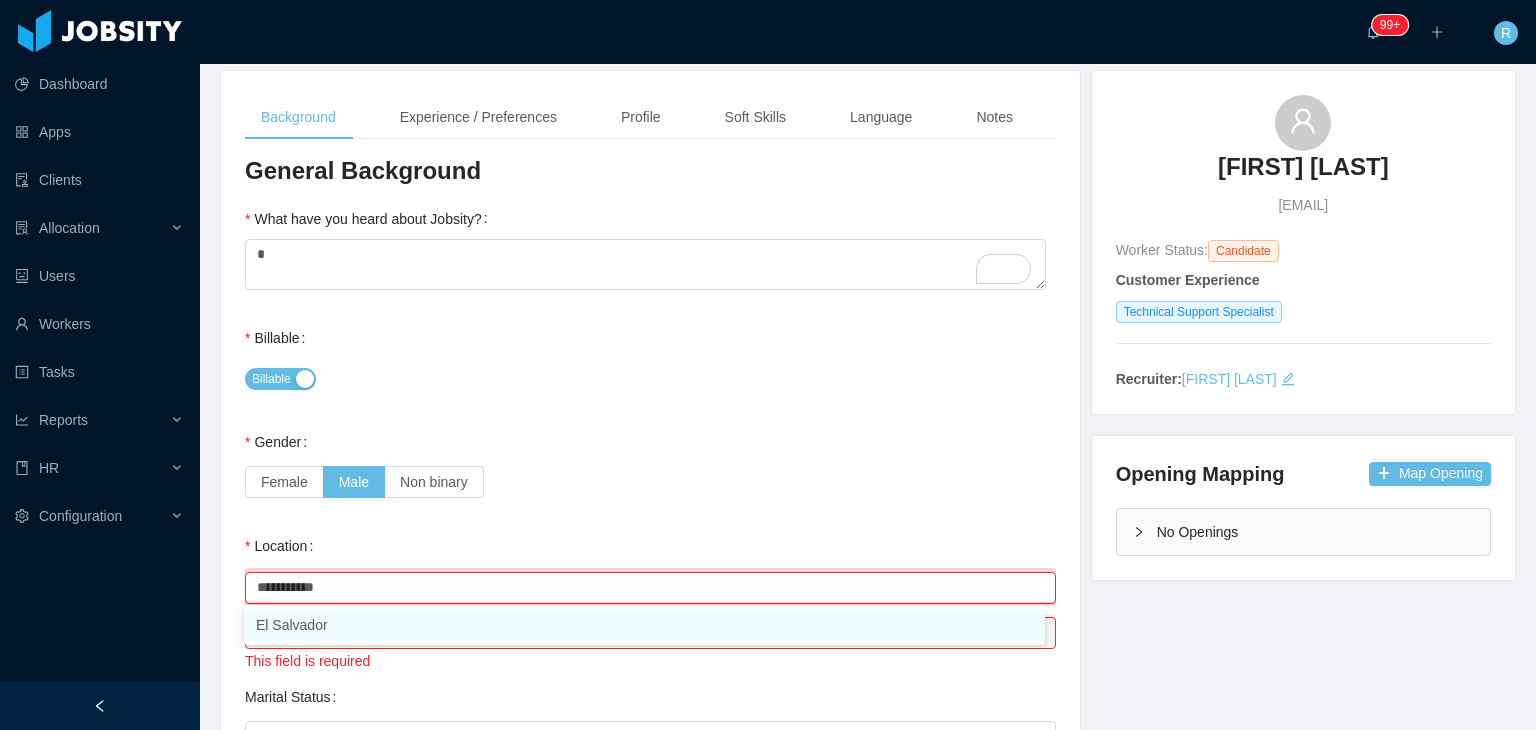 click on "[COUNTRY]" at bounding box center [644, 625] 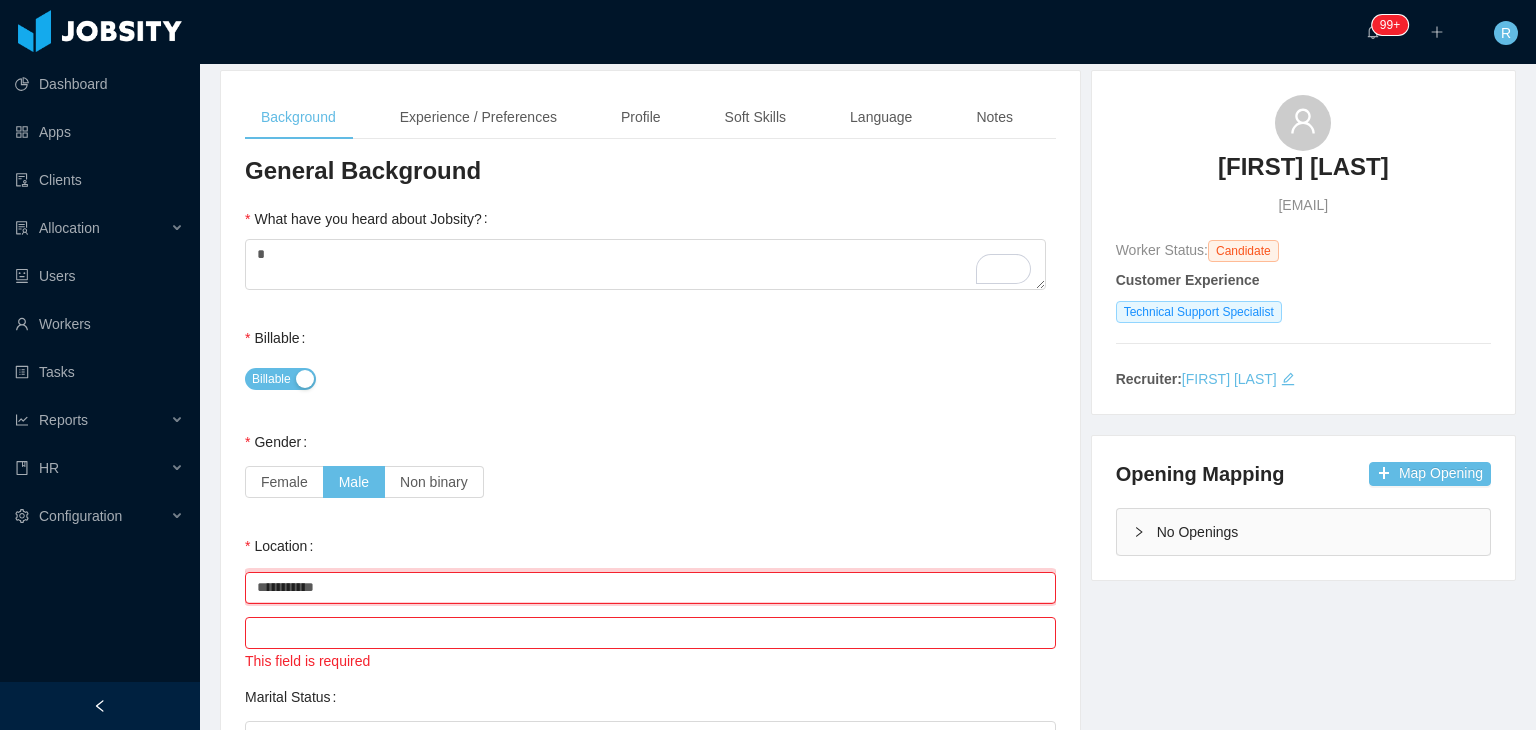 type on "**********" 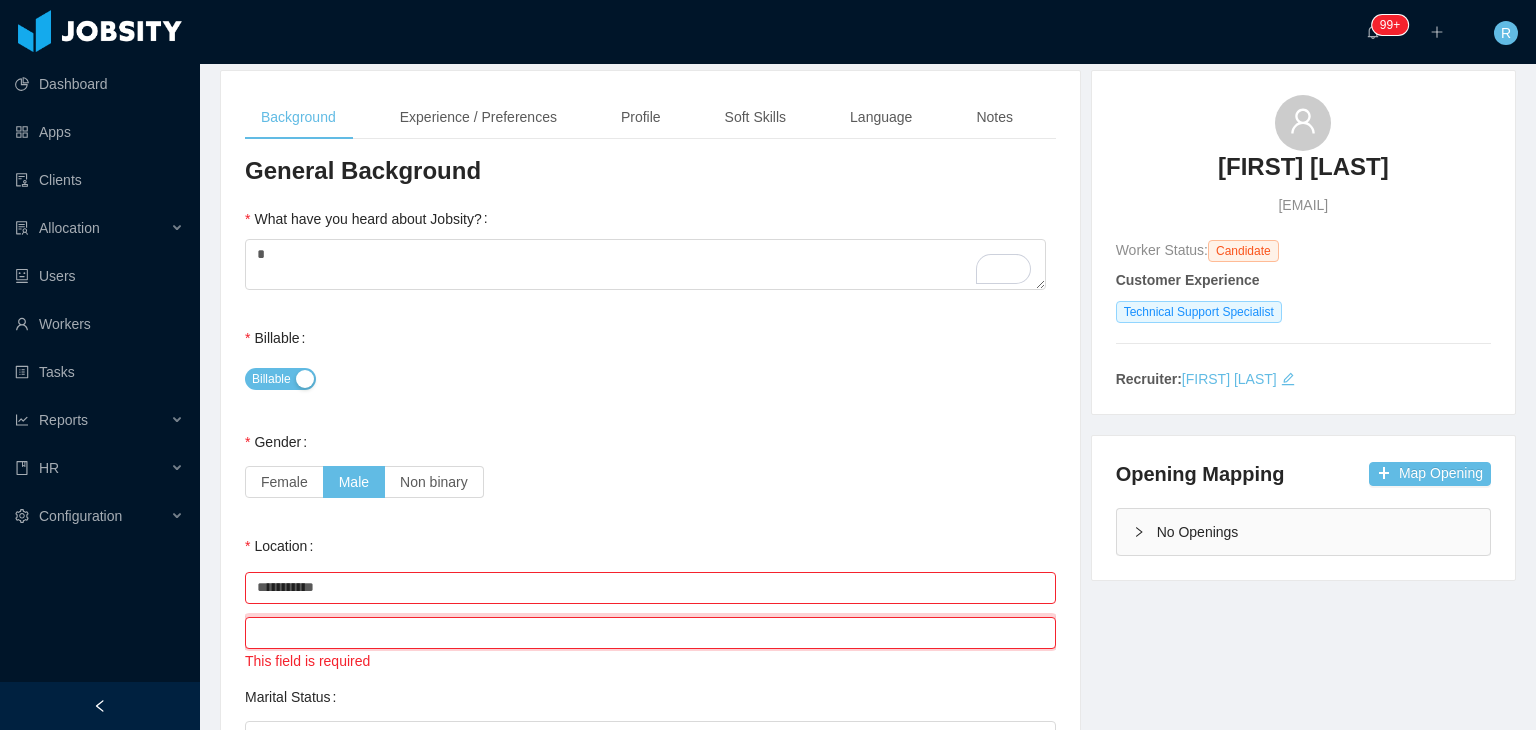 click at bounding box center (650, 633) 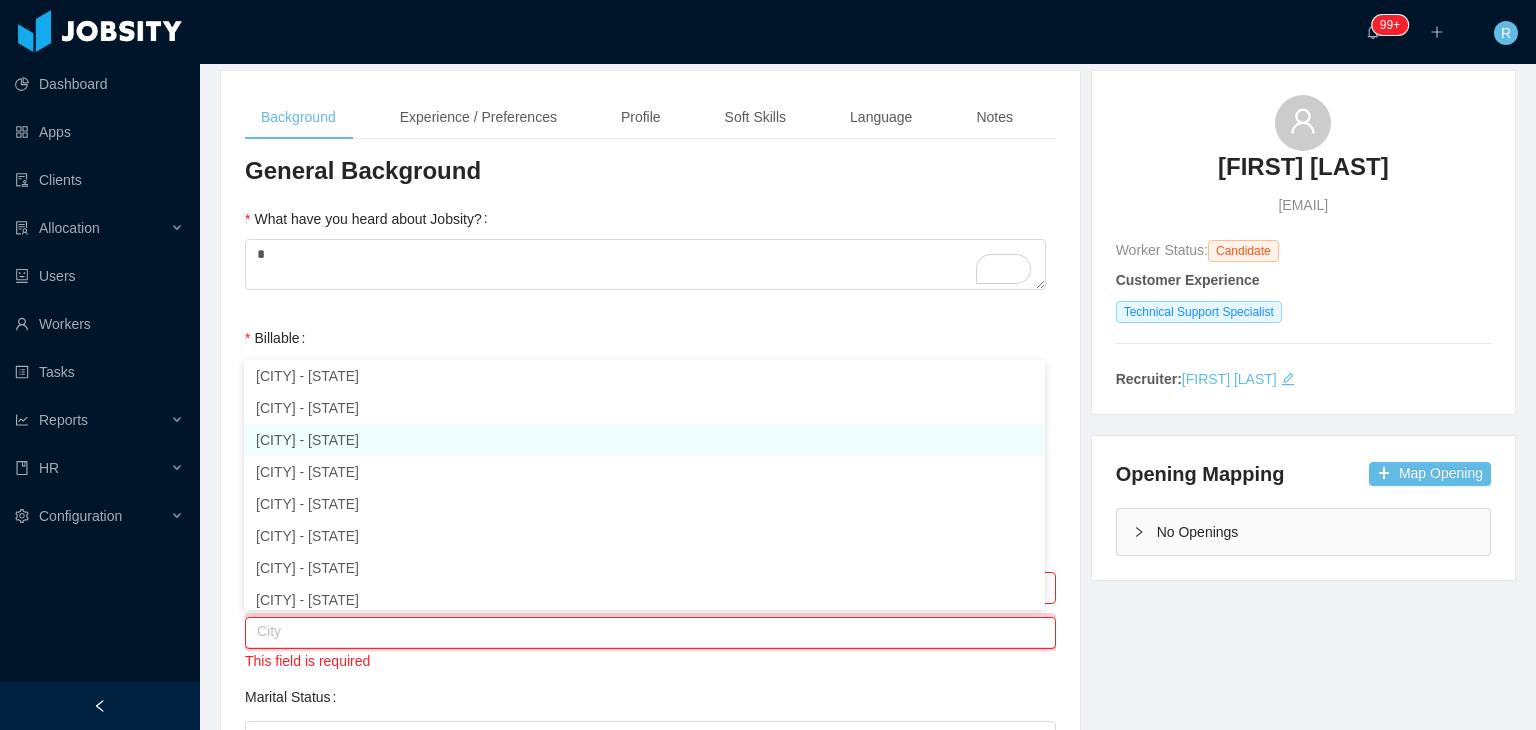 scroll, scrollTop: 0, scrollLeft: 0, axis: both 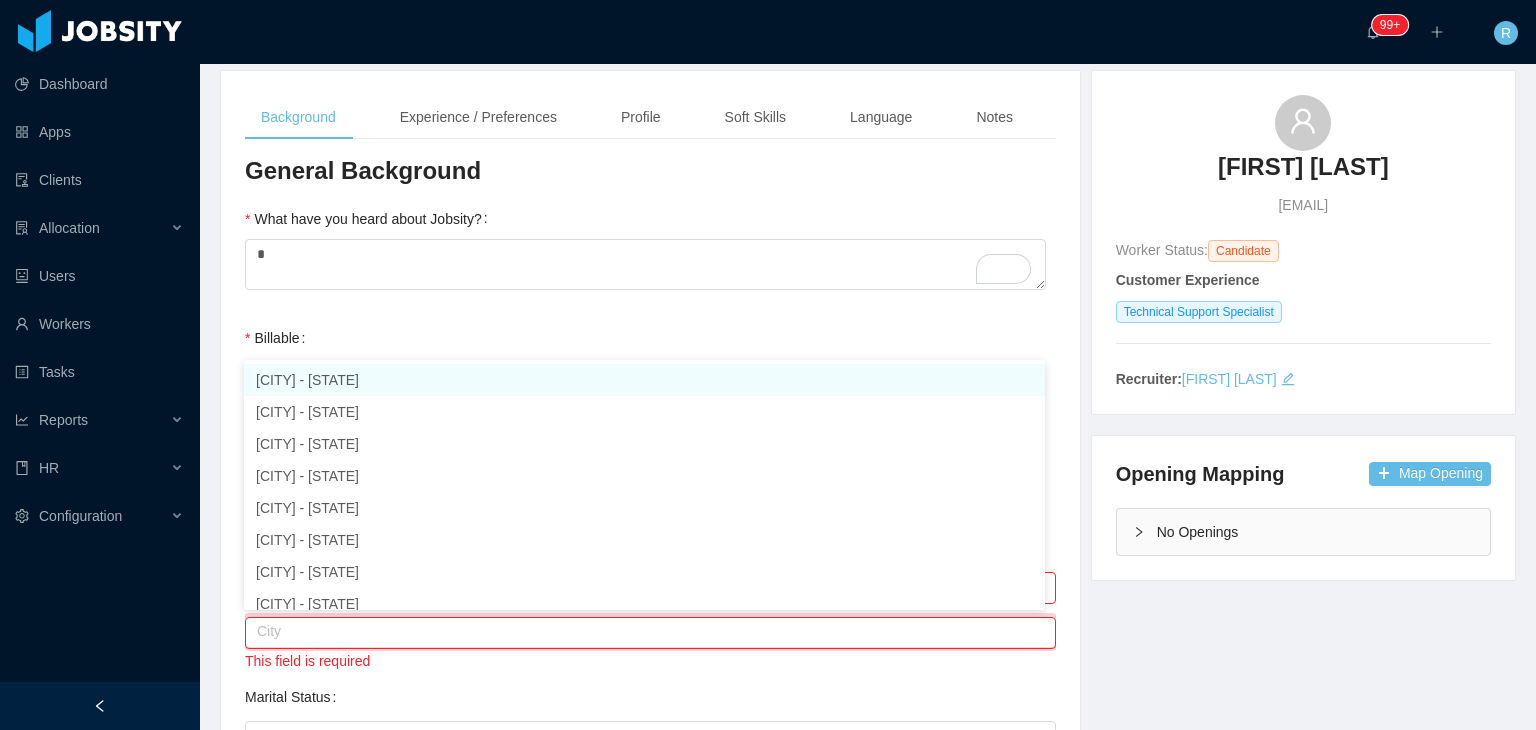 click on "[CITY] - [STATE]" at bounding box center (644, 380) 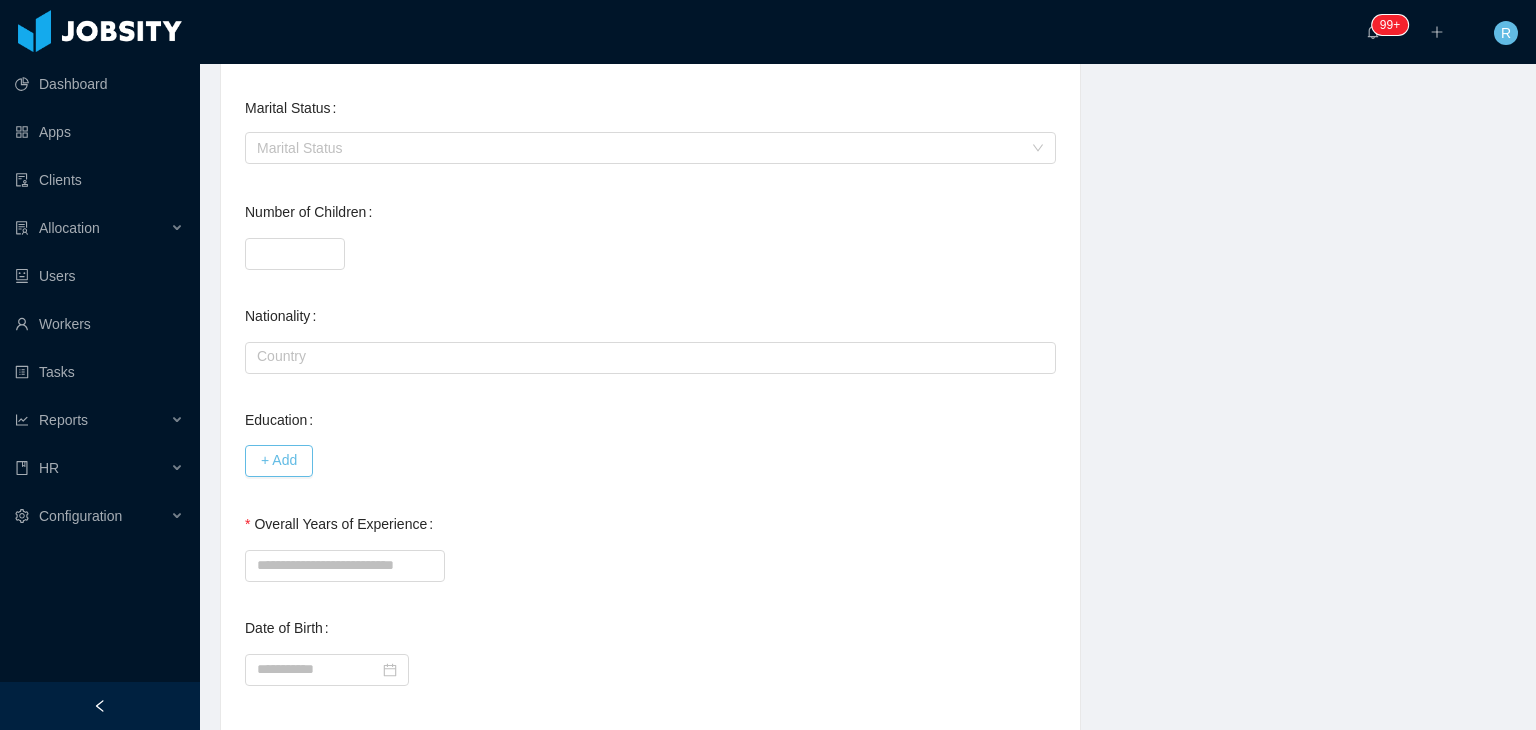 scroll, scrollTop: 711, scrollLeft: 0, axis: vertical 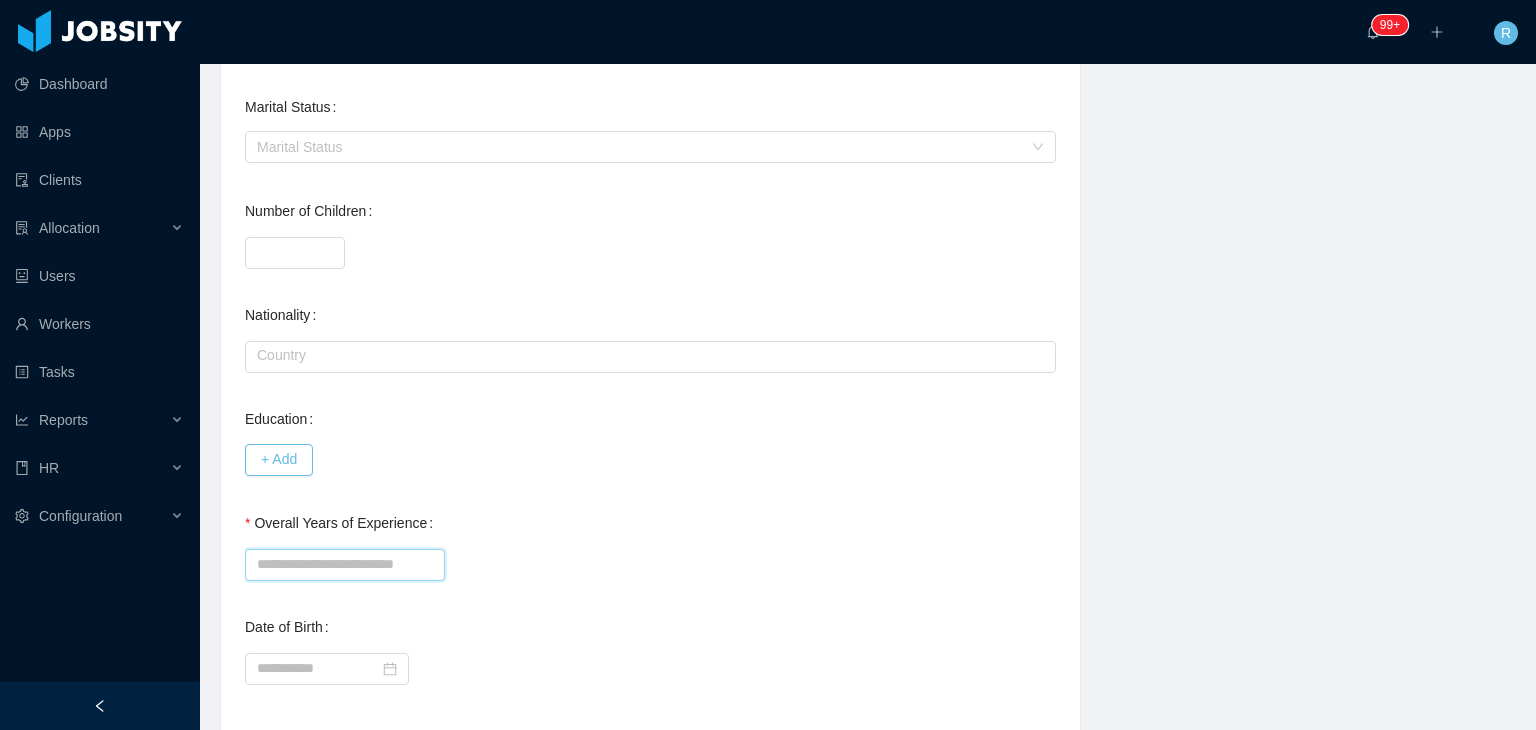 click on "Overall Years of Experience" at bounding box center (345, 565) 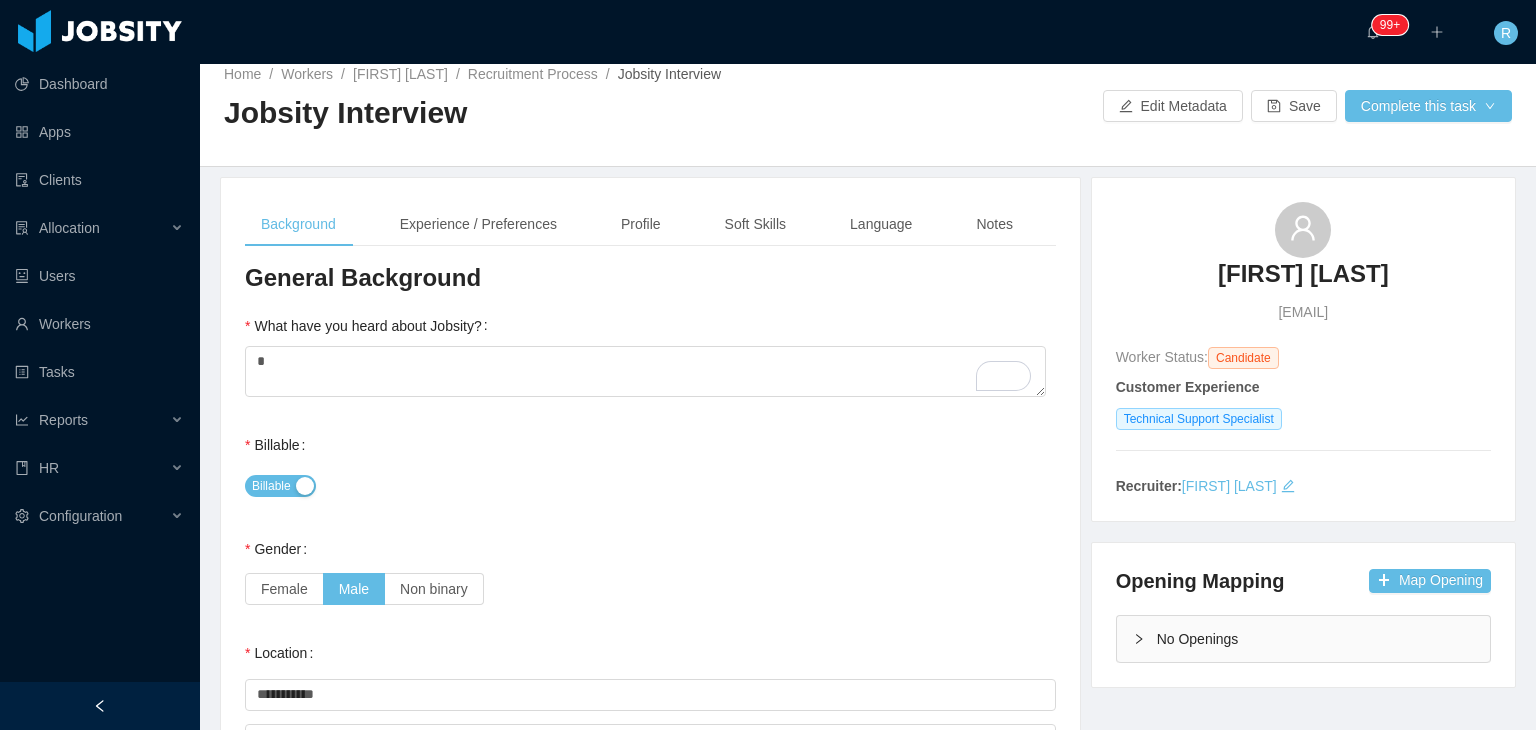 scroll, scrollTop: 0, scrollLeft: 0, axis: both 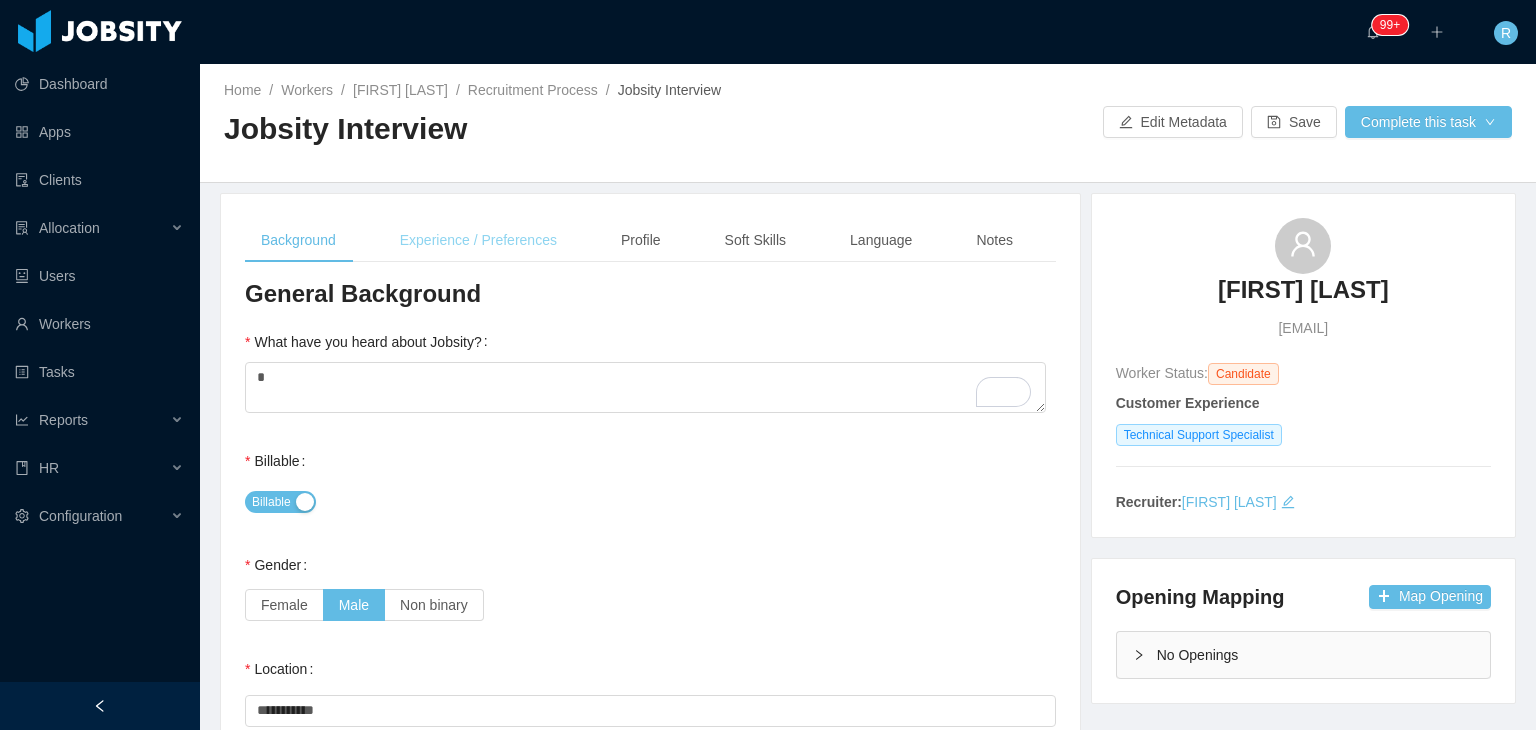 type on "*" 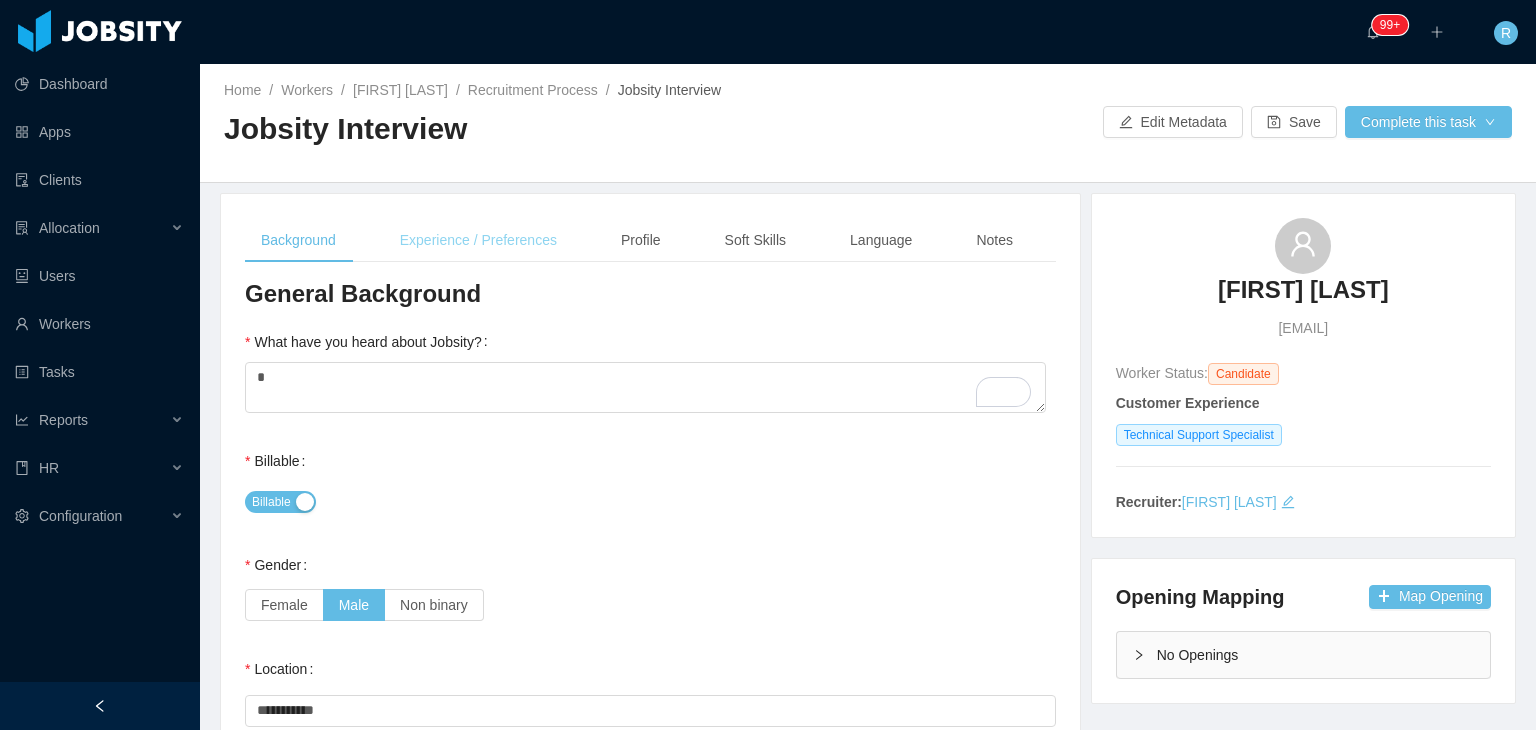 click on "Experience / Preferences" at bounding box center [478, 240] 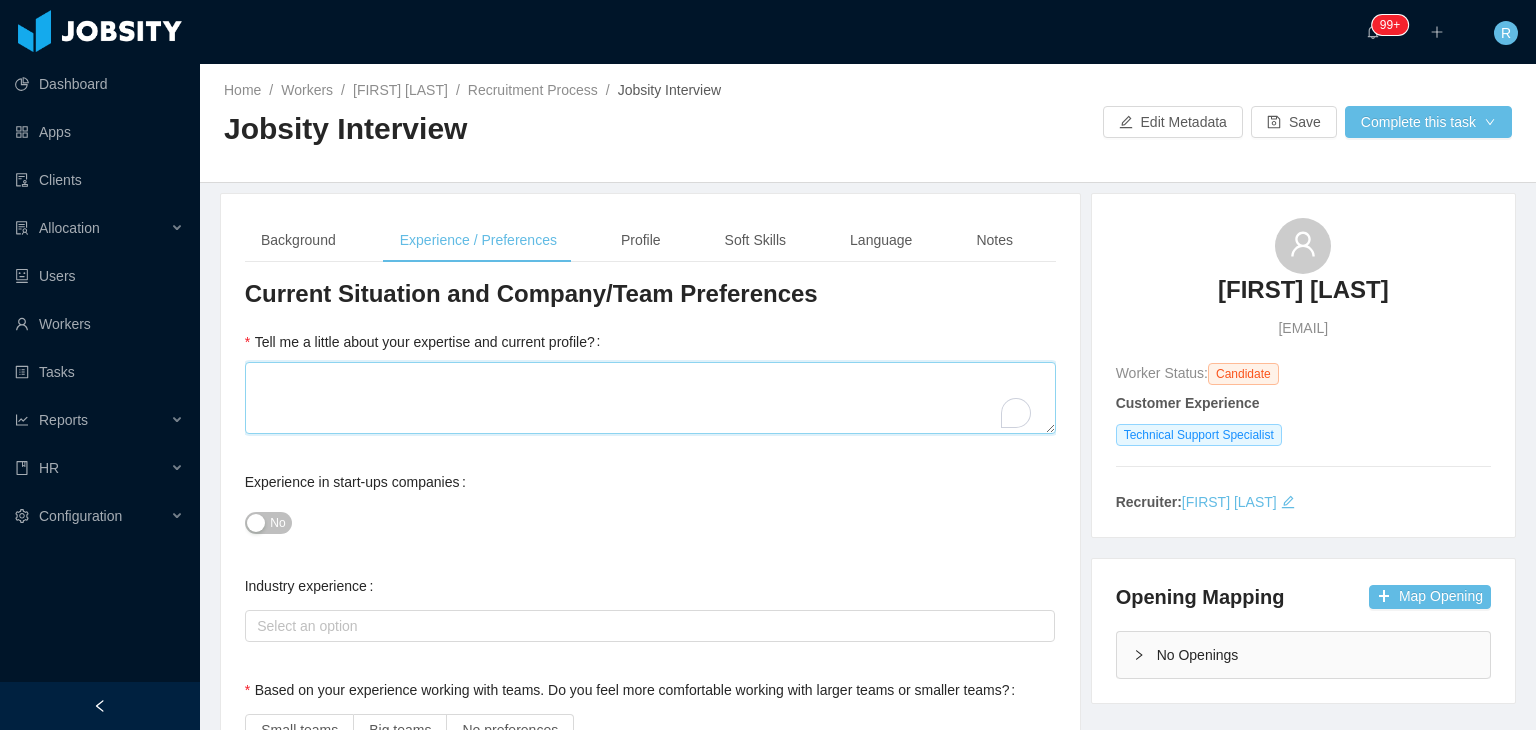 click on "Tell me a little about your expertise and current profile?" at bounding box center [650, 398] 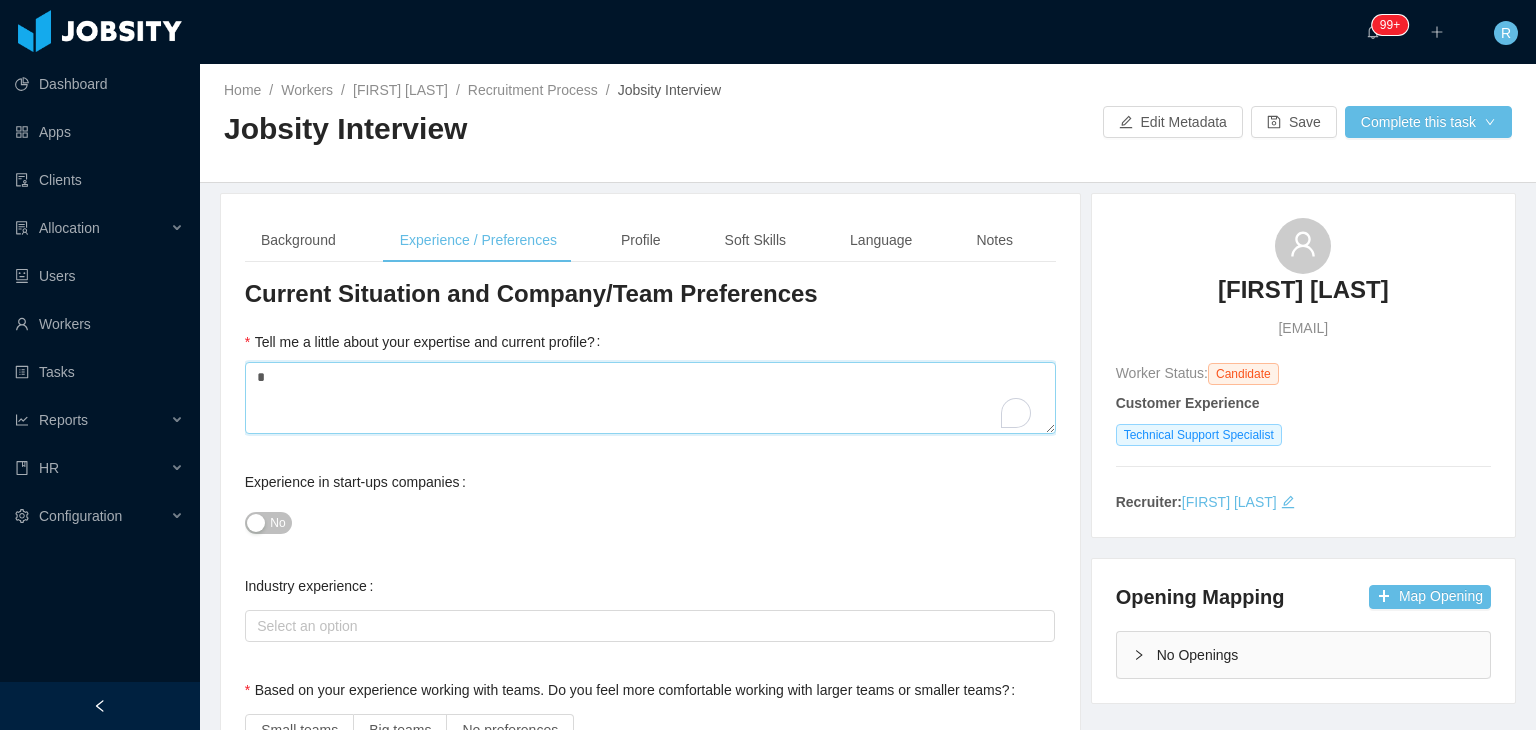 type on "*" 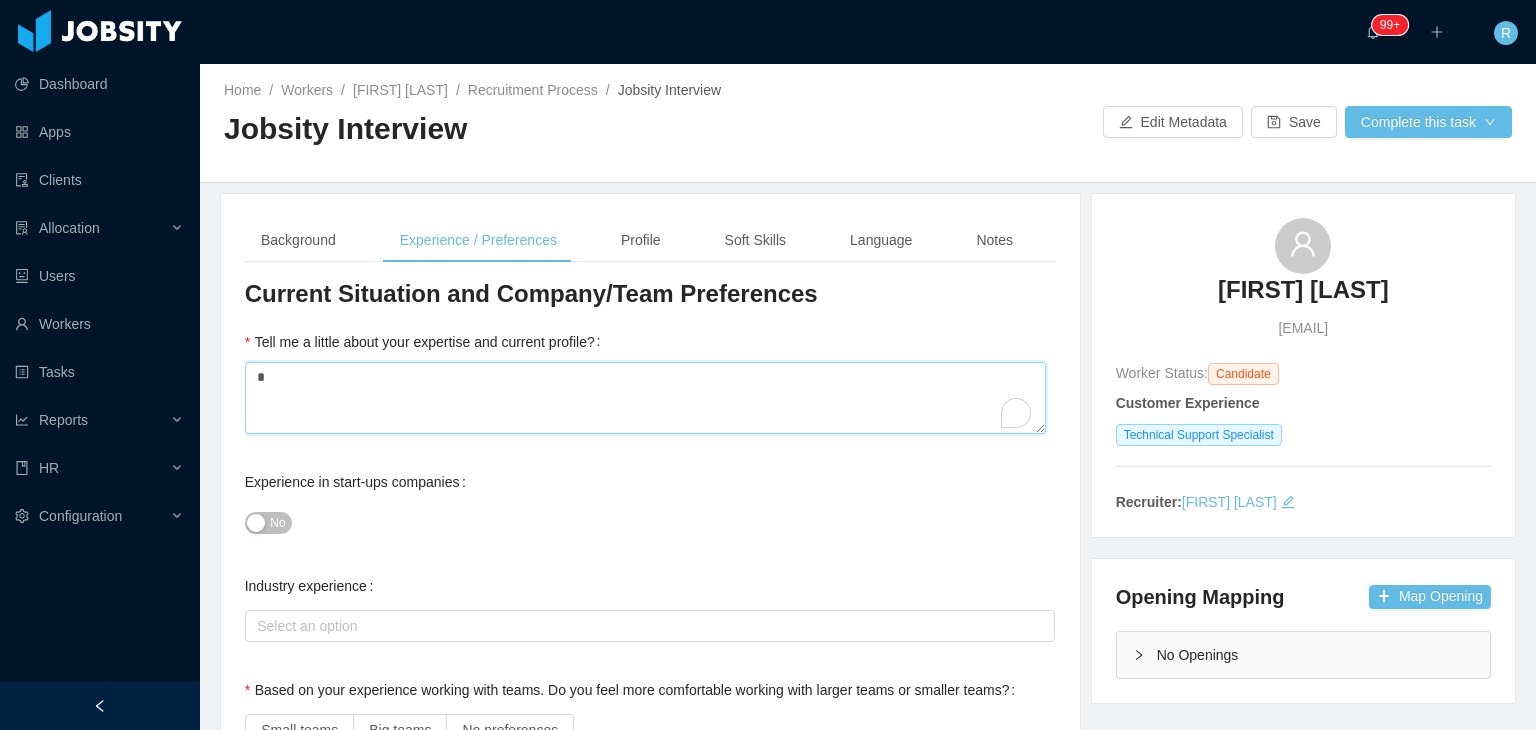 type 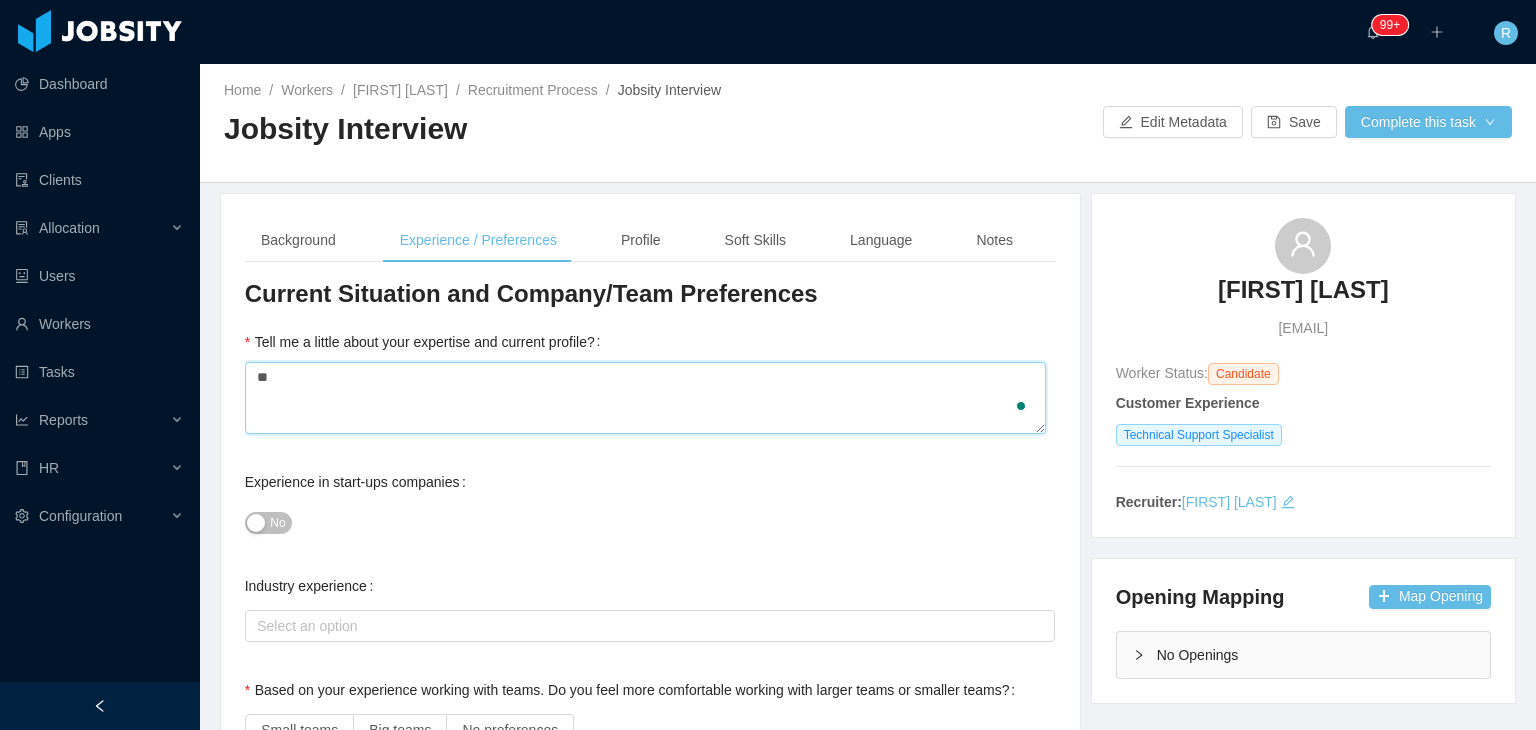 type 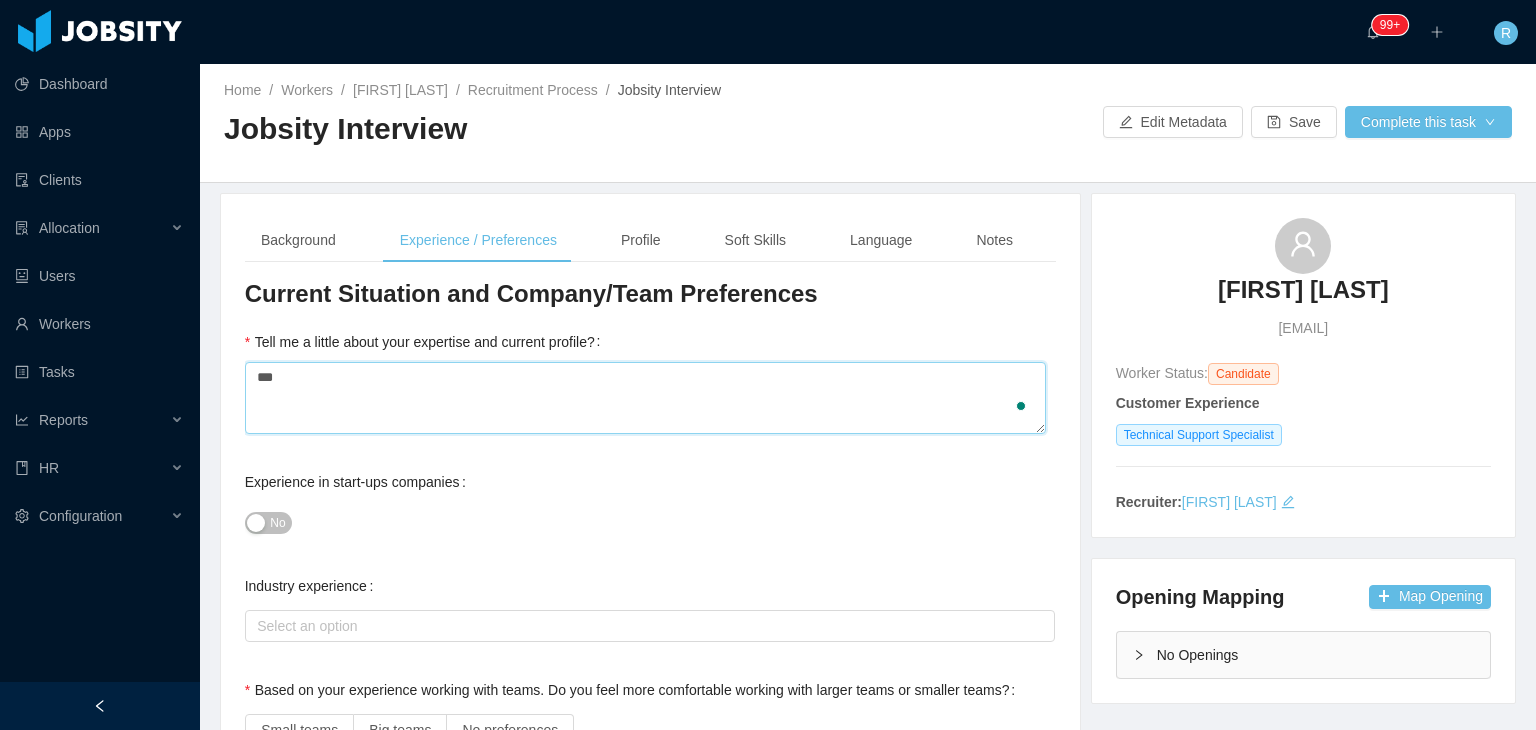 type 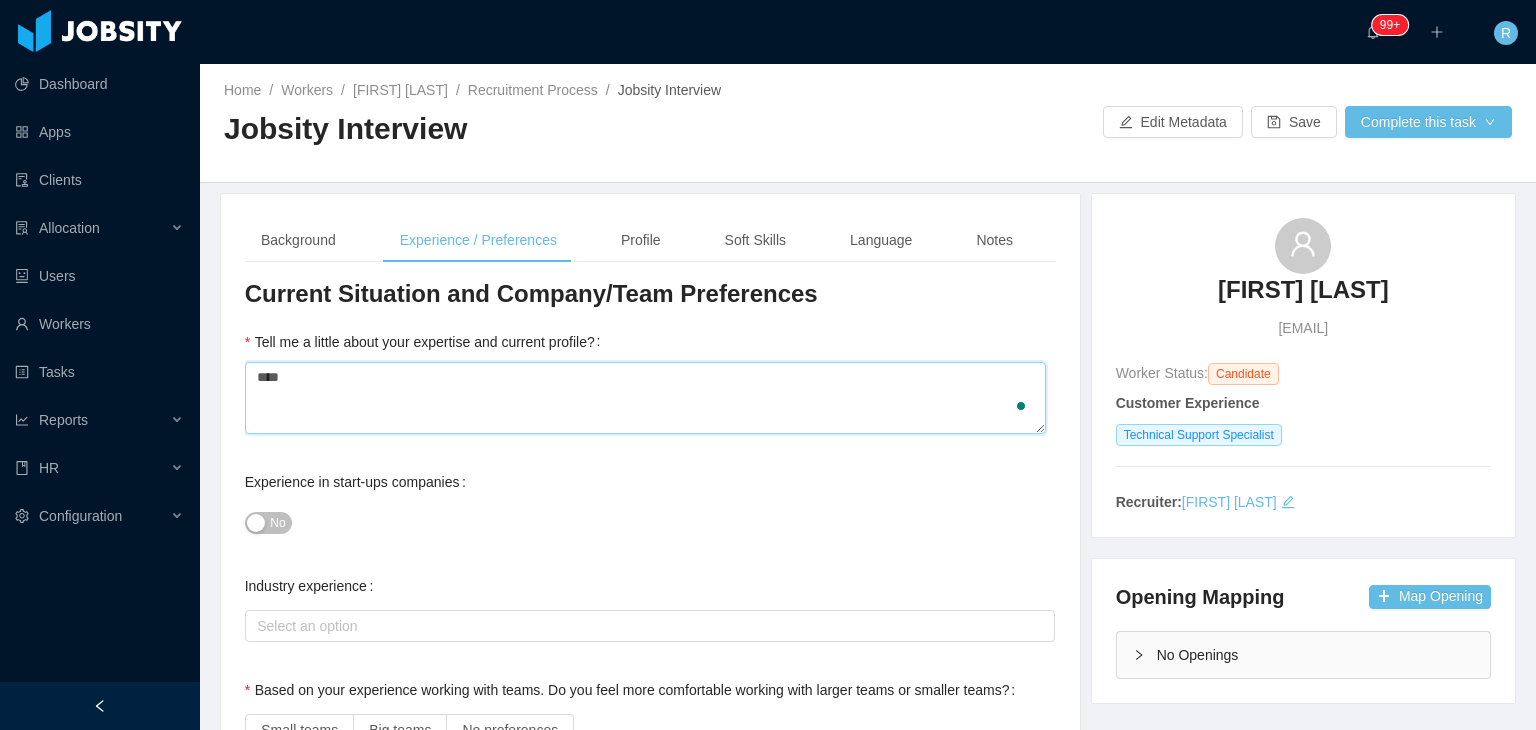 type 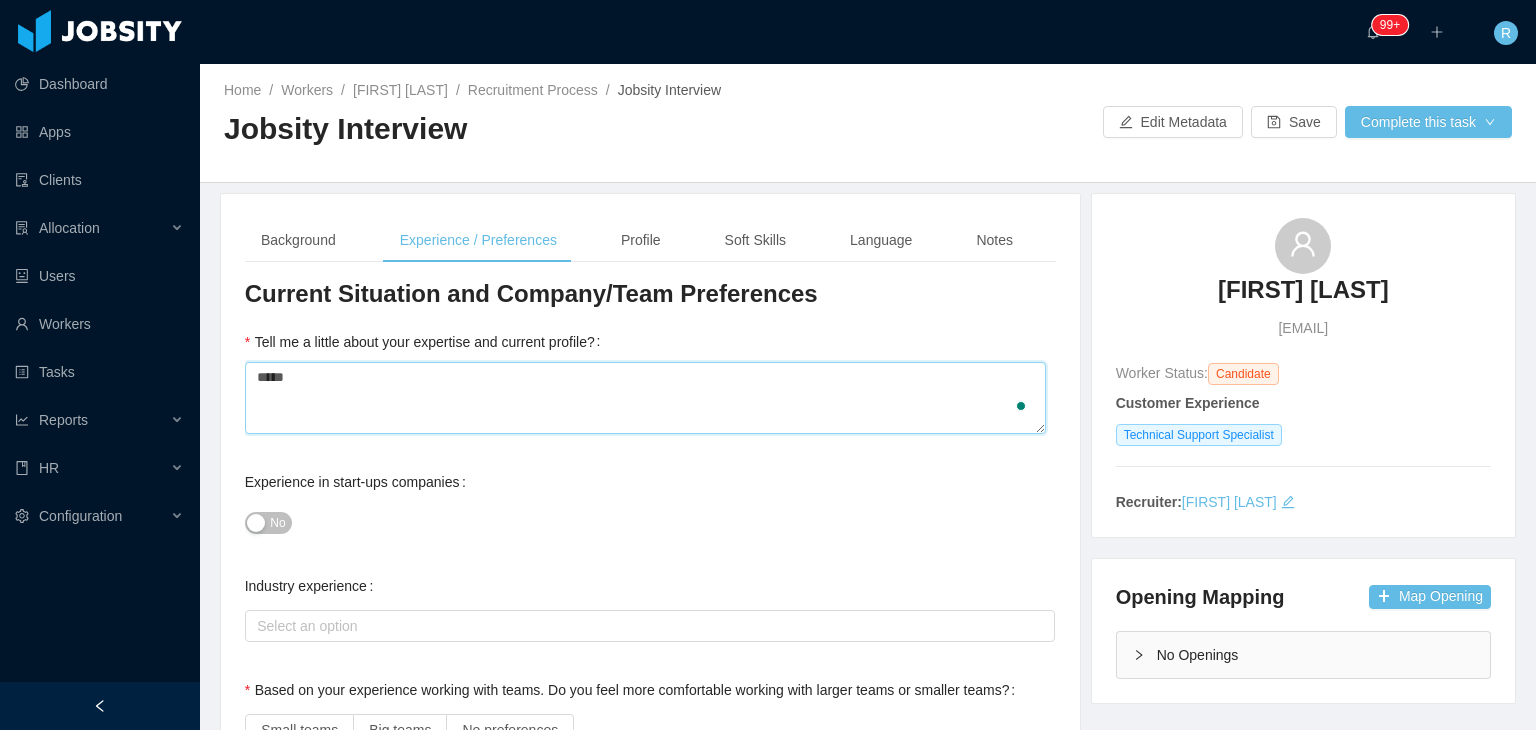 type 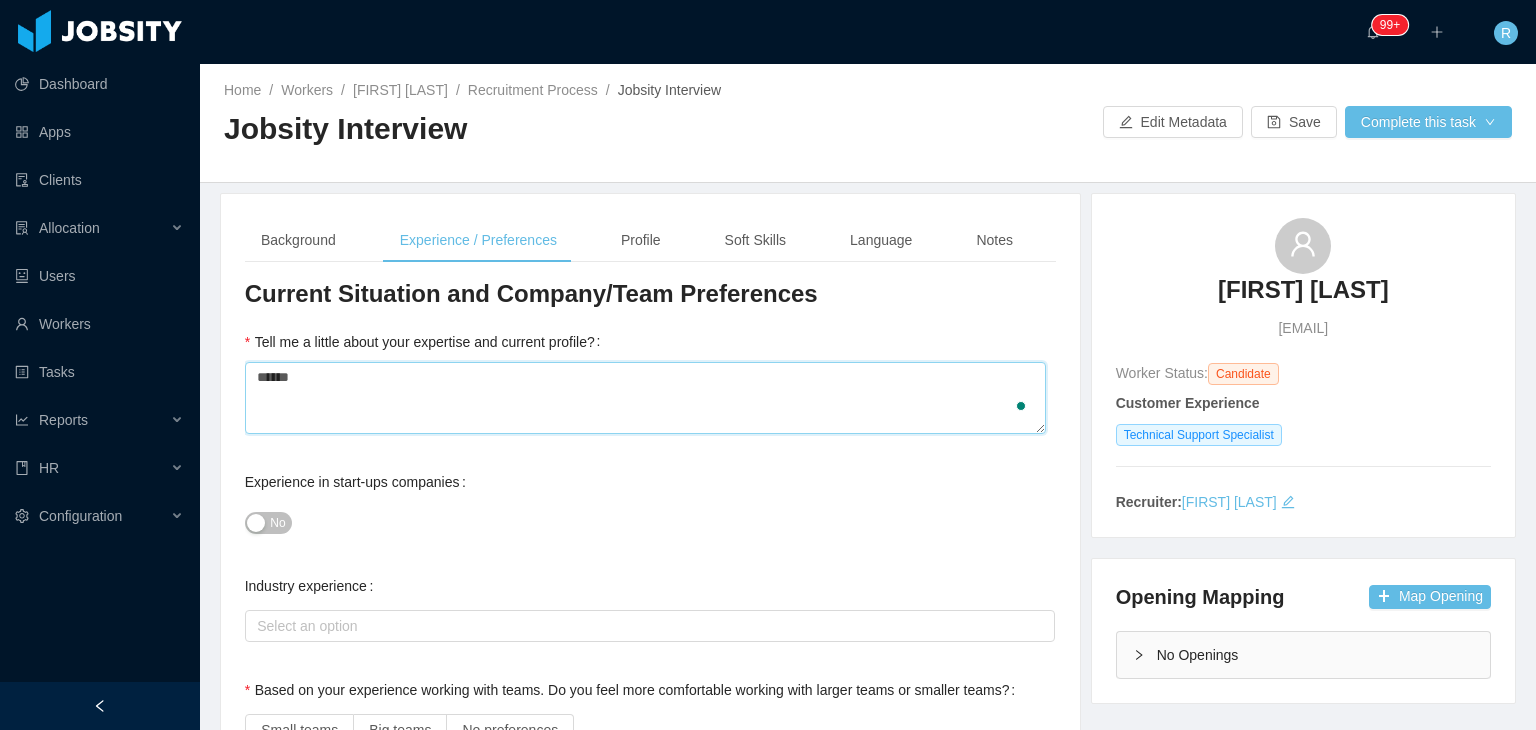 type 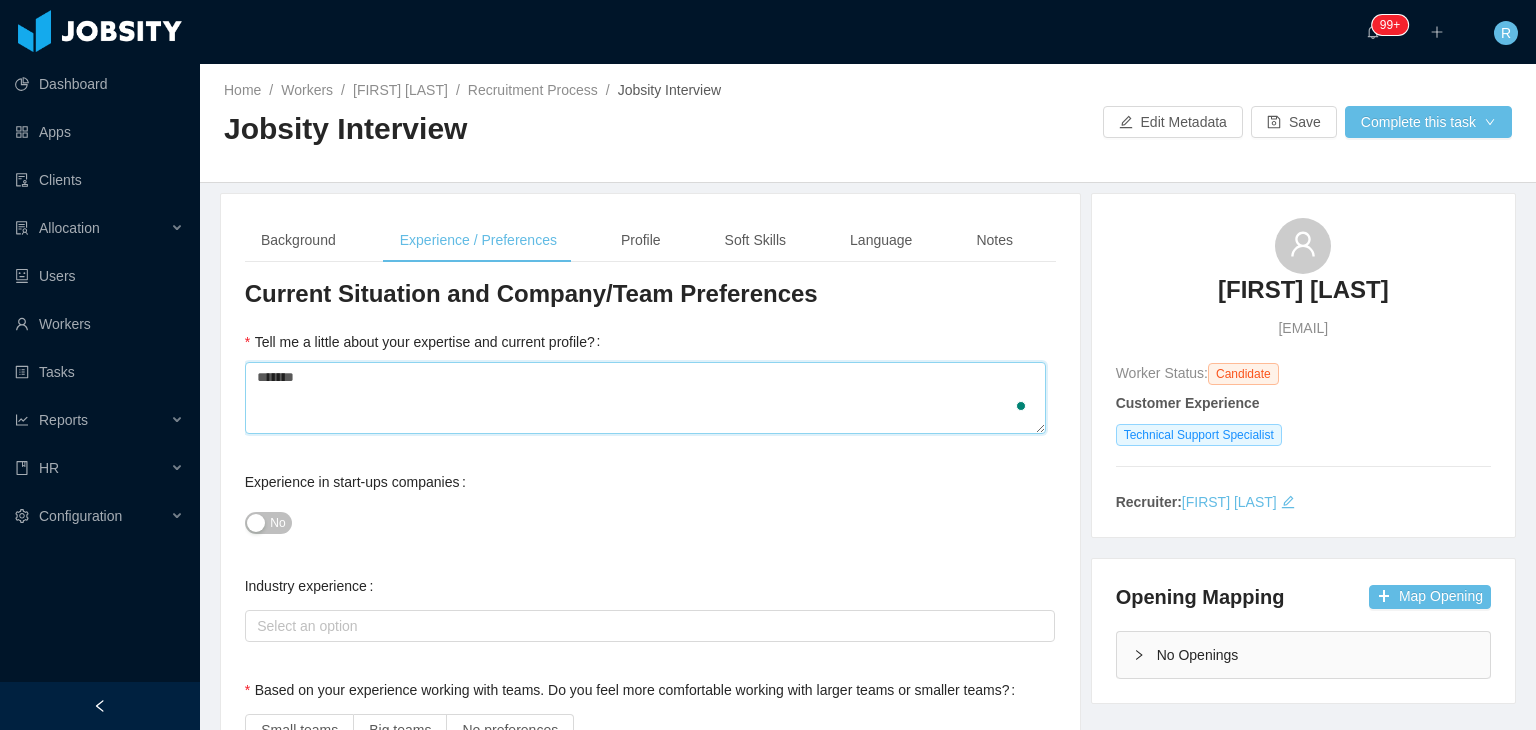 type 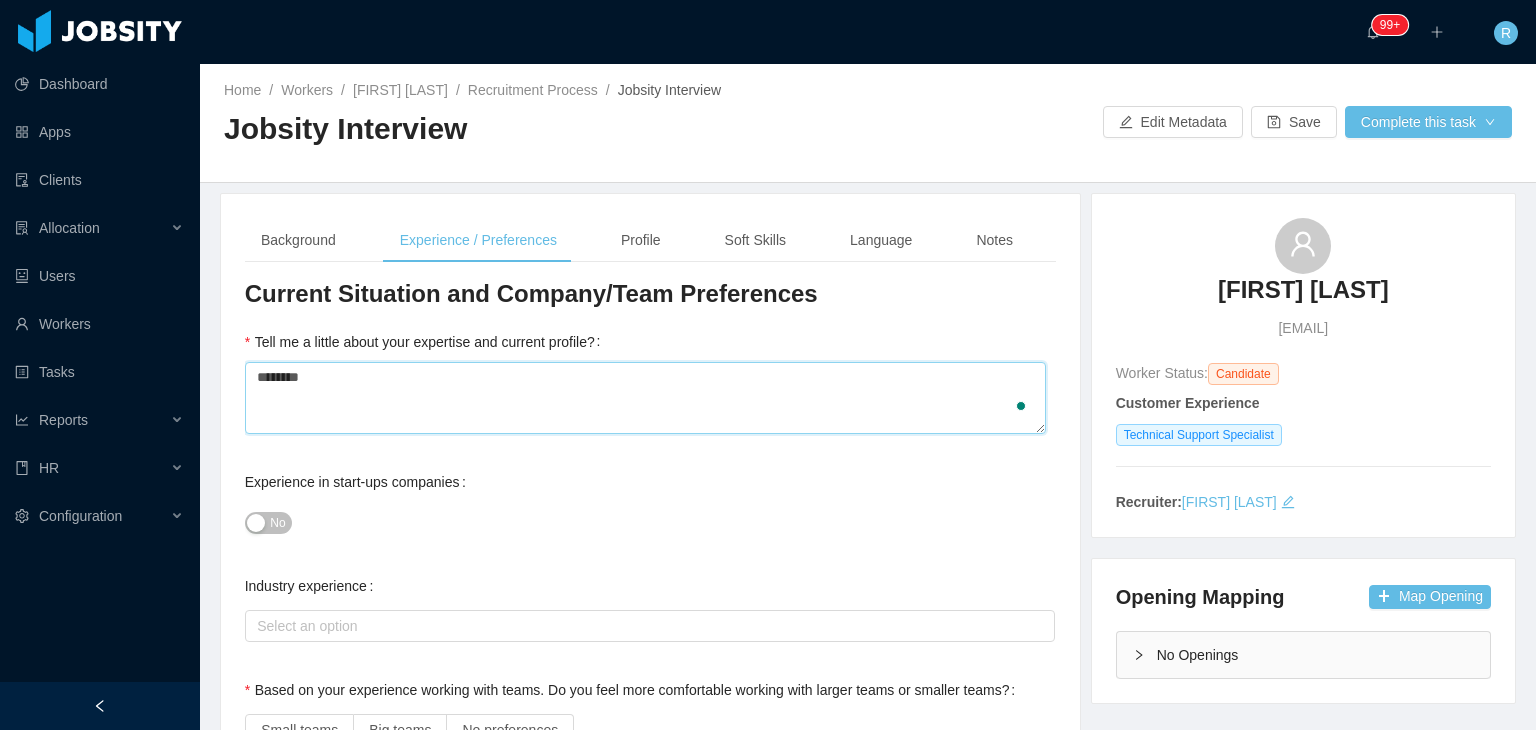 type 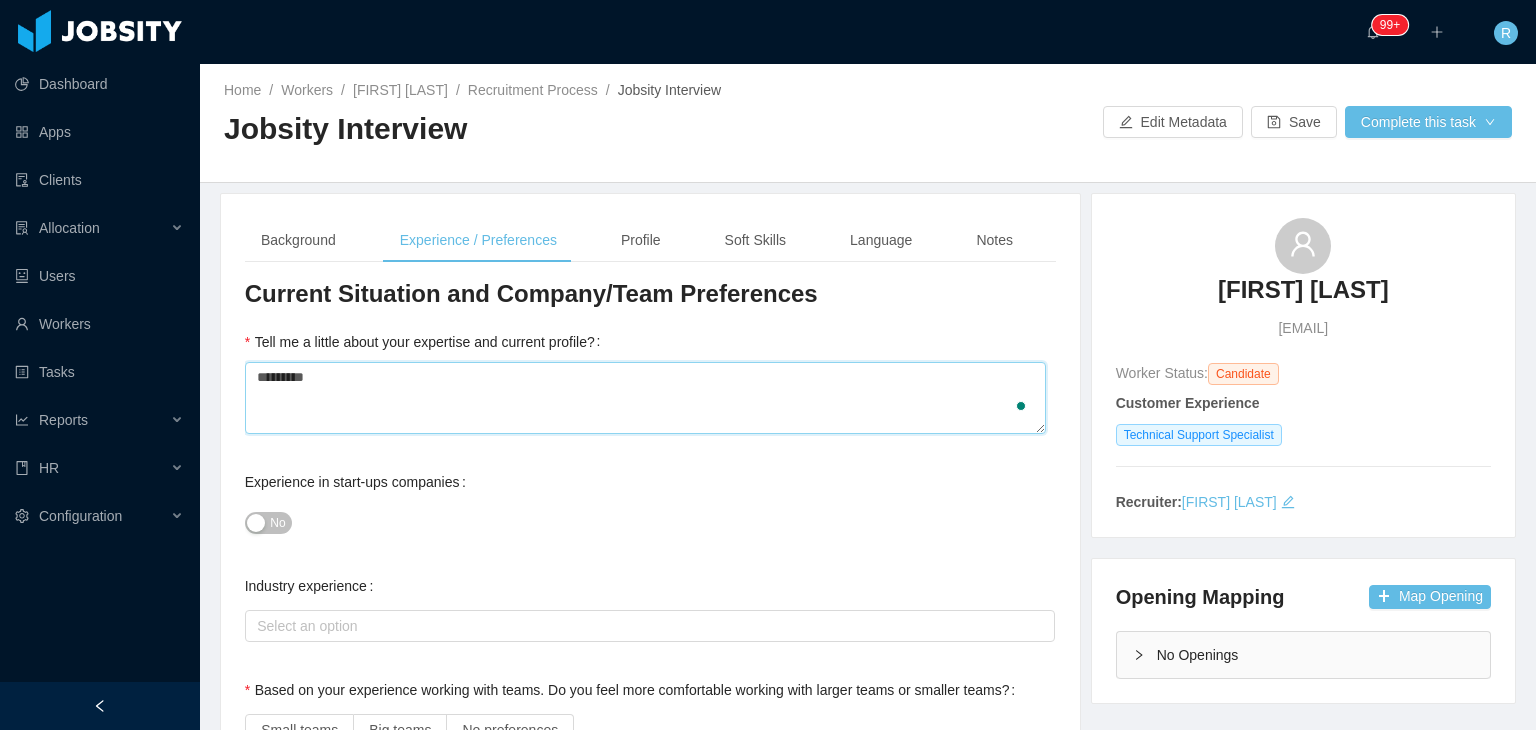 type 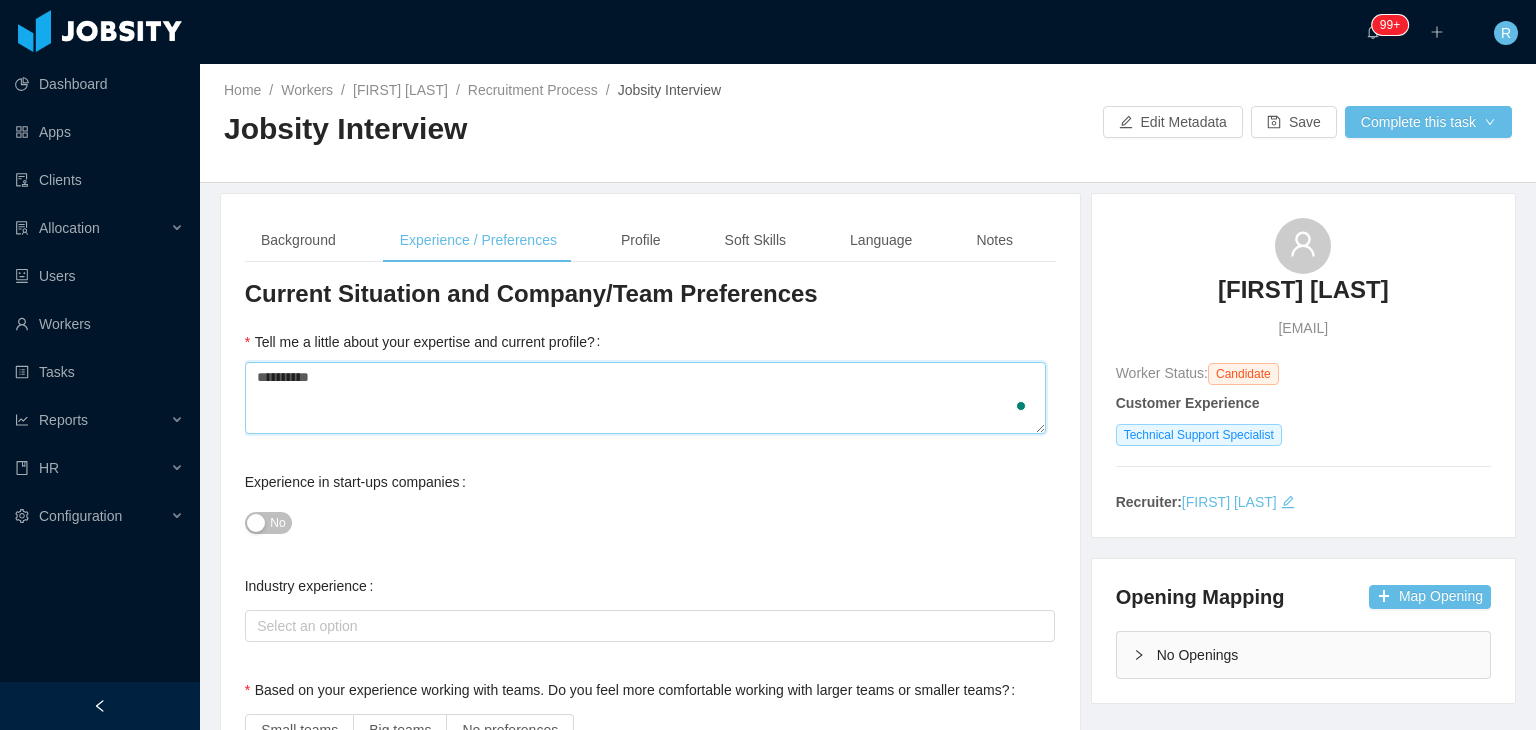 type 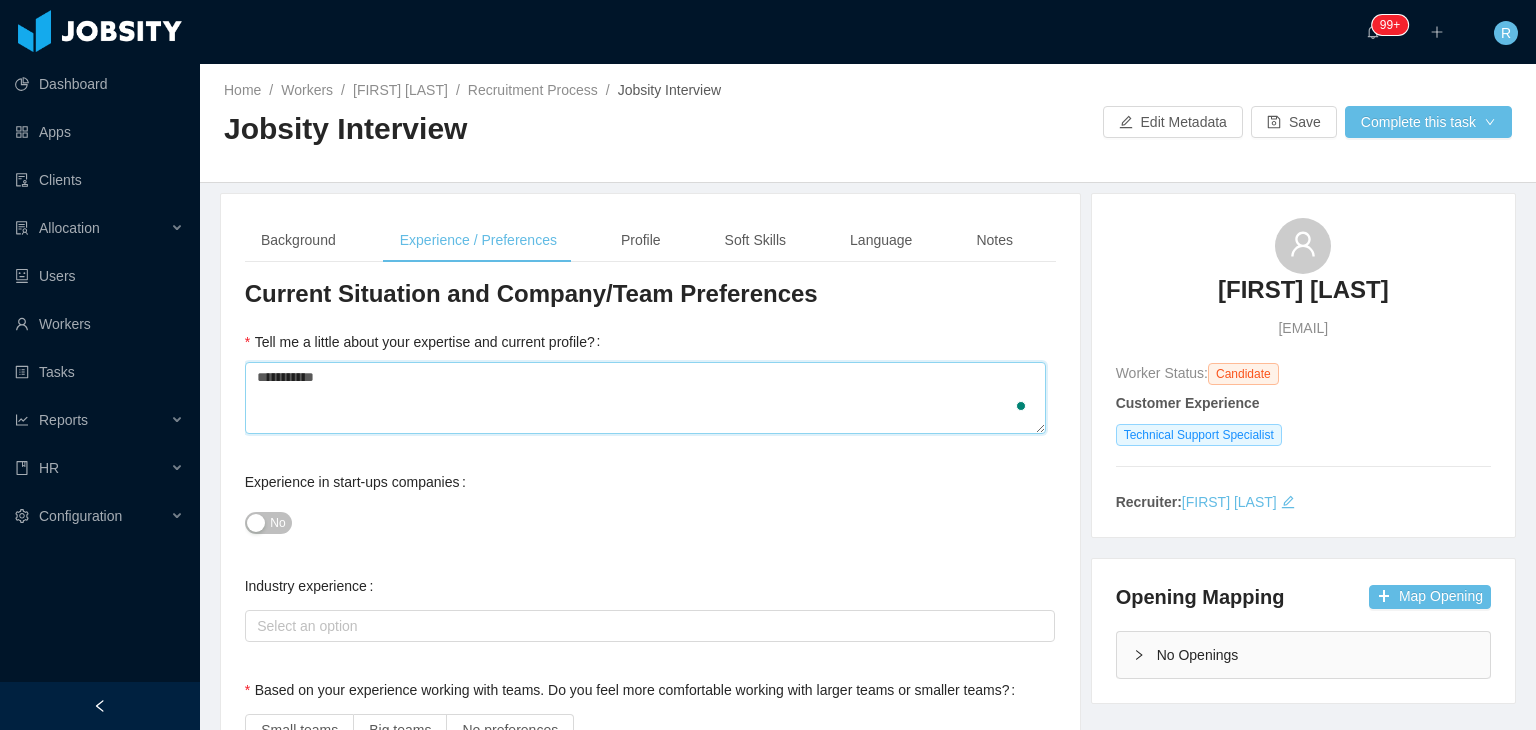 type 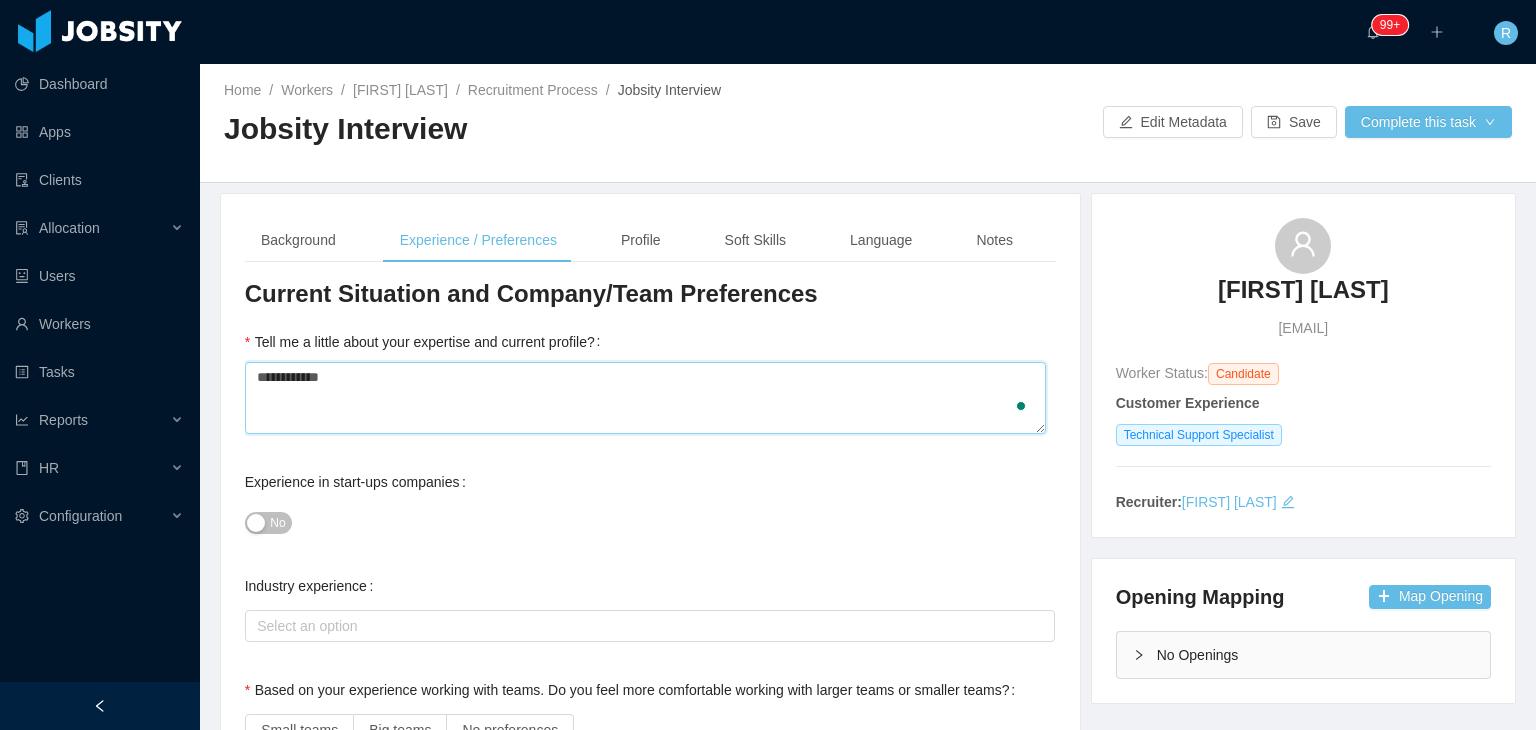 type on "**********" 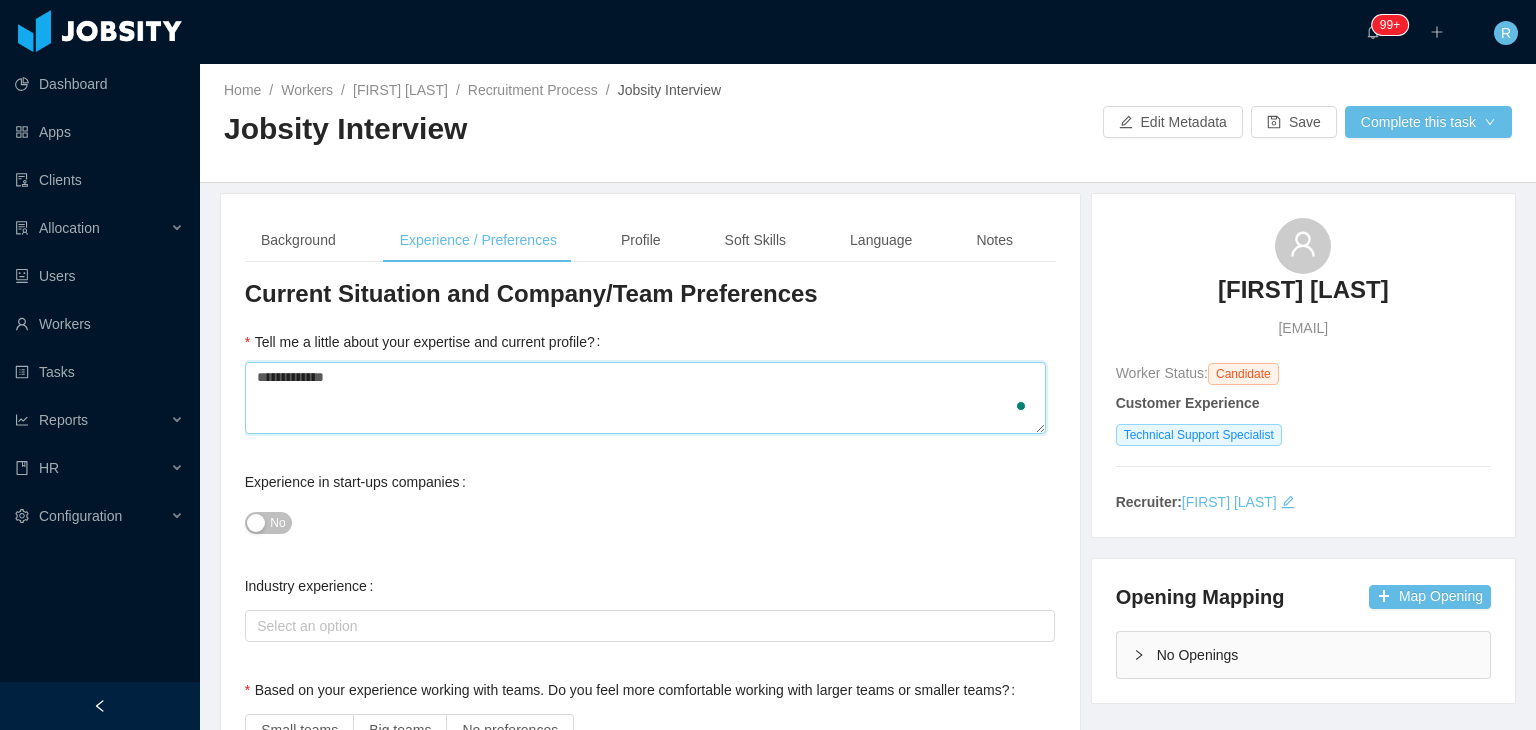 type 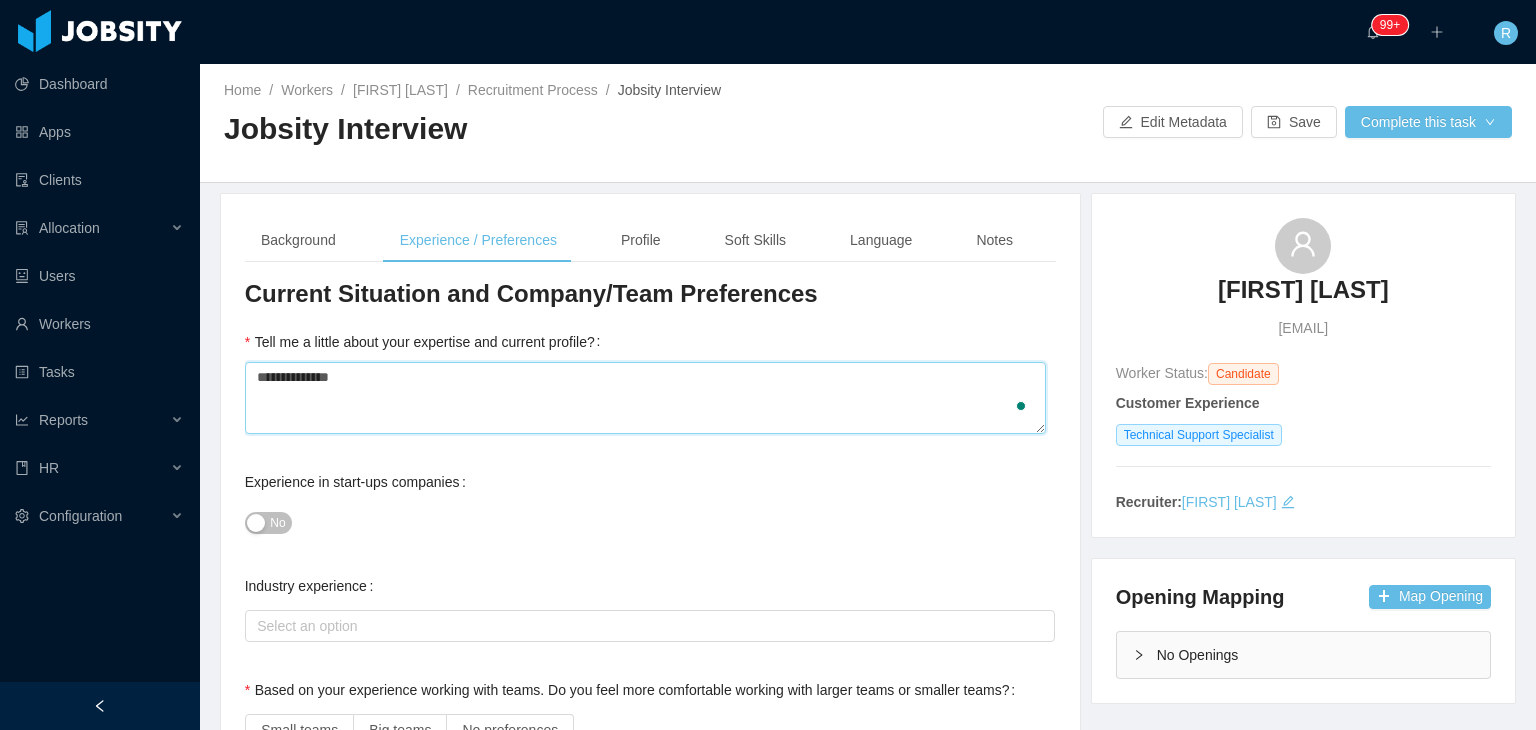 type 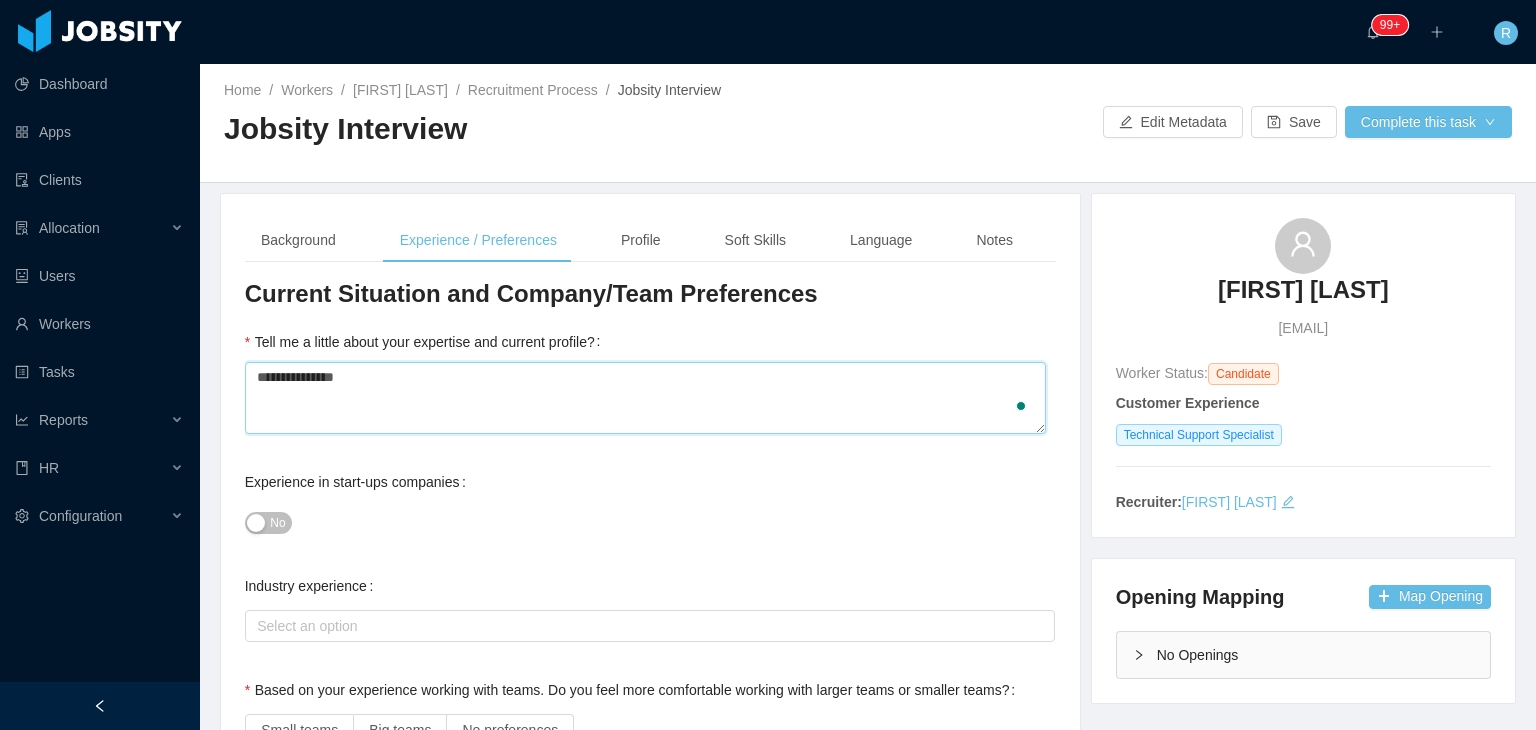 type 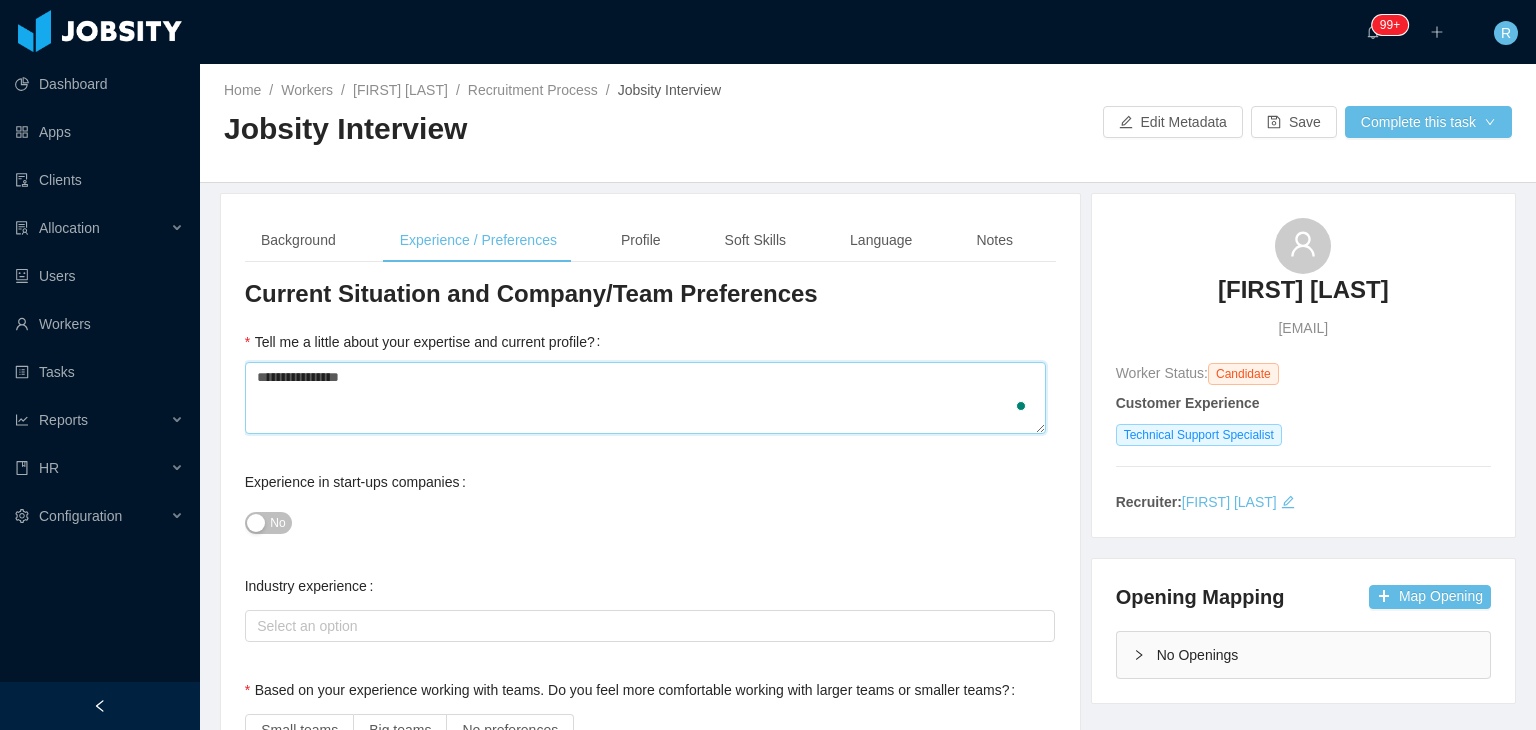 type on "**********" 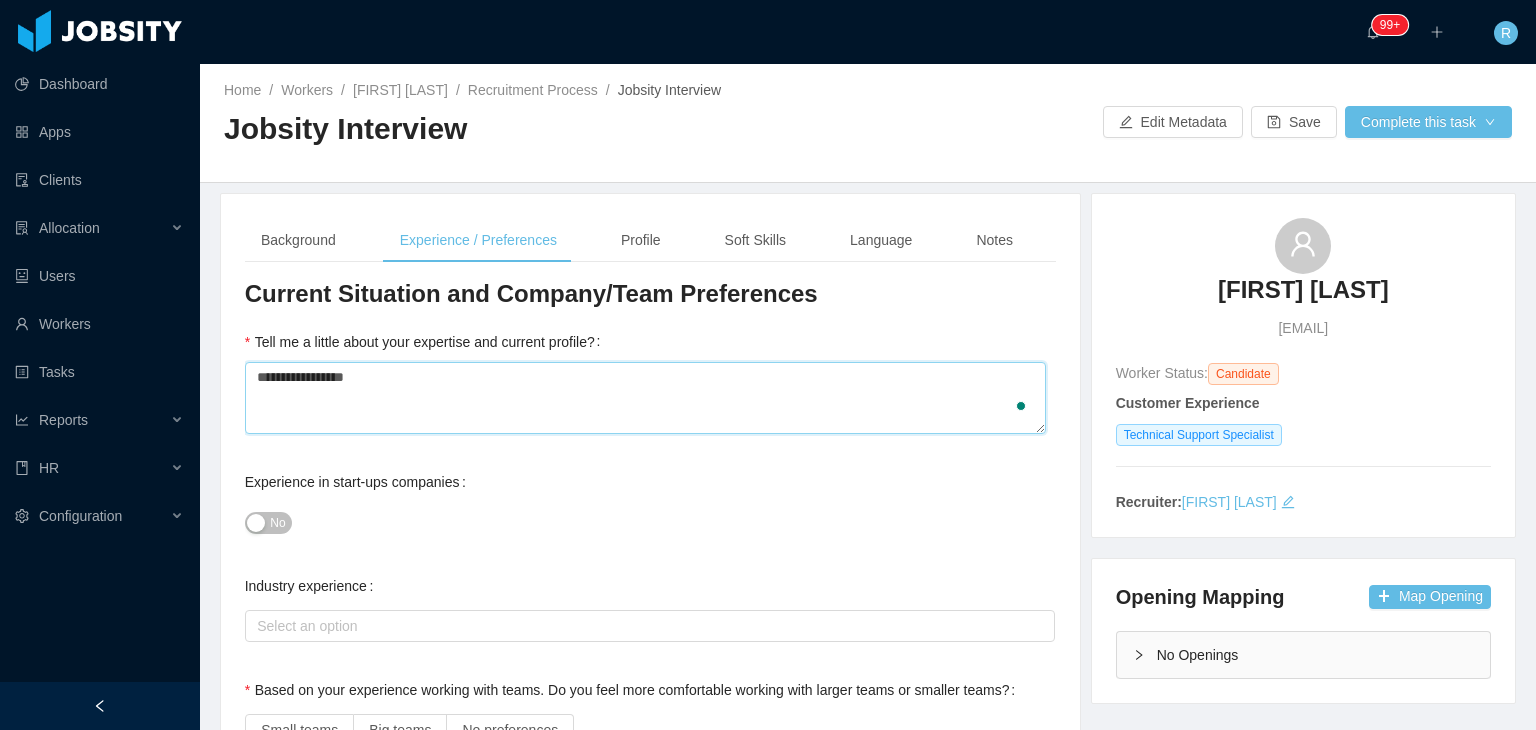 type 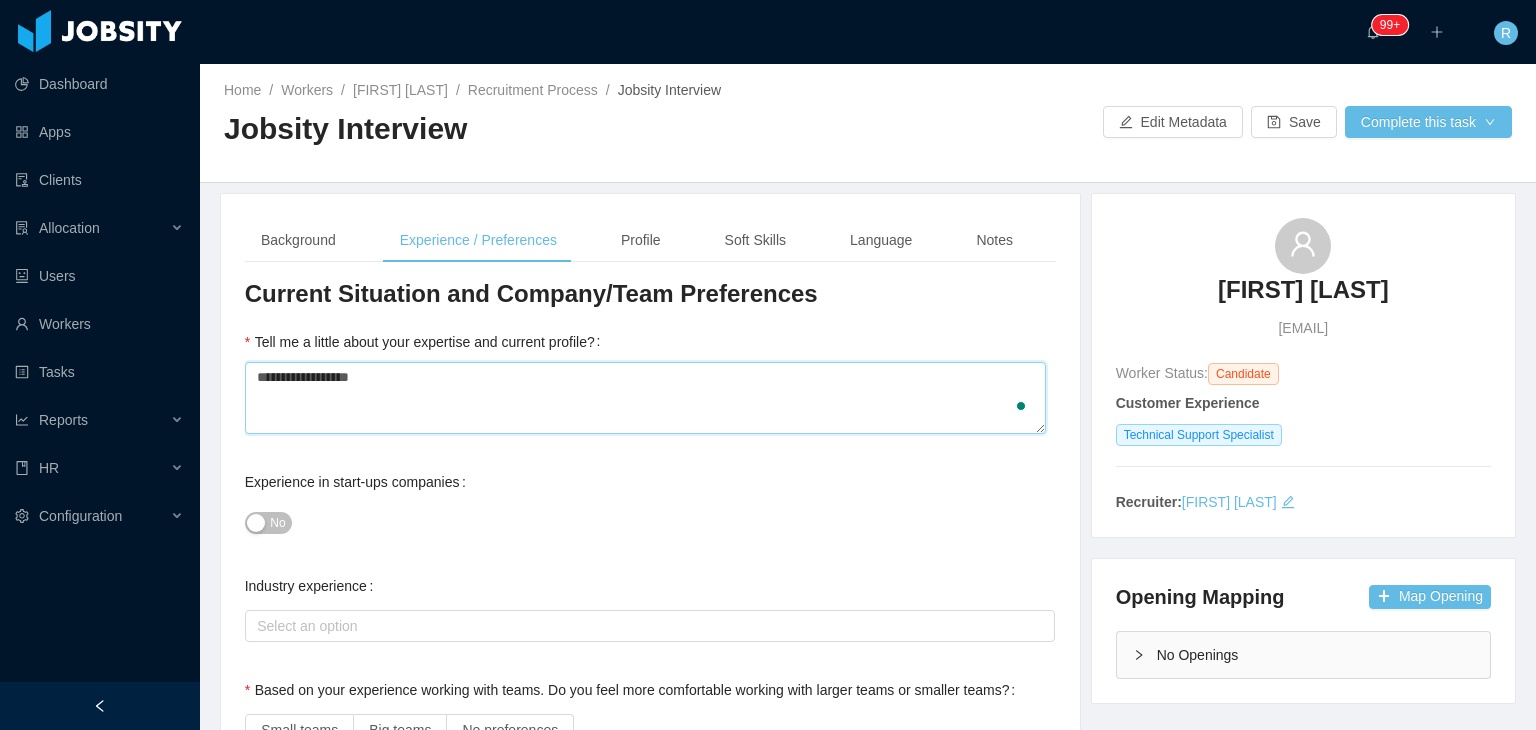 type 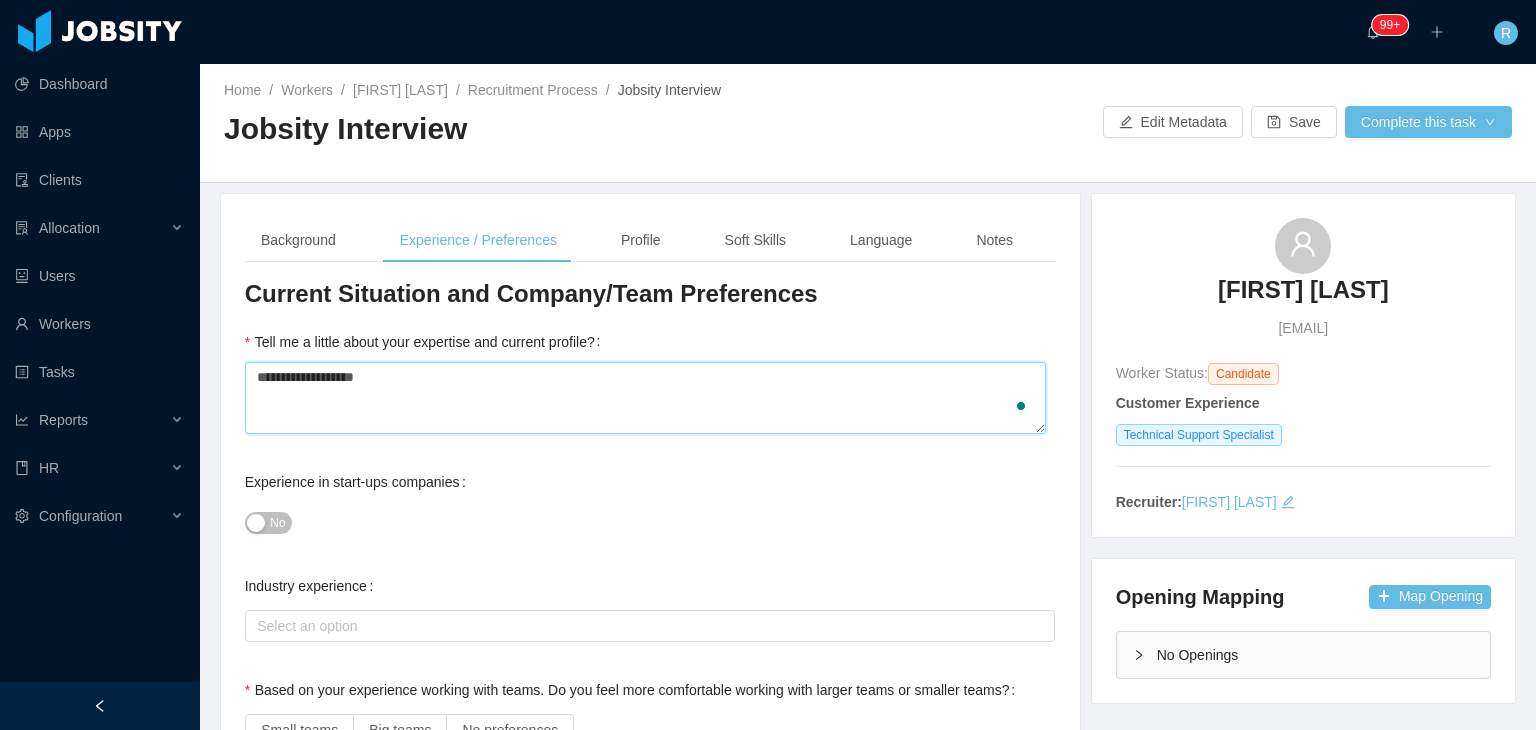 type 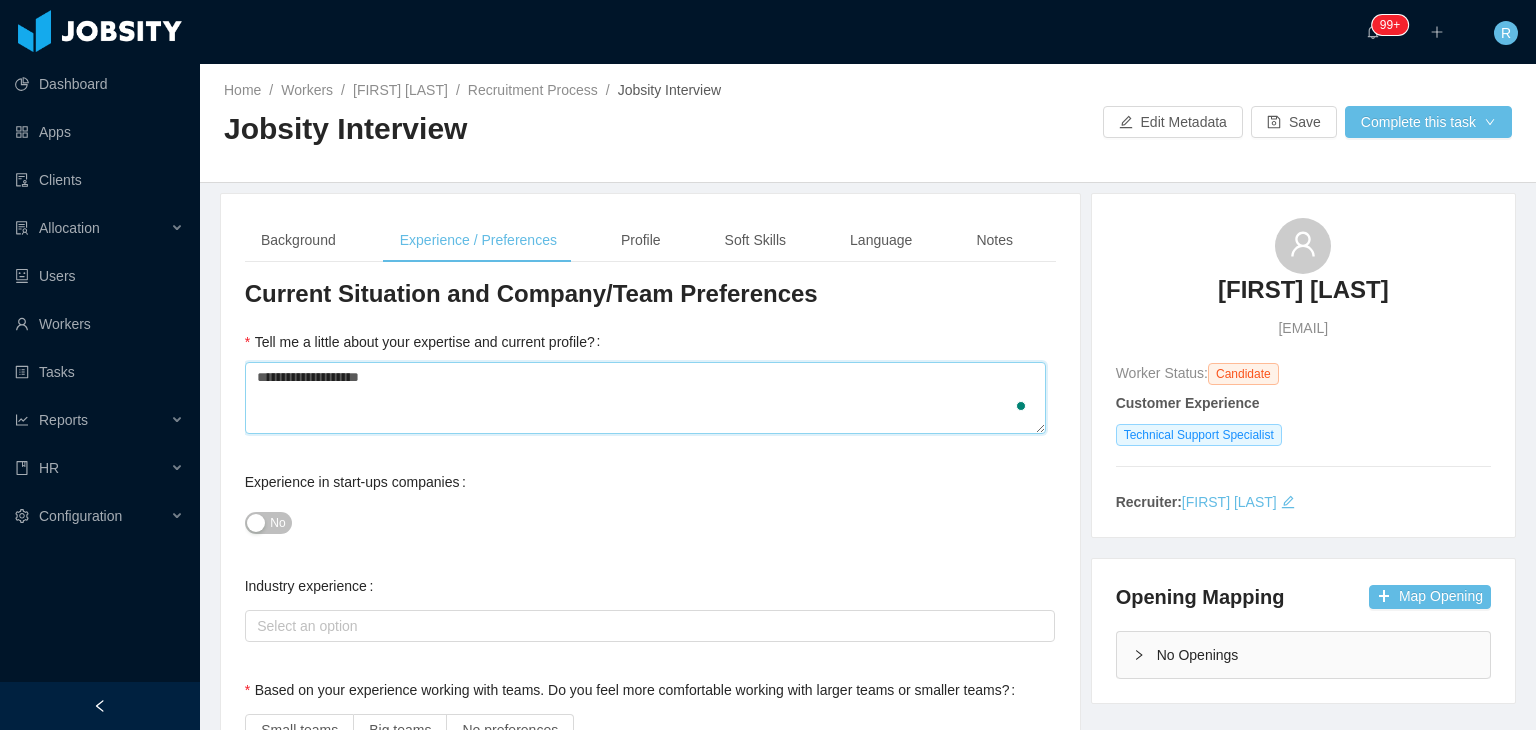 type 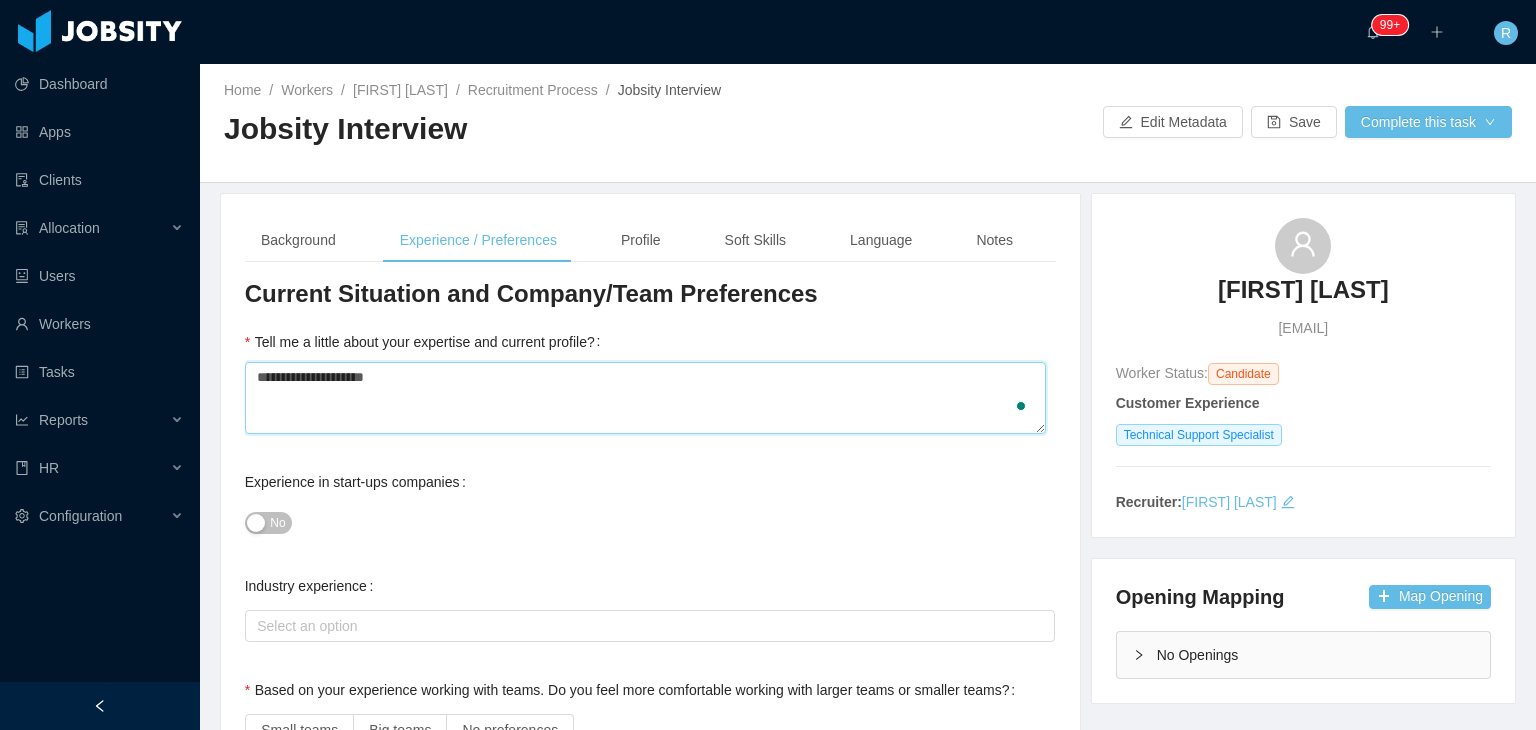 type 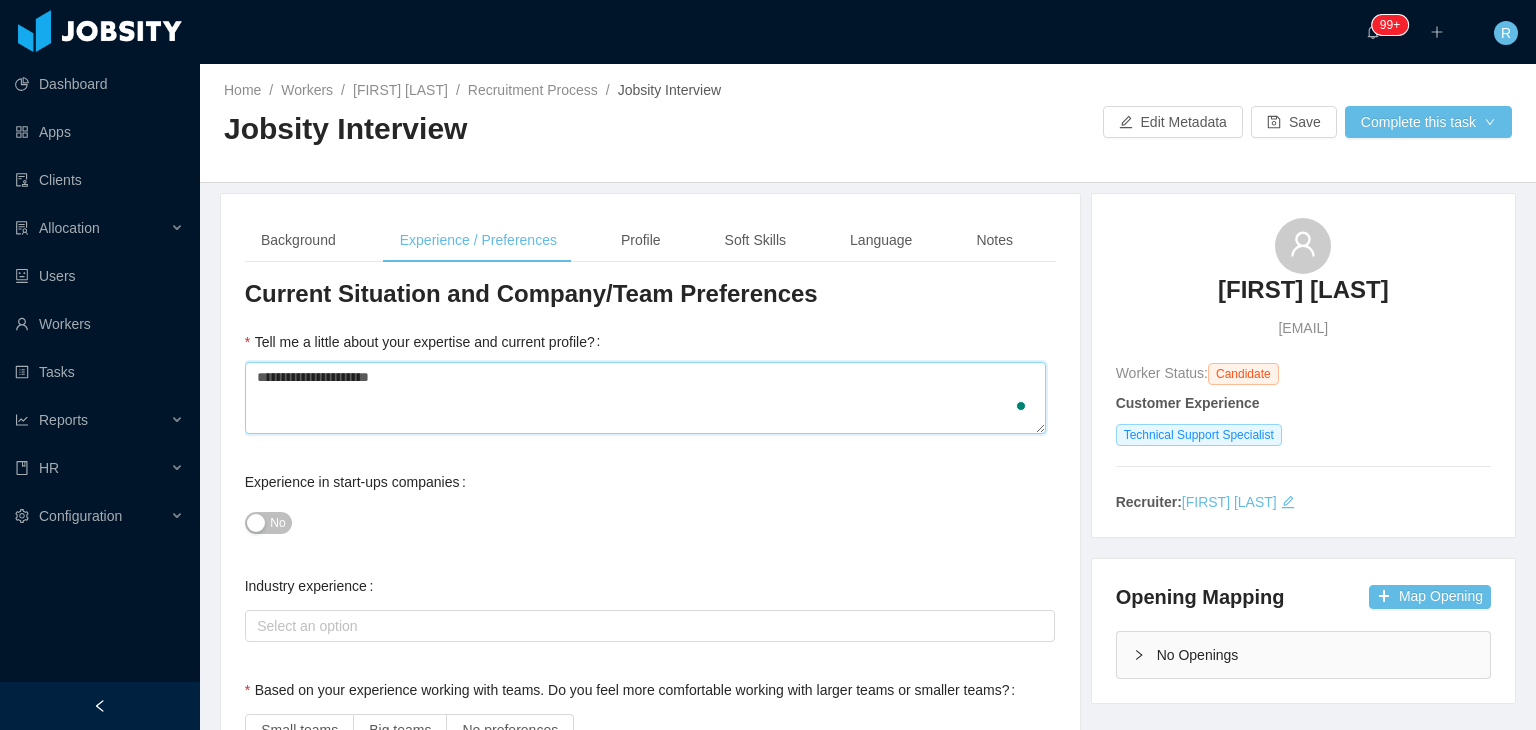type 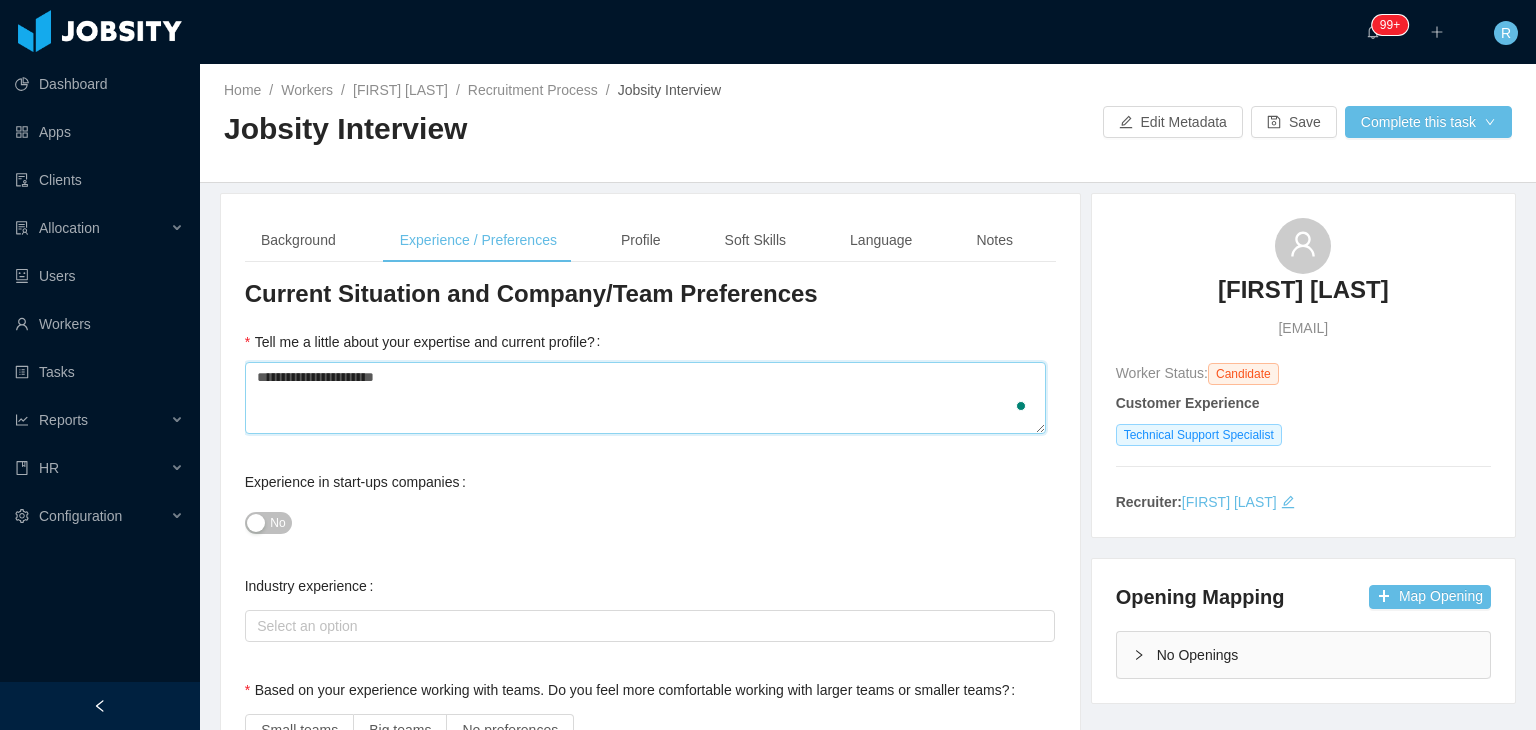 type 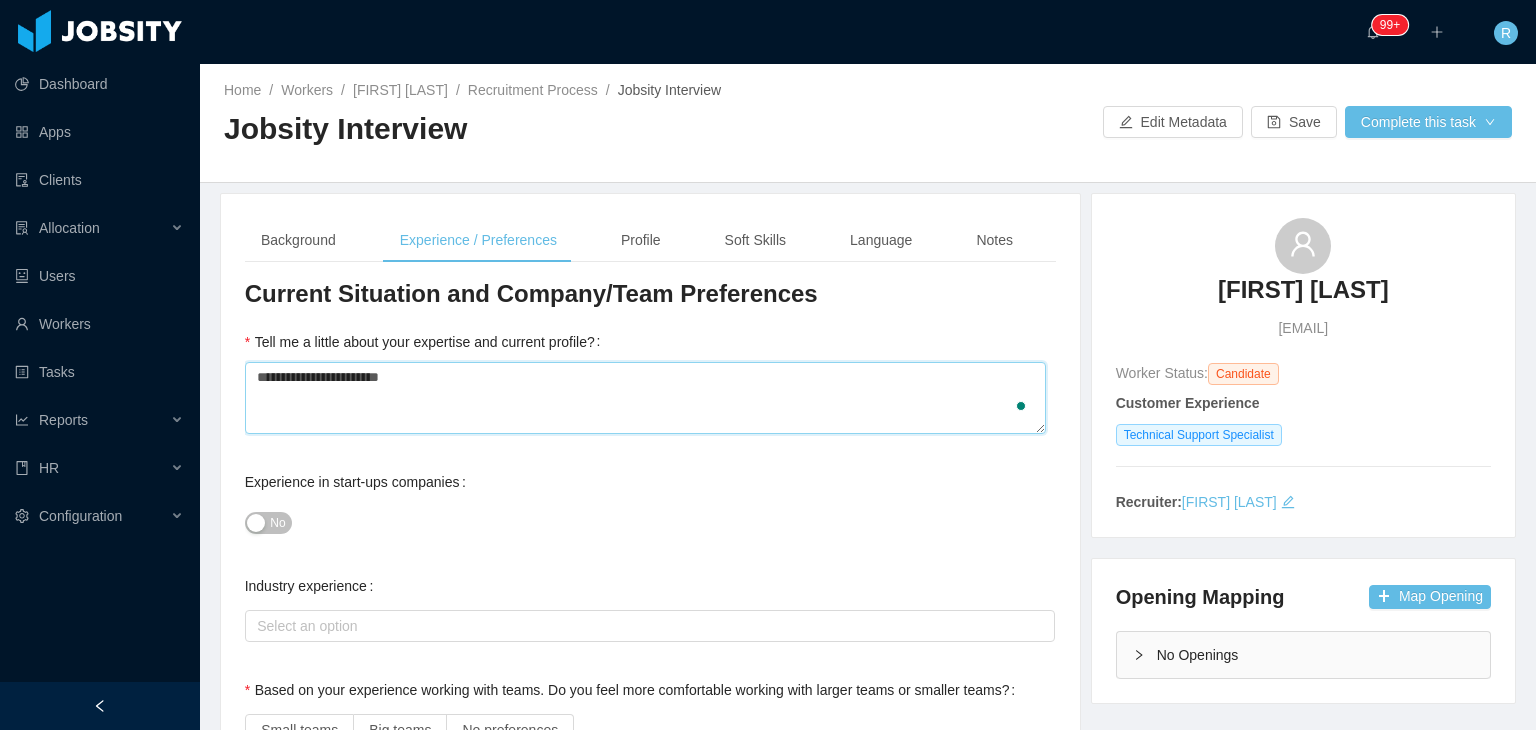 type 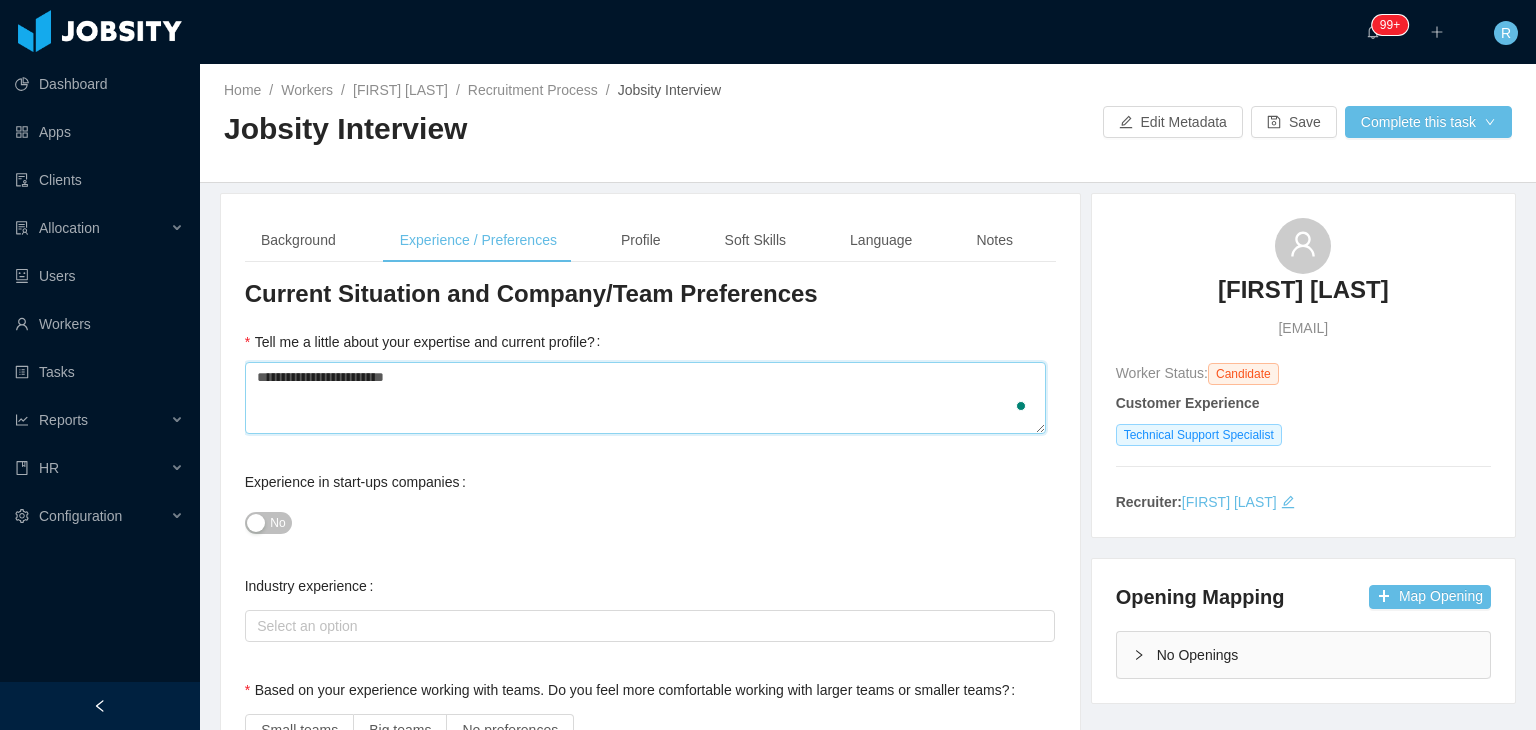 type 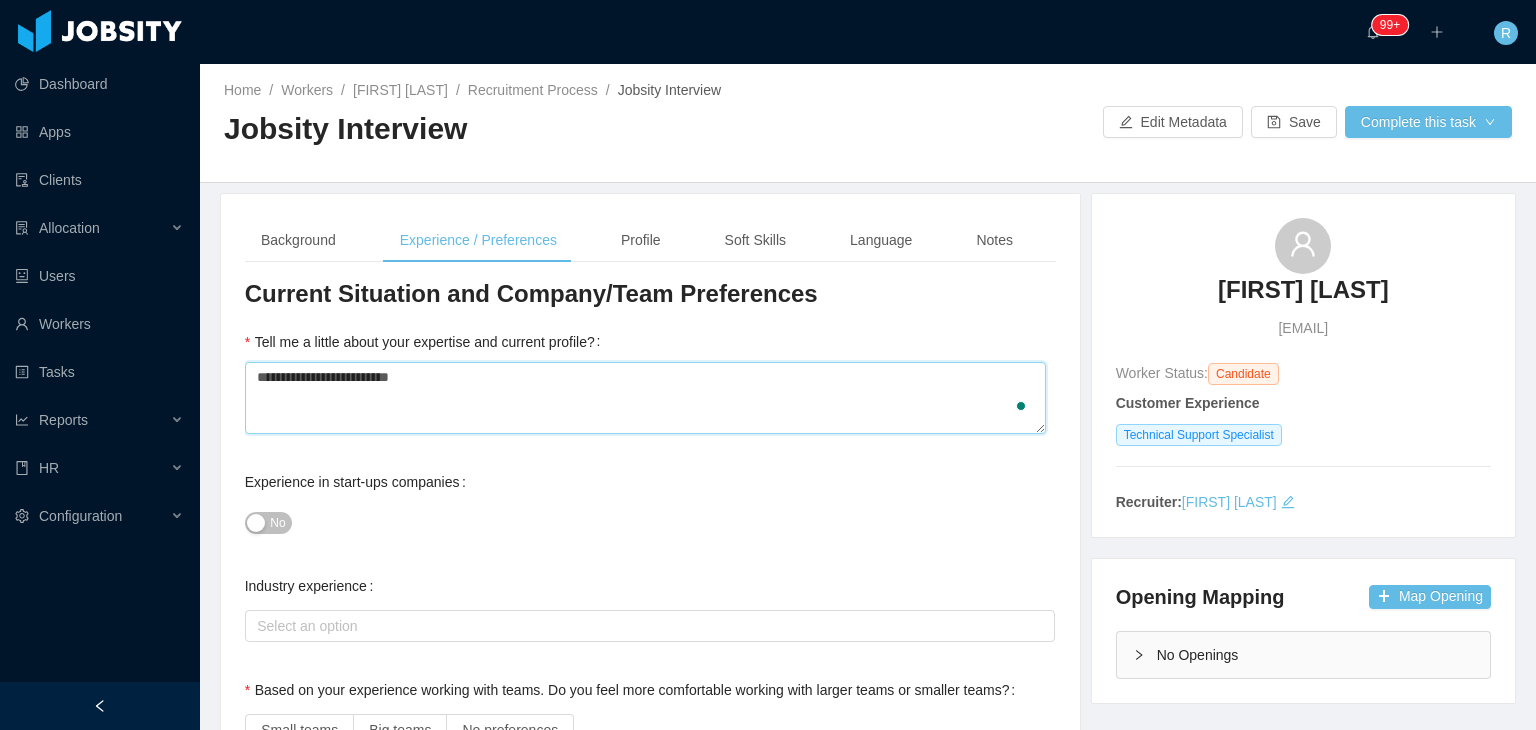 type 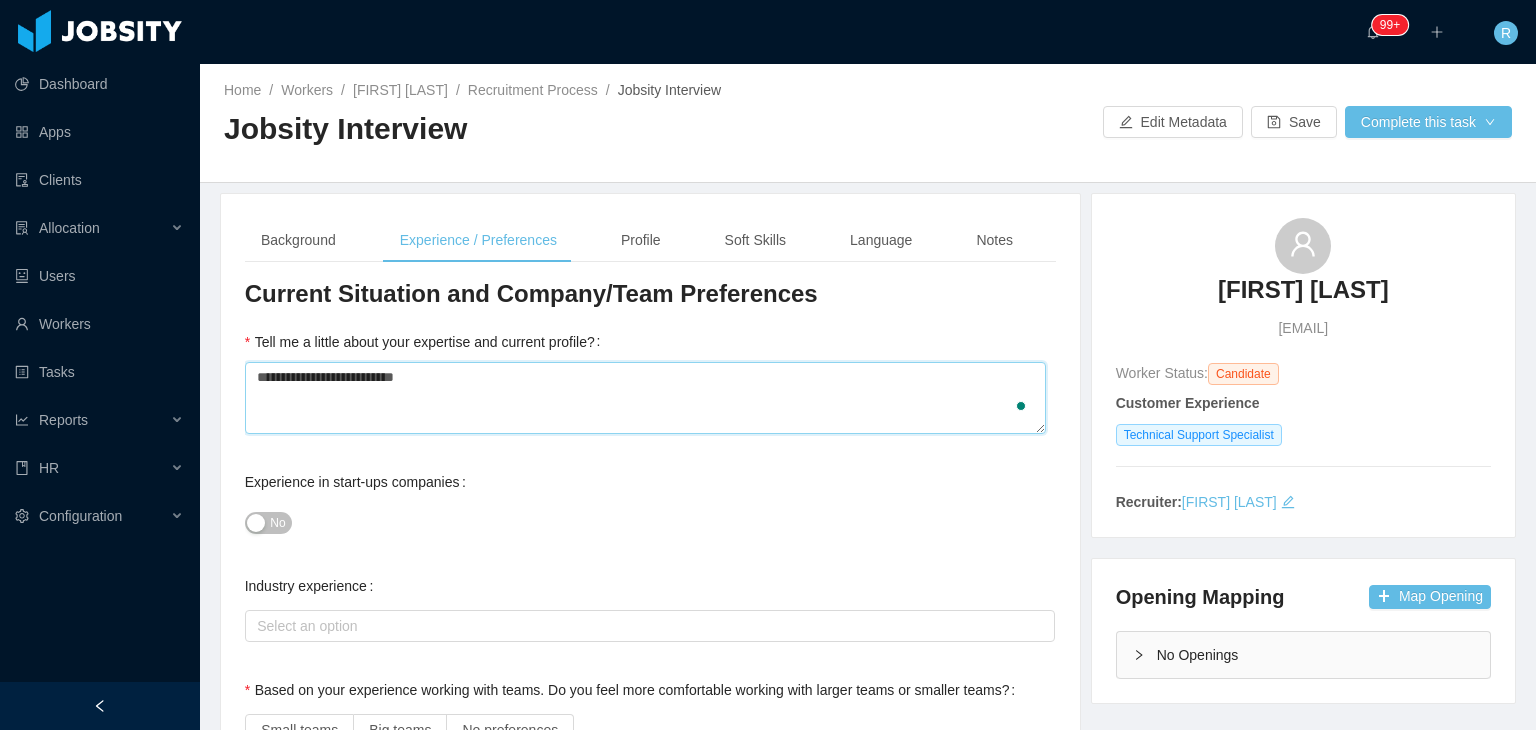 type 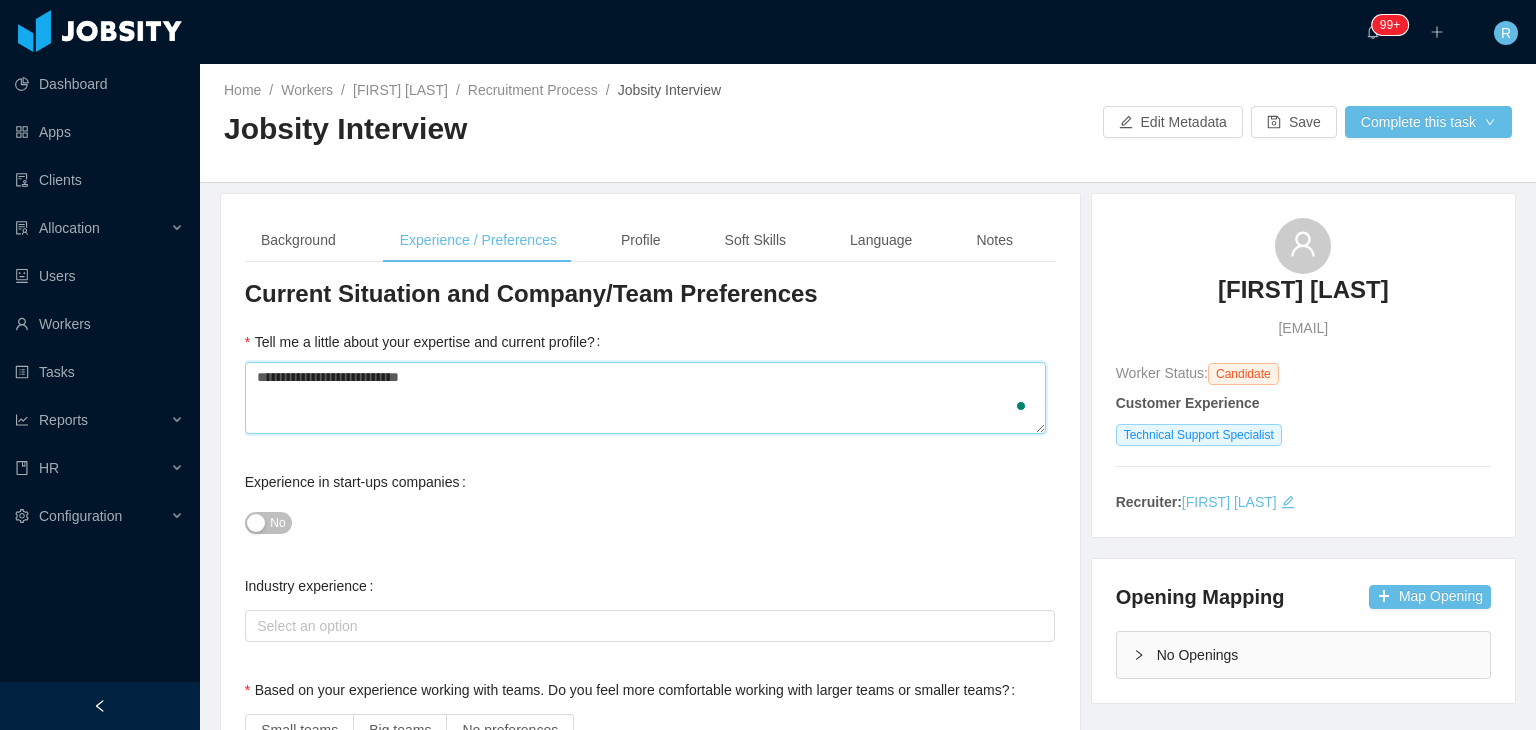 type 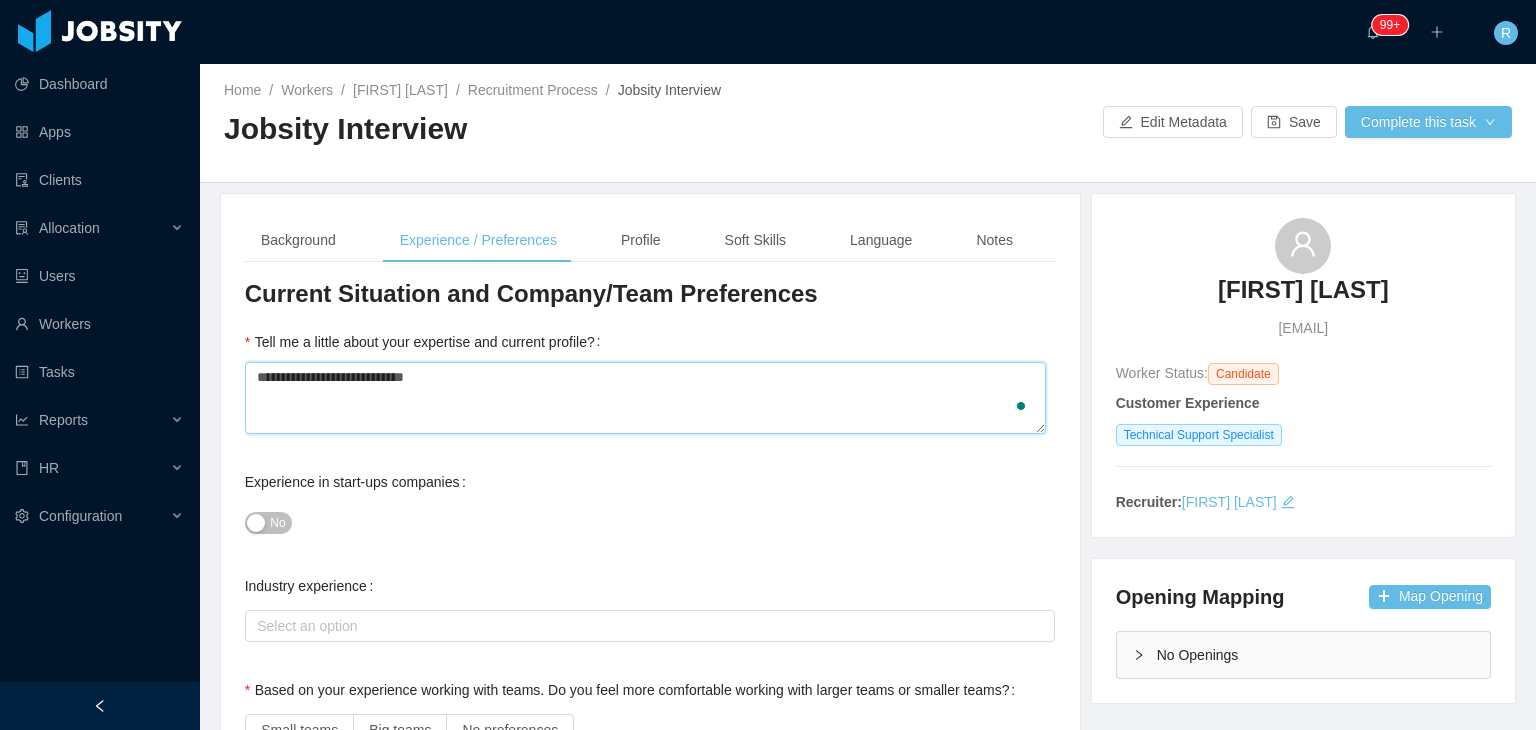 type on "**********" 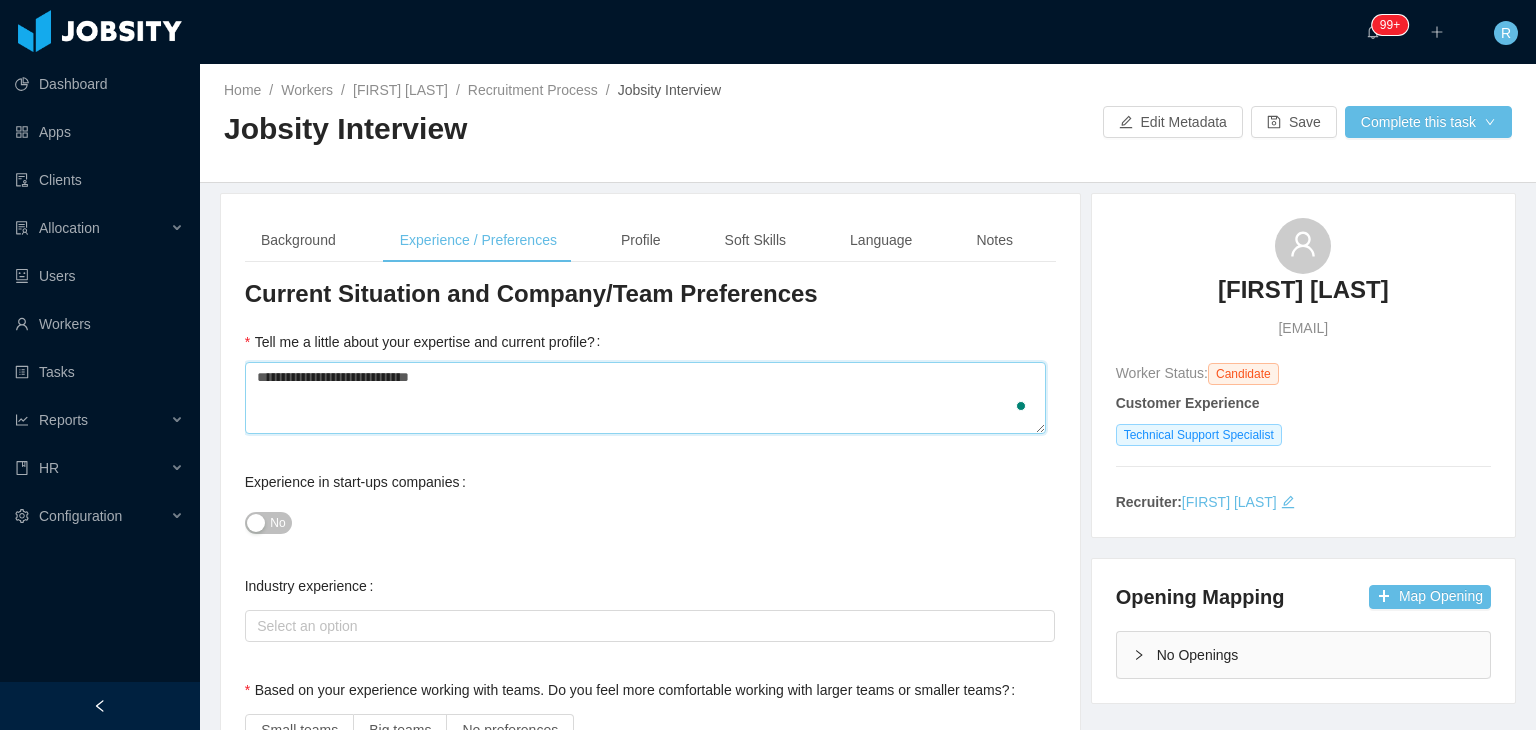 type 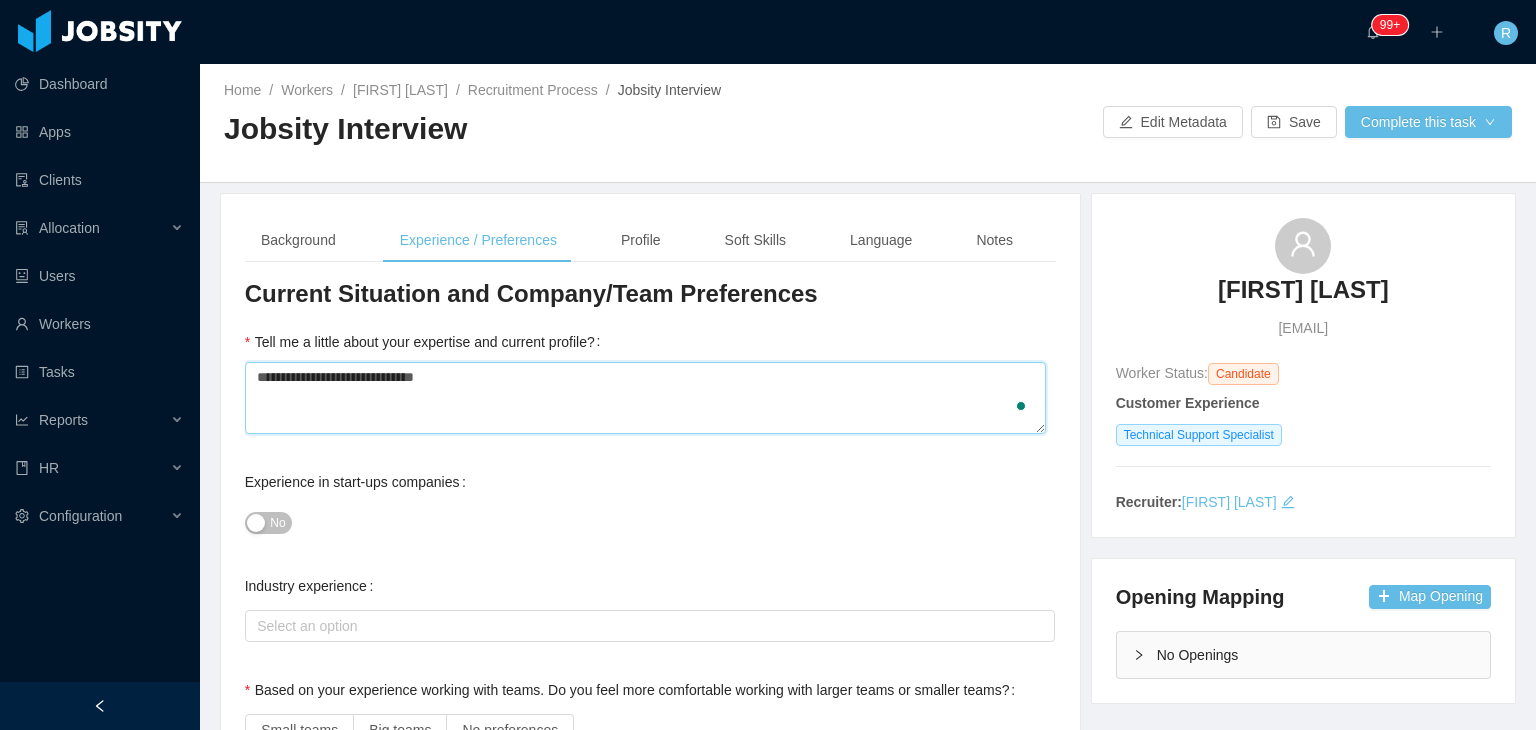 type on "**********" 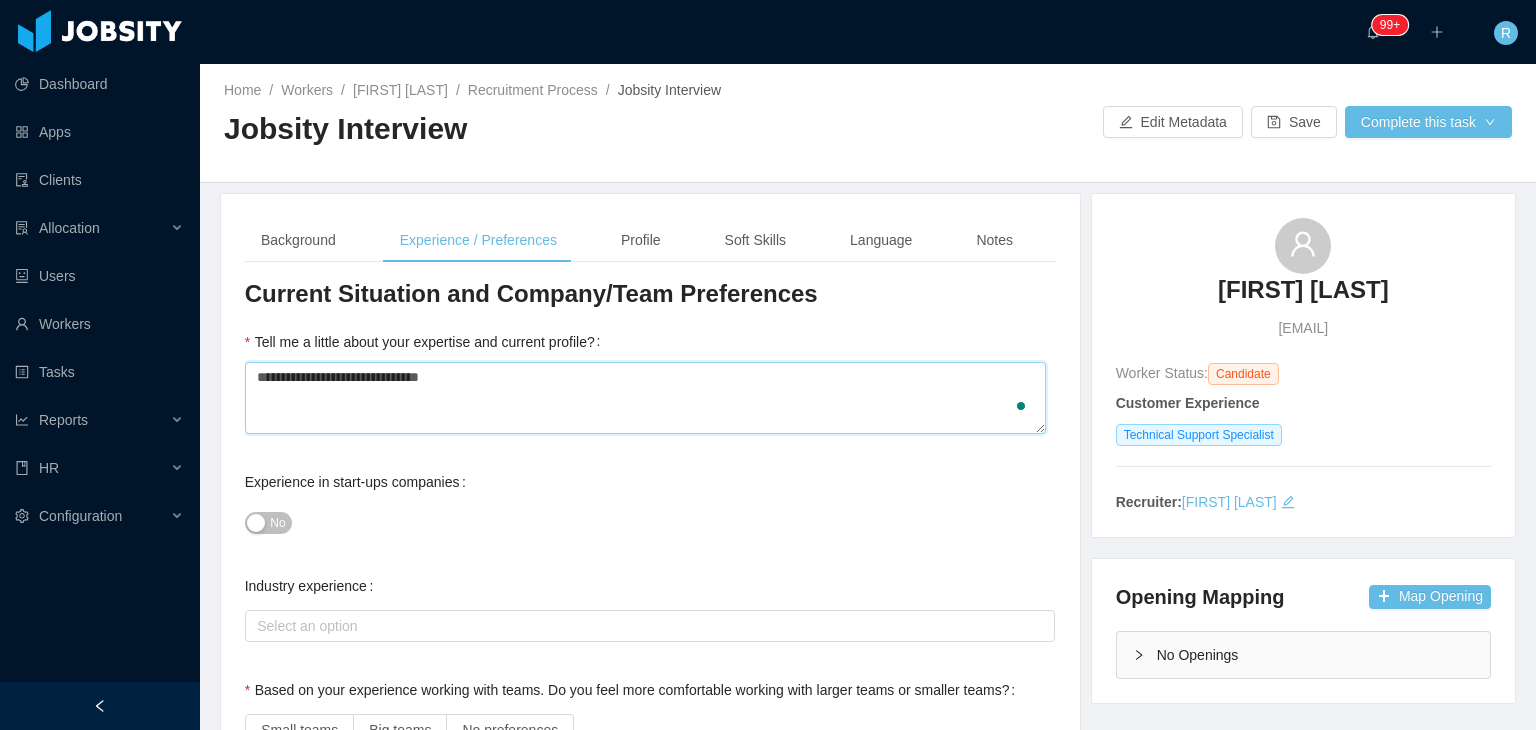 type 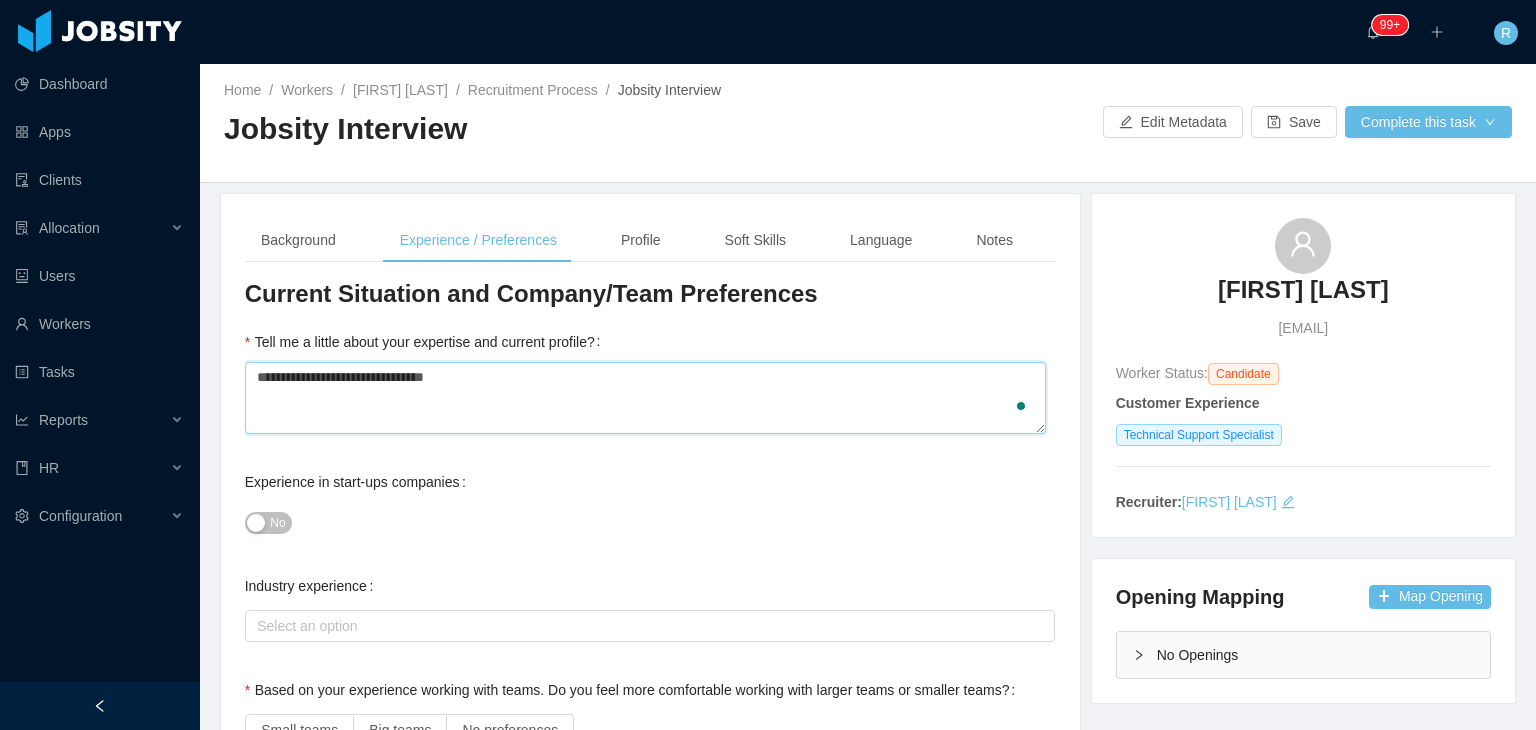 type 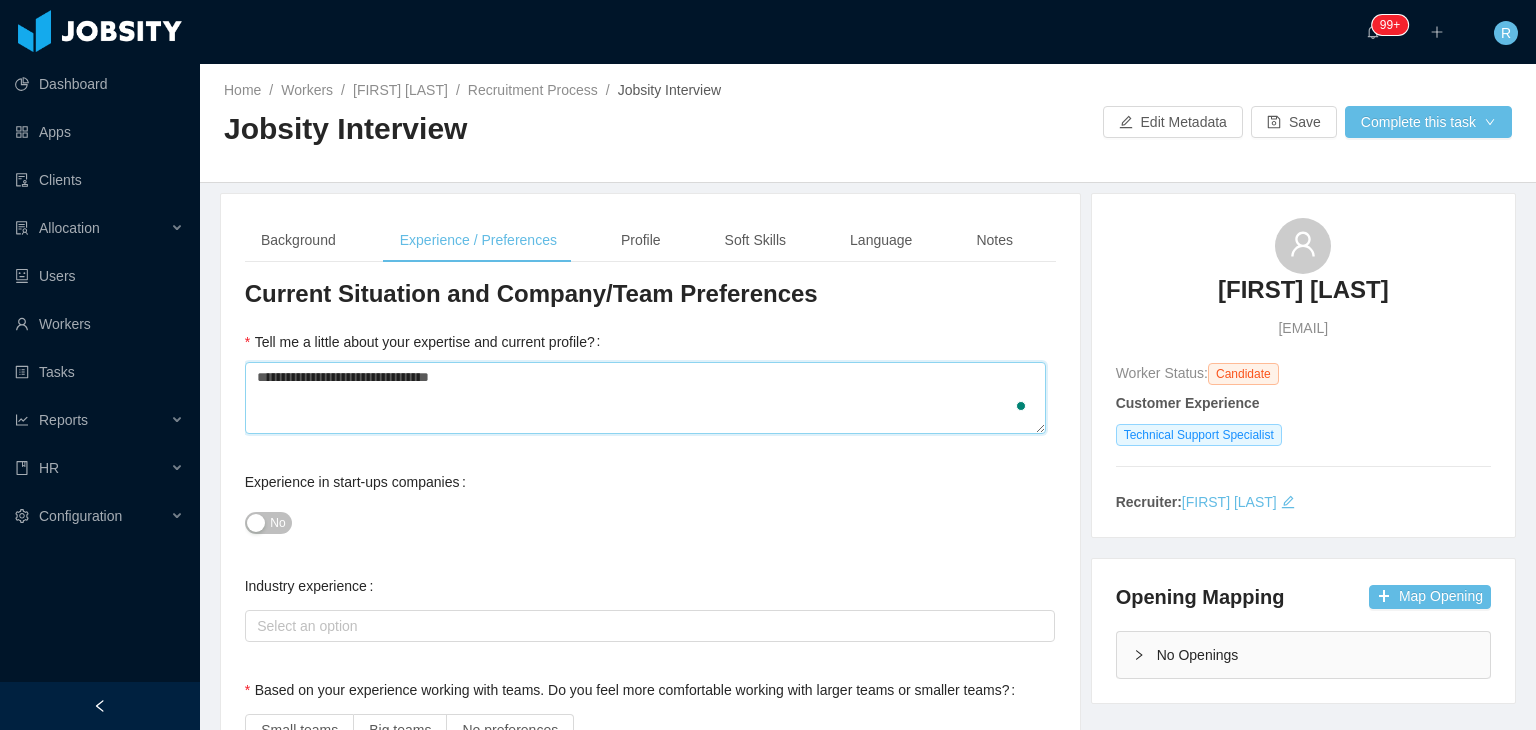 type 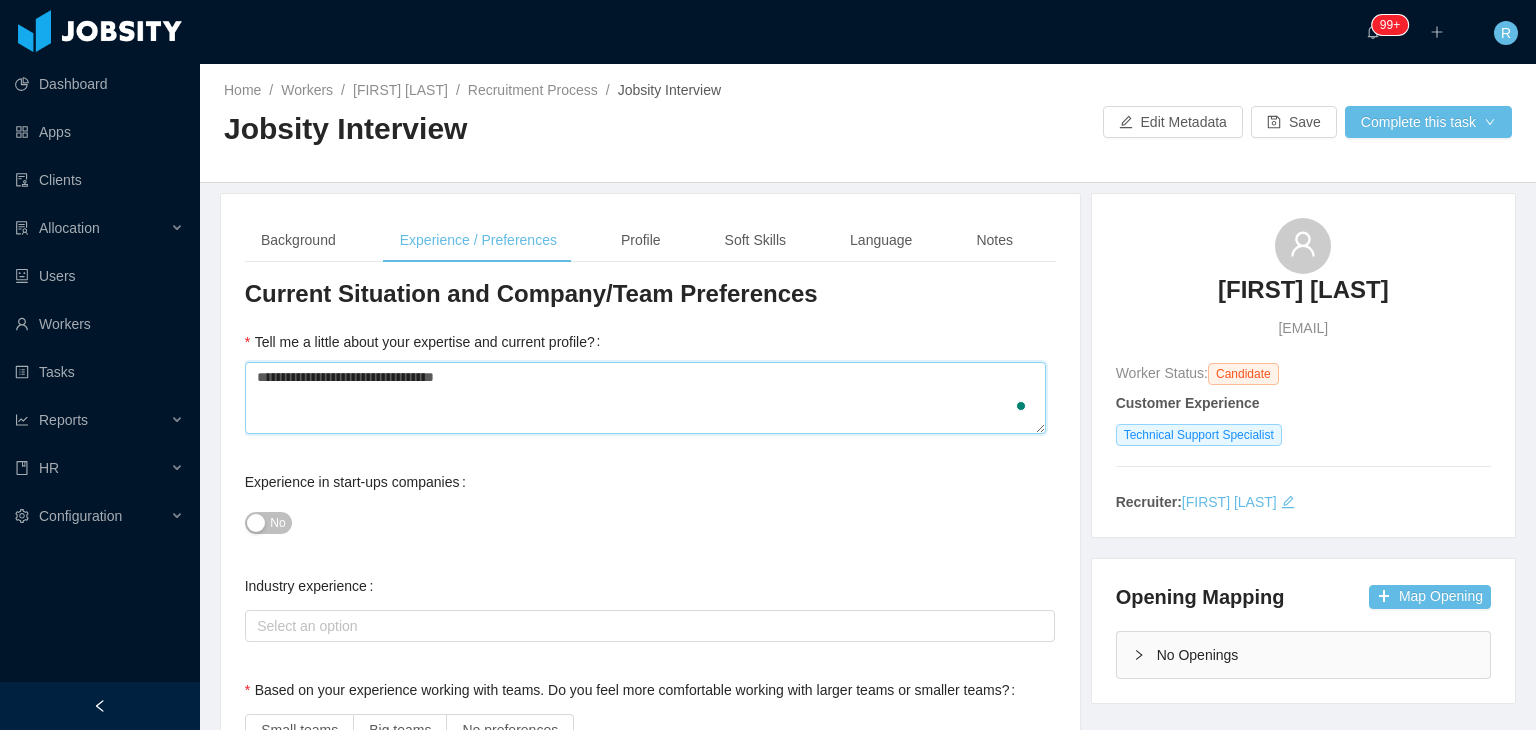 type 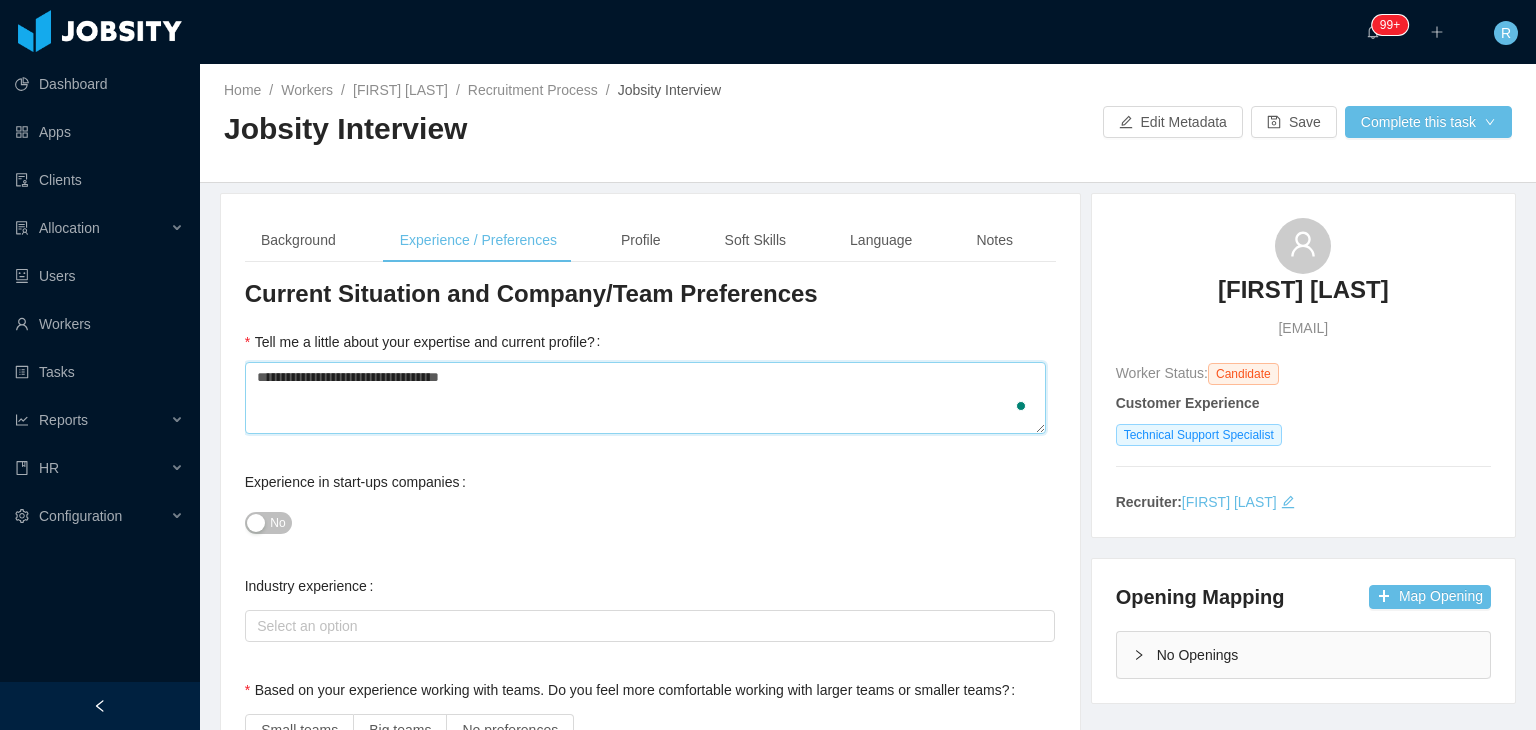 type 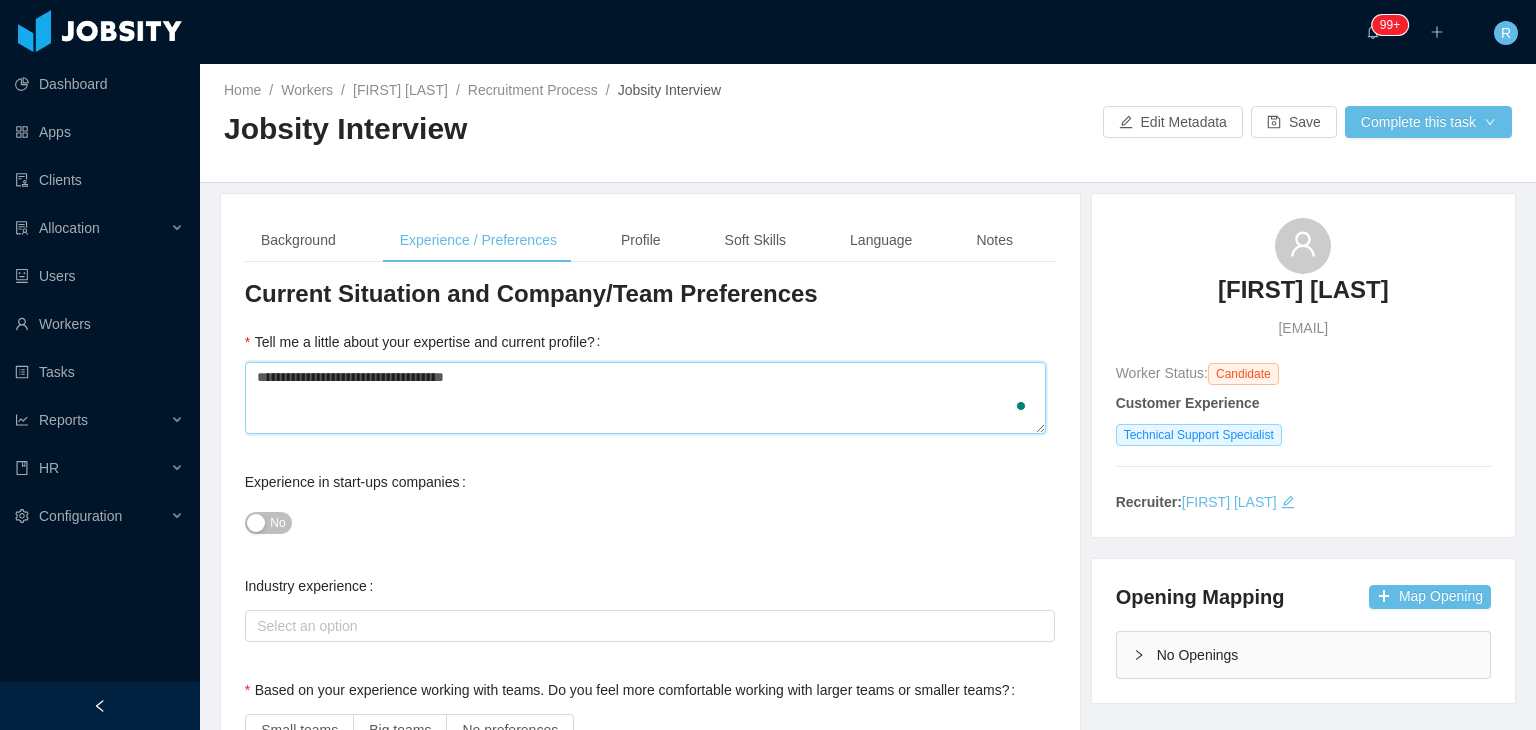 type 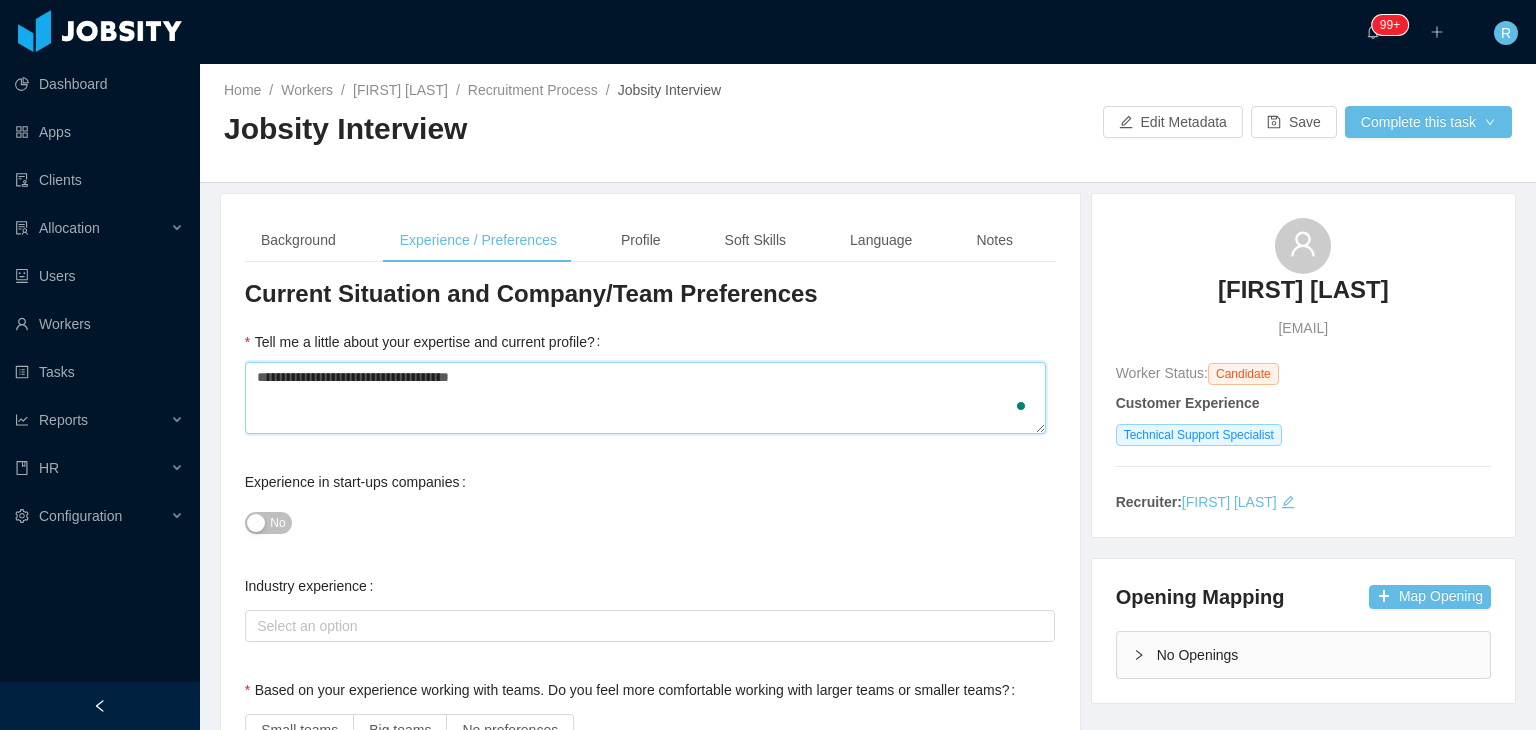 type 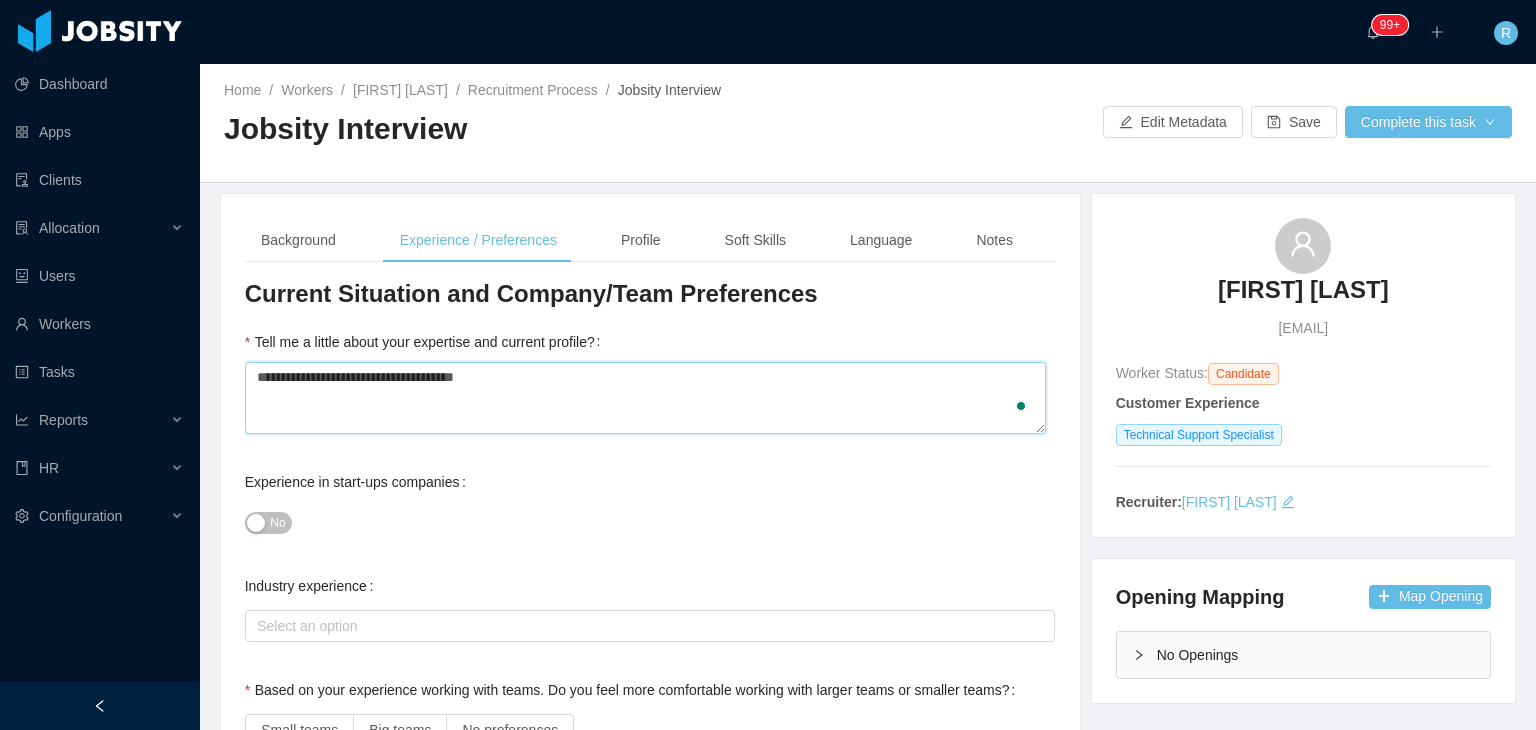 type 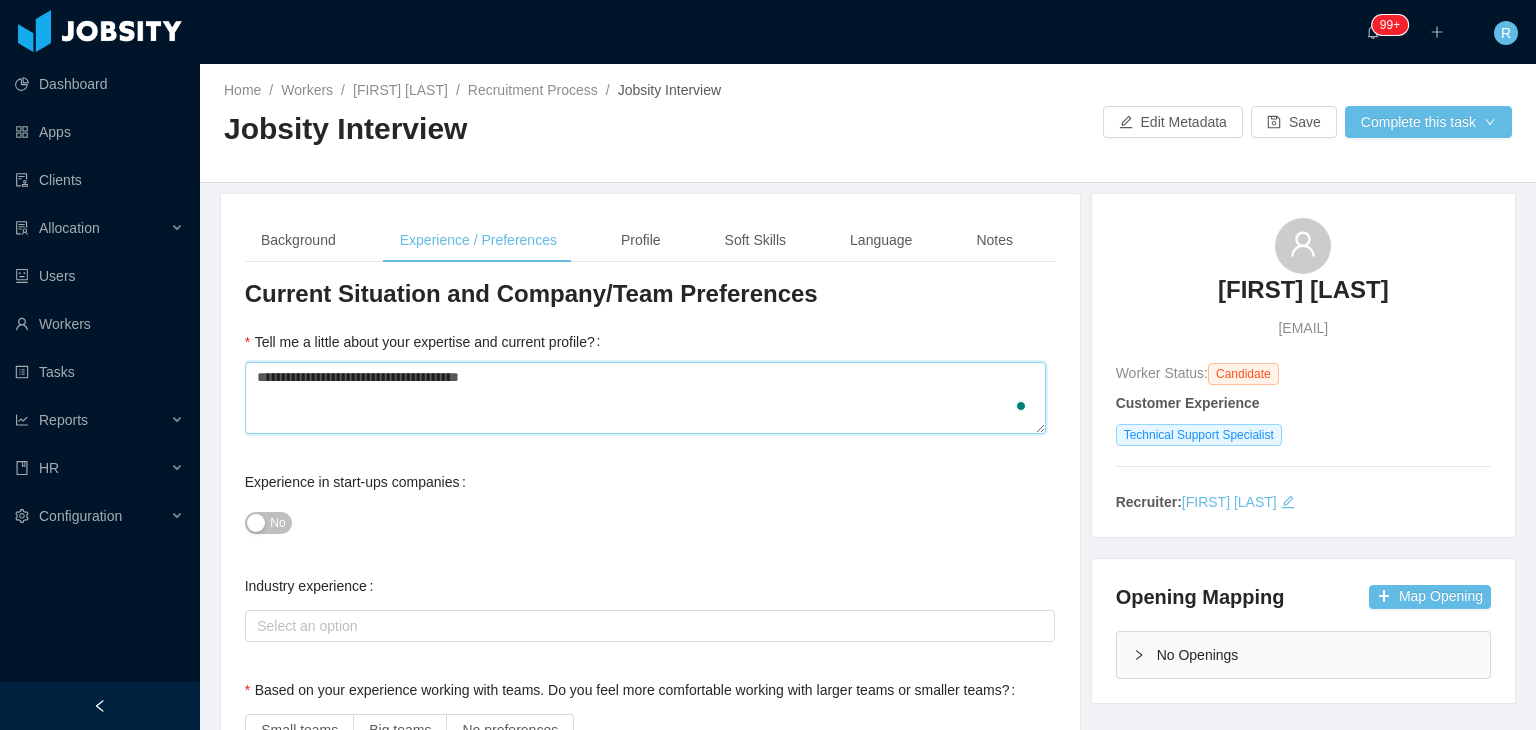 type 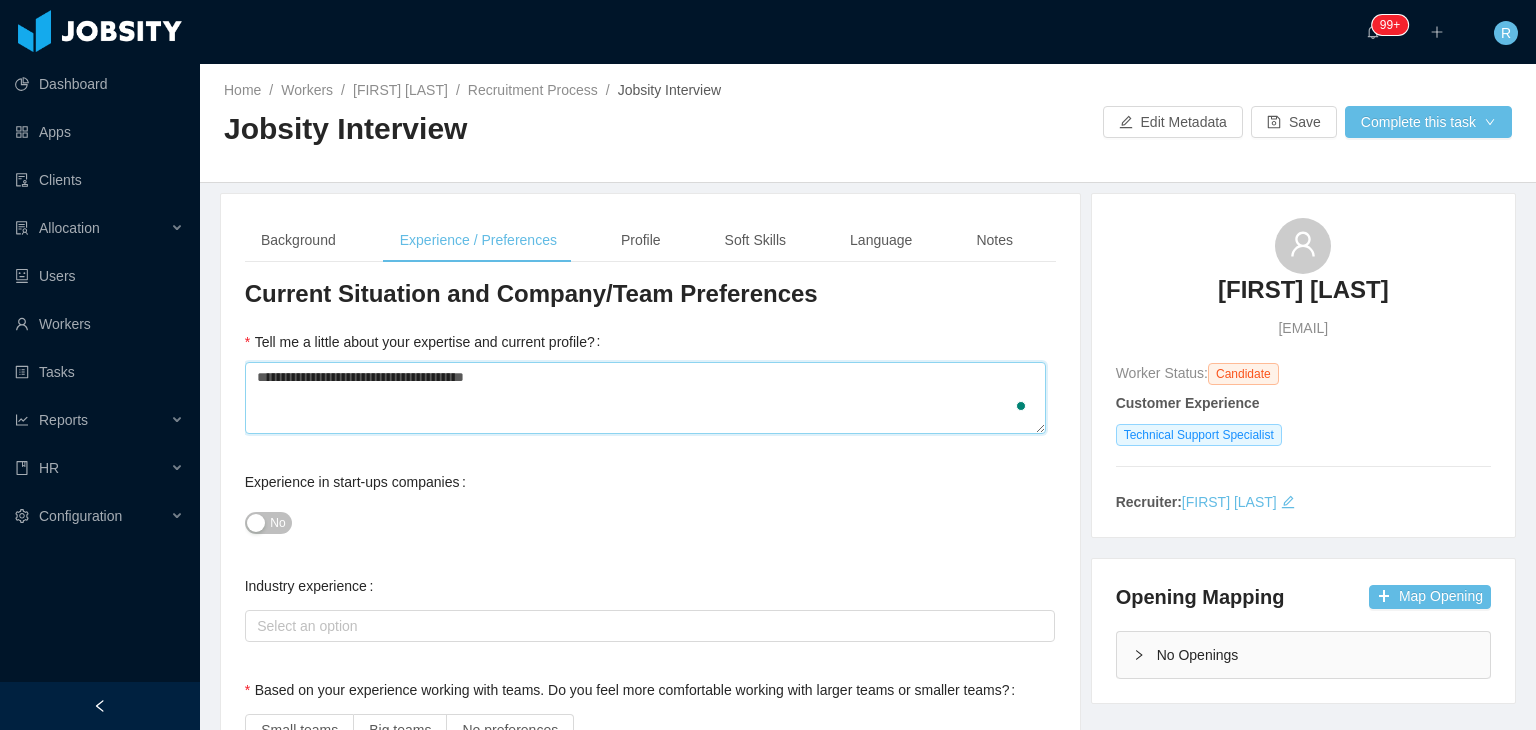 type 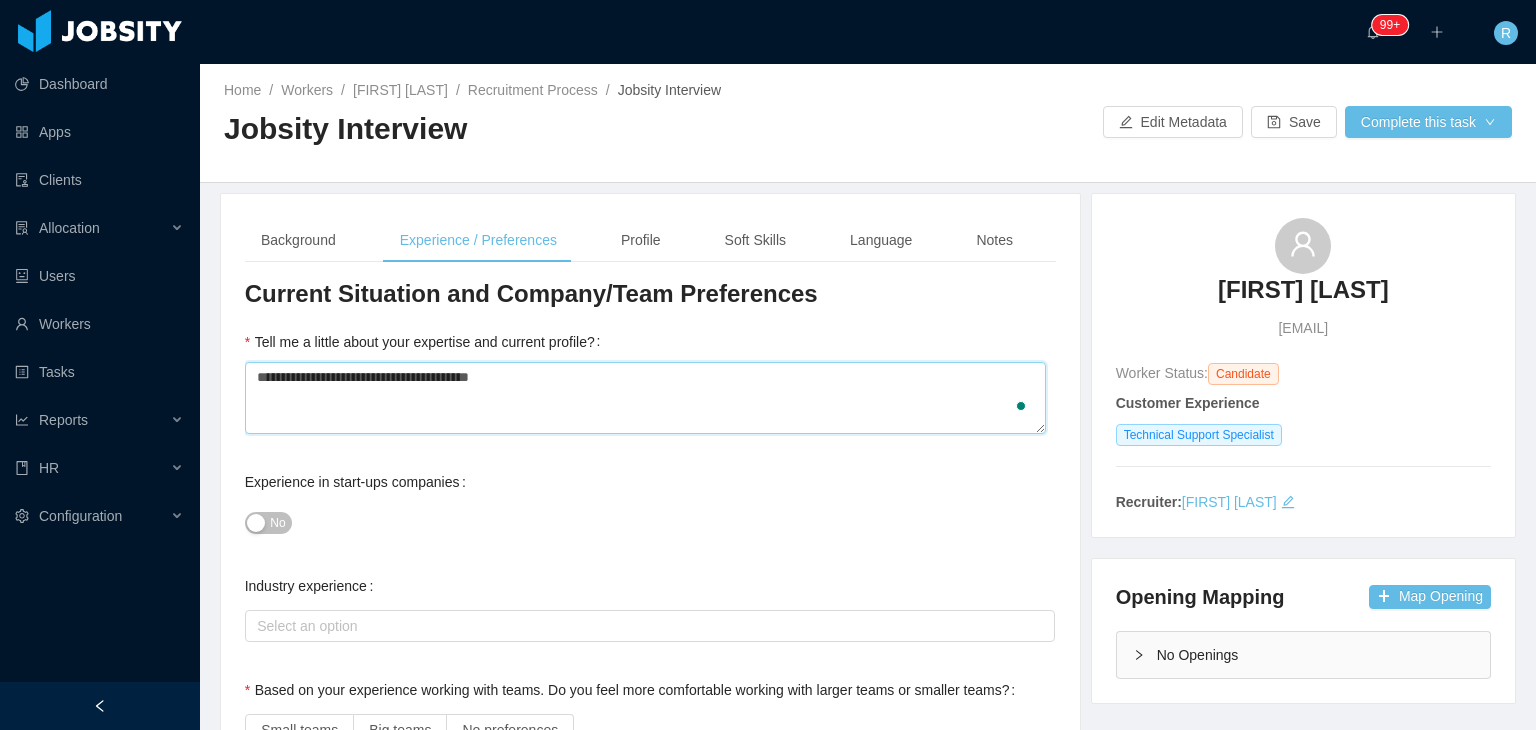 type 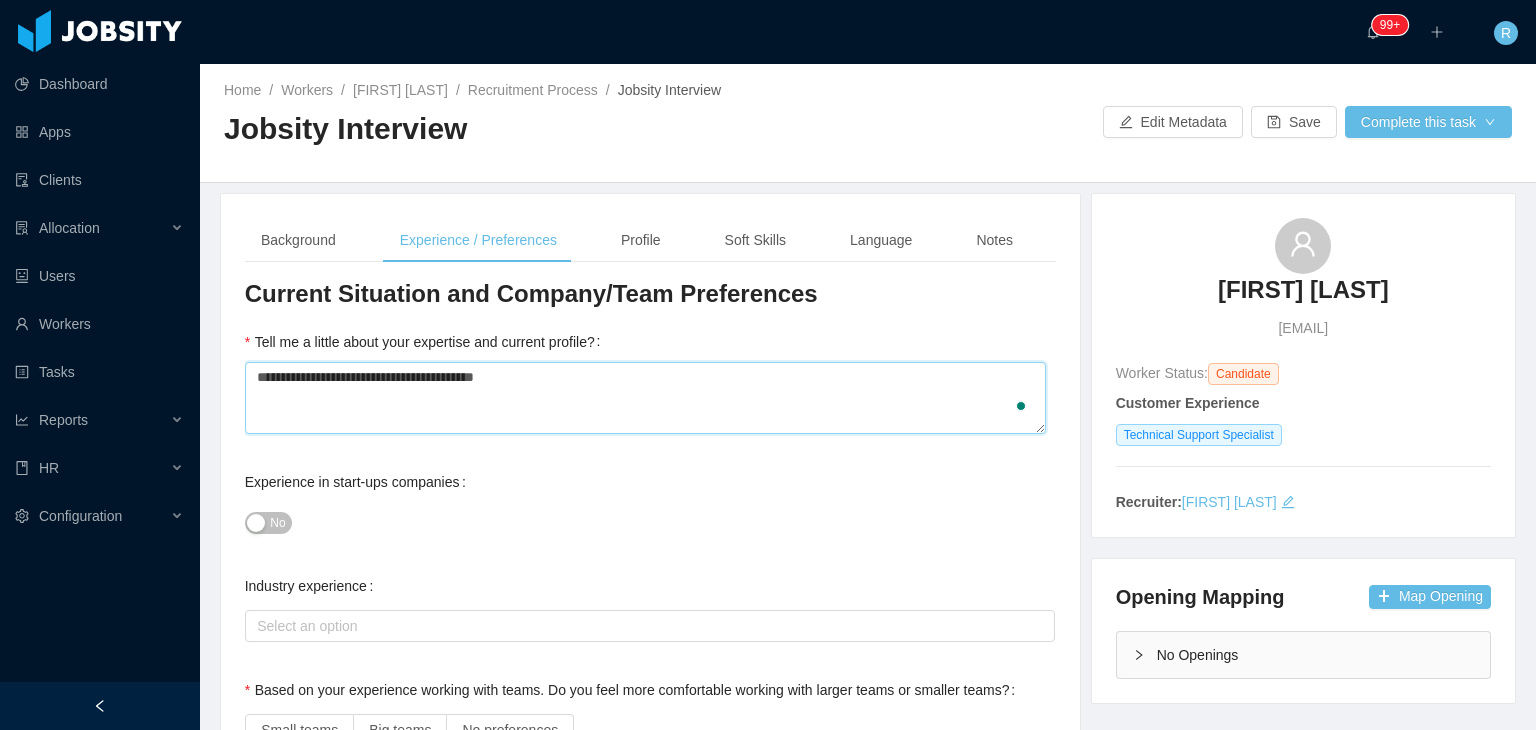 type 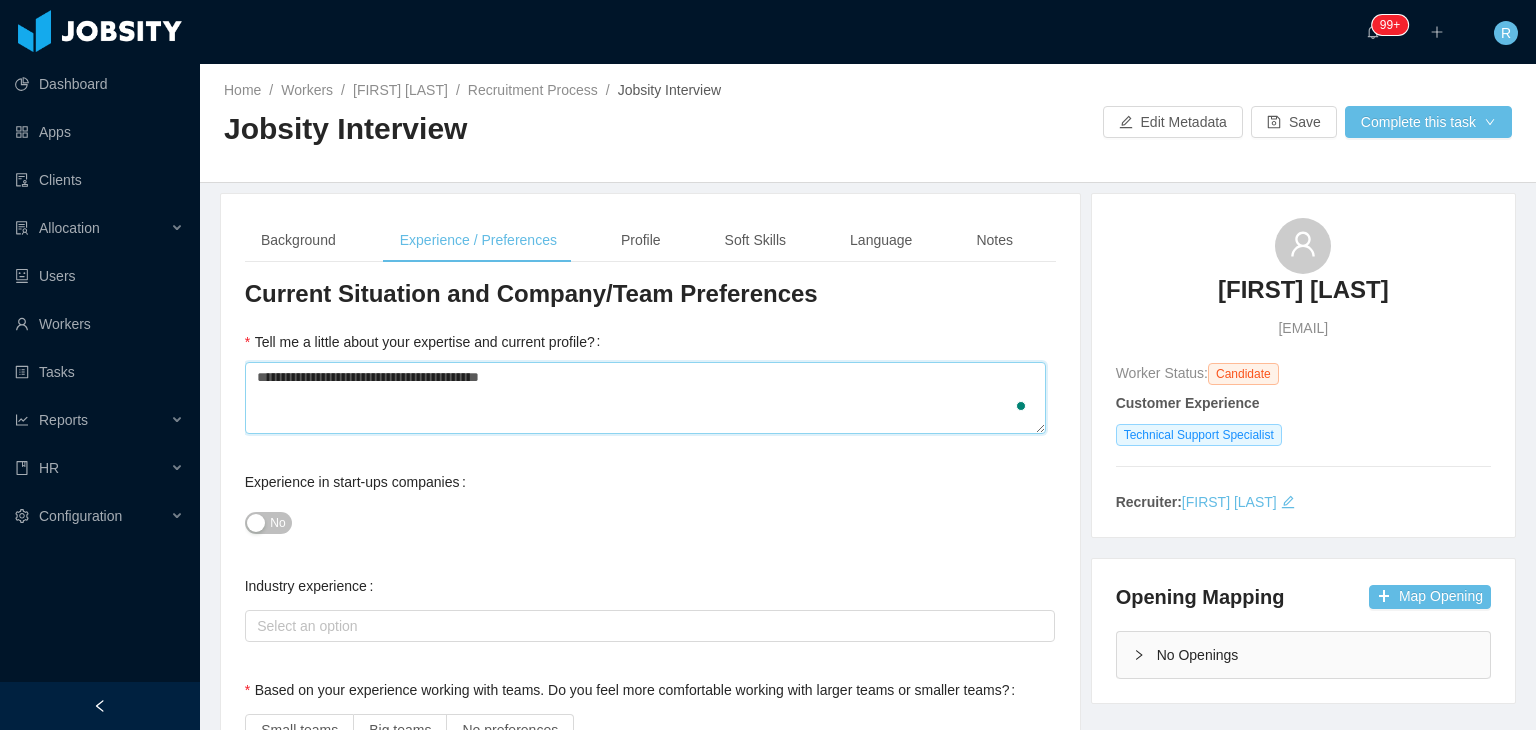 type 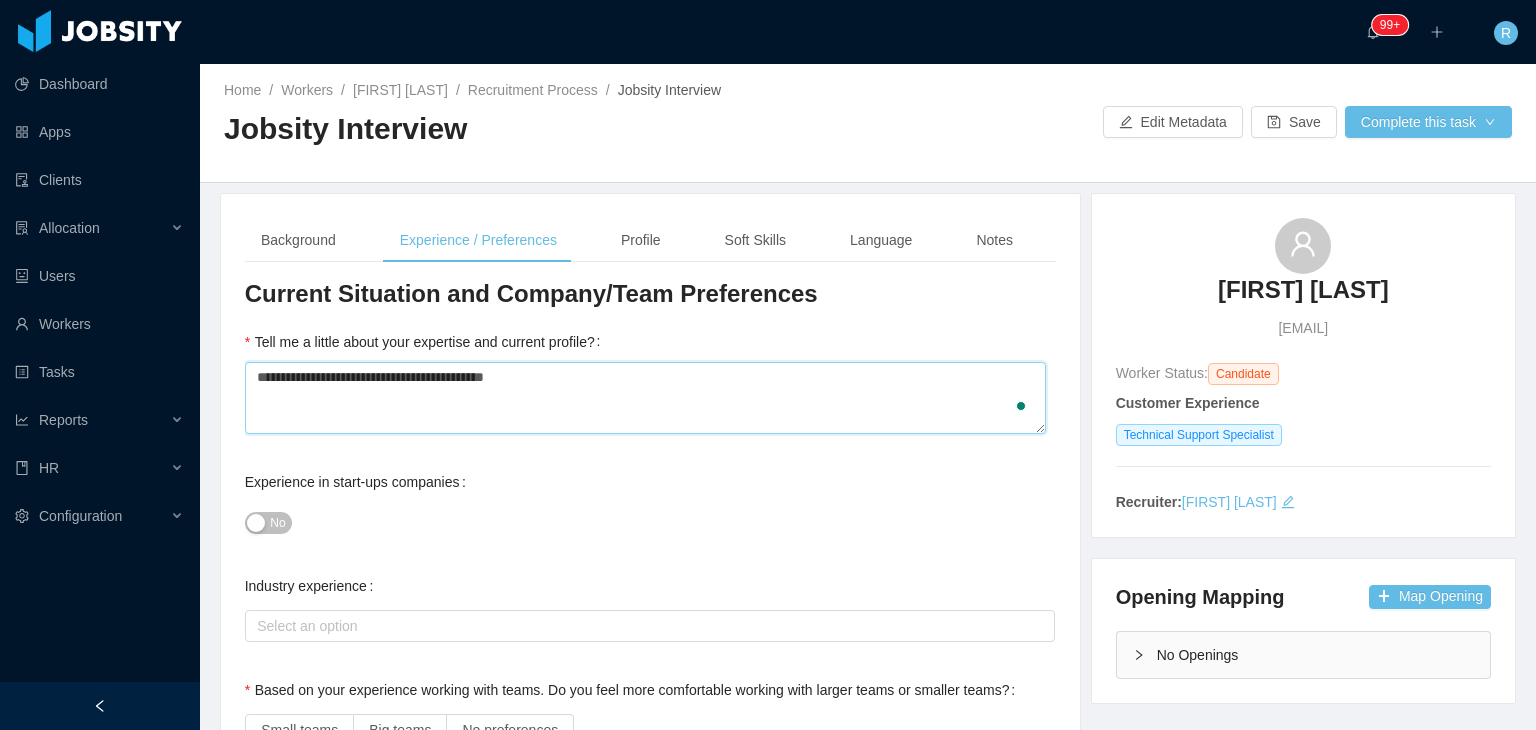 type 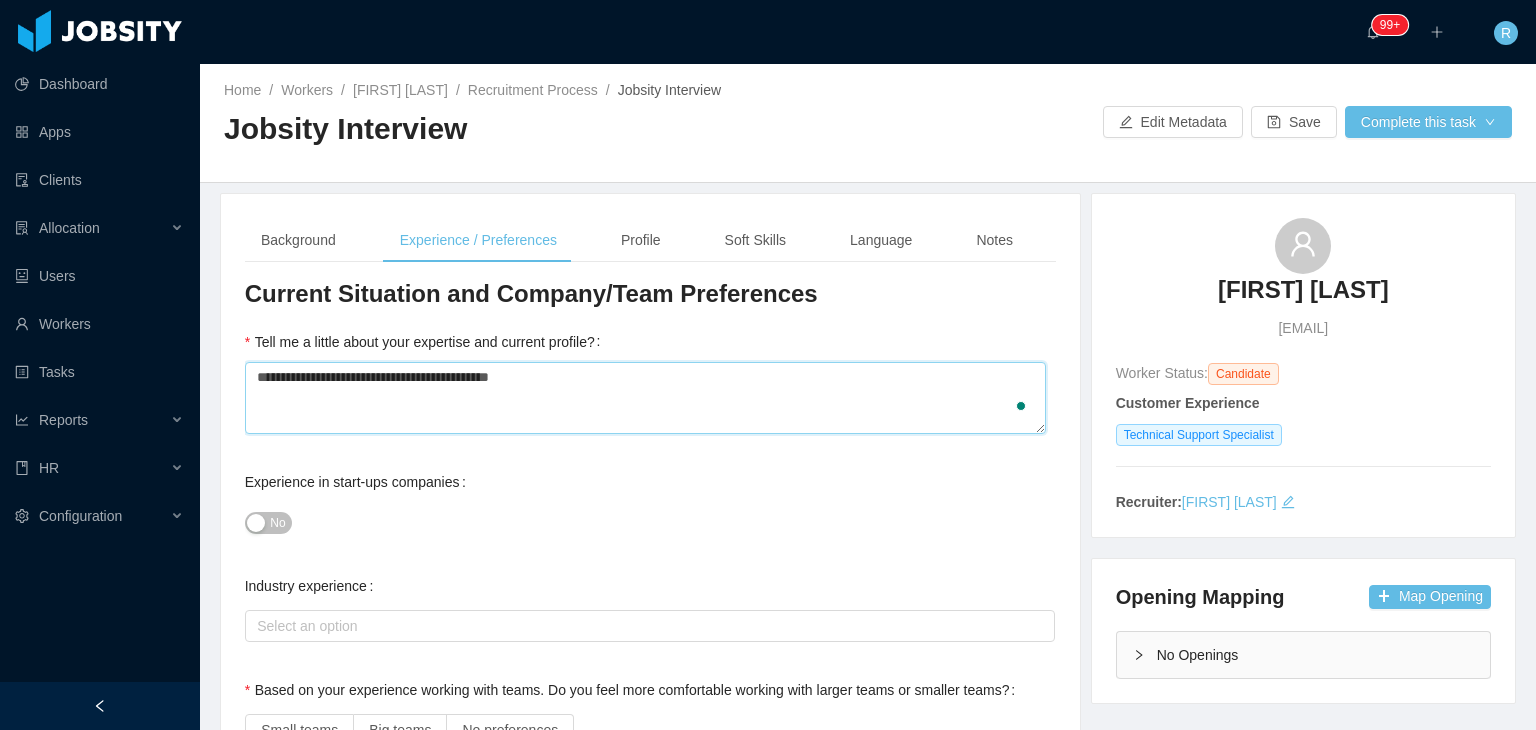 type 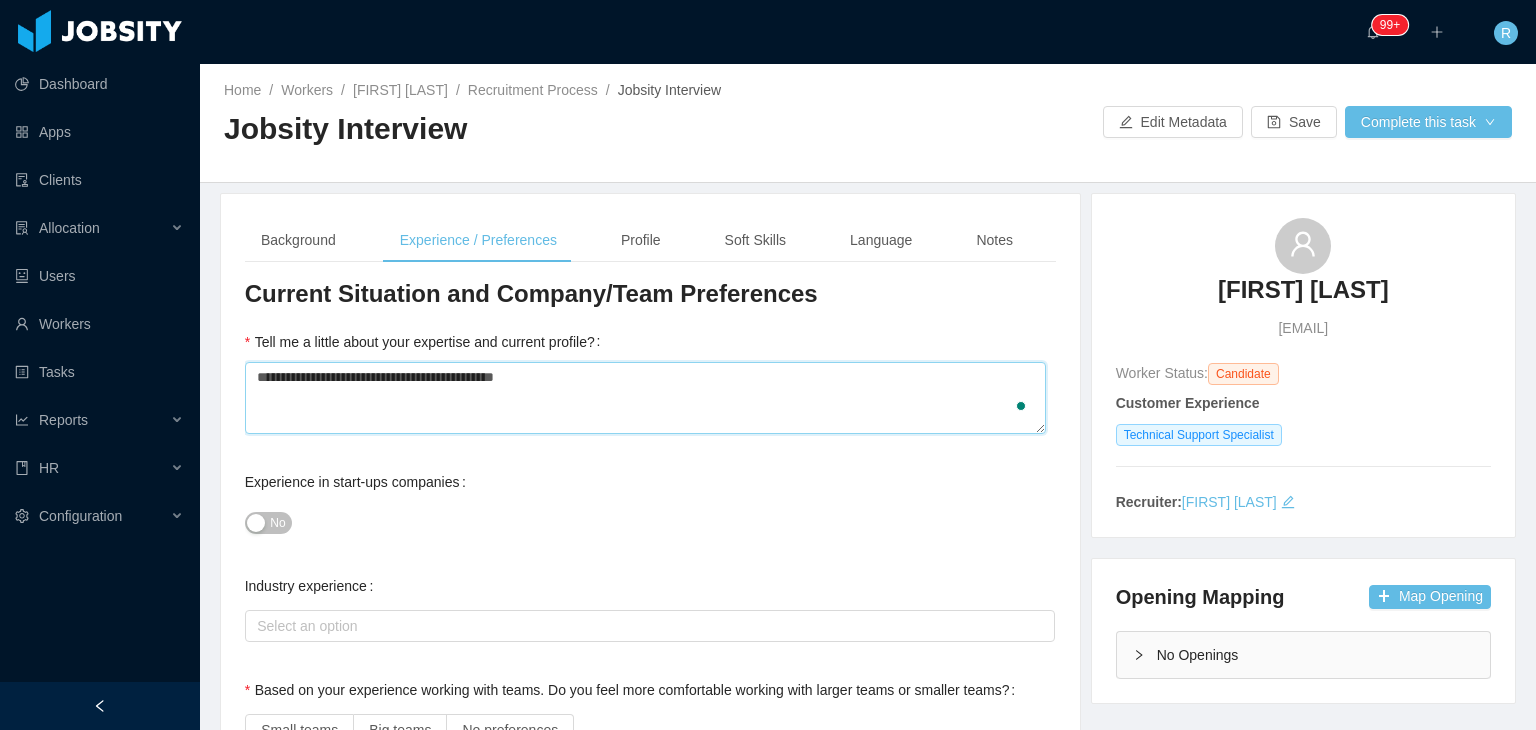 type 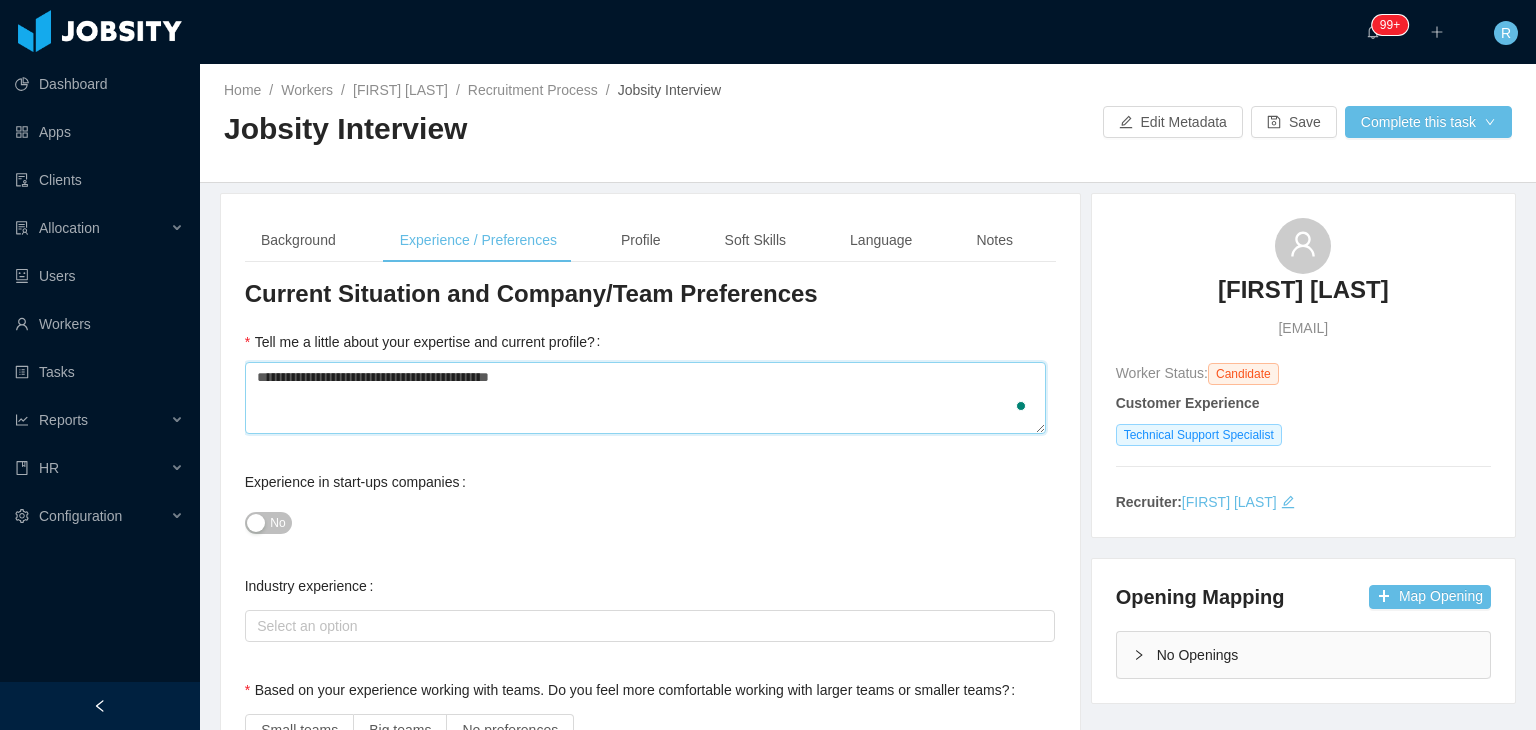 type 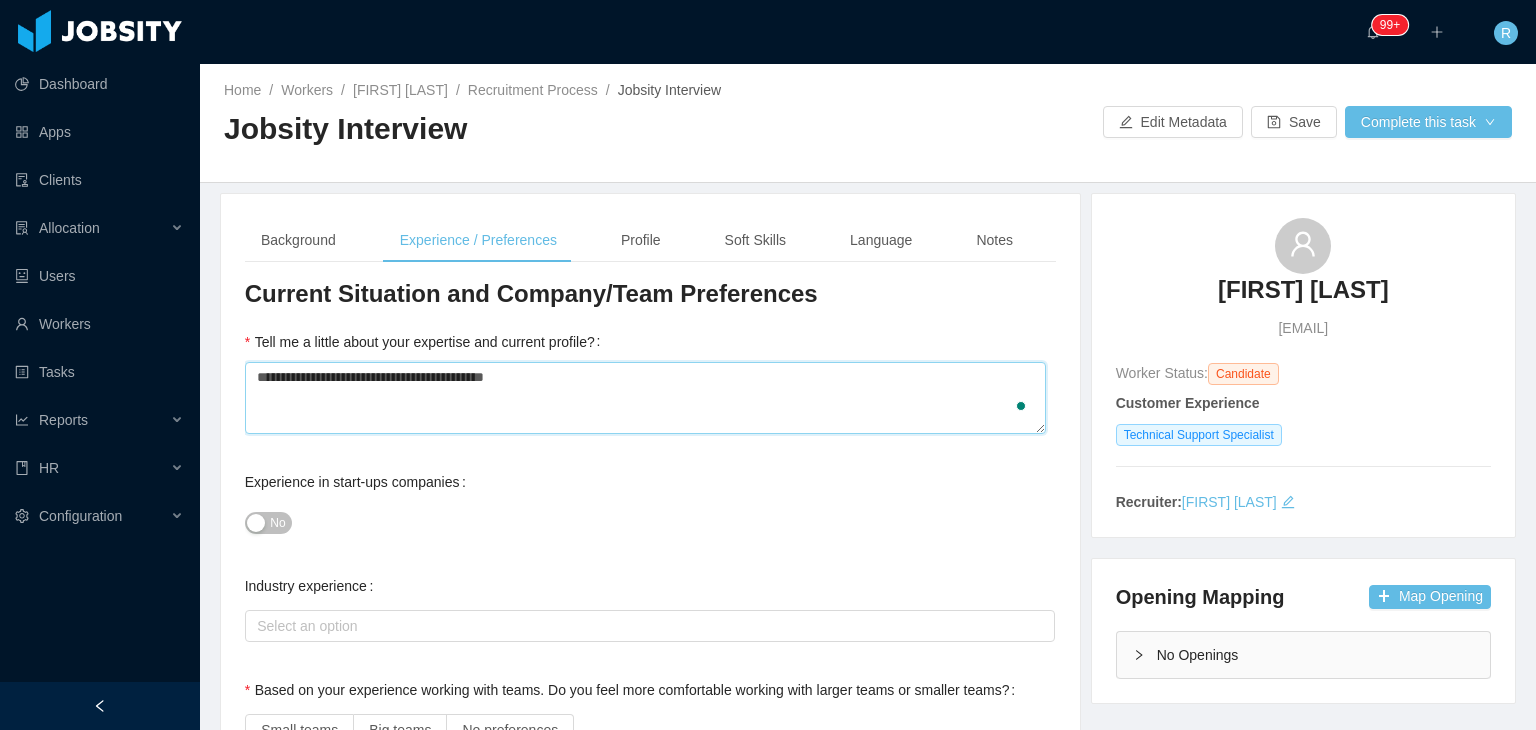 type 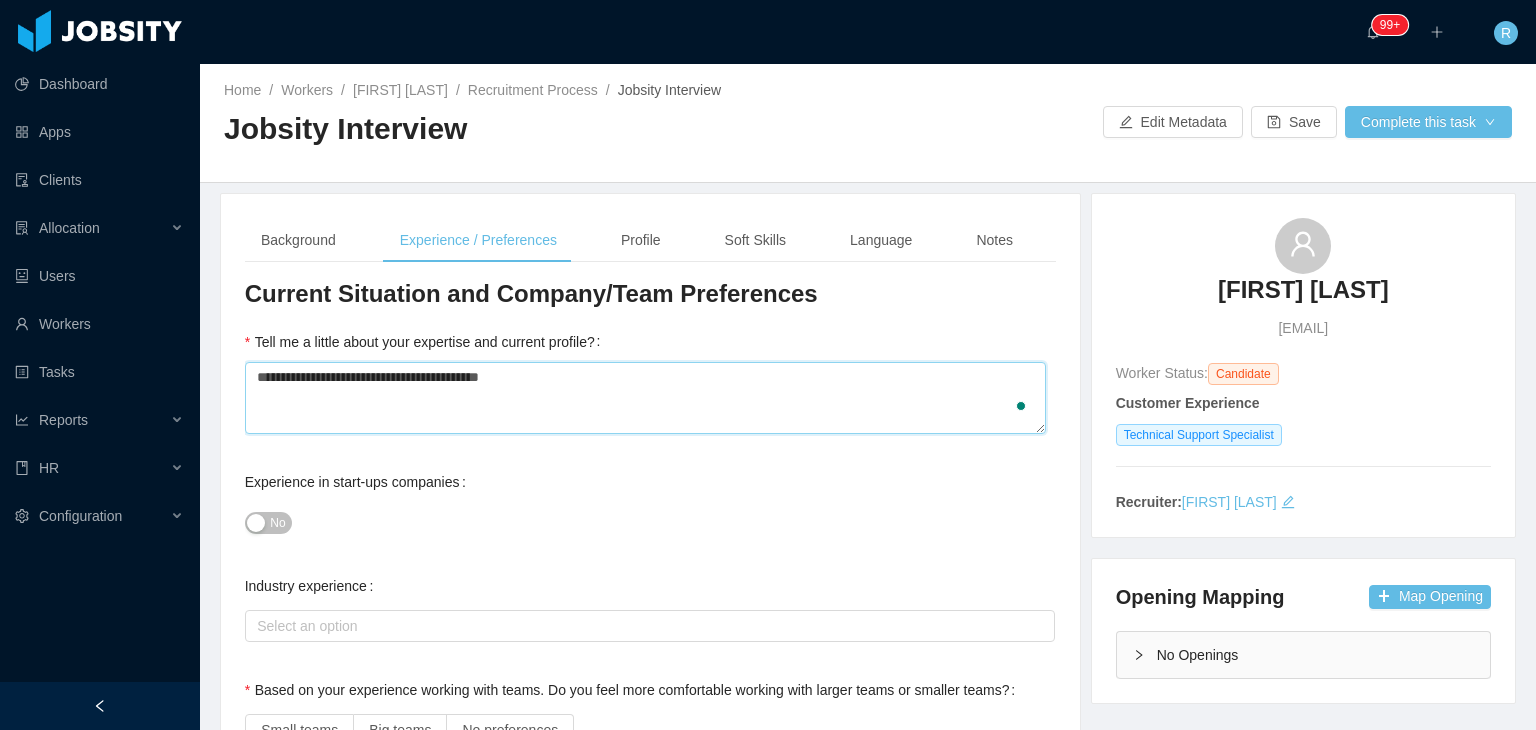 type 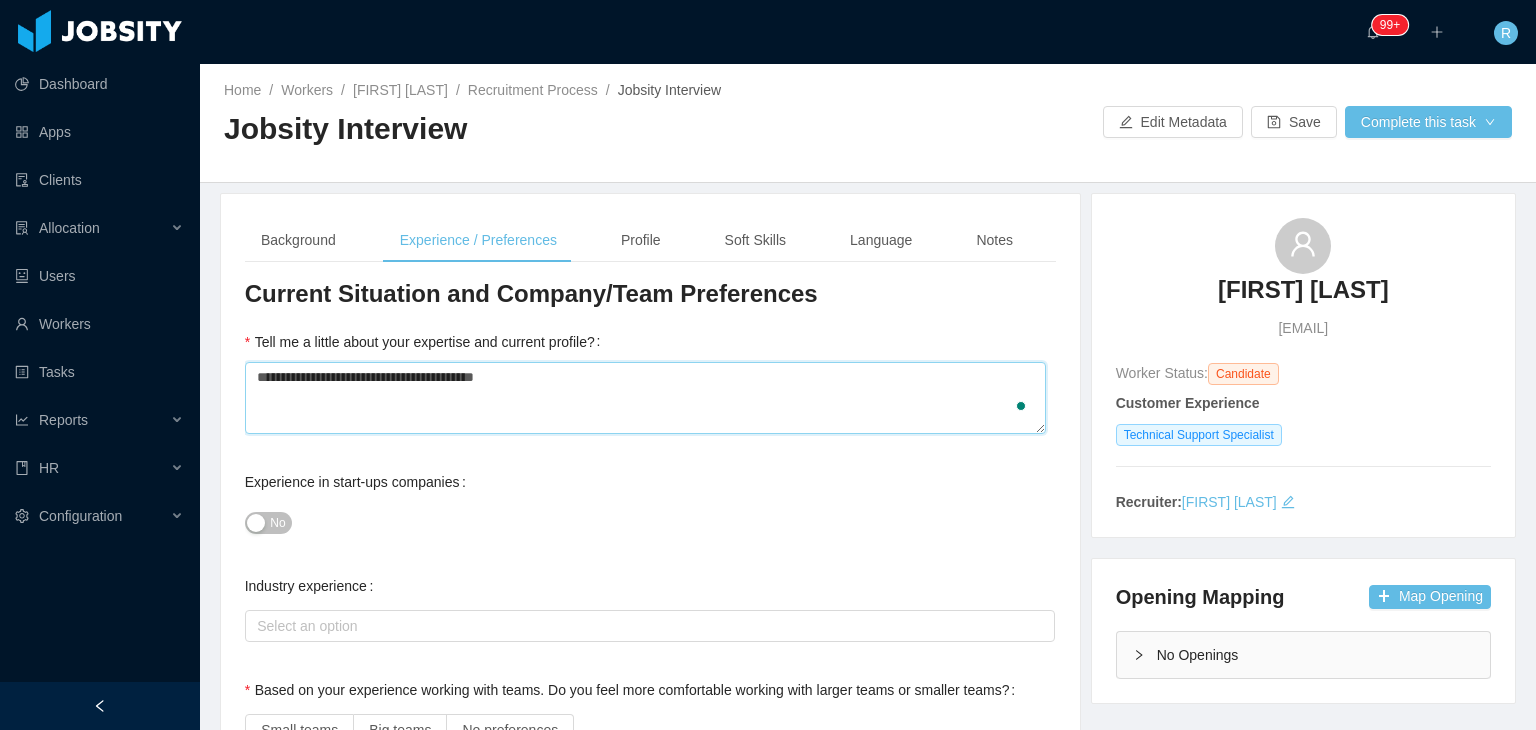 type 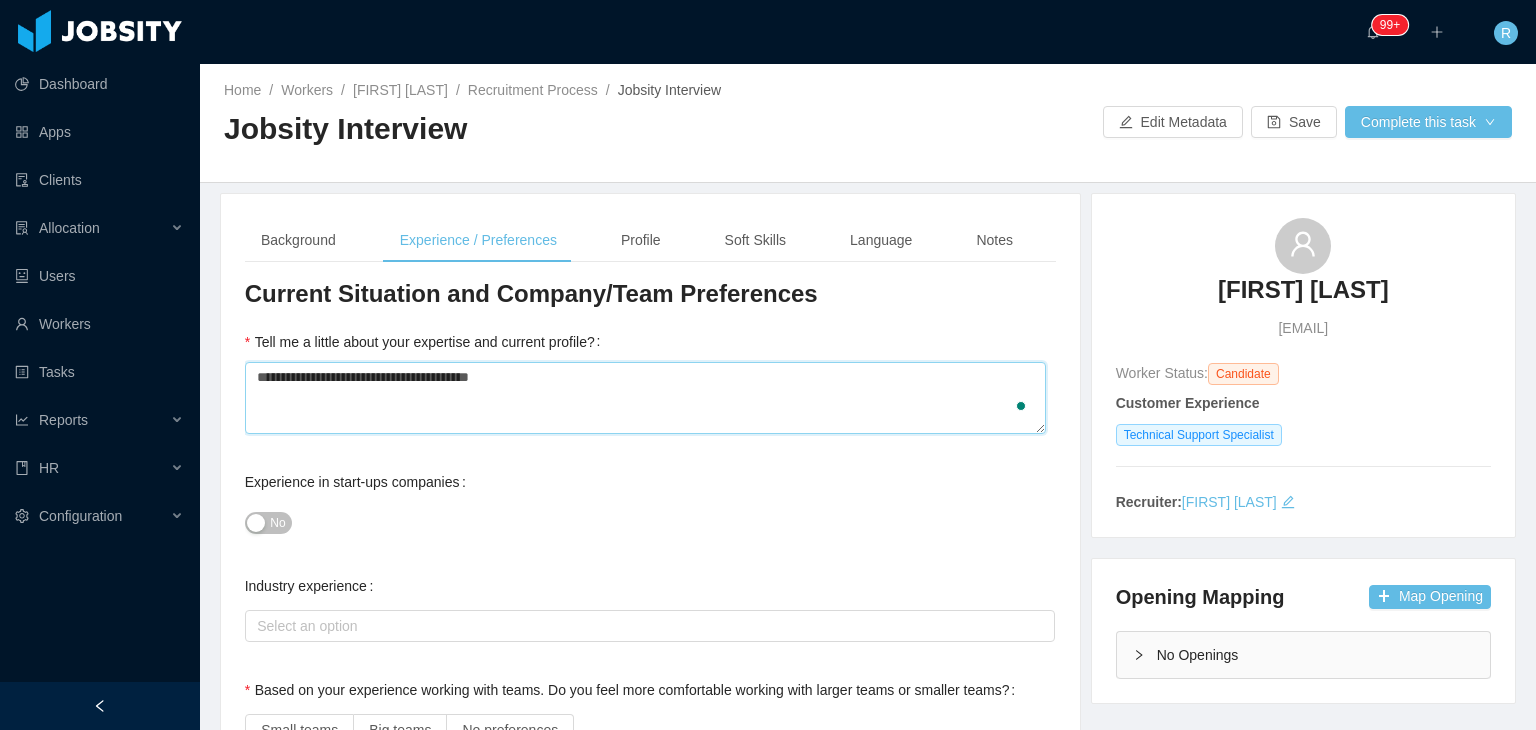 type 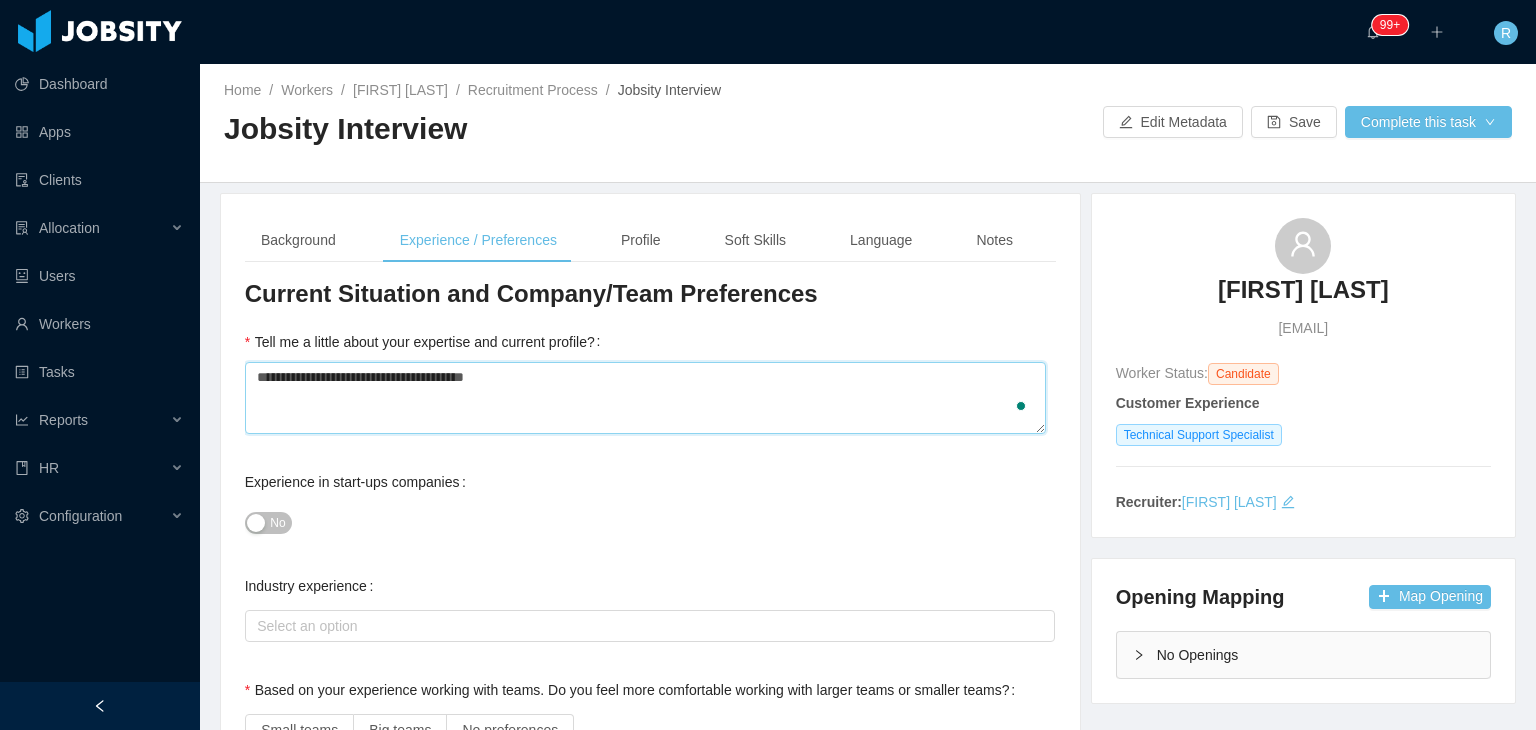 type 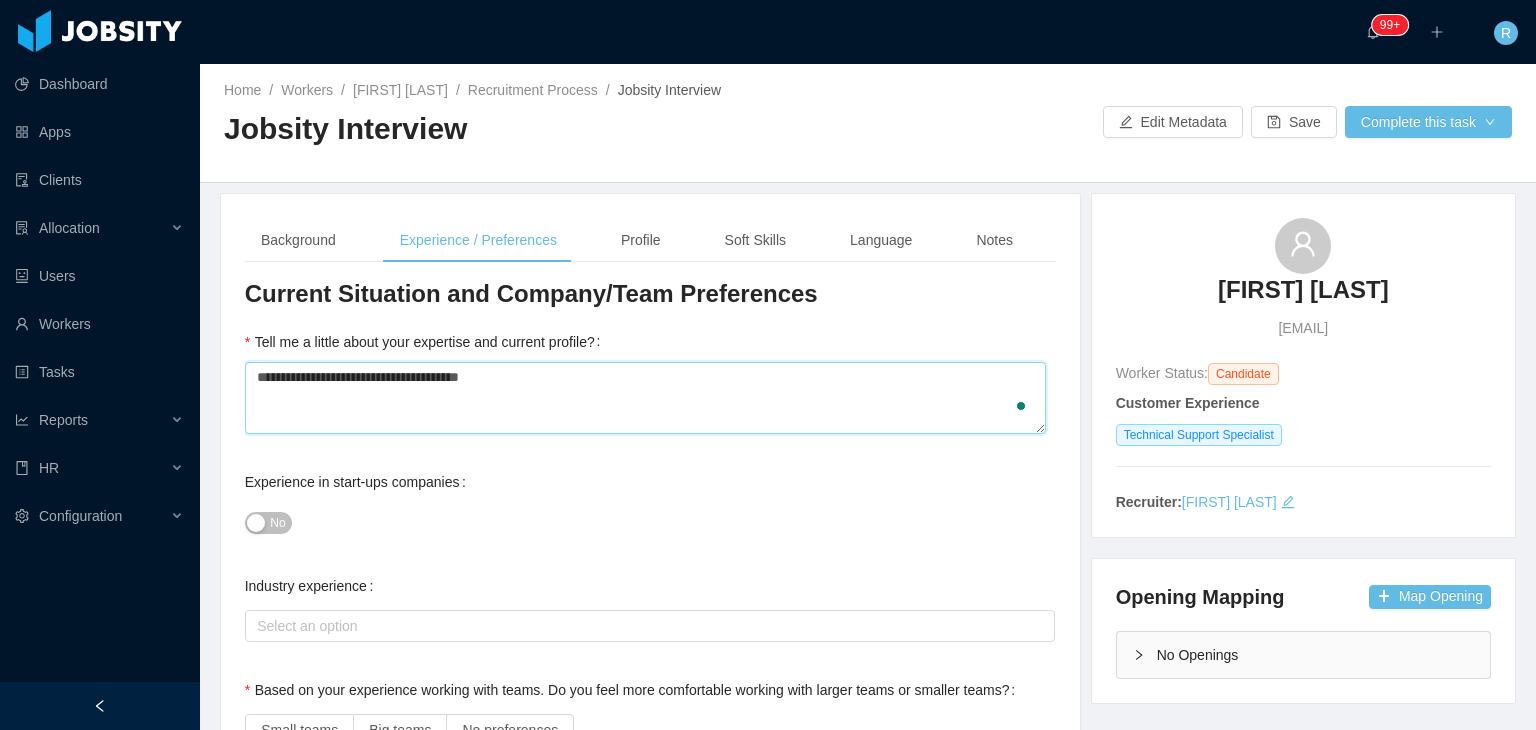 type 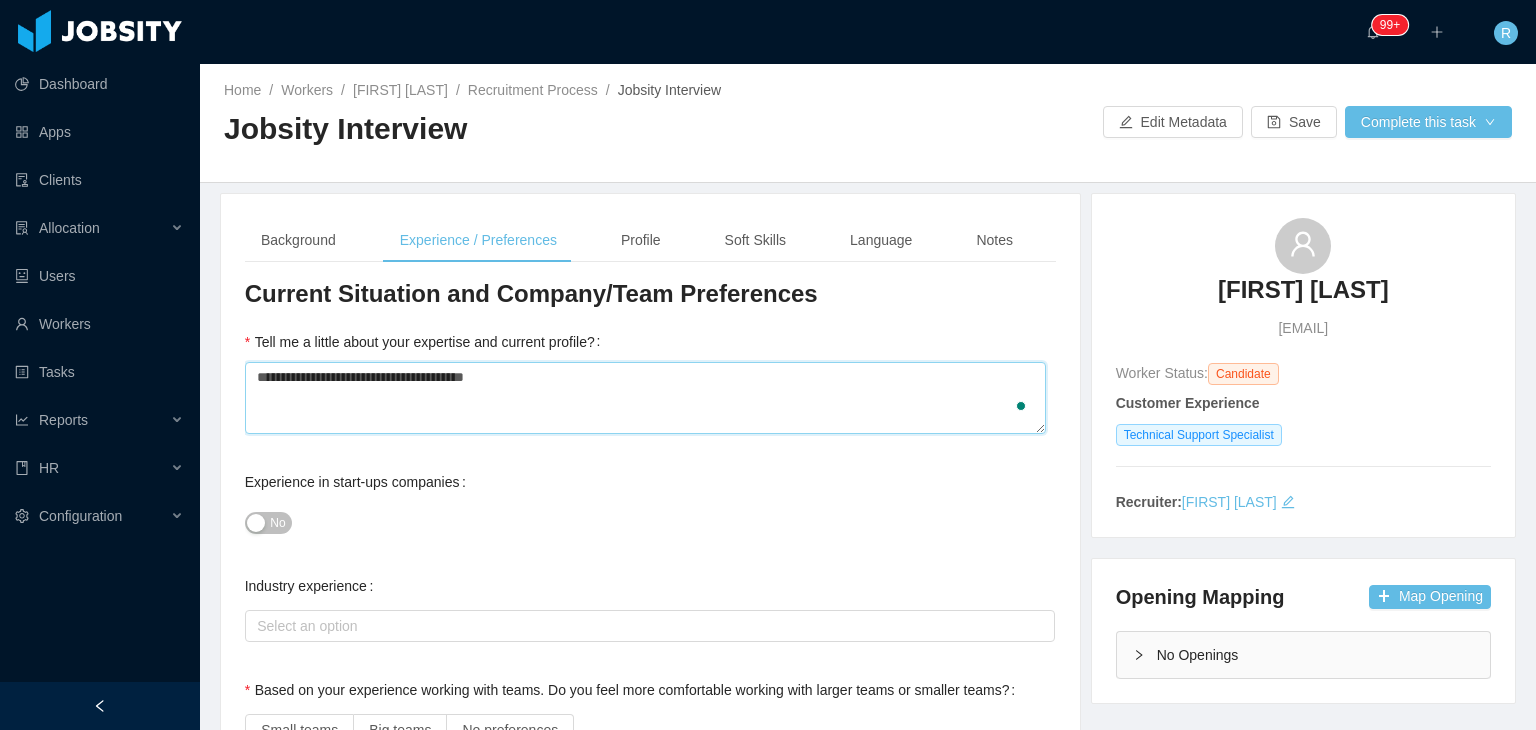 type 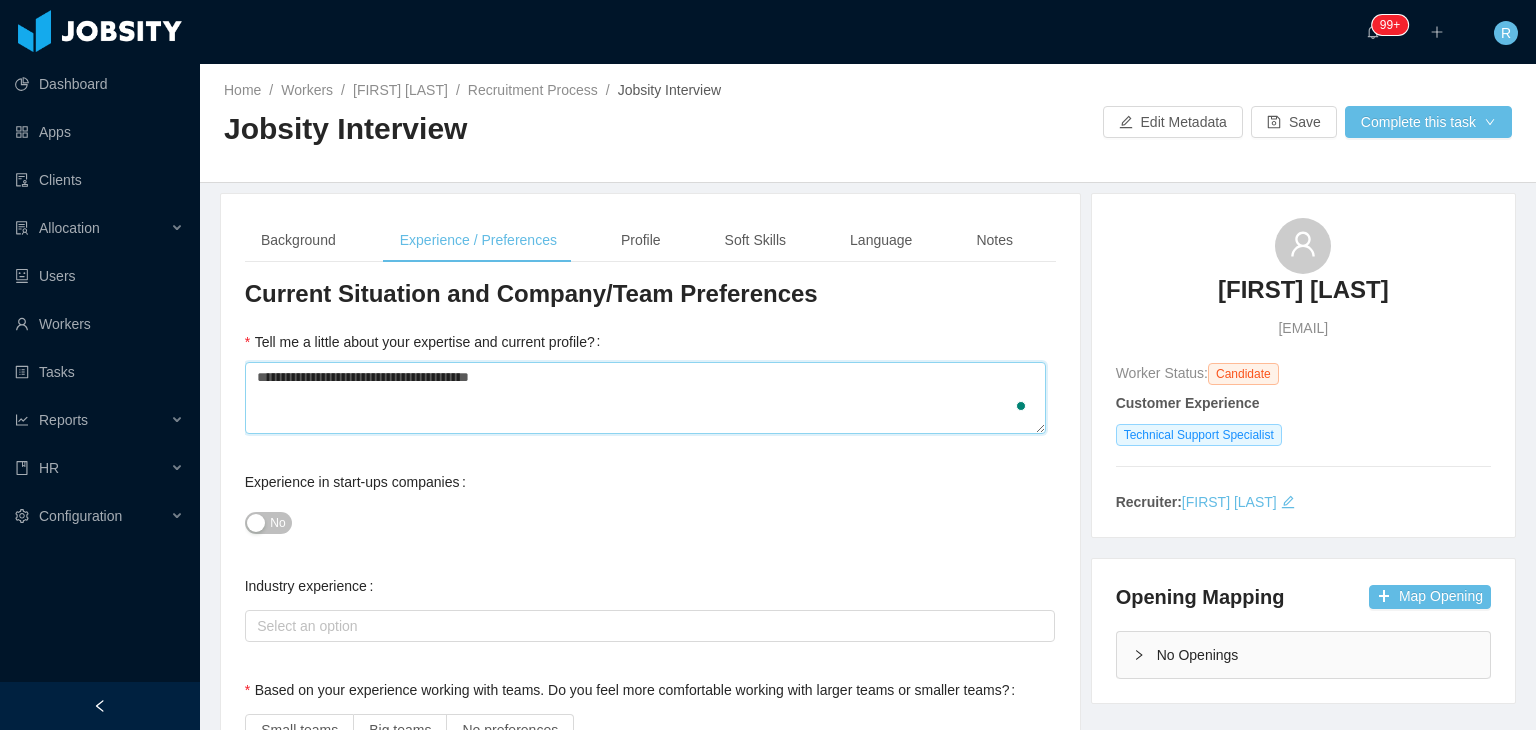 type 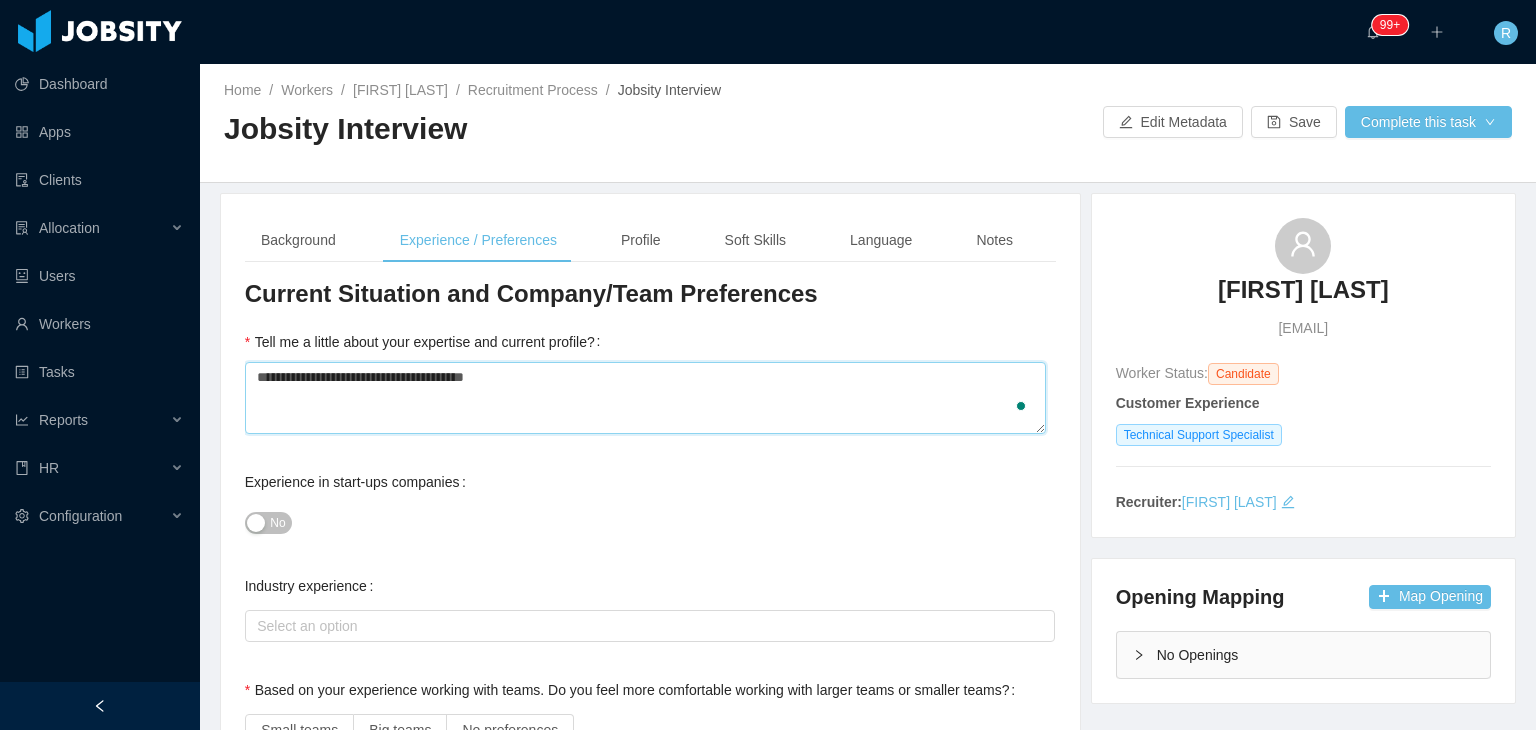 type 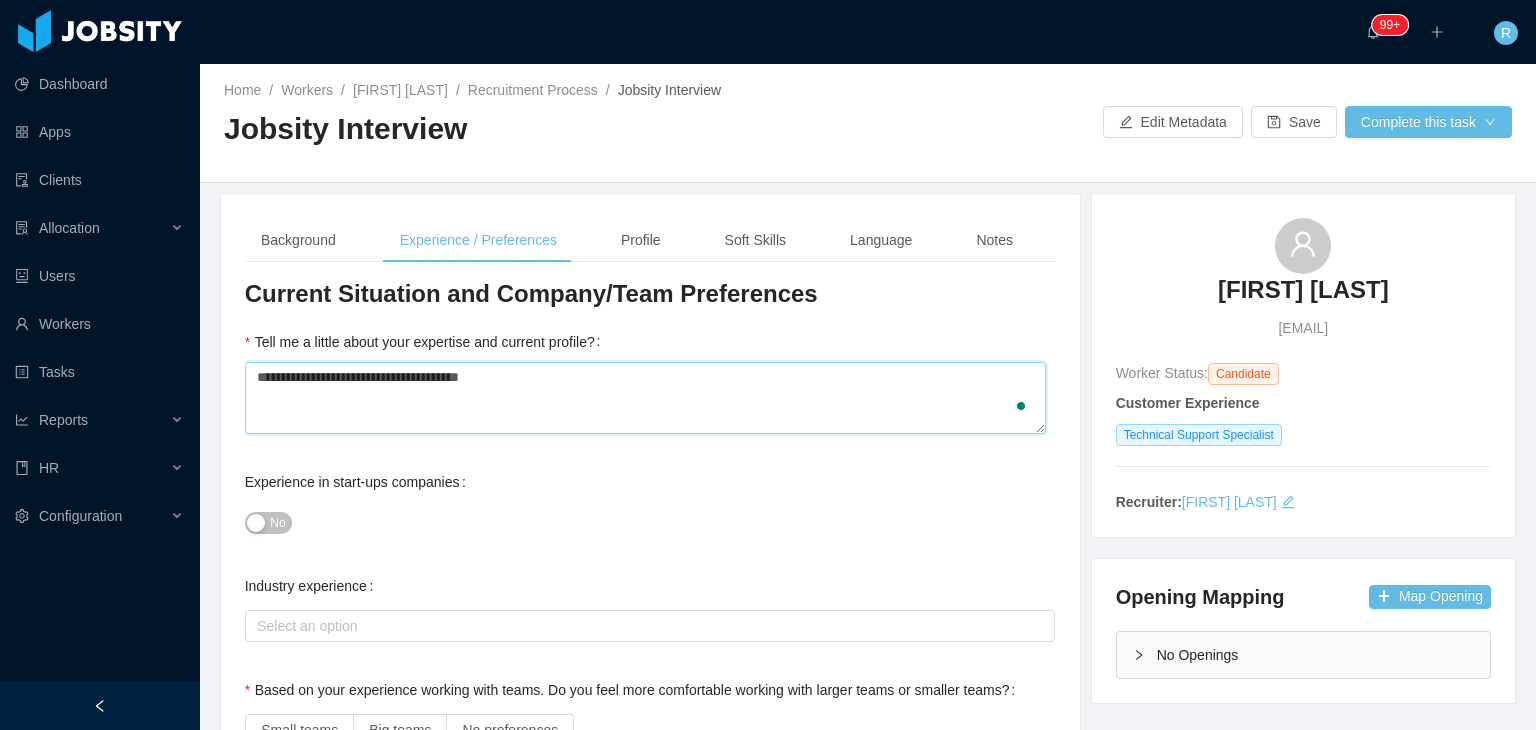 type 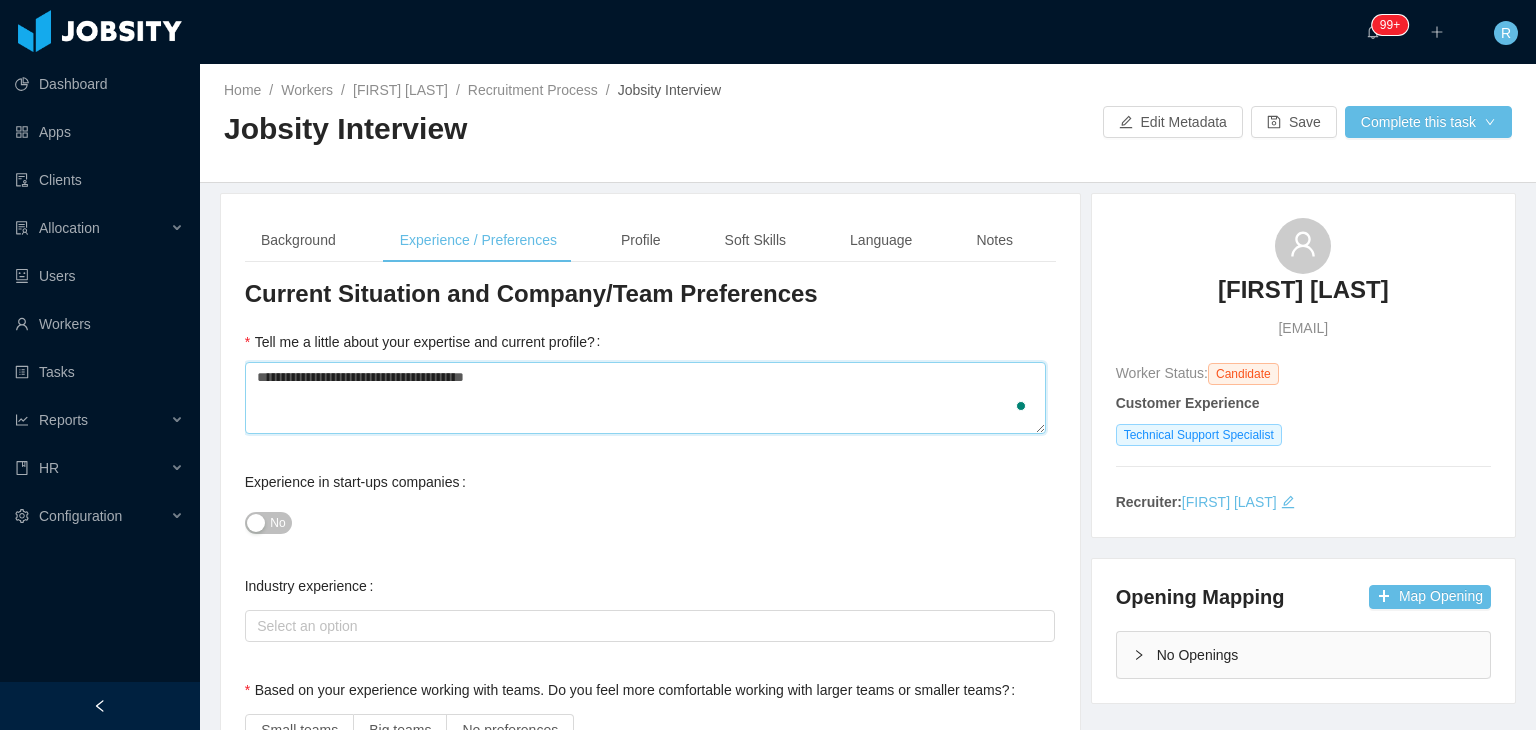 type 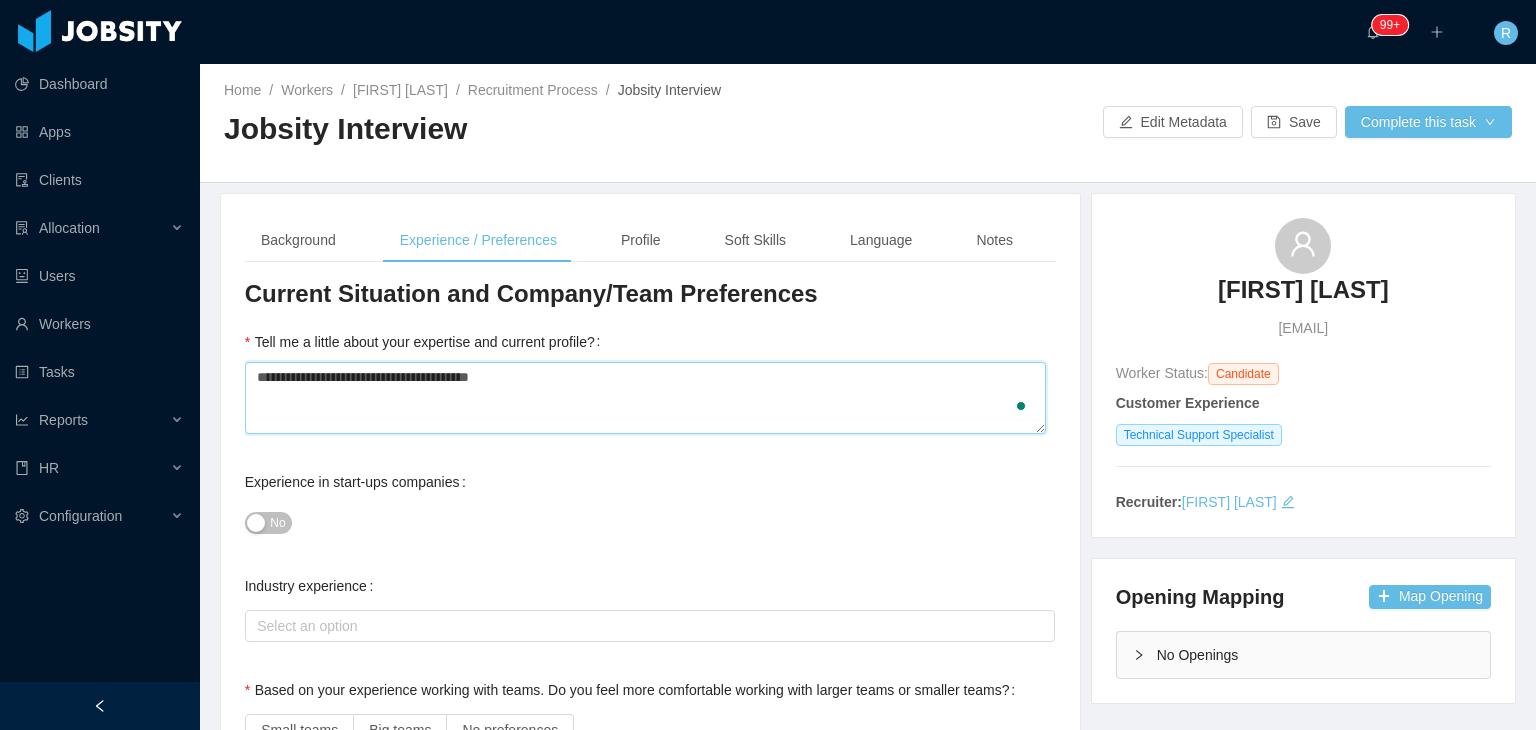 type 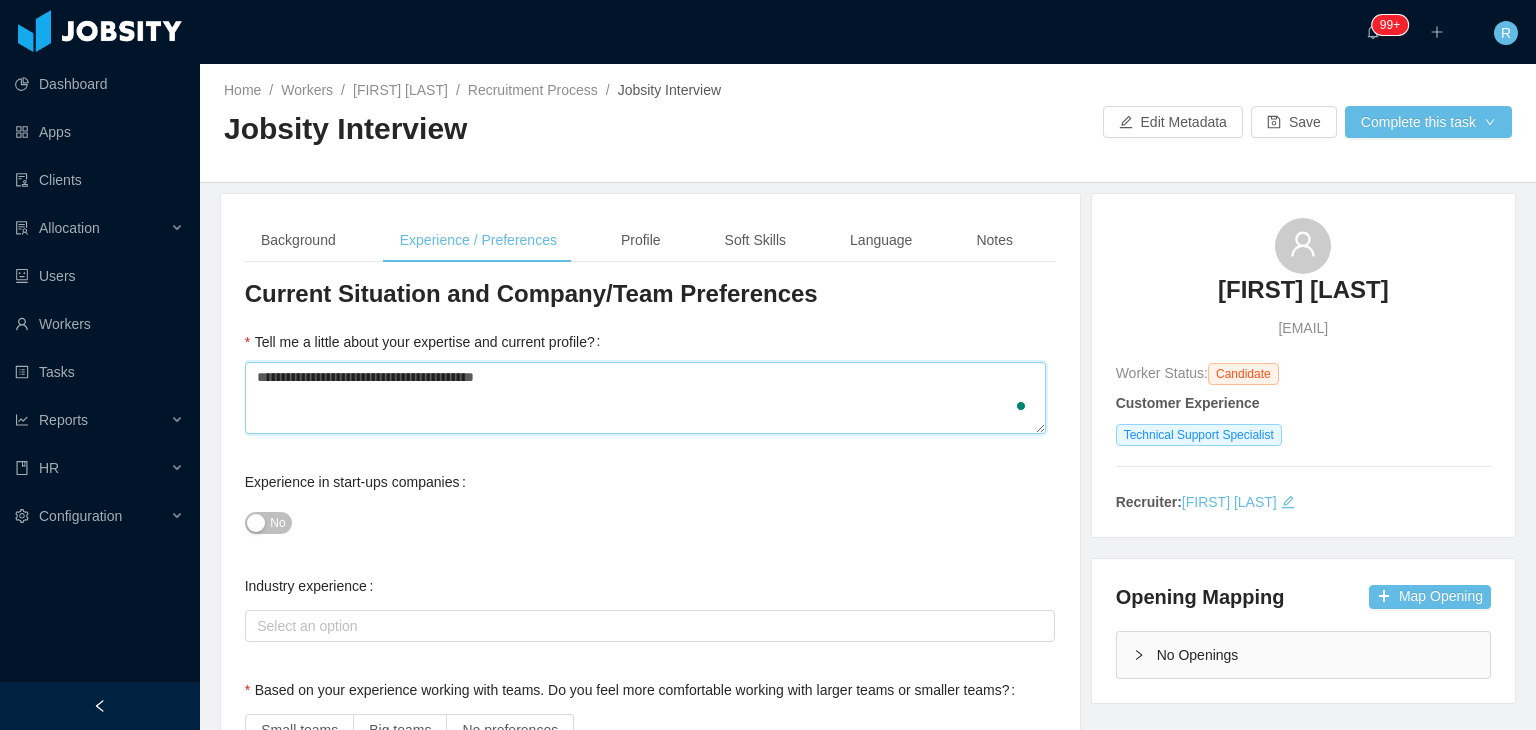 type 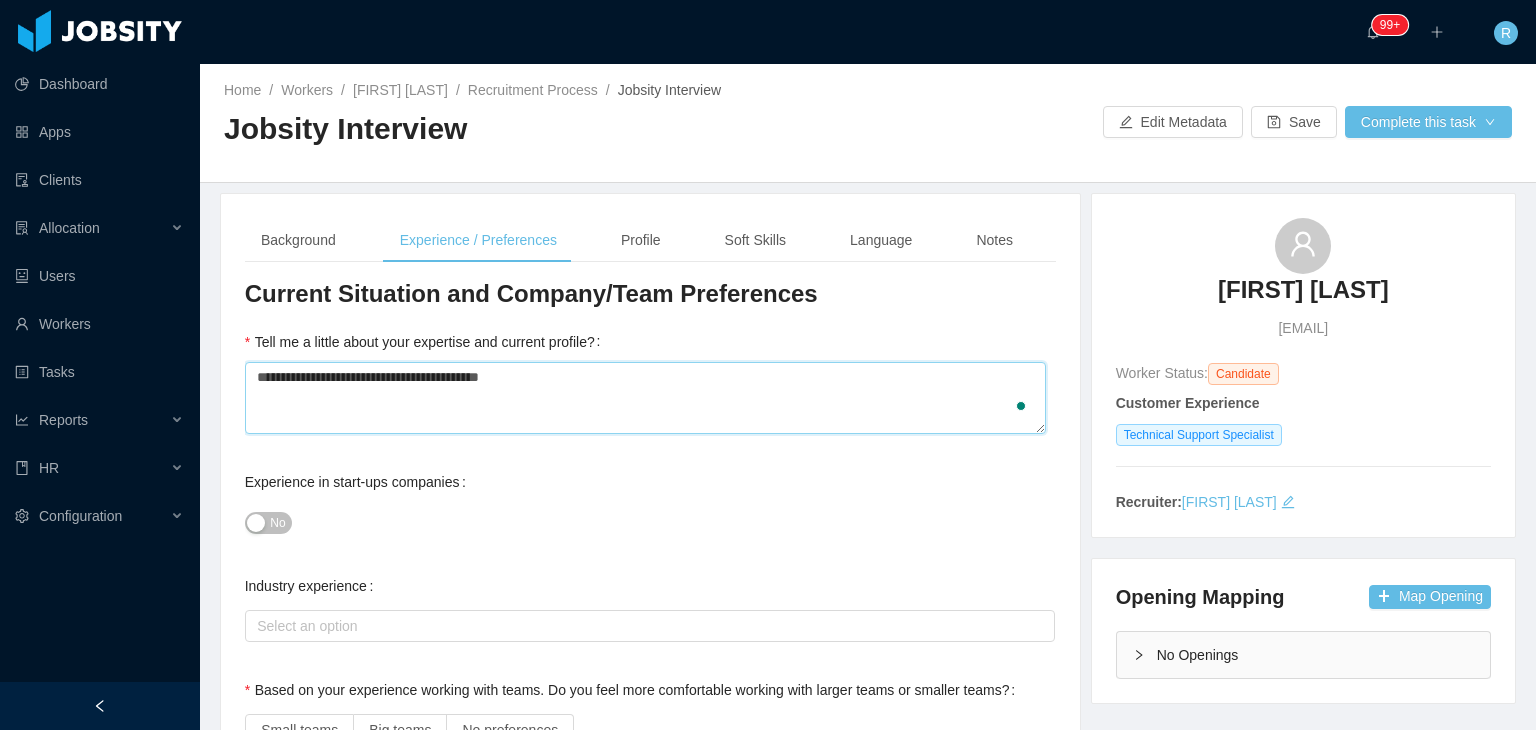 type 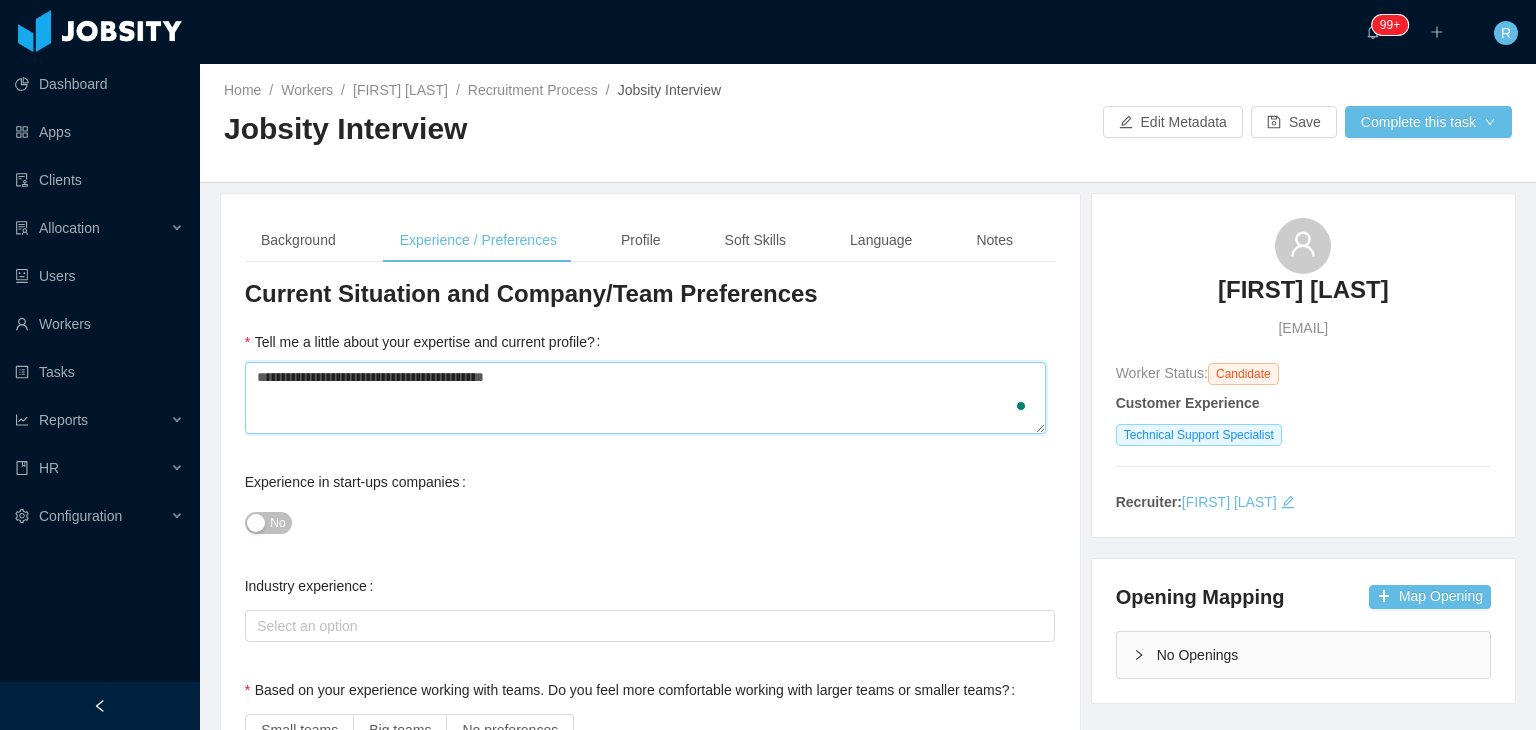 type 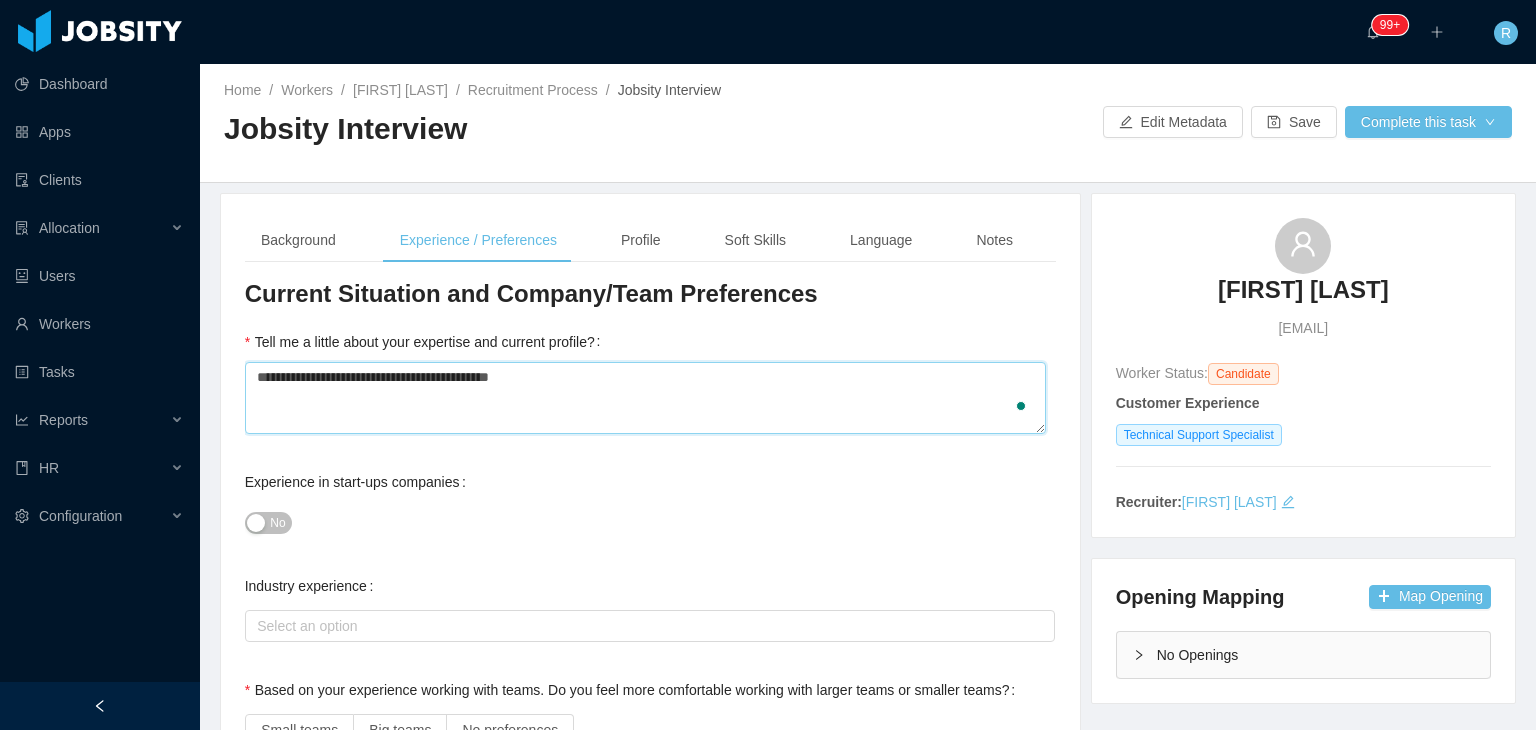 type 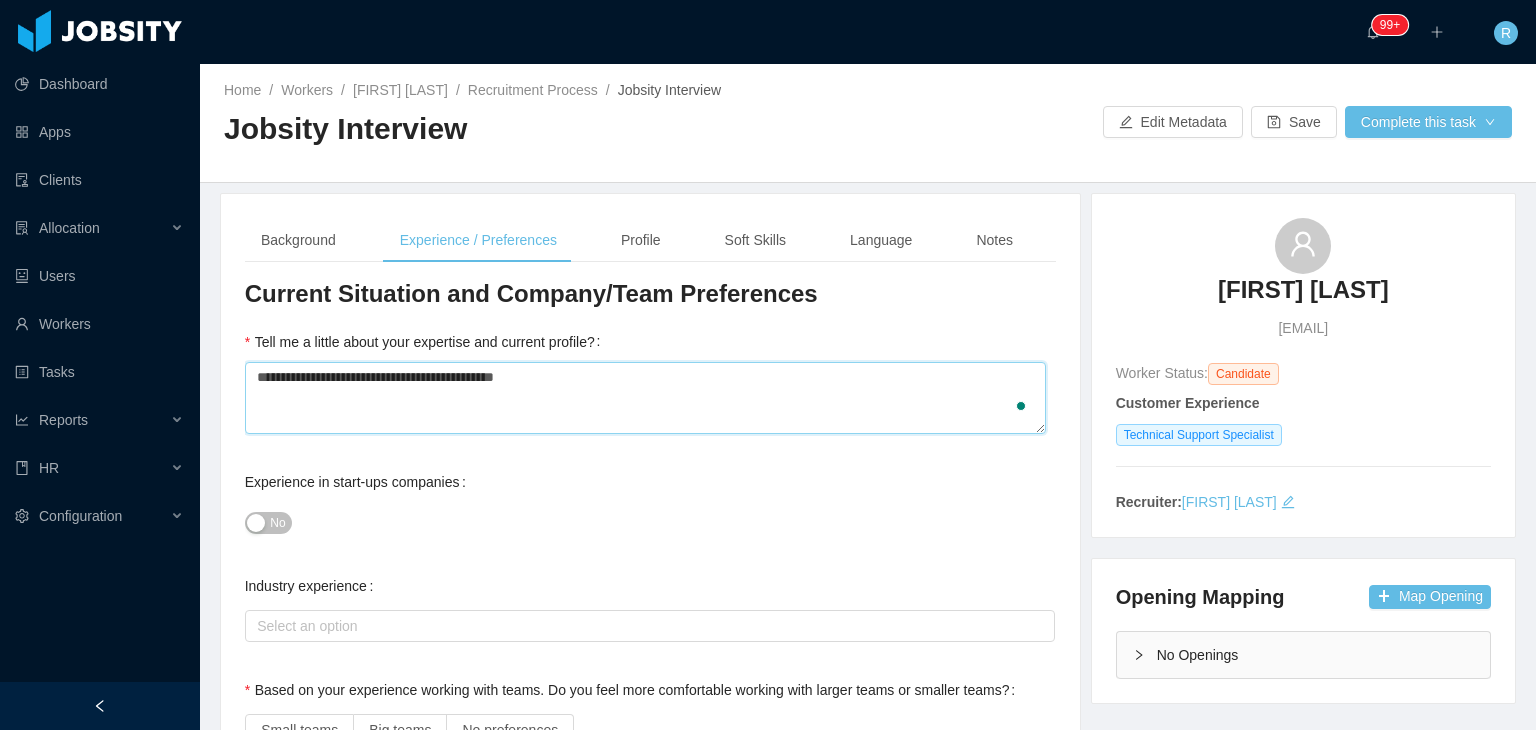 type 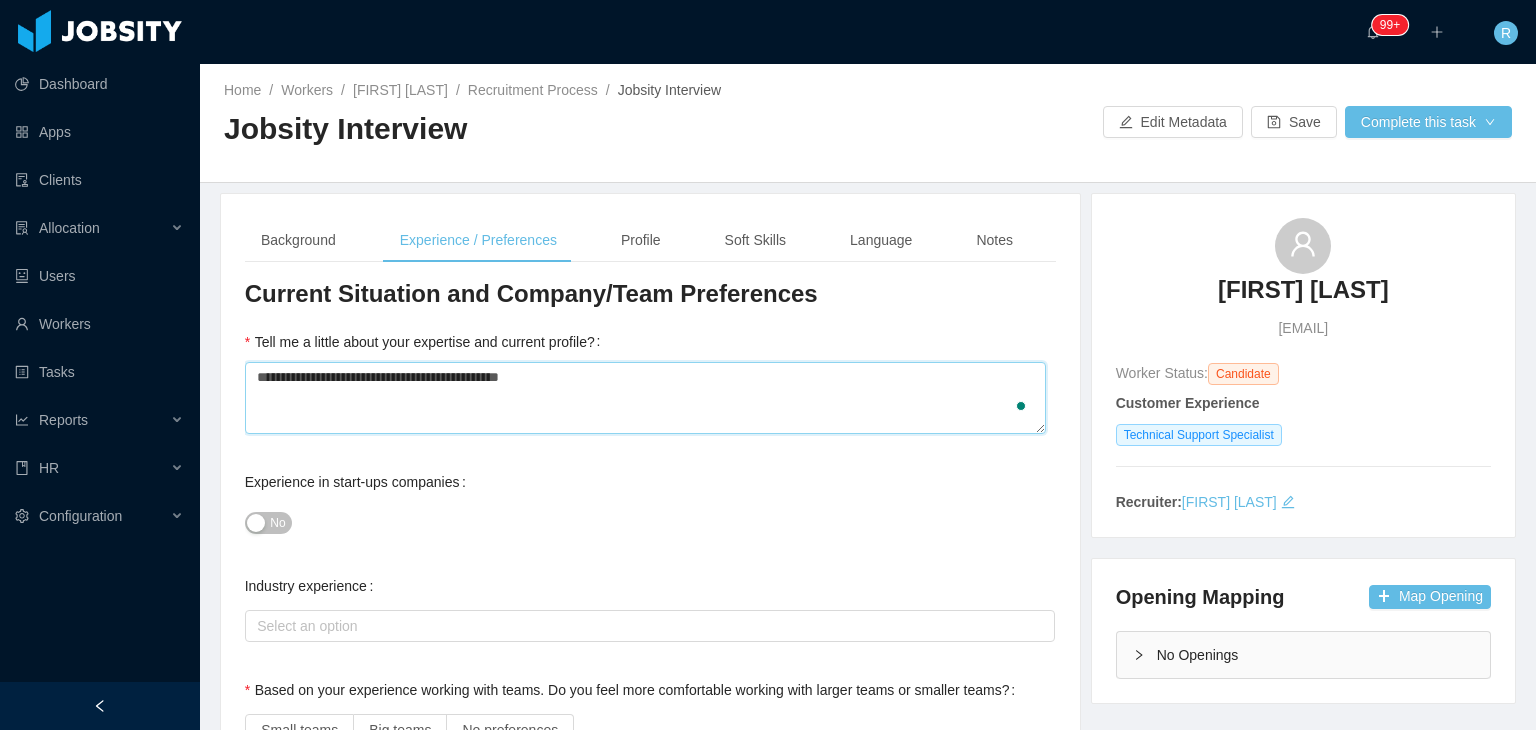 type 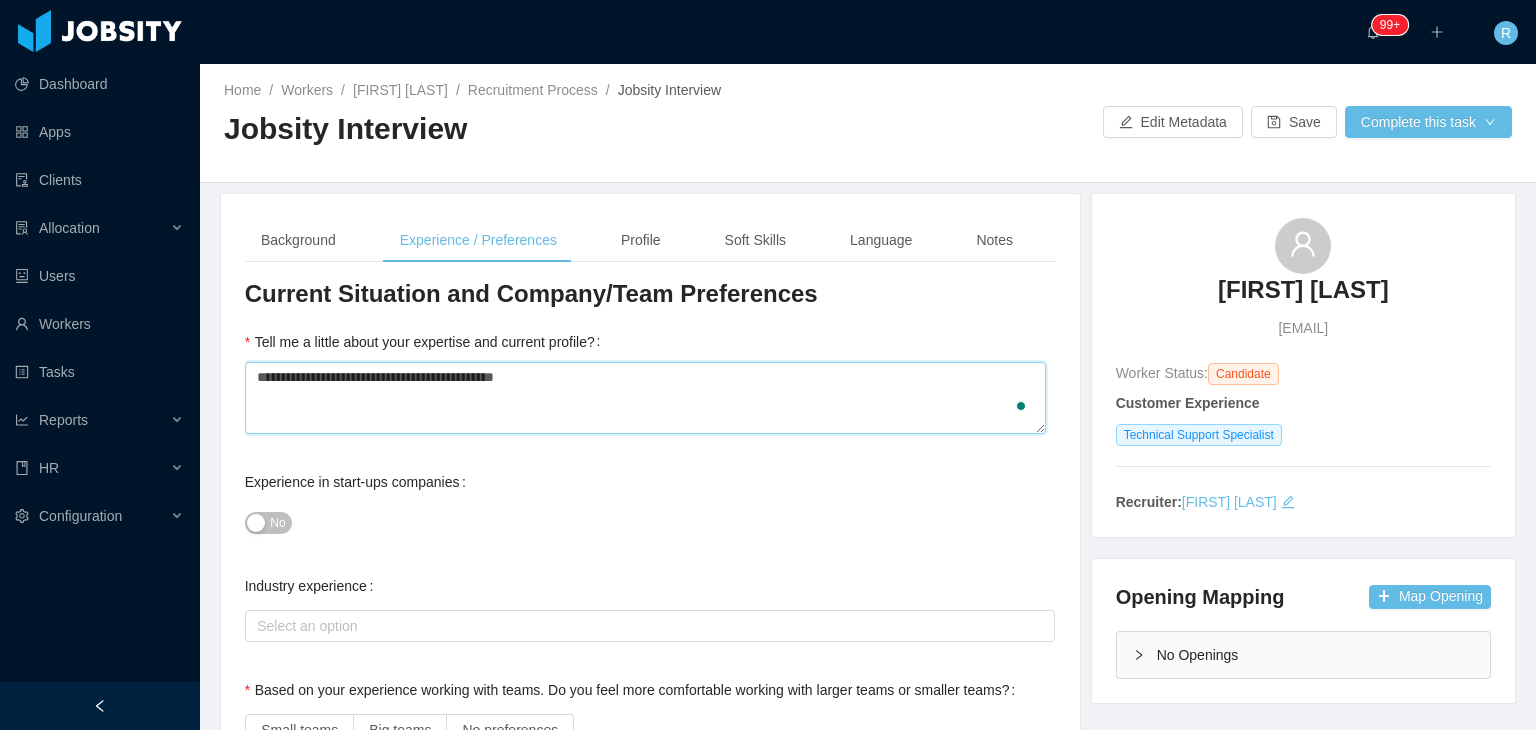 type 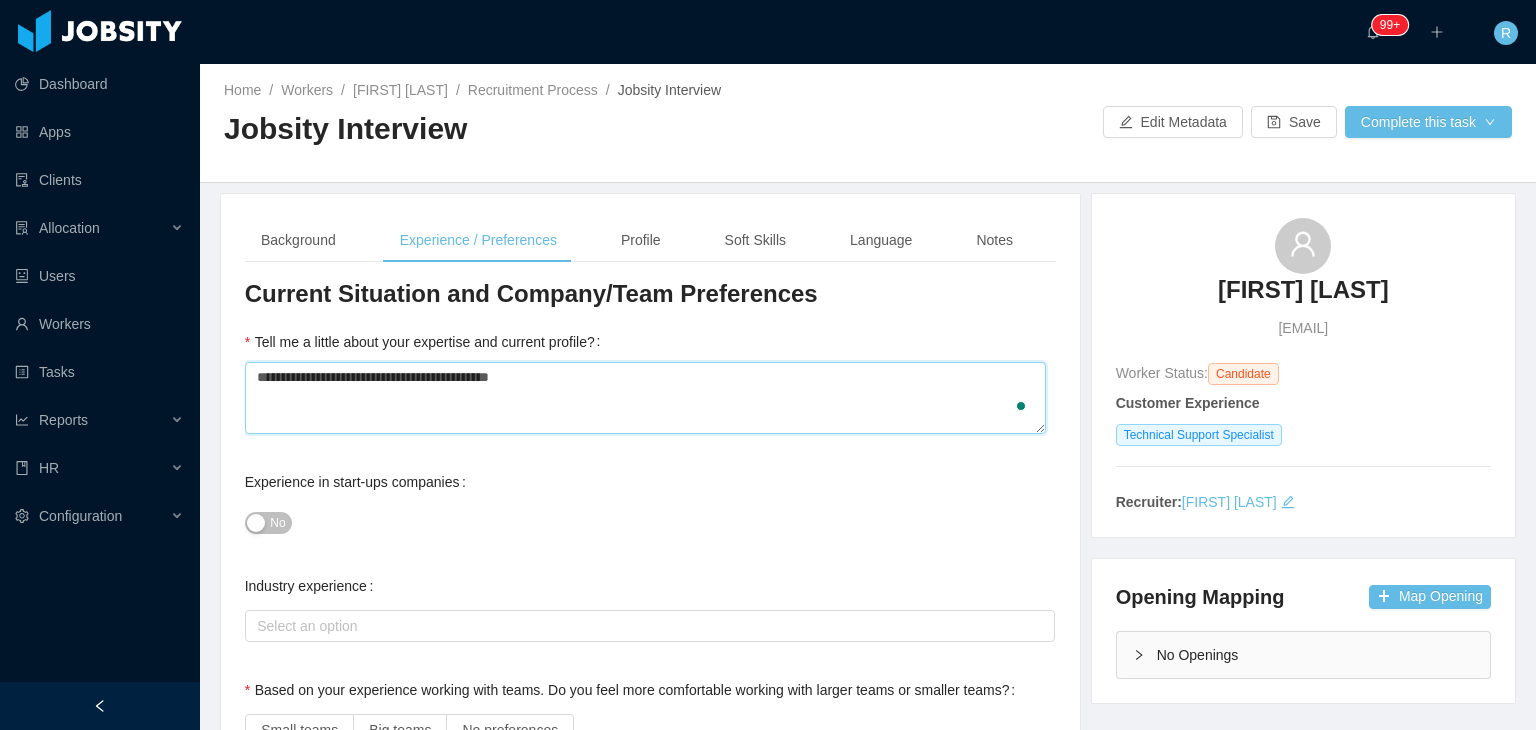 type 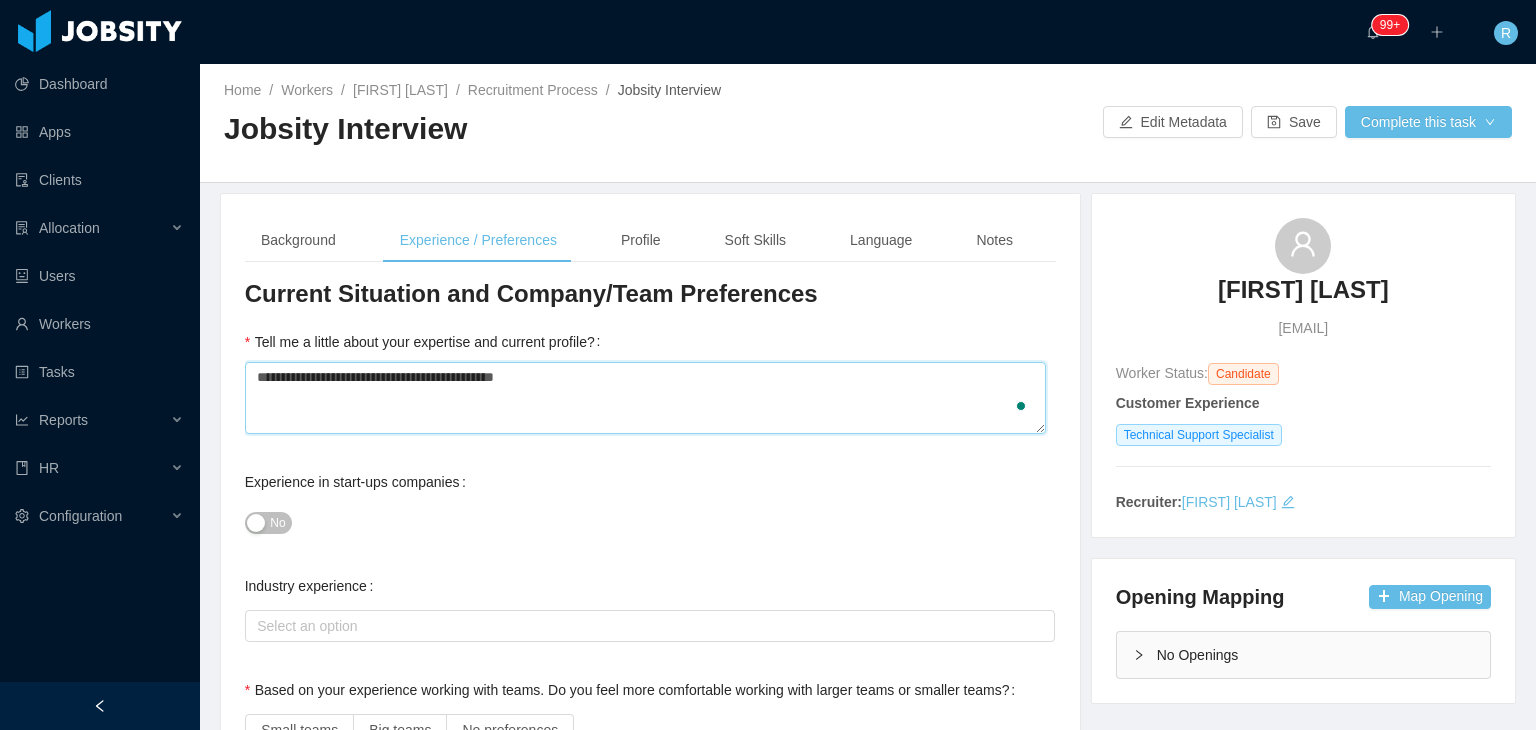 type 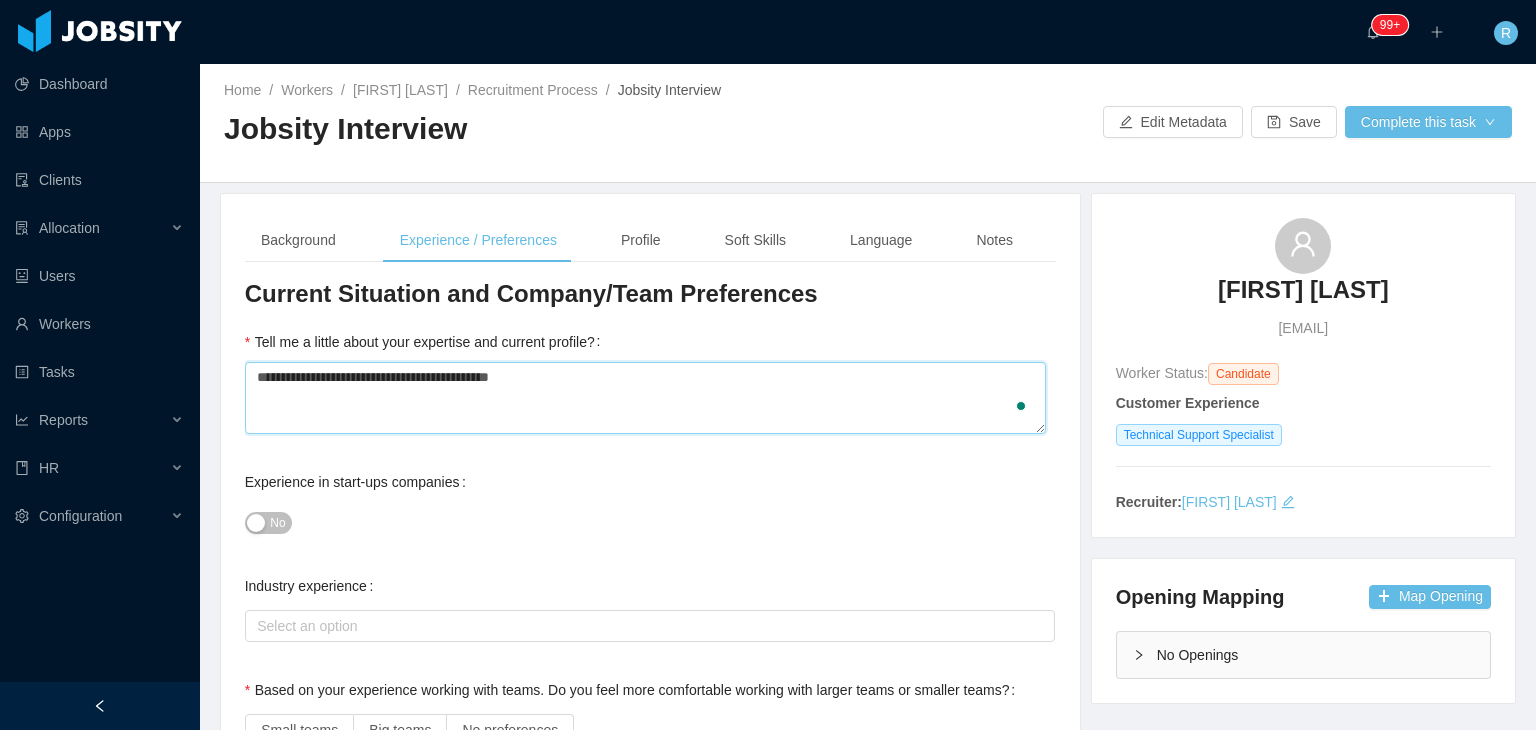 type on "**********" 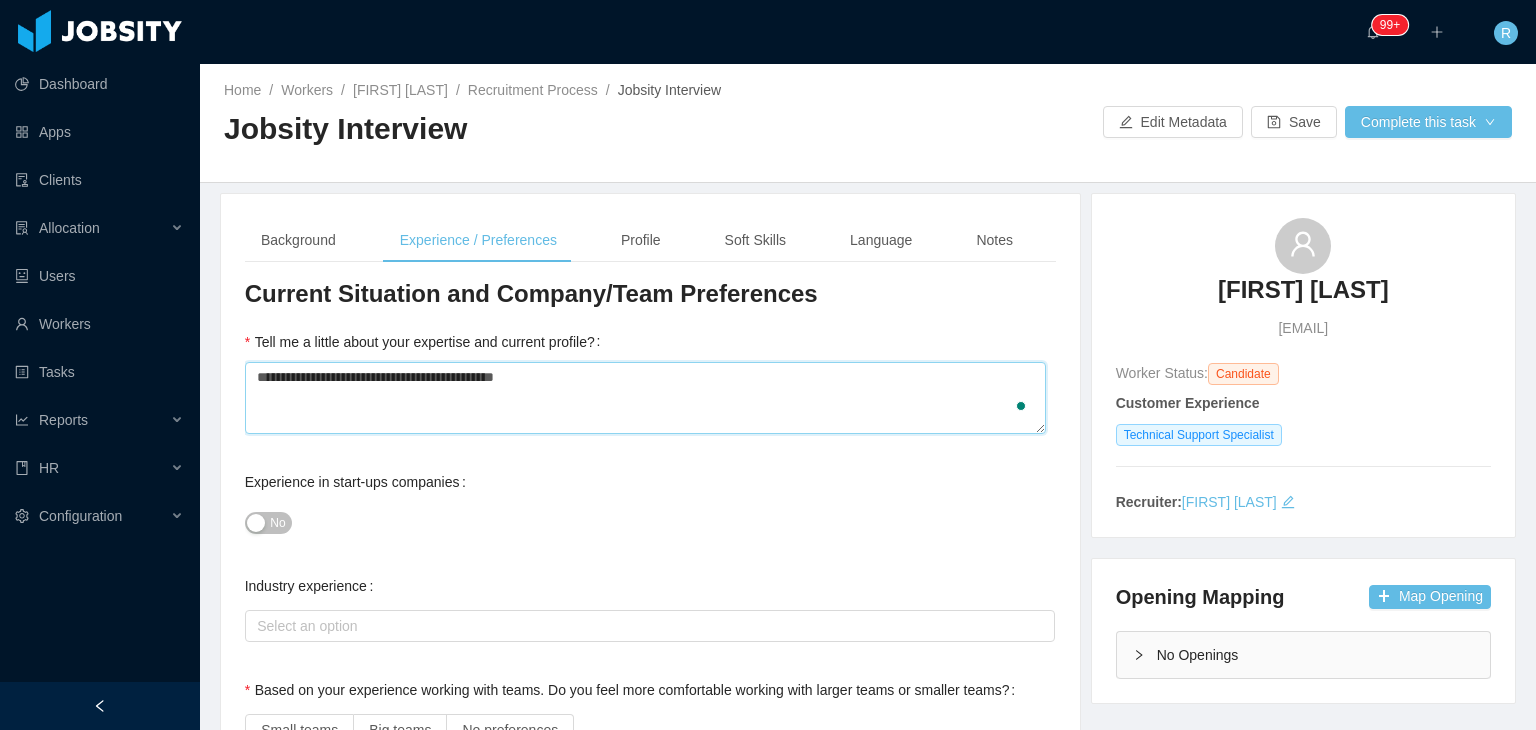 type 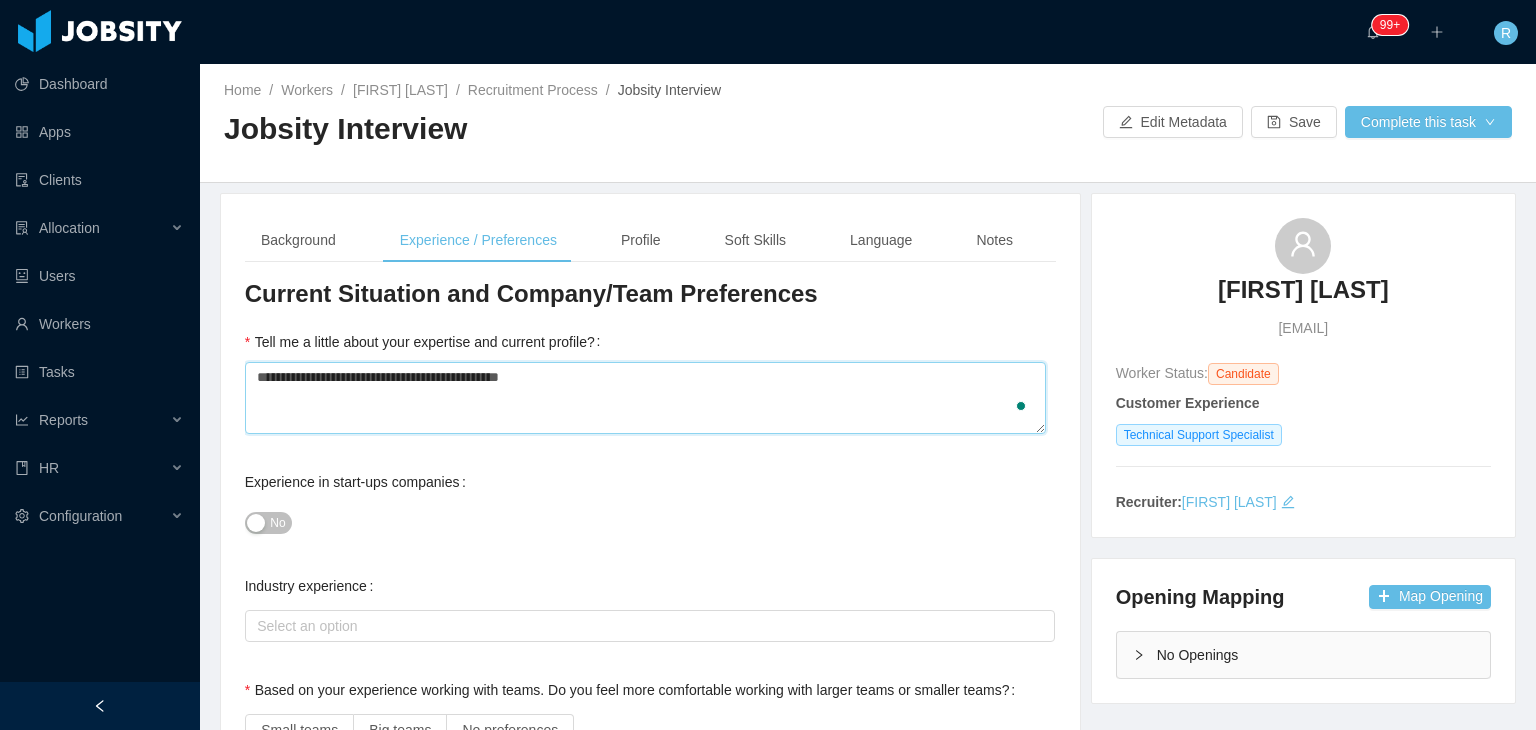 type 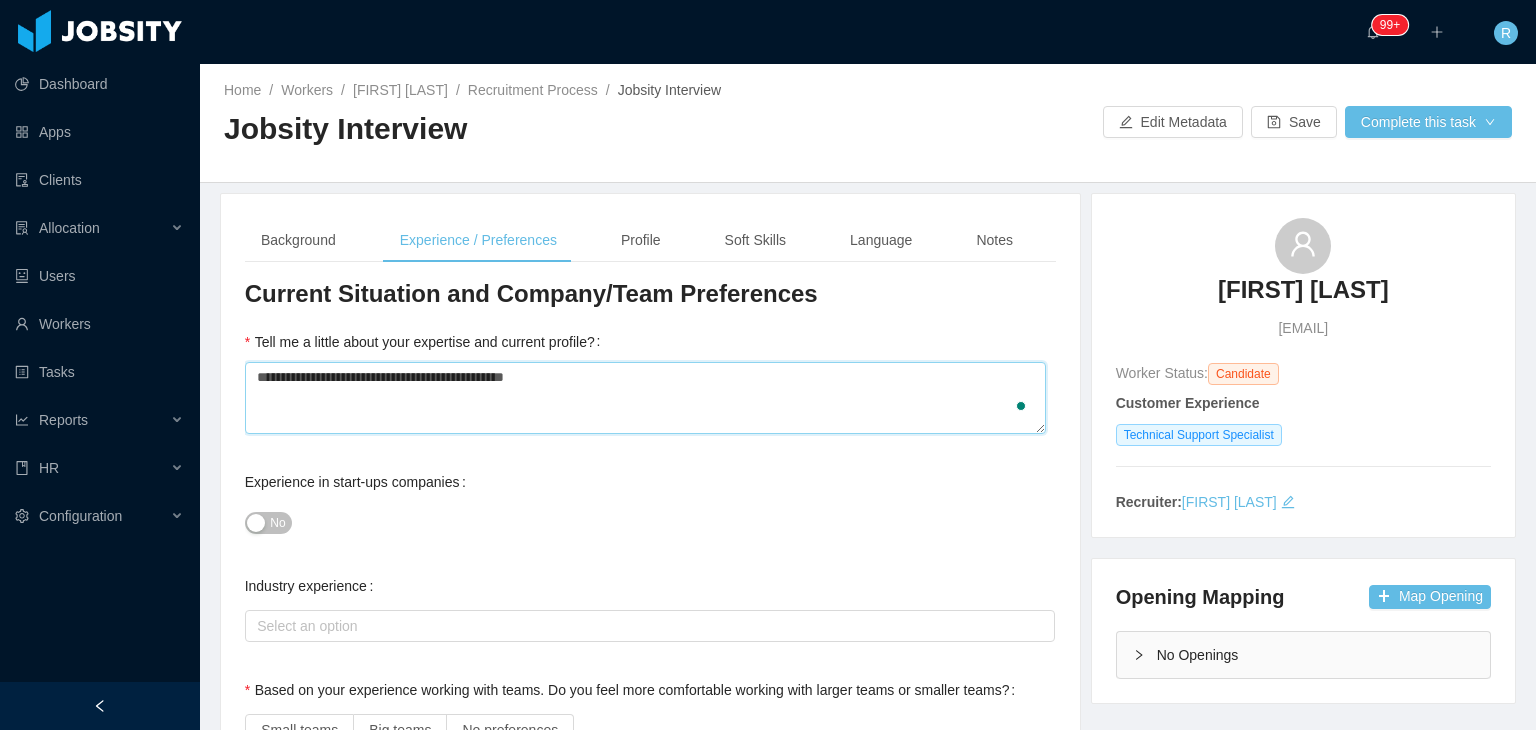 type 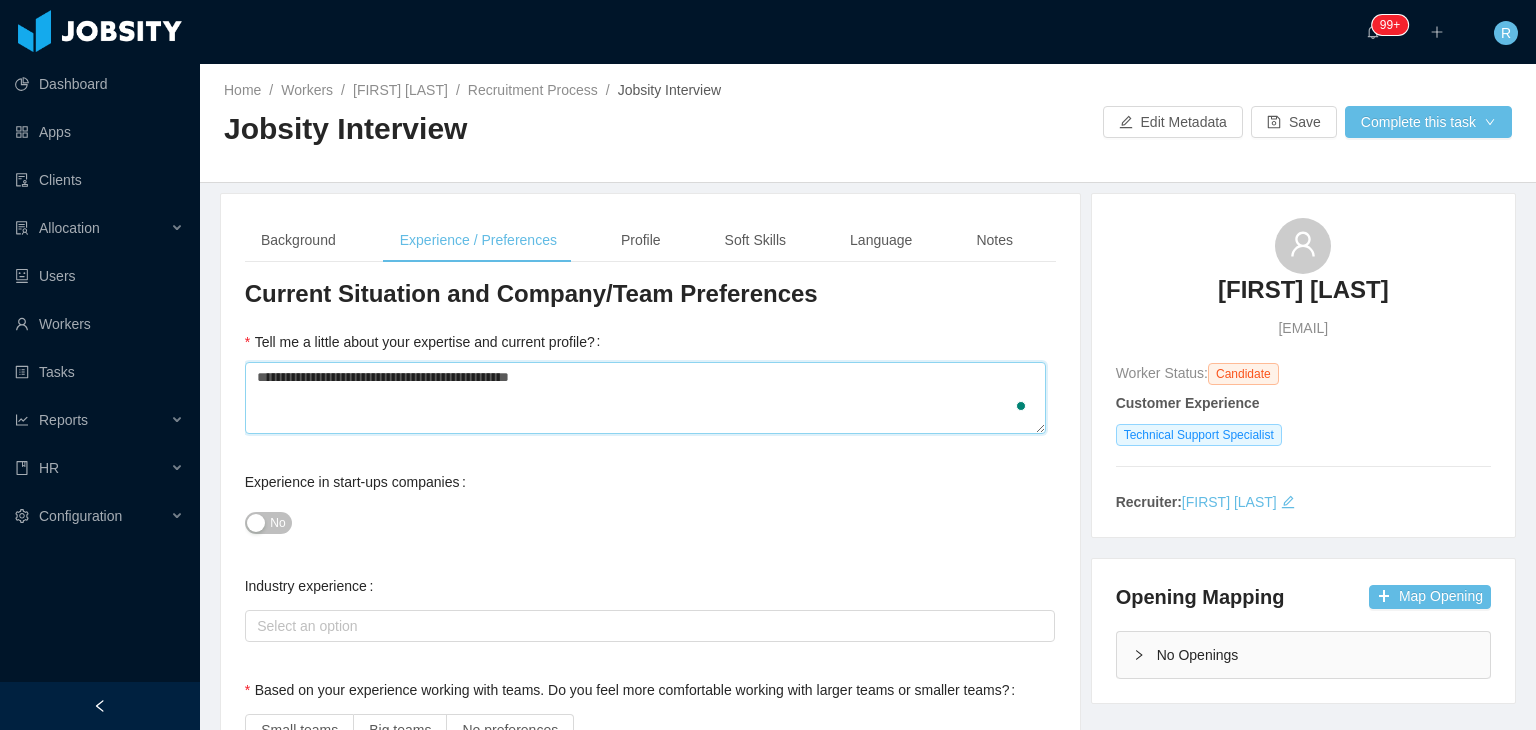 type 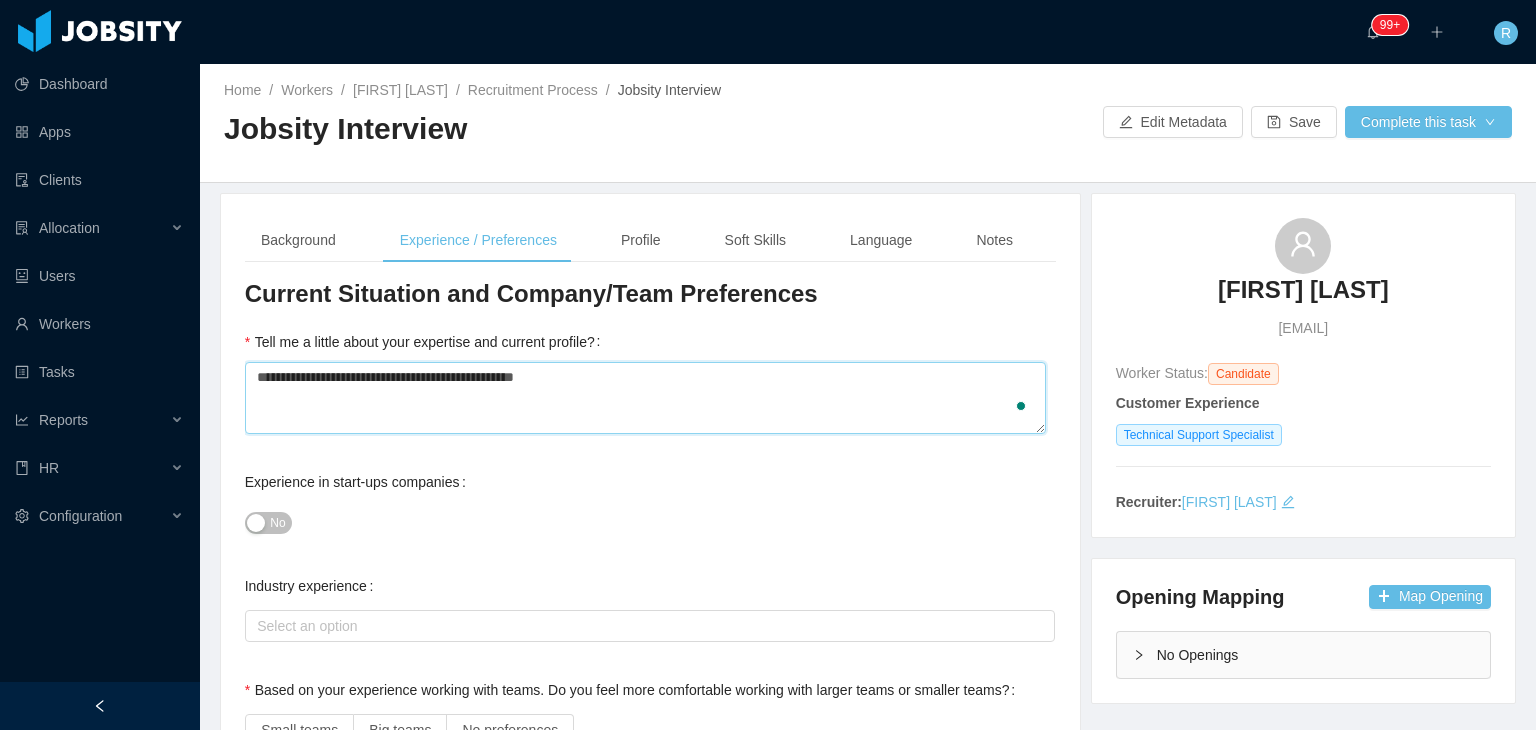 type 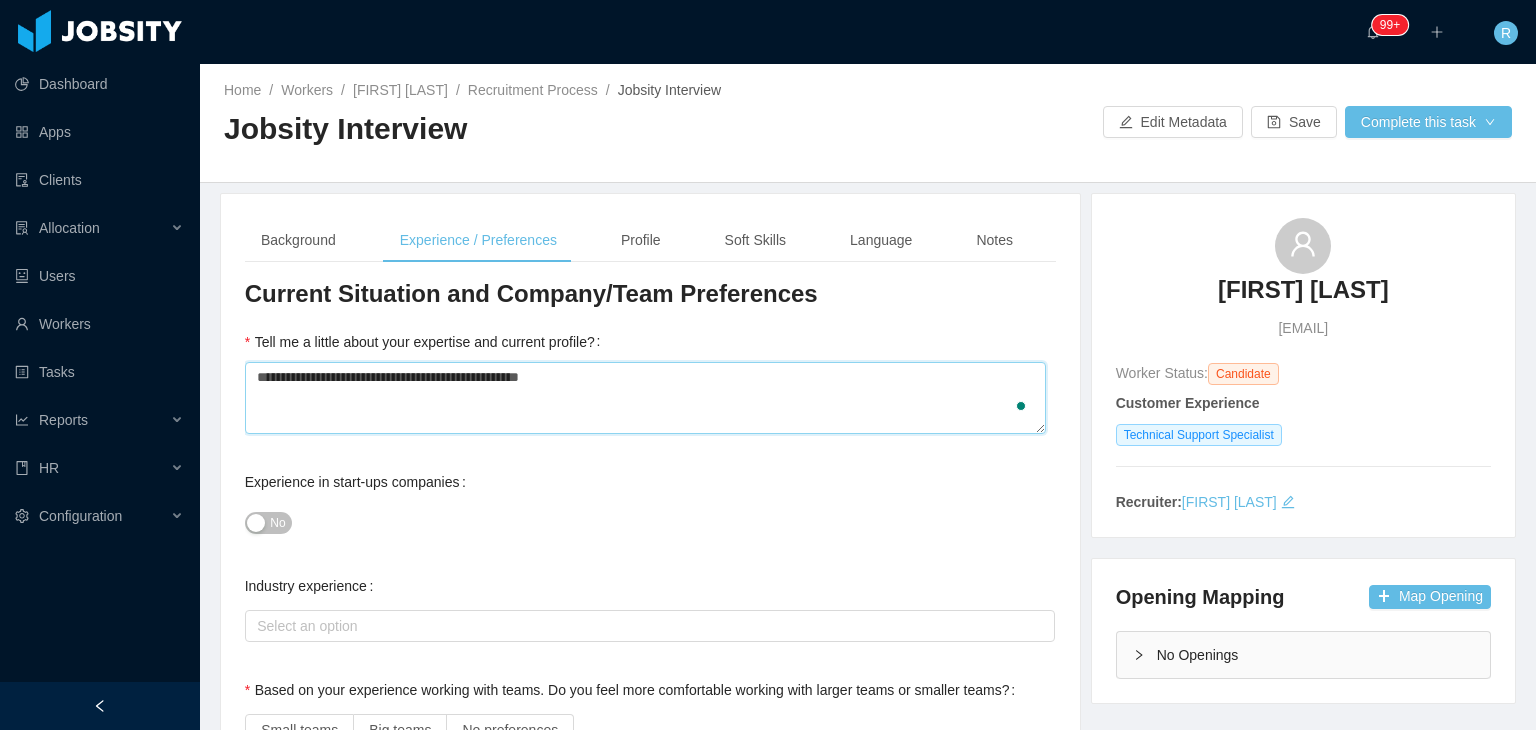 type 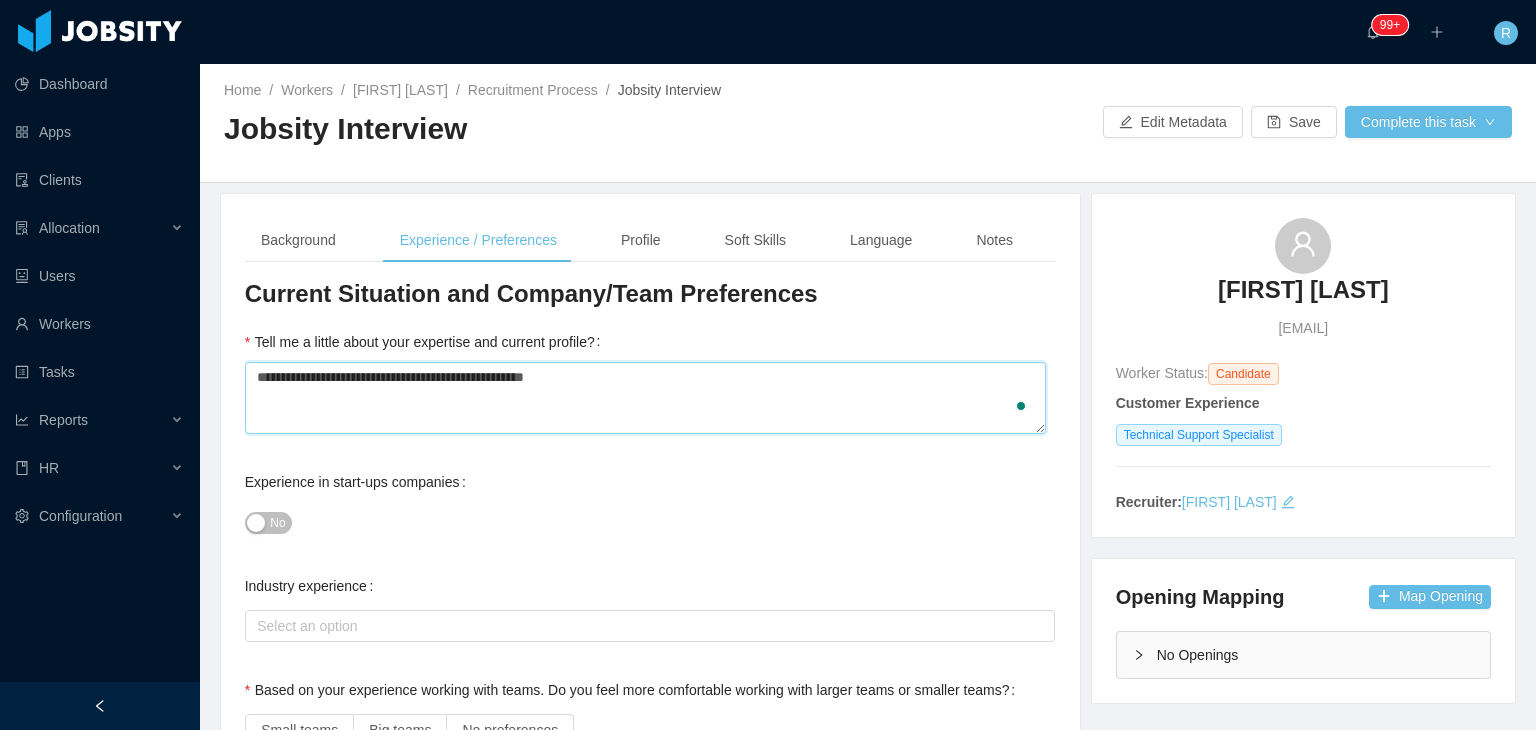 type 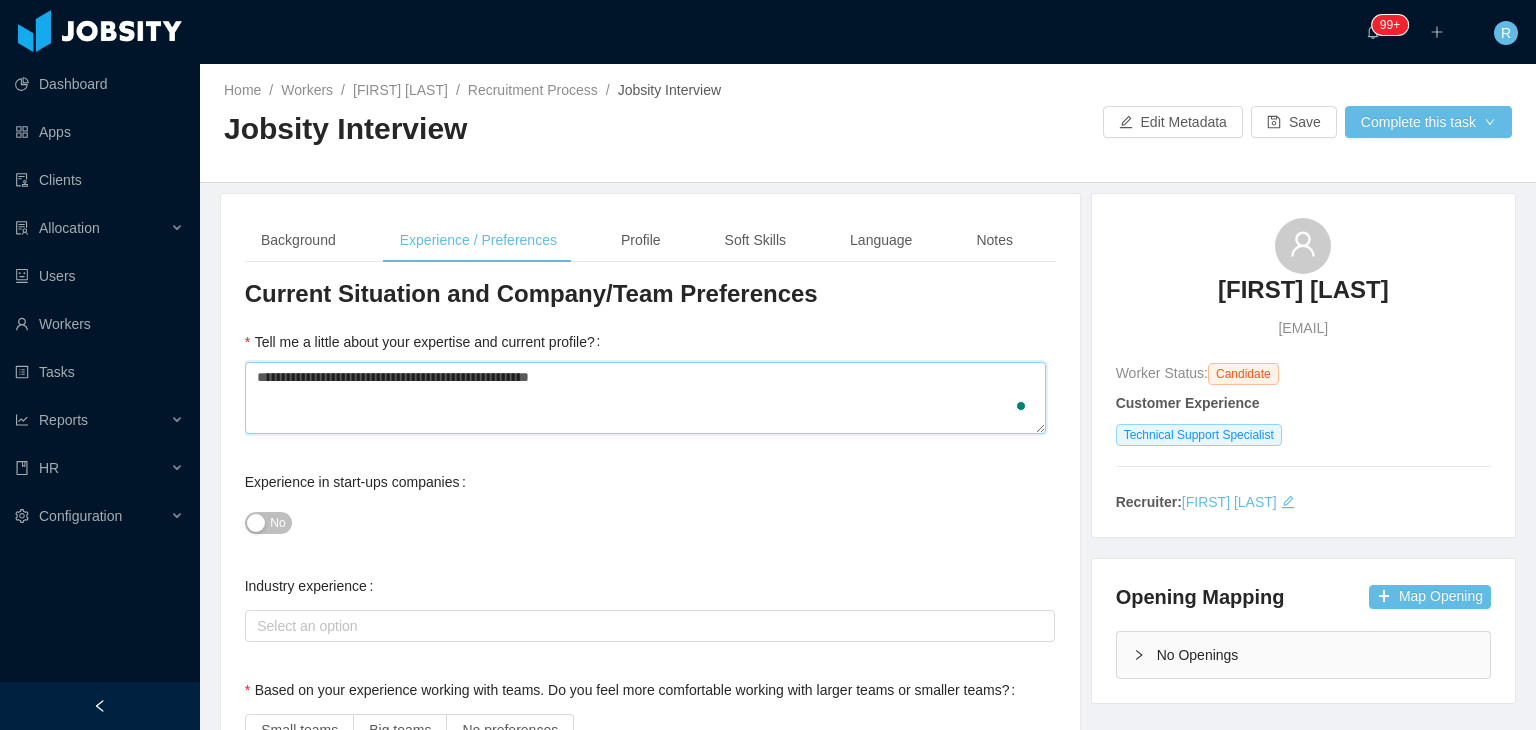 type 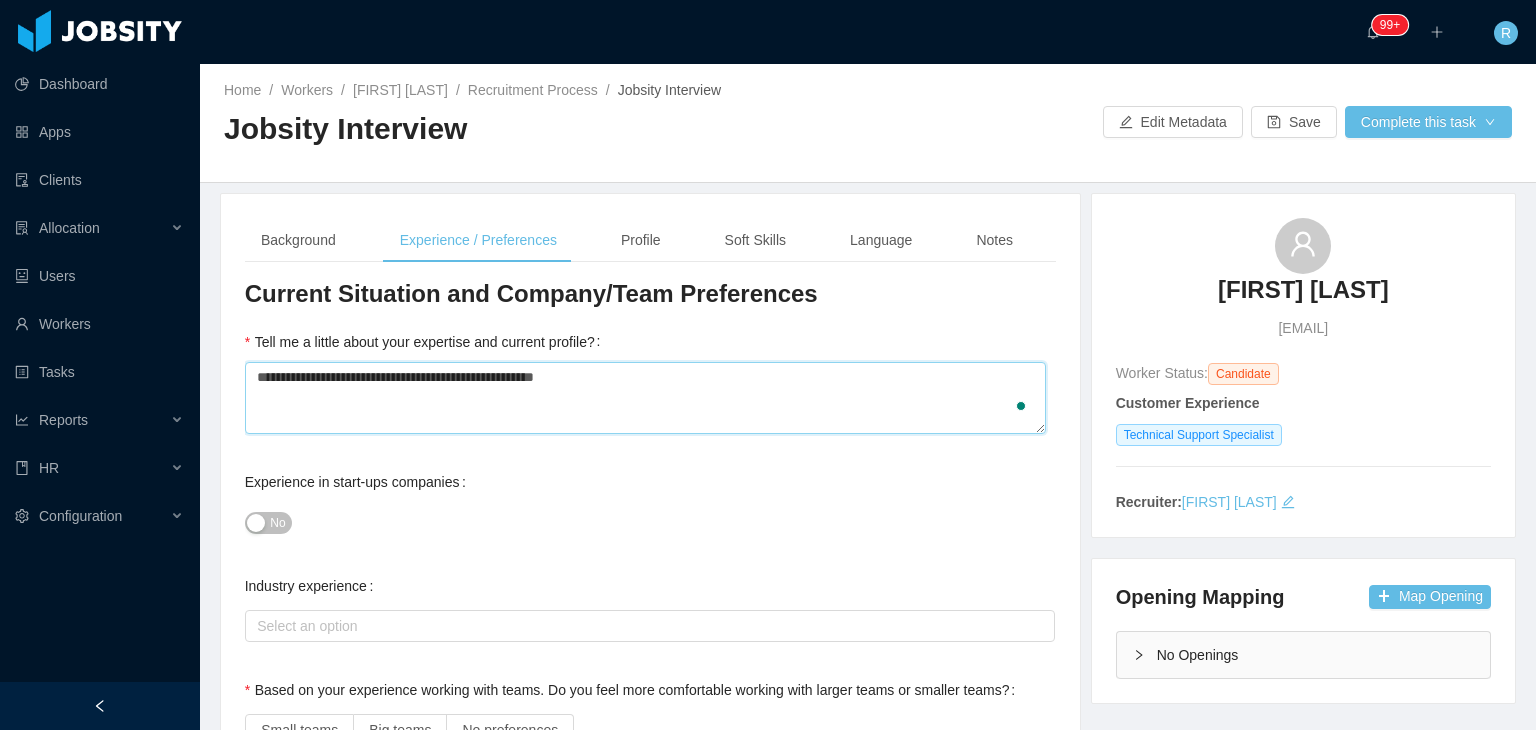 type 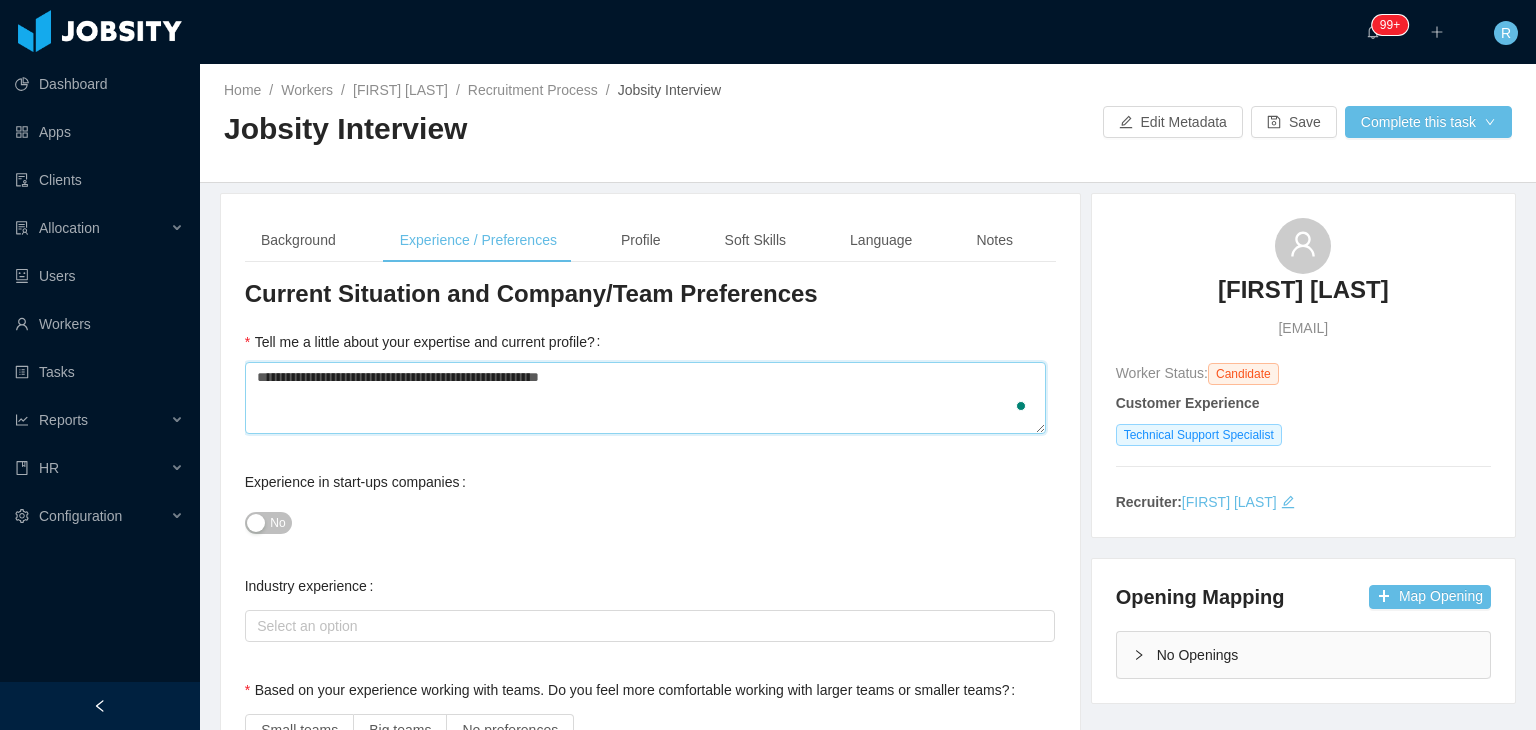 type 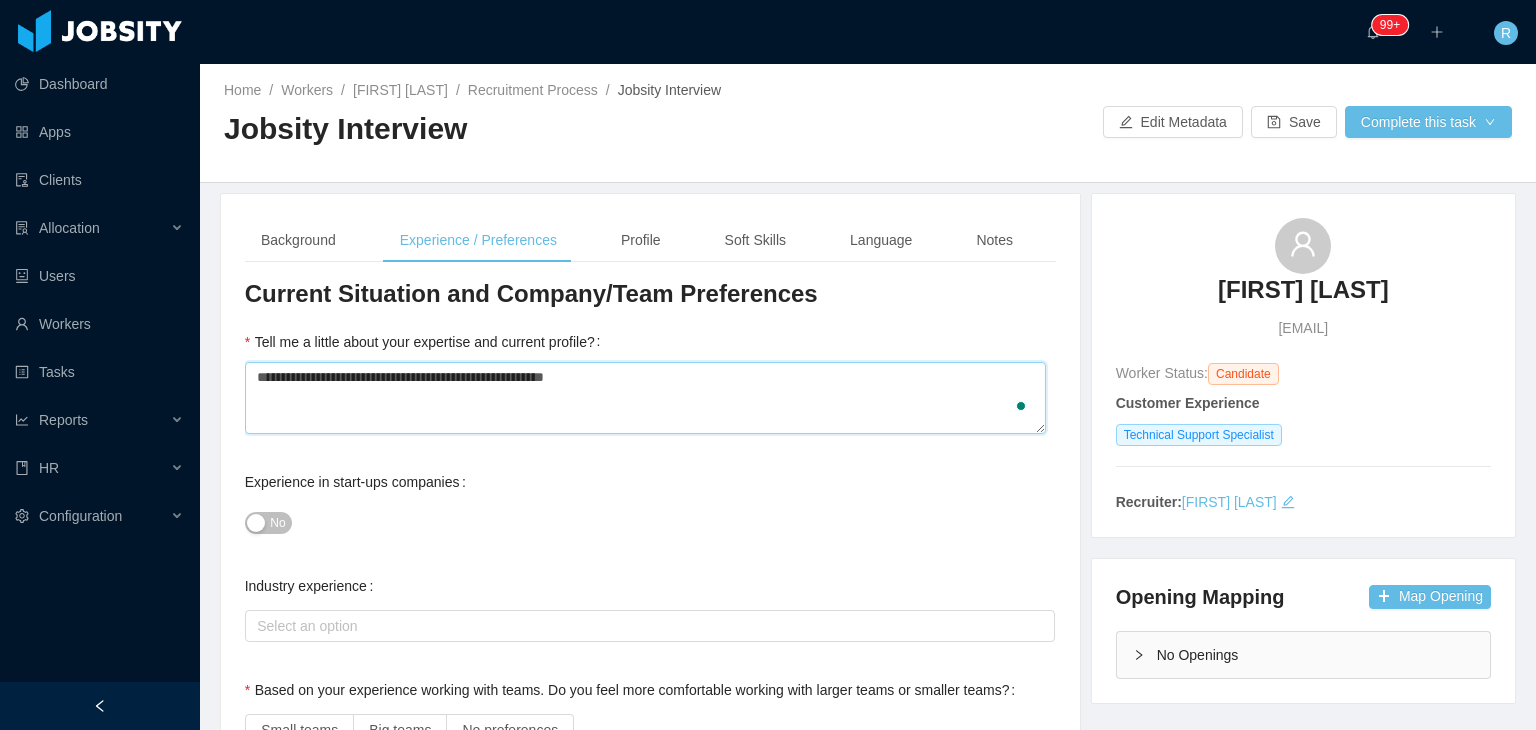 type 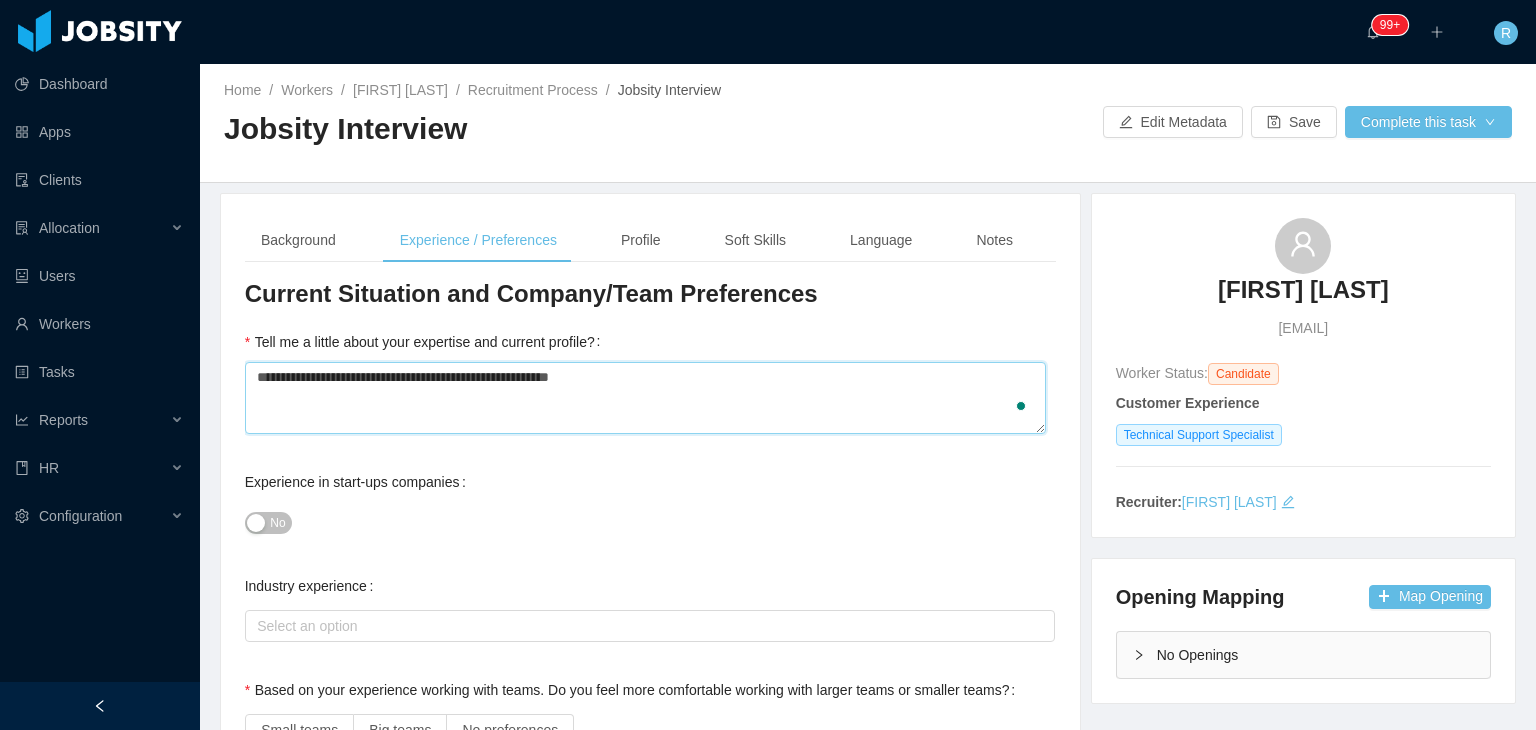 type 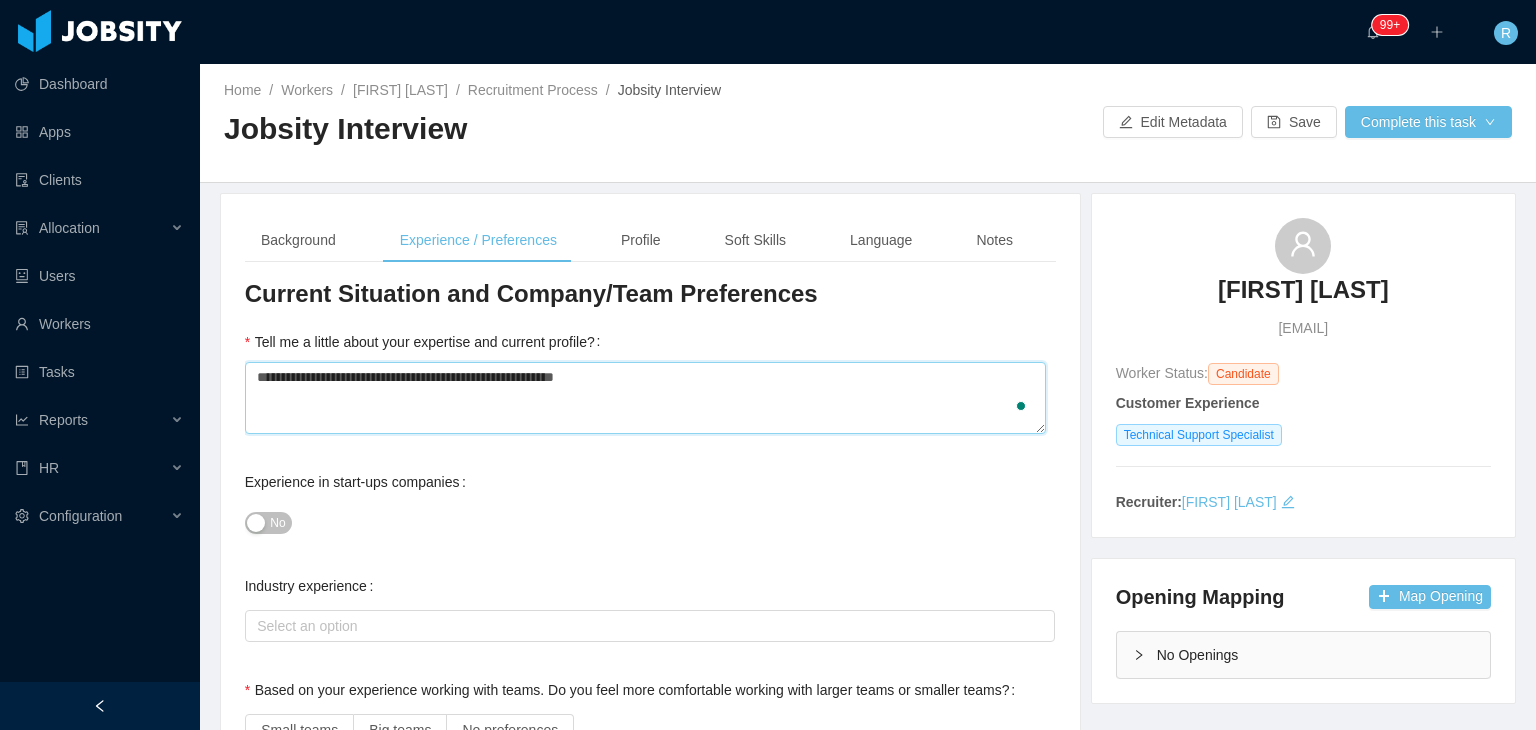 type 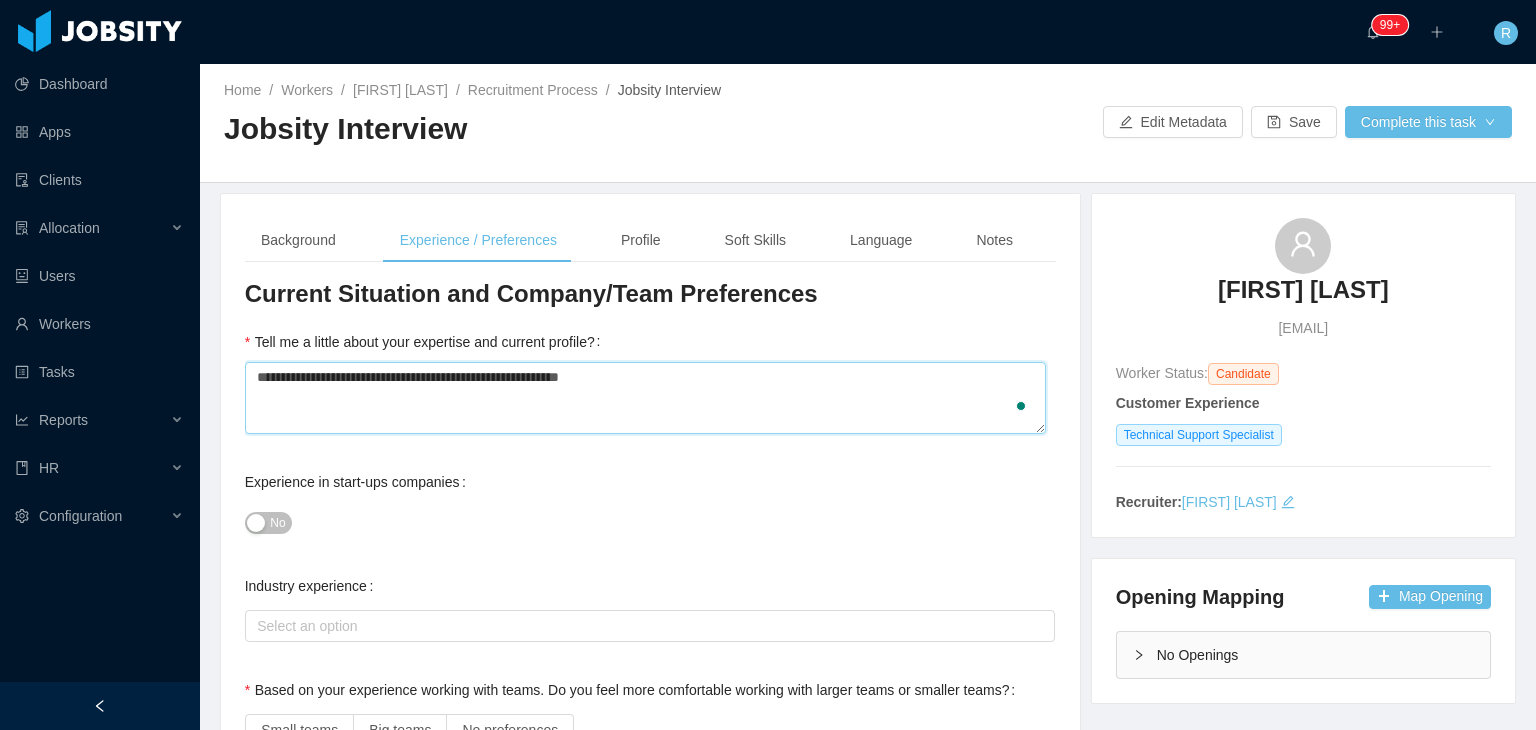 type 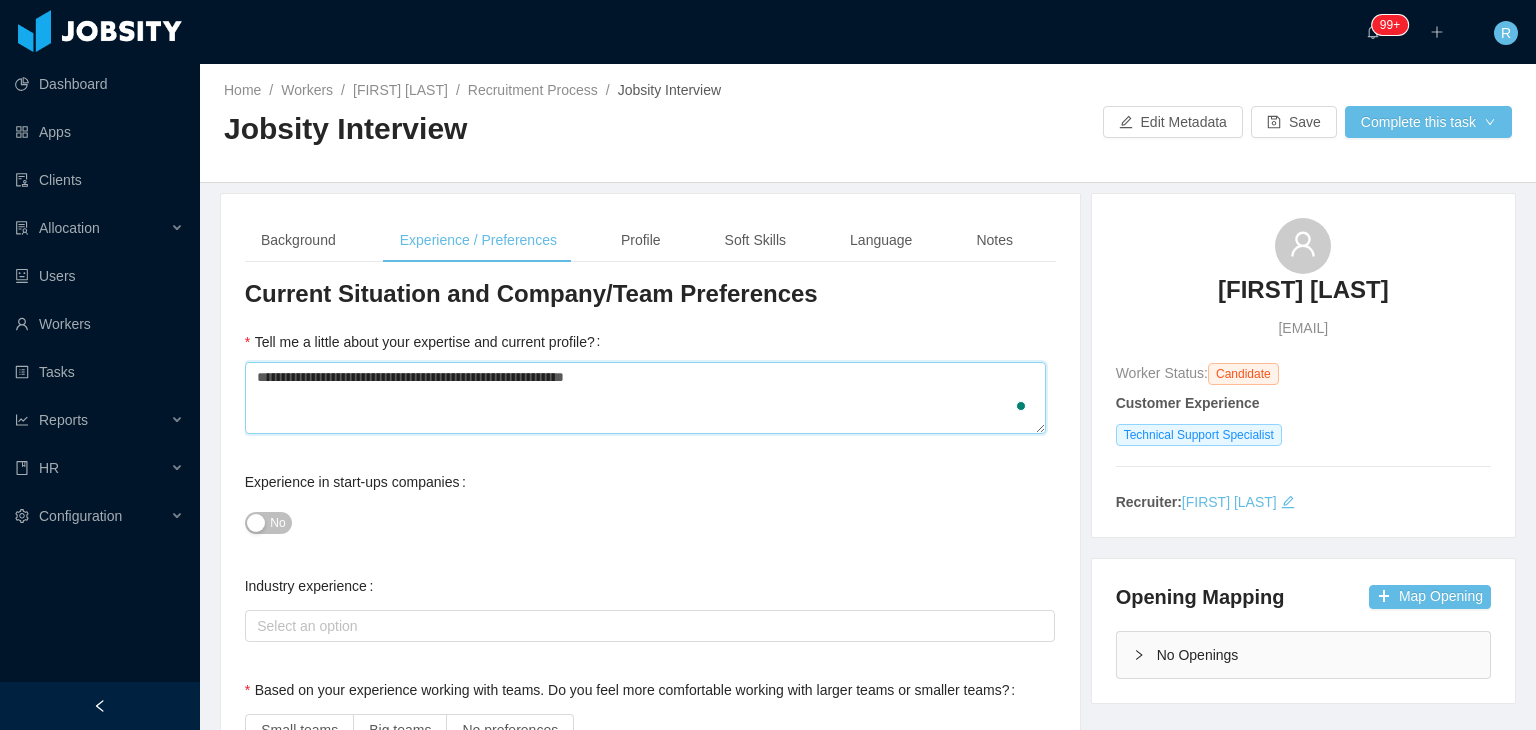 type 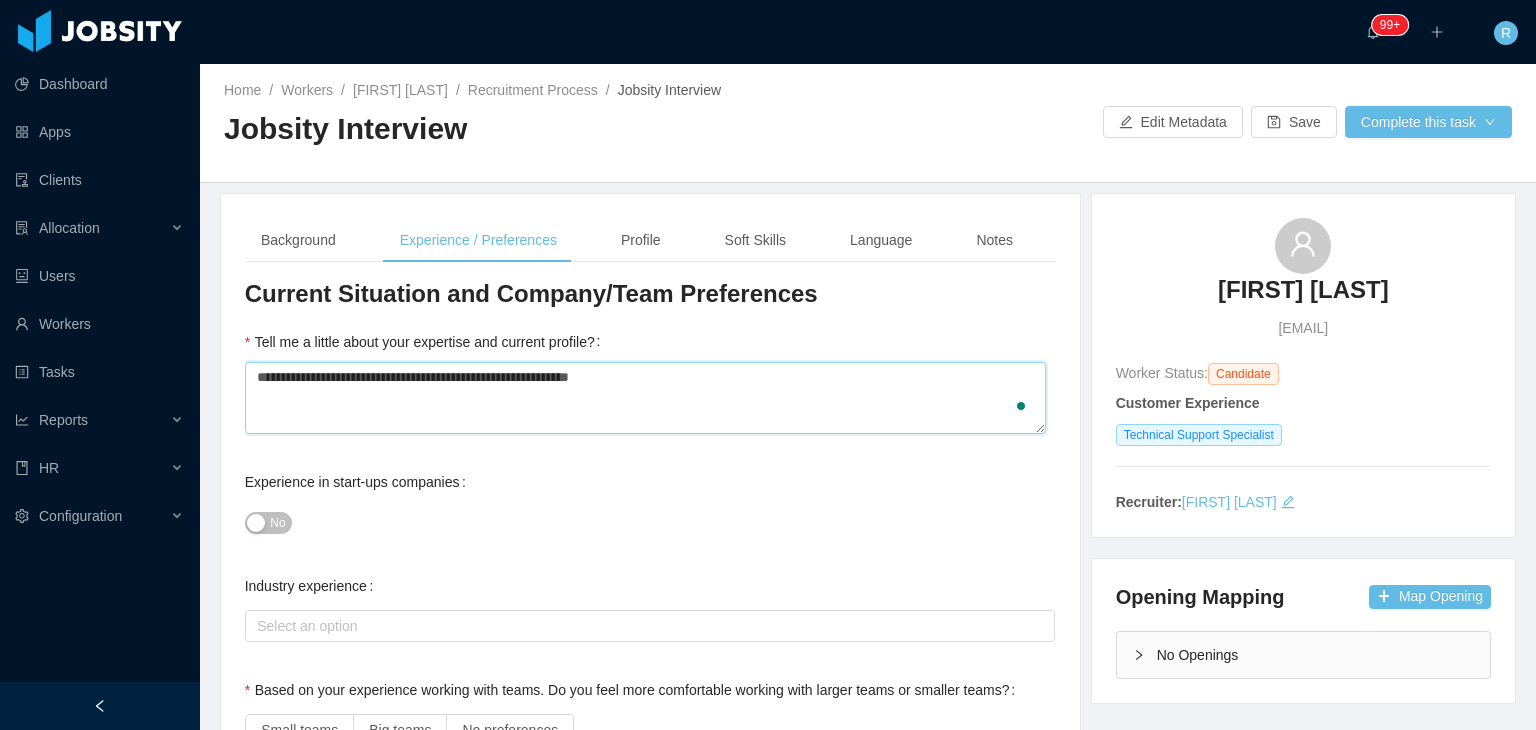 type 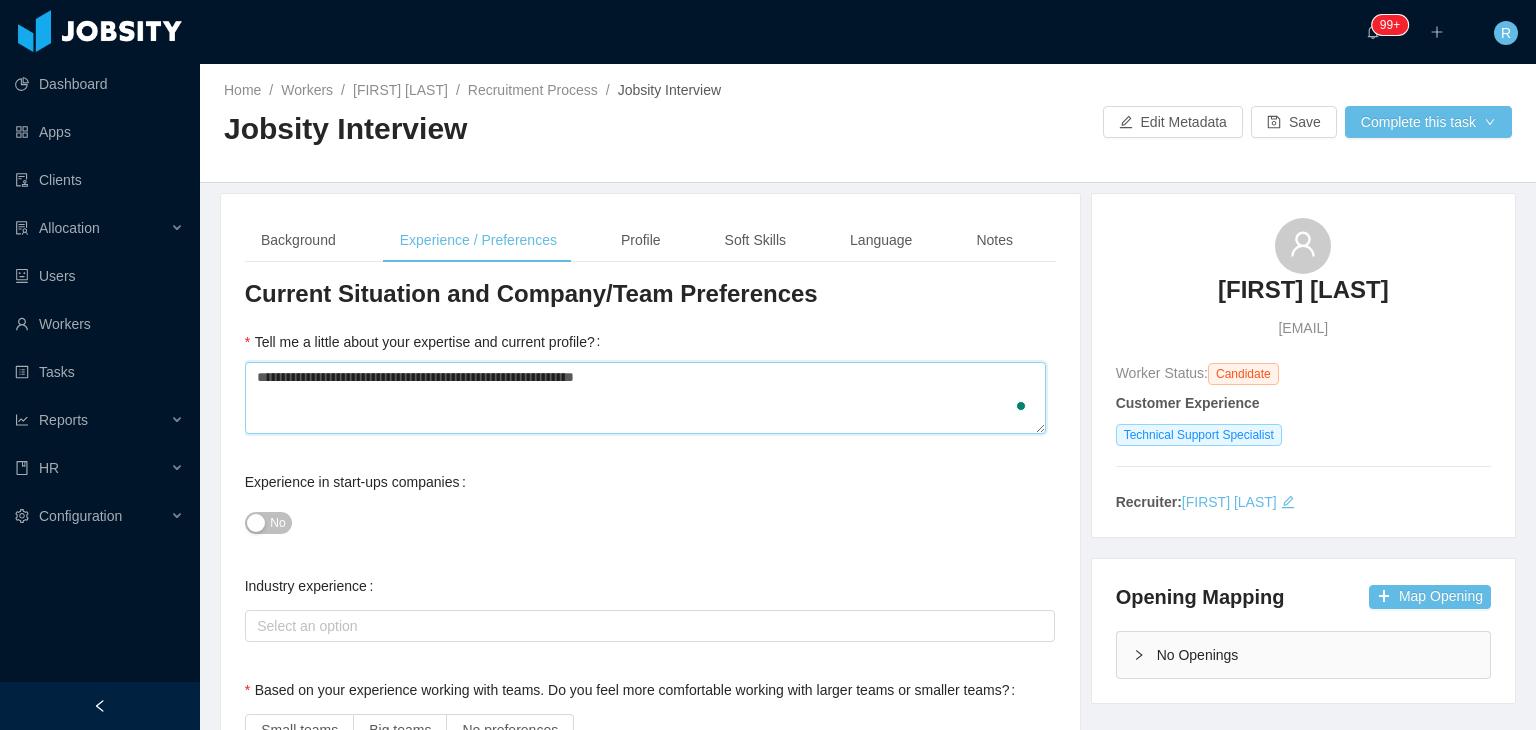 scroll, scrollTop: 192, scrollLeft: 0, axis: vertical 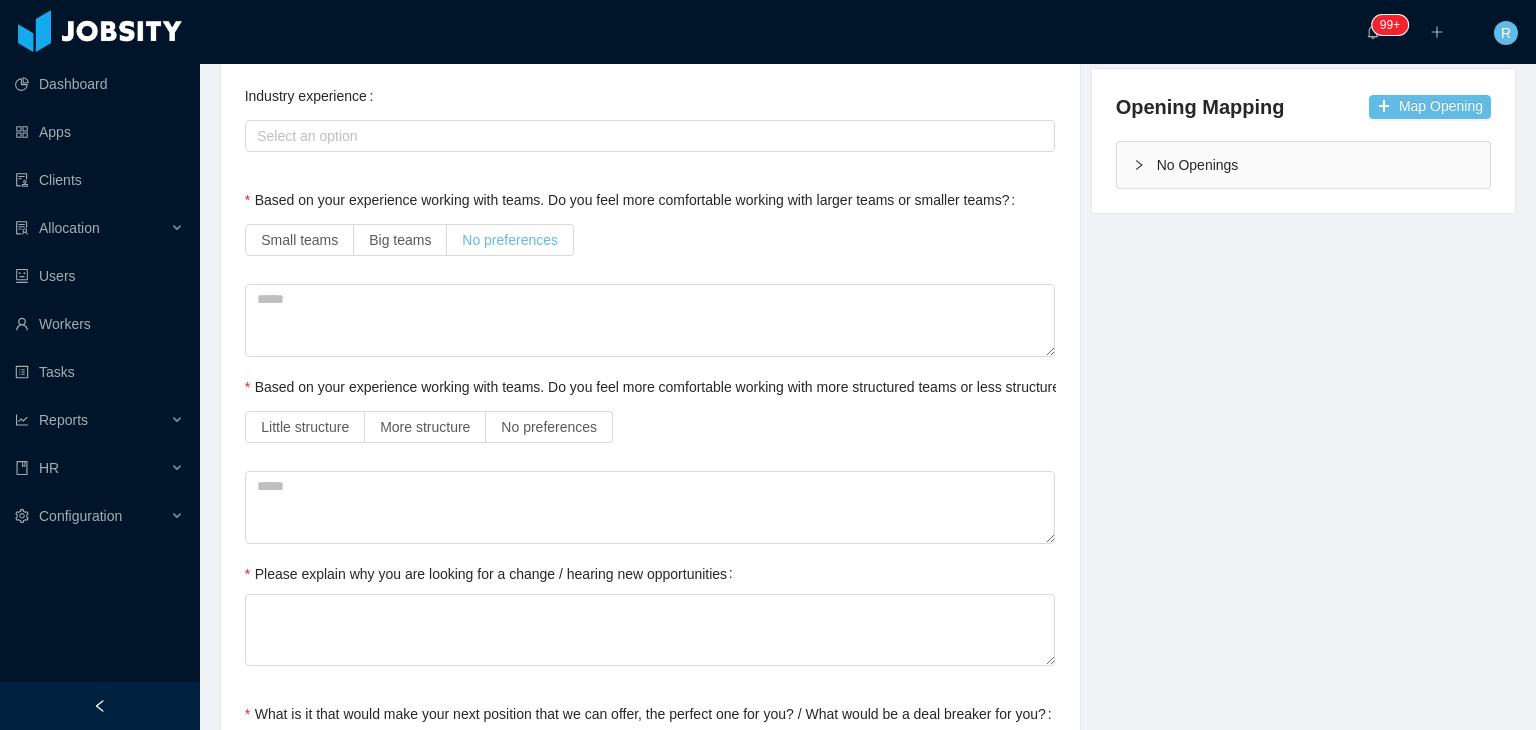 type on "**********" 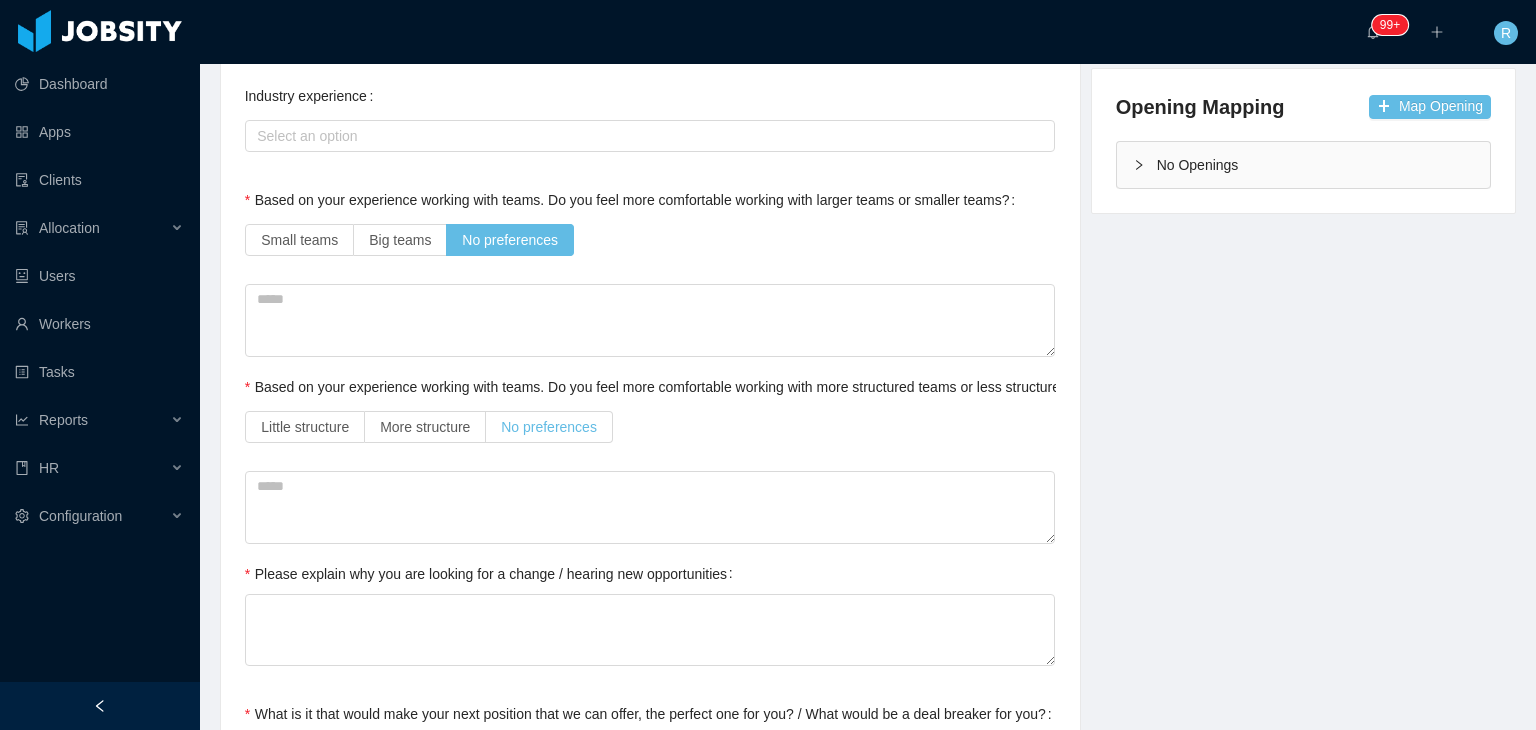 click on "No preferences" at bounding box center (549, 427) 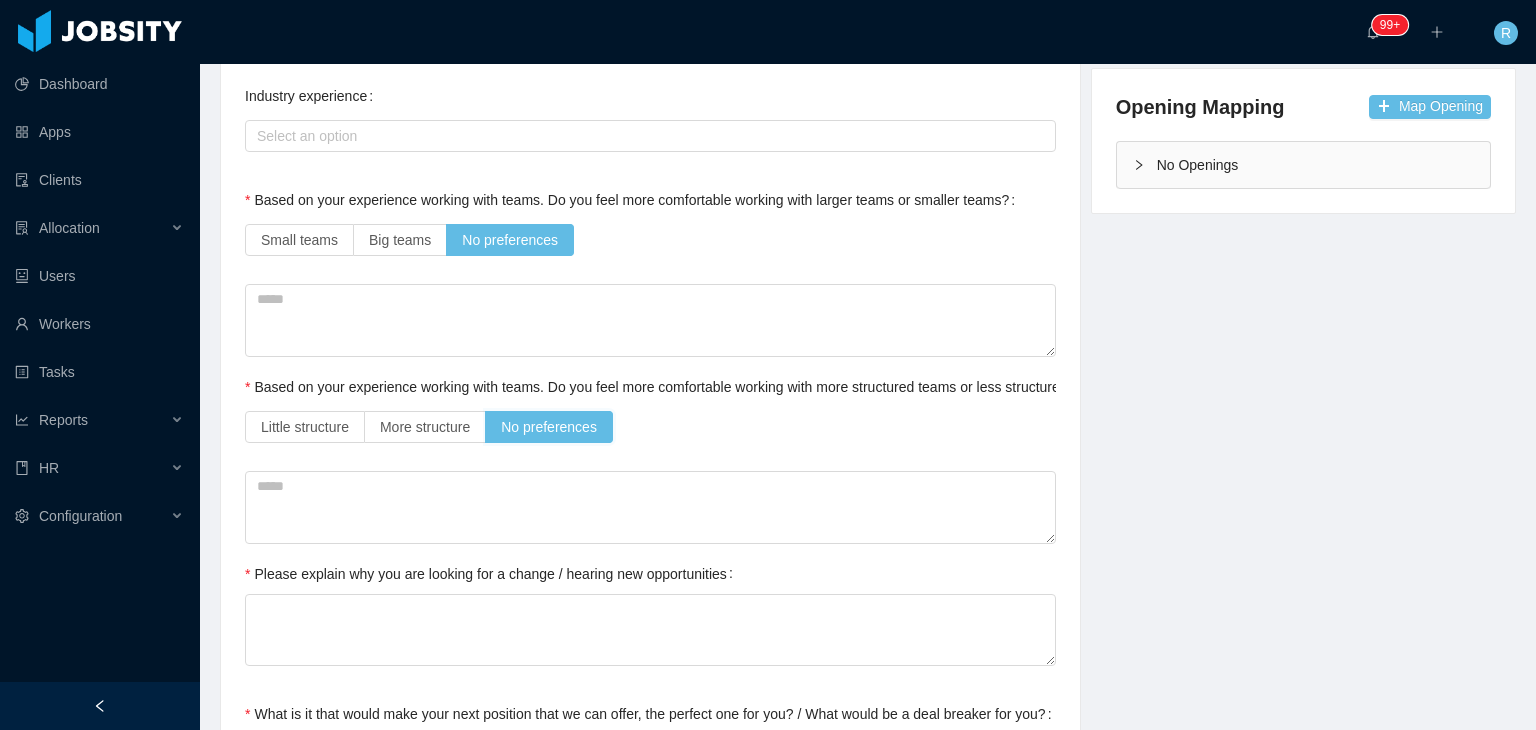 scroll, scrollTop: 636, scrollLeft: 0, axis: vertical 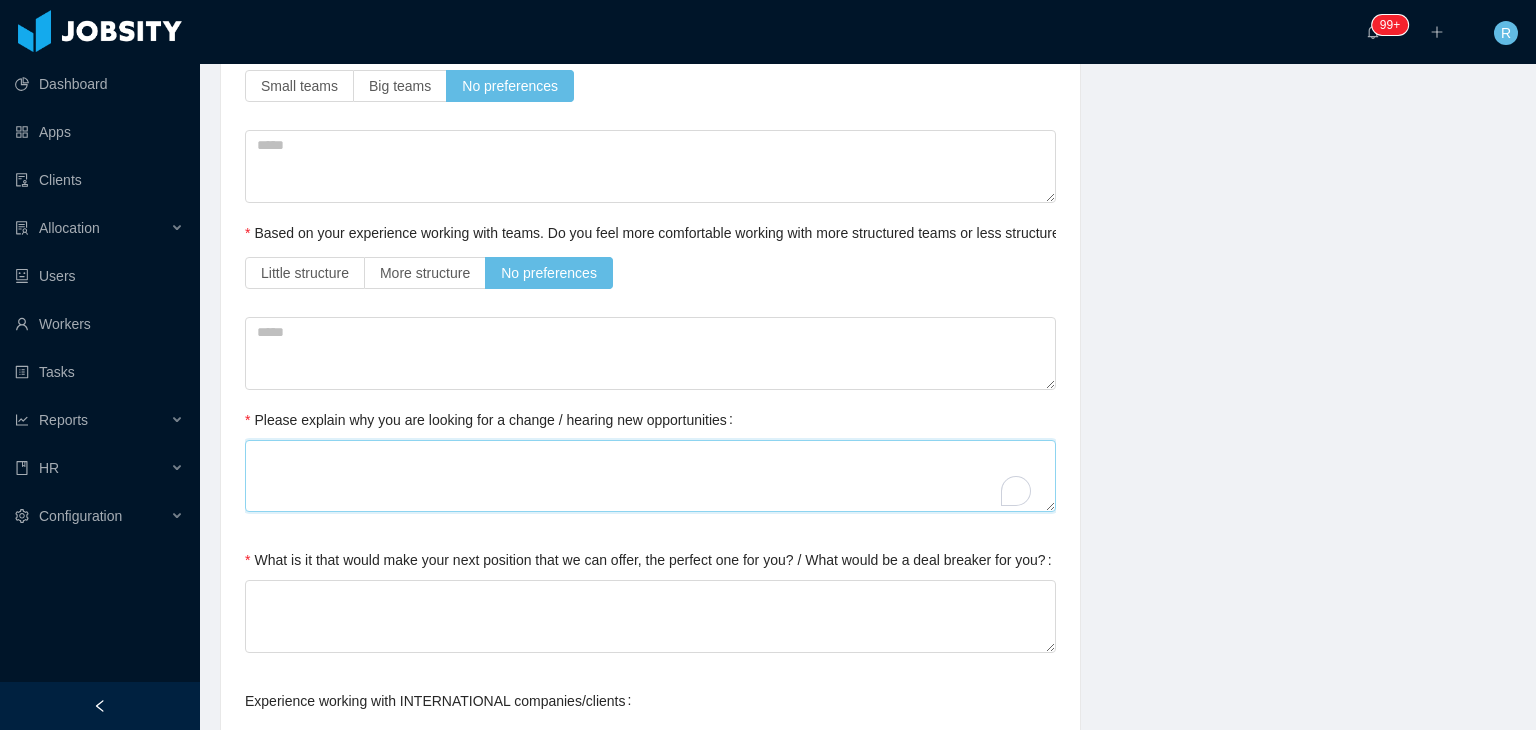 click on "Please explain why you are looking for a change / hearing new opportunities" at bounding box center [650, 476] 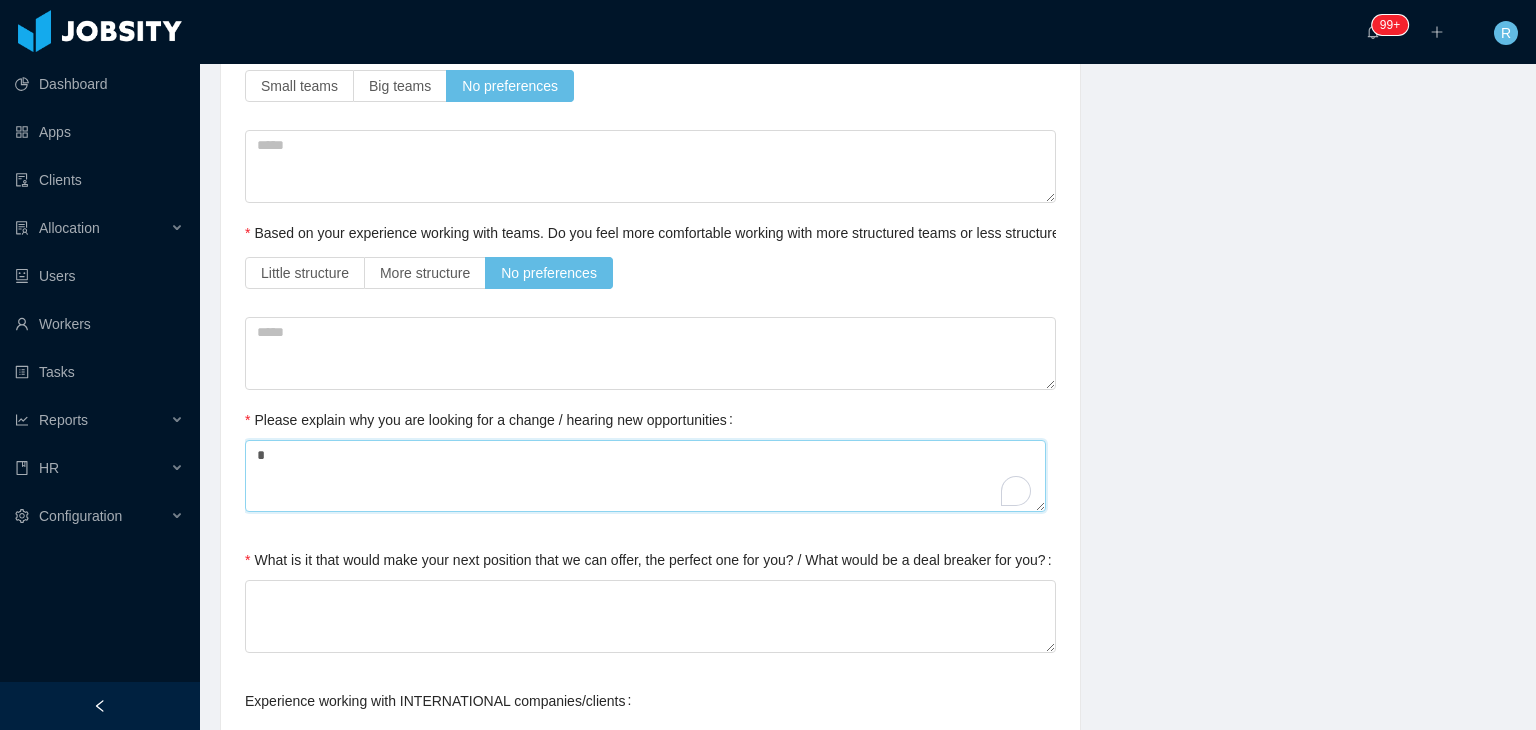 type 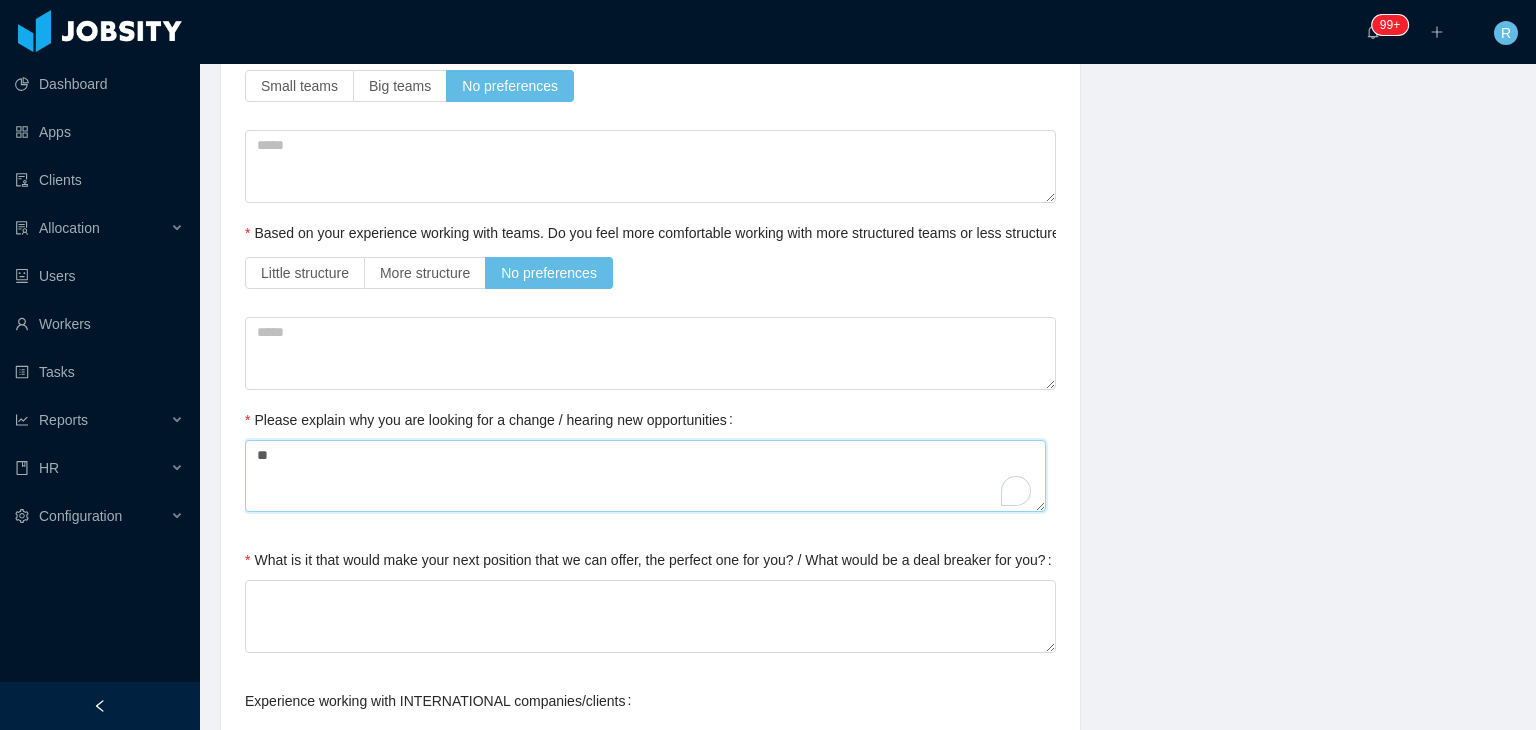 type 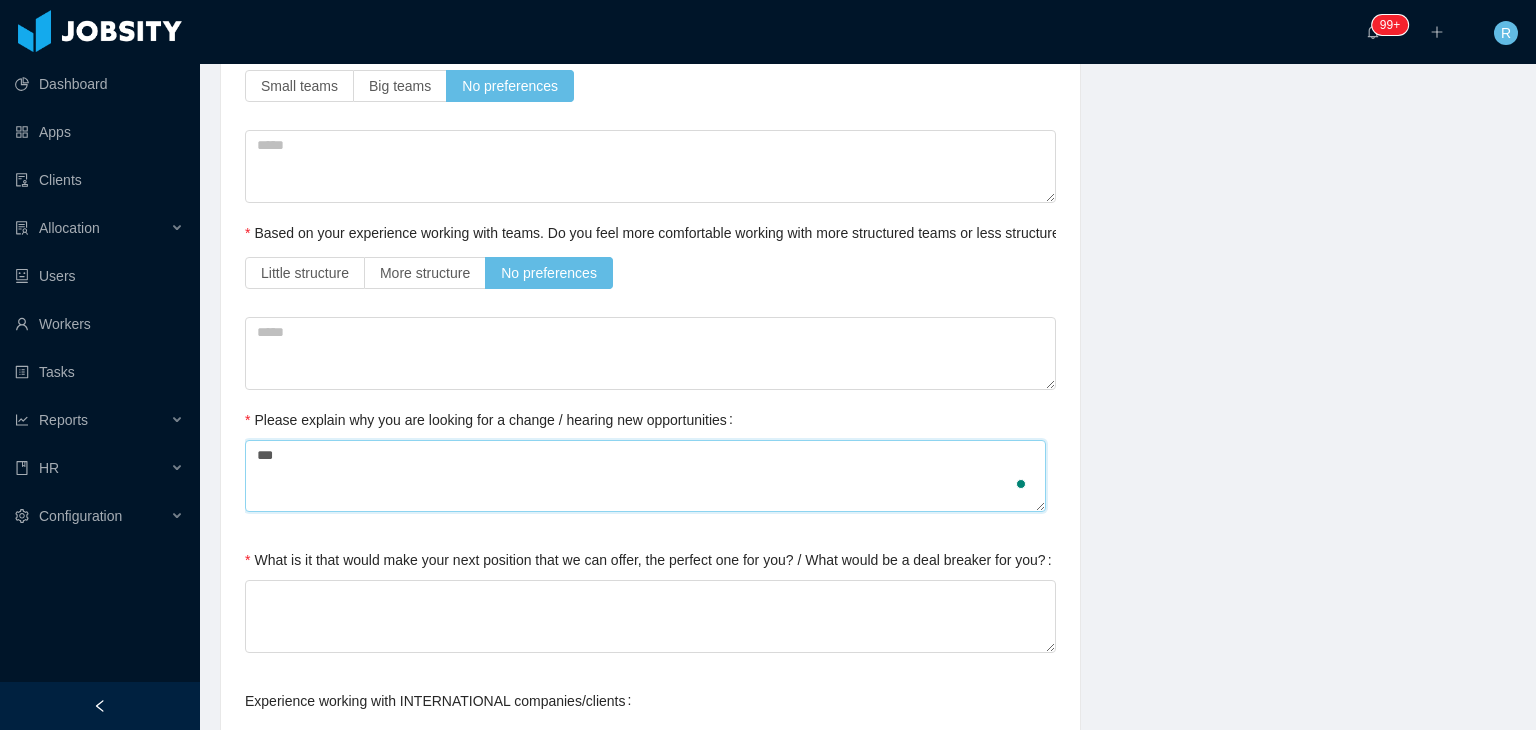 type 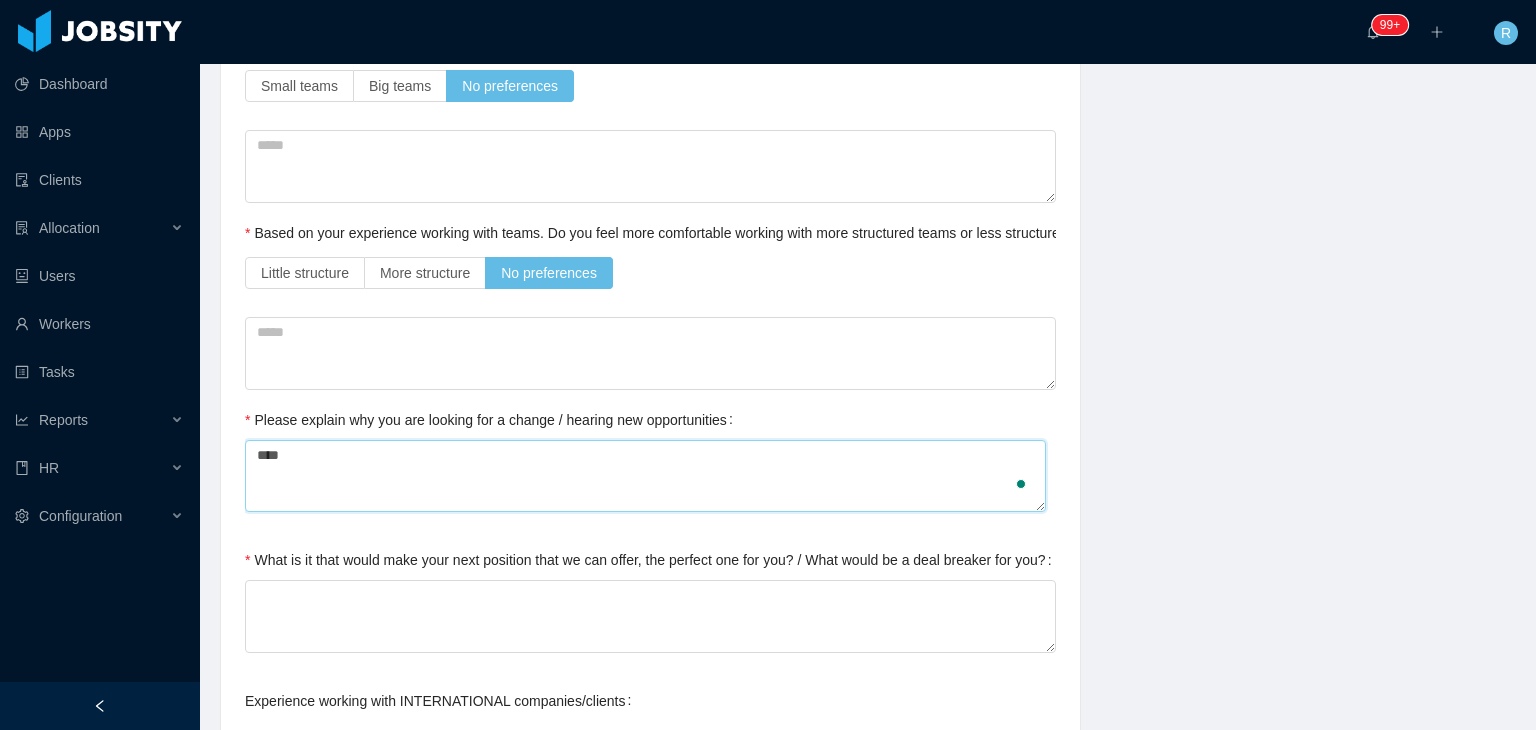 type 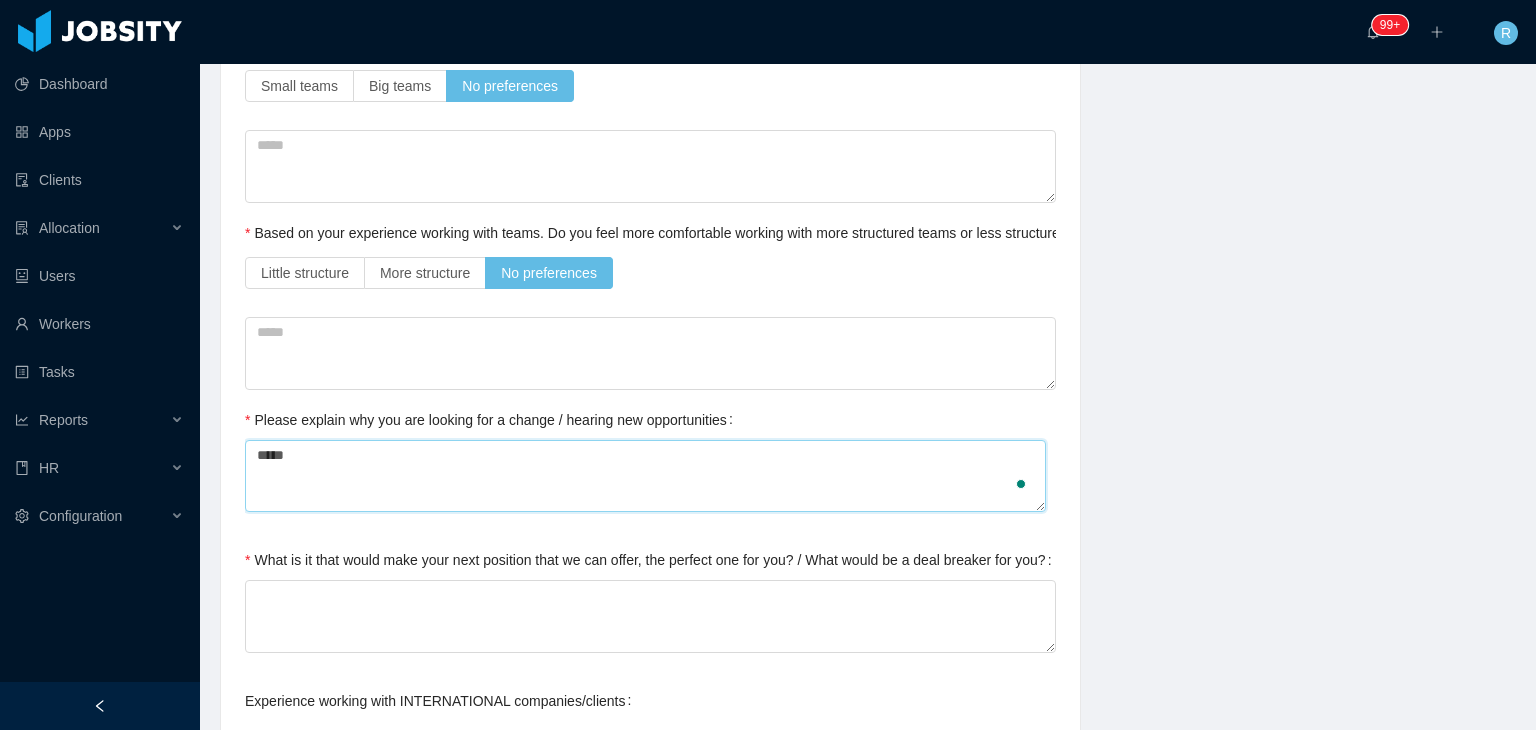 type on "******" 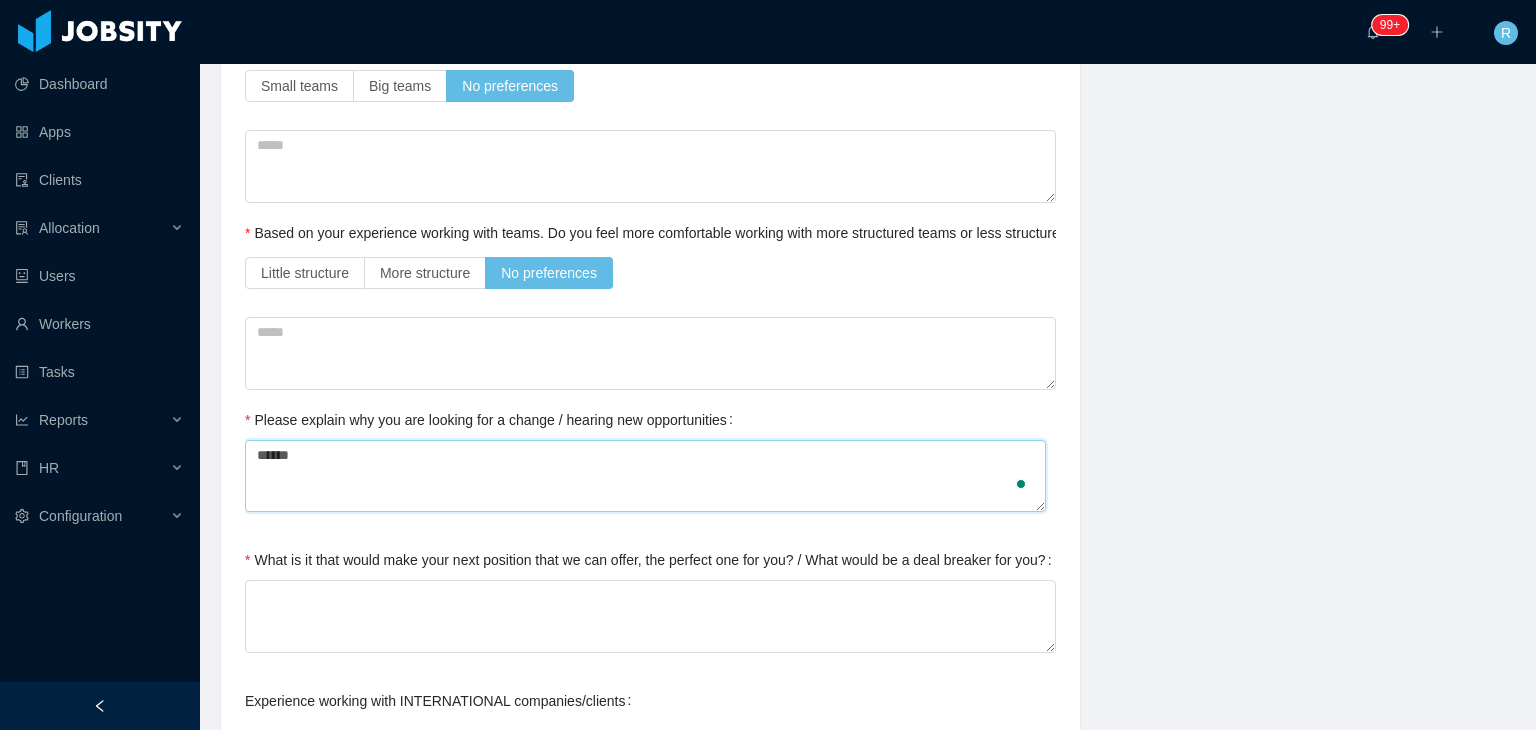 type 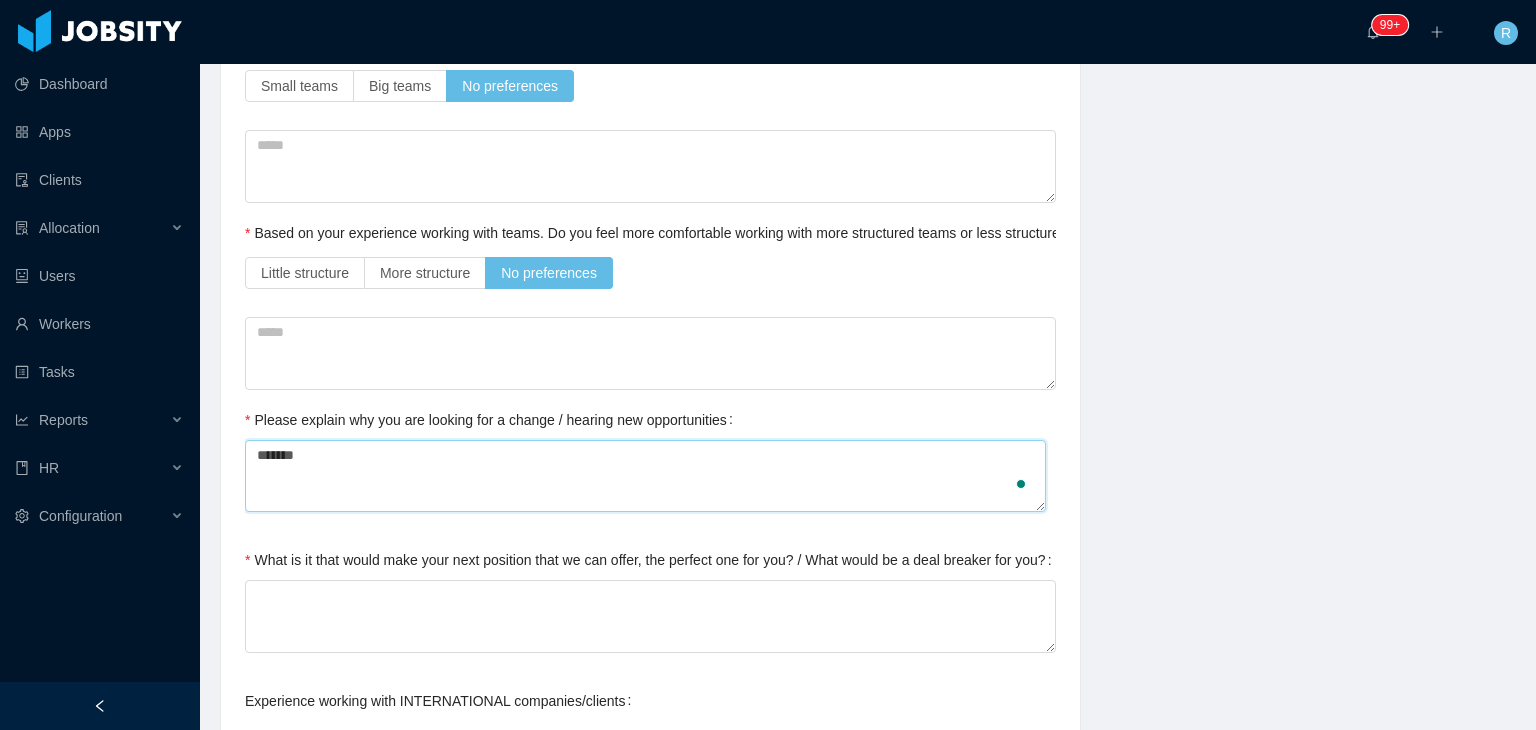 type 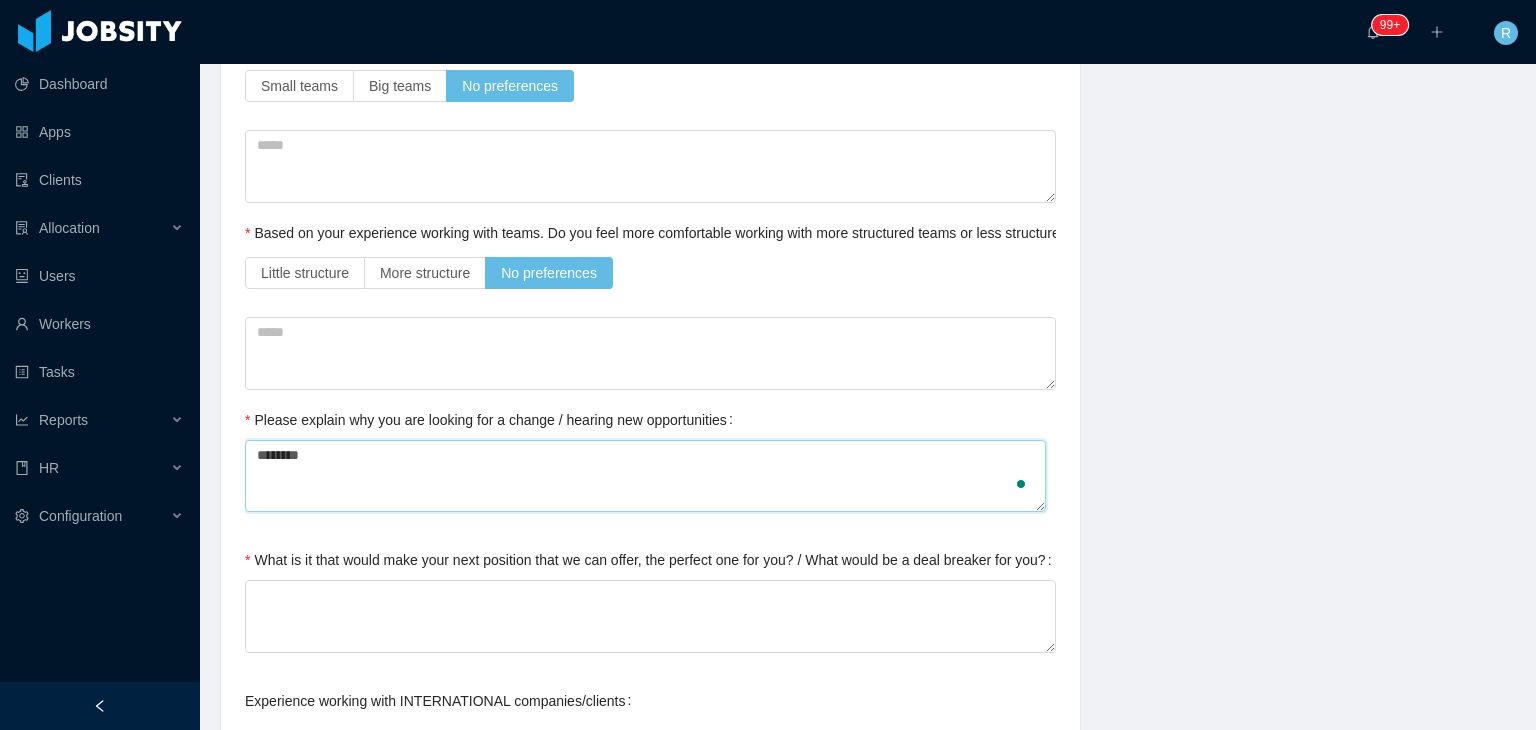 type 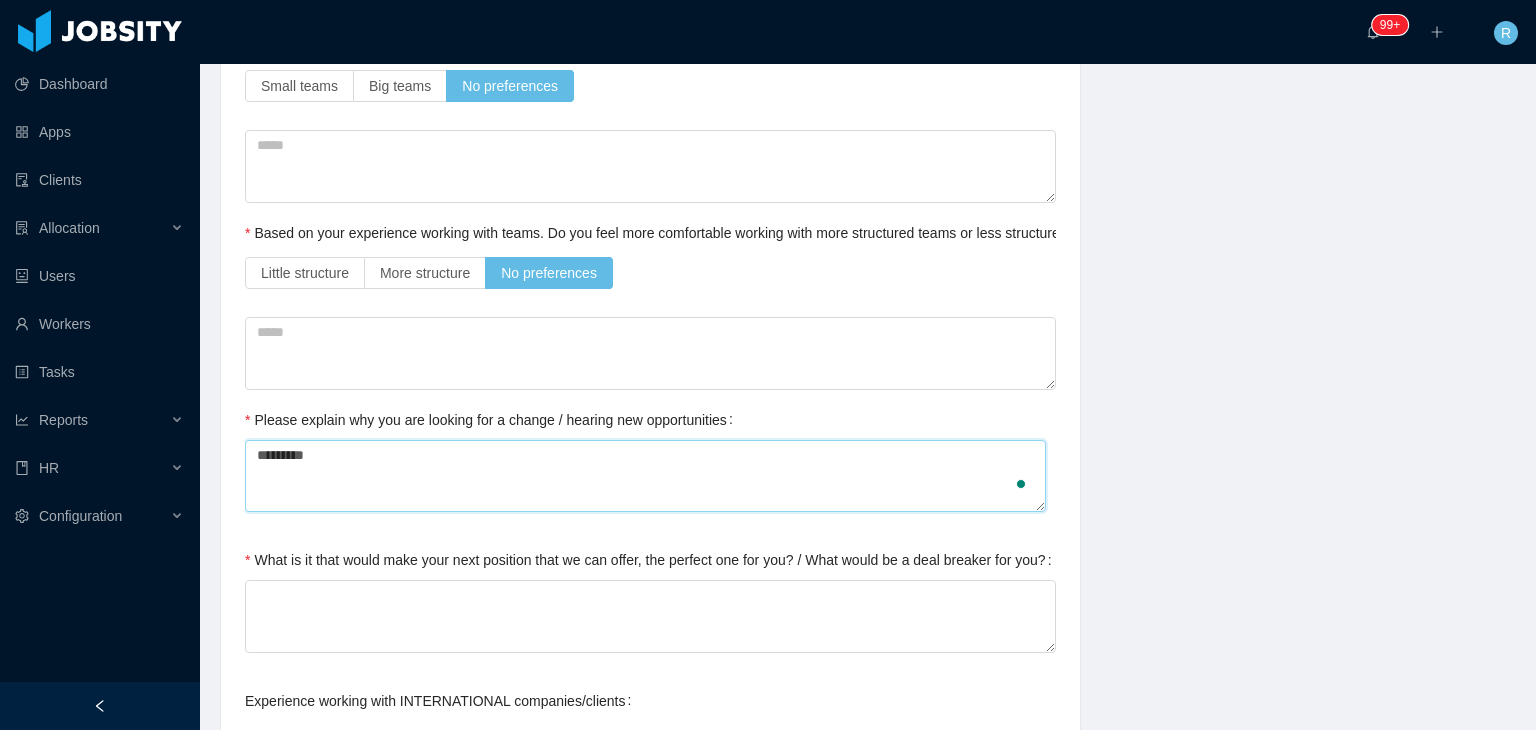 type 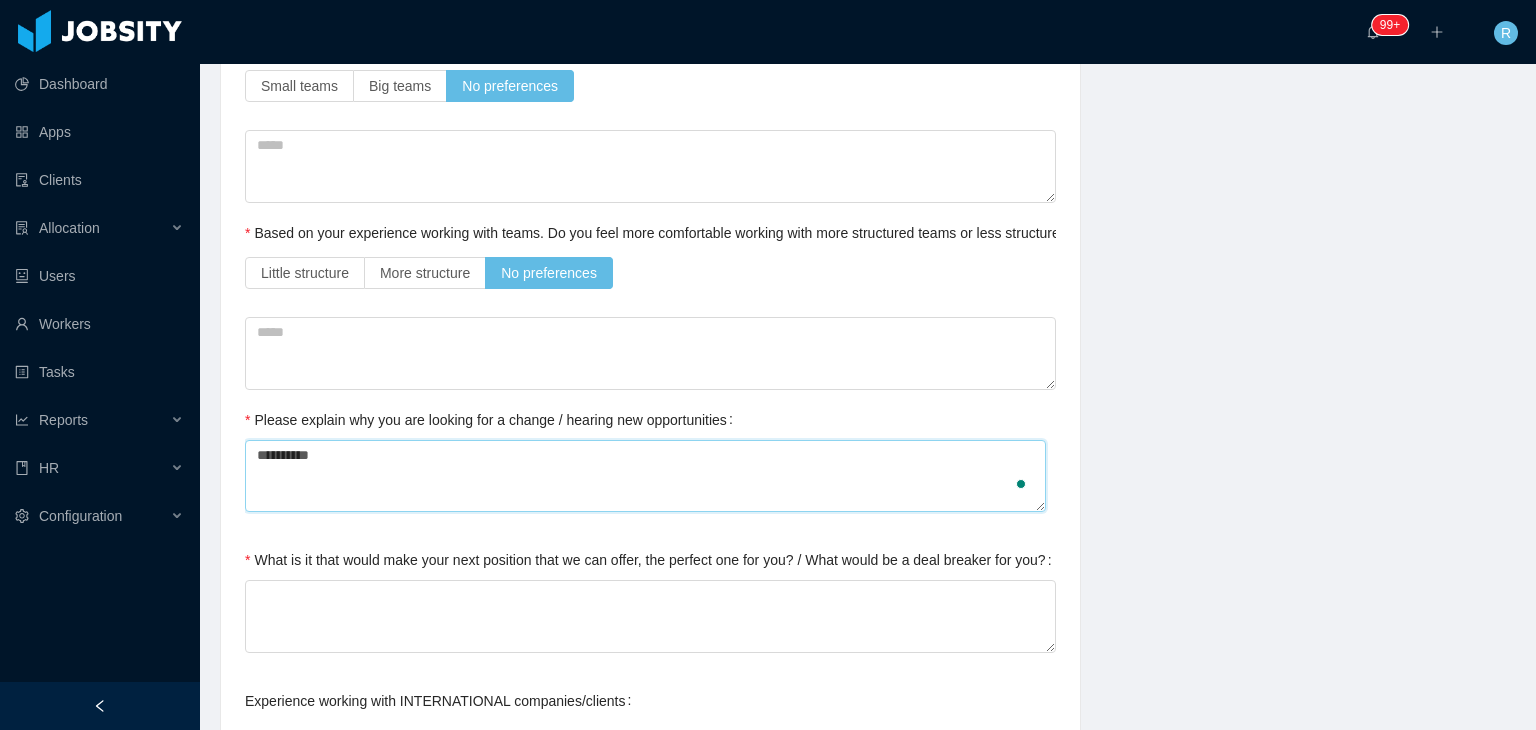 type 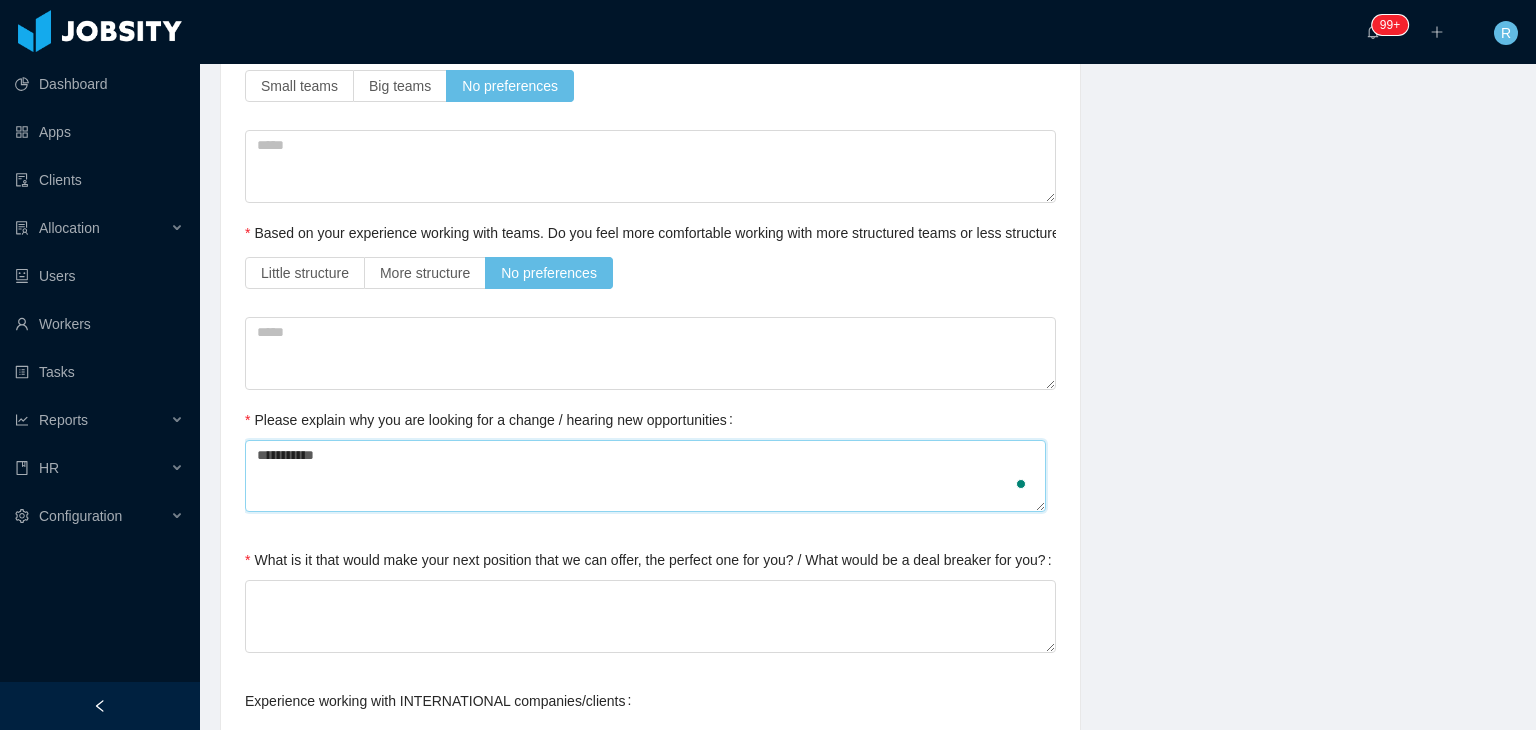 type 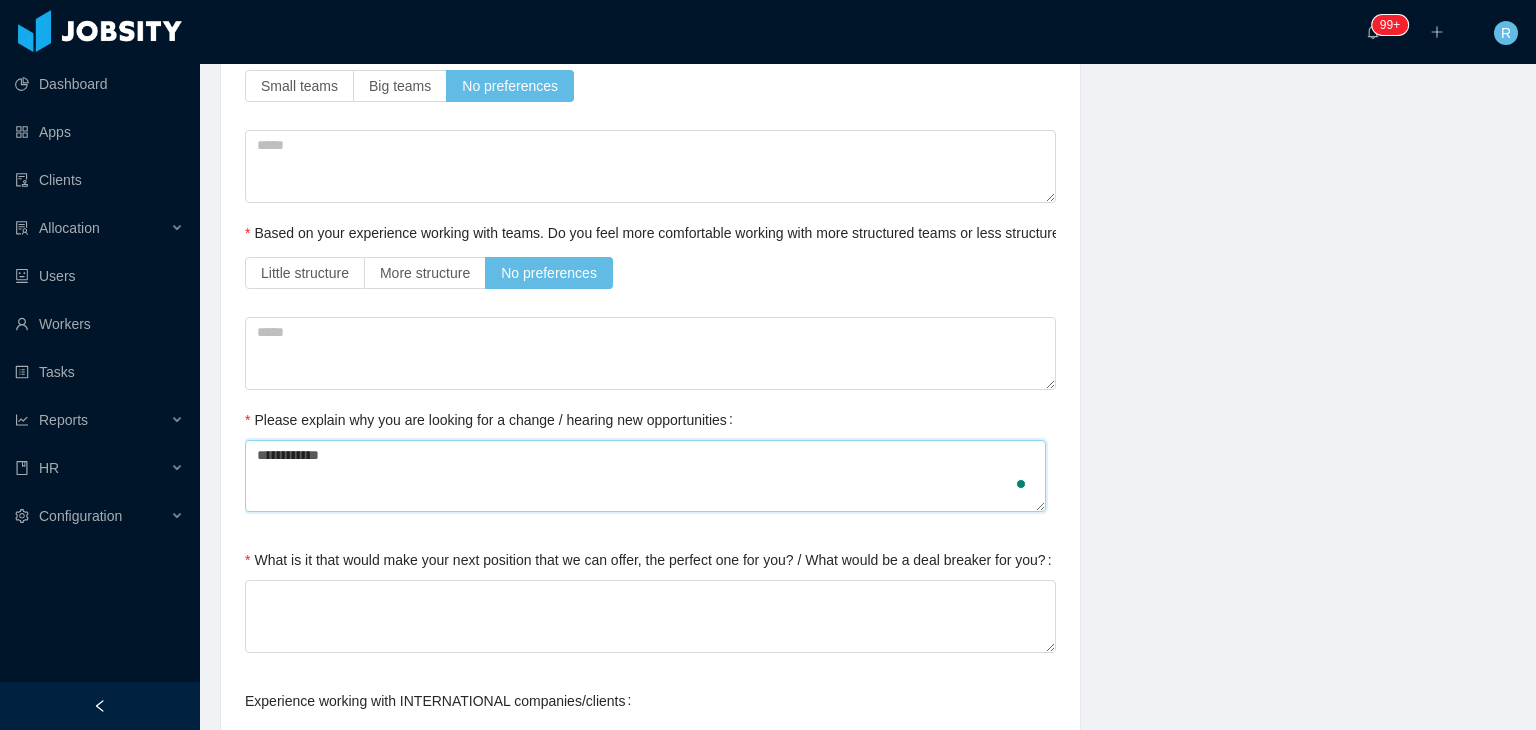 type 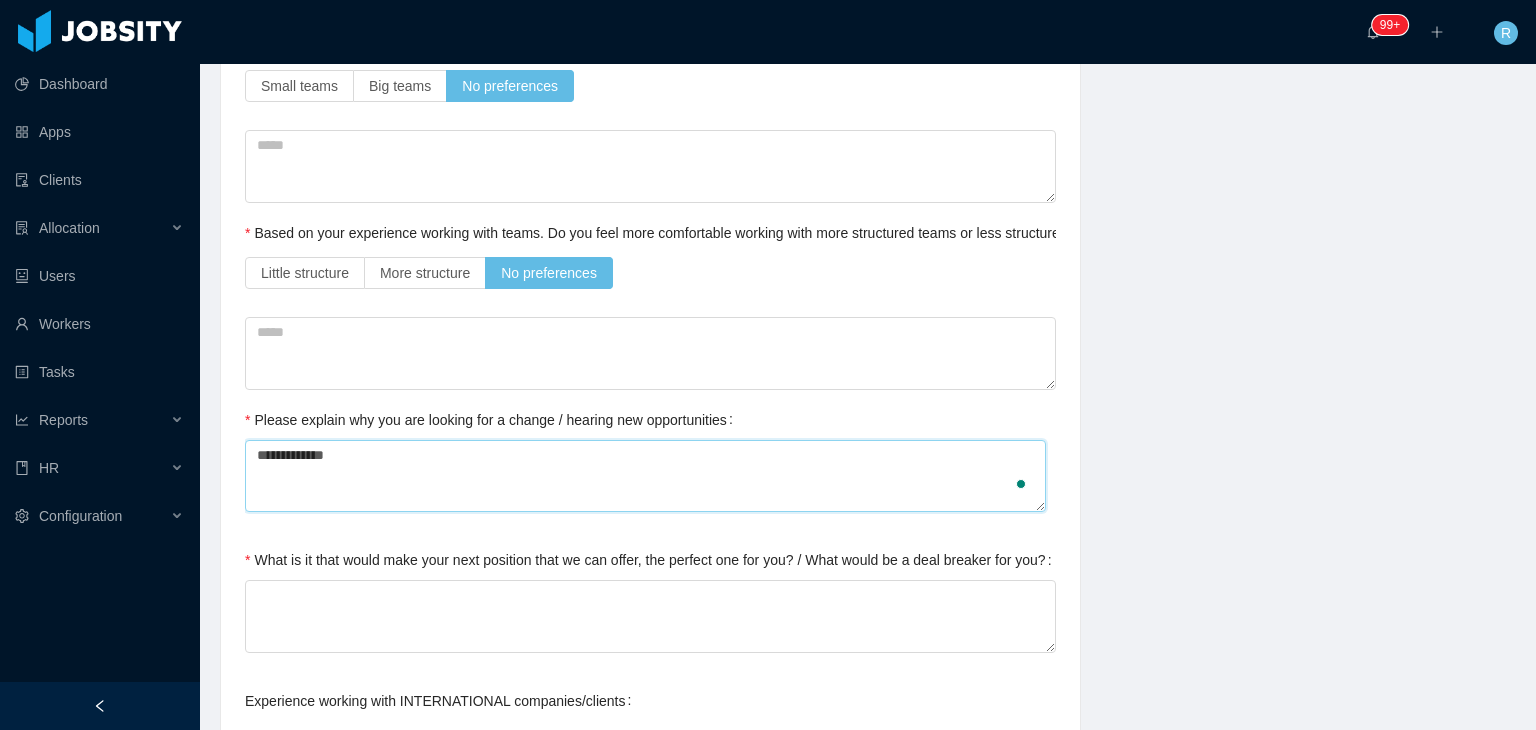 type 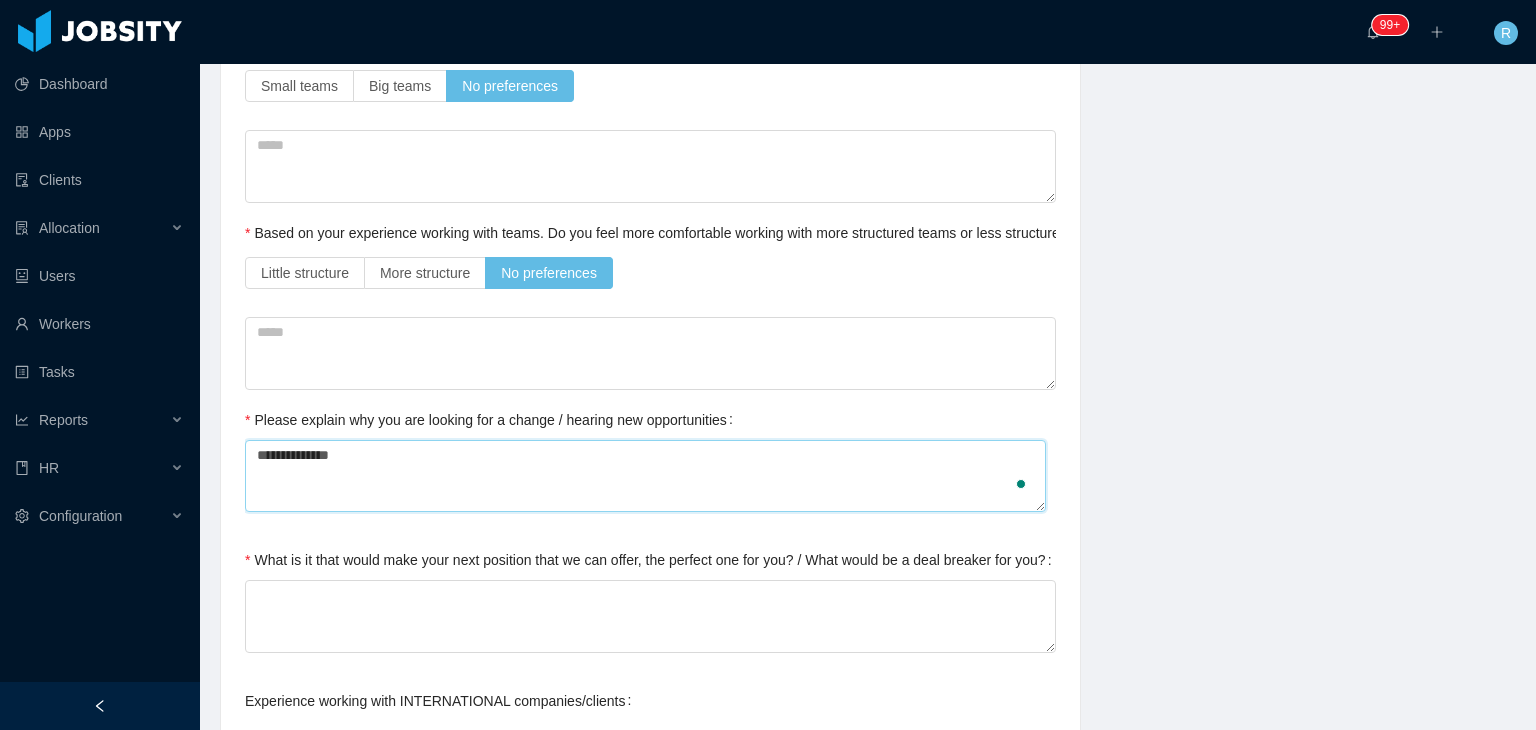 type 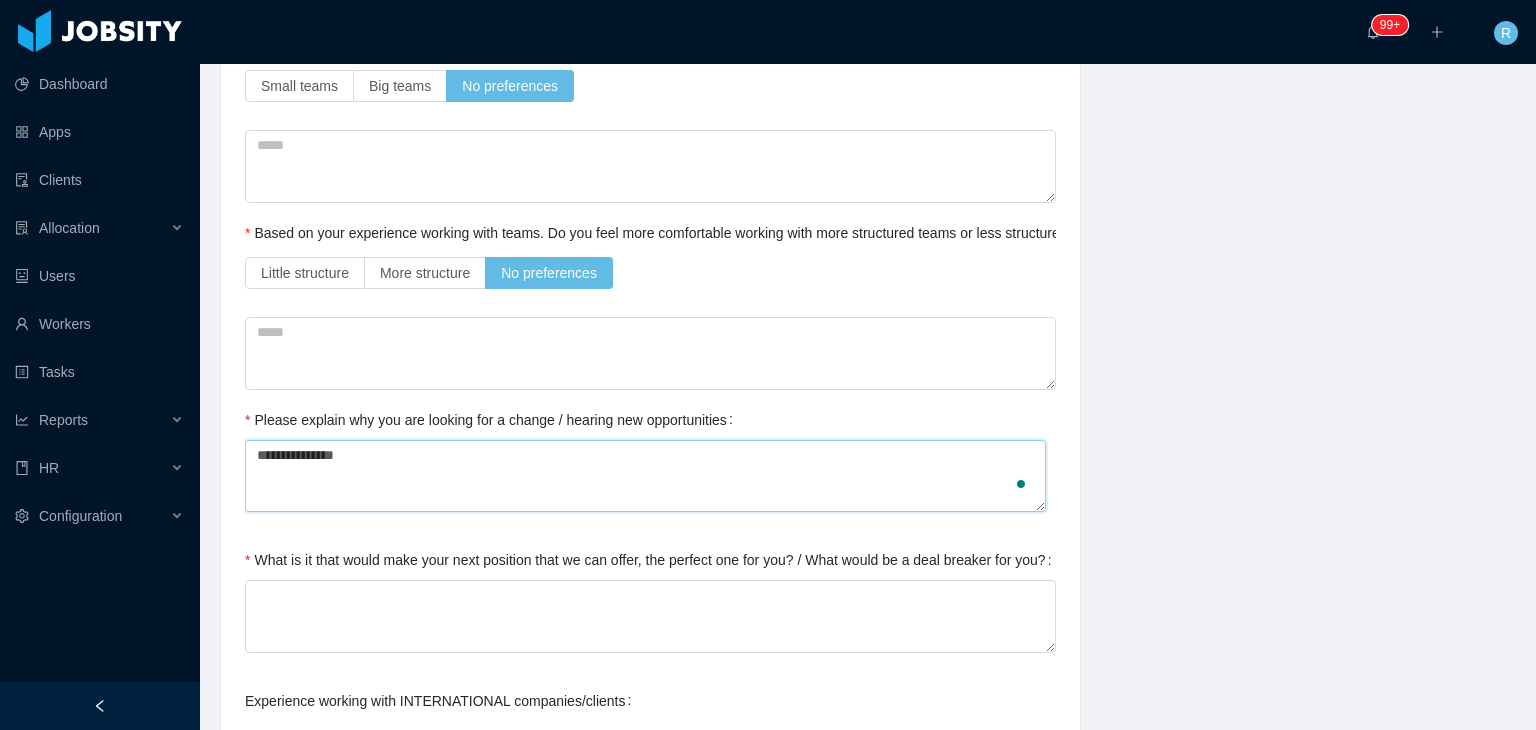 type 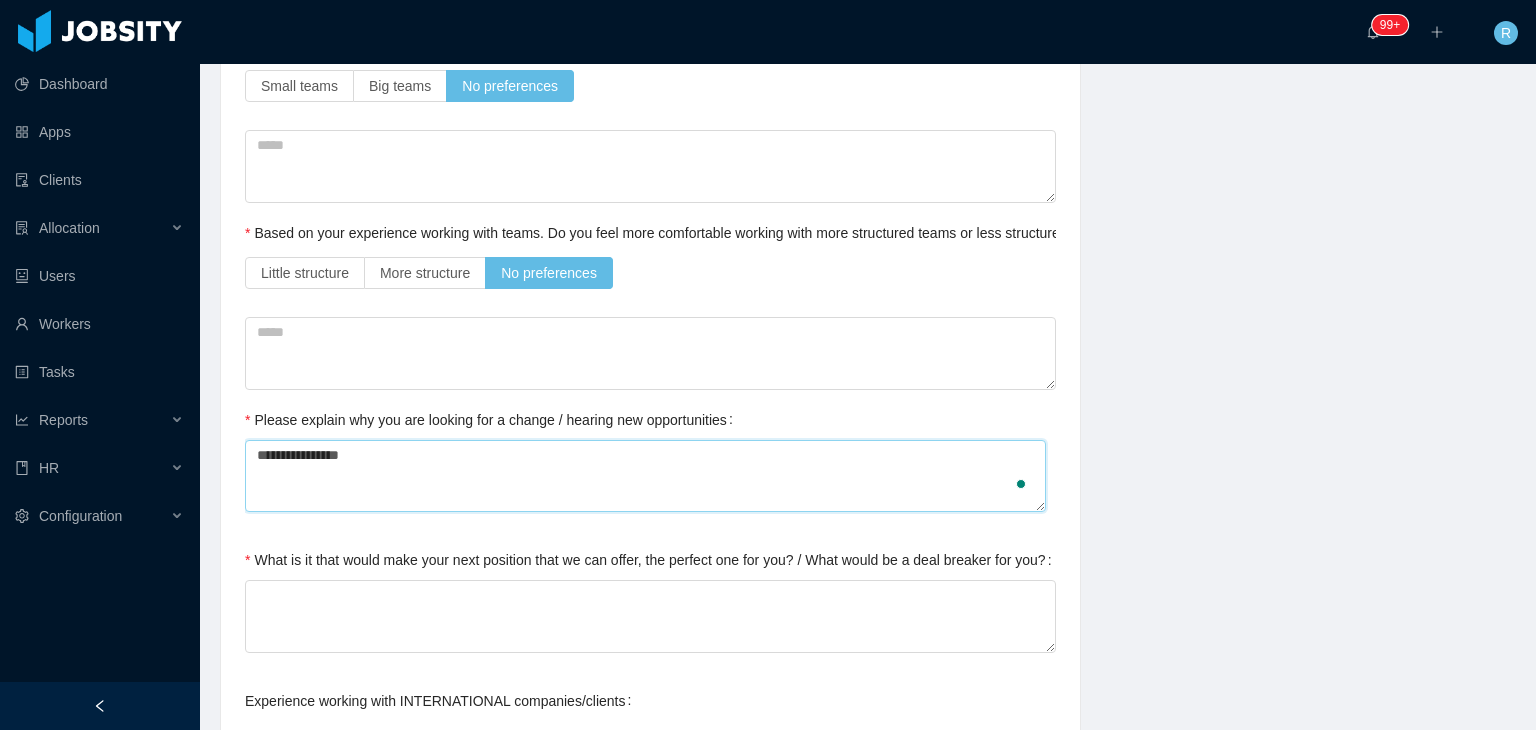 type 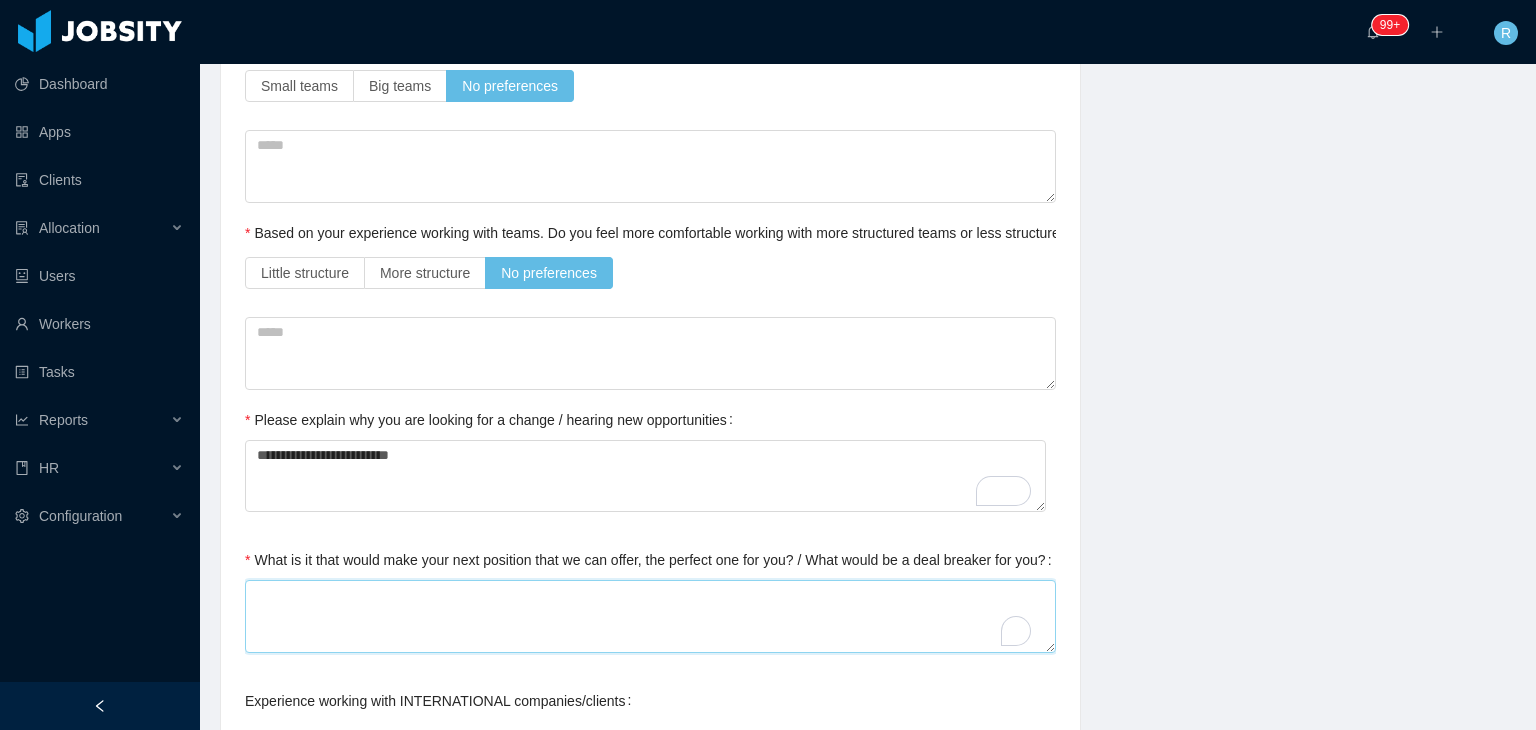 click on "What is it that would make your next position that we can offer, the perfect one for you? / What would be a deal breaker for you?" at bounding box center (650, 616) 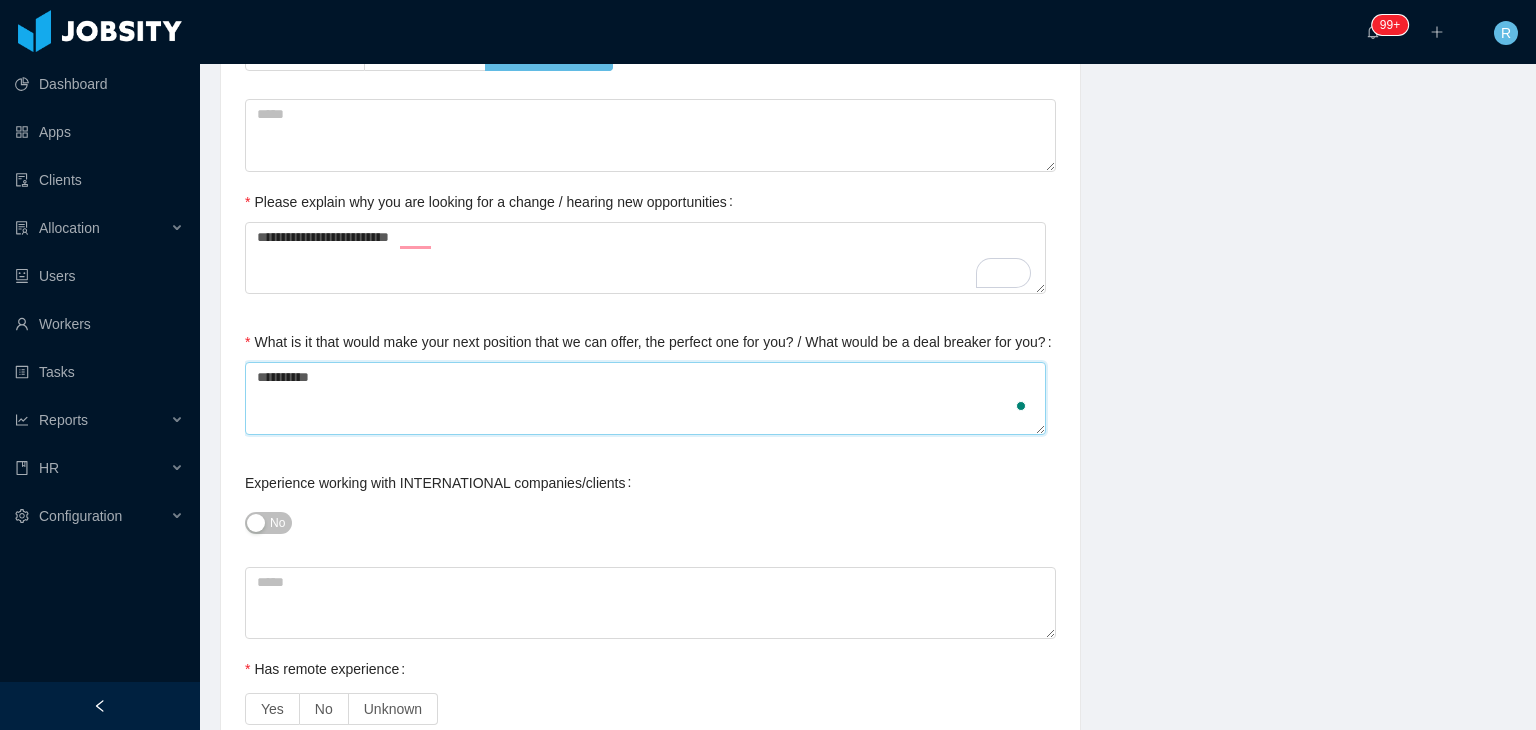 scroll, scrollTop: 984, scrollLeft: 0, axis: vertical 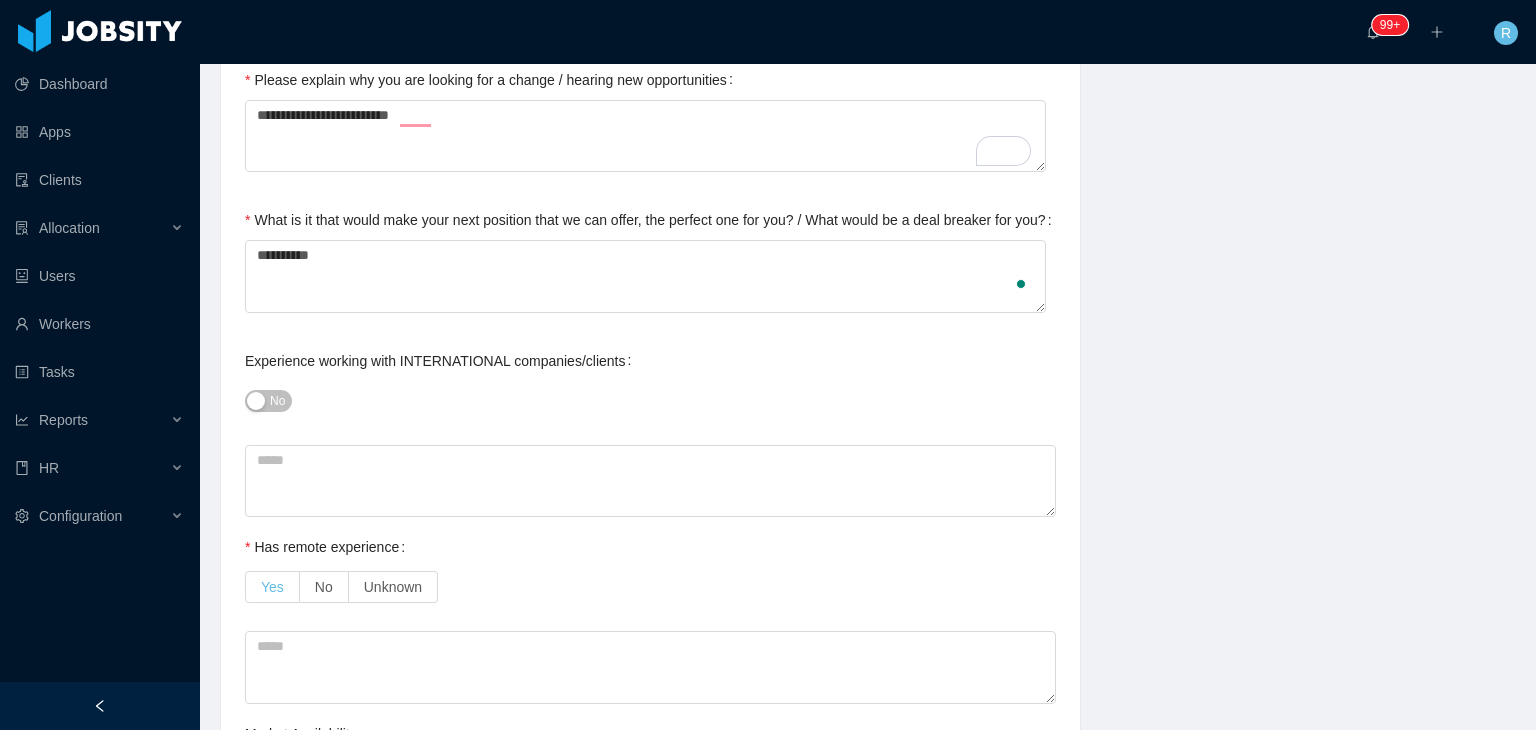 click on "Yes" at bounding box center (272, 587) 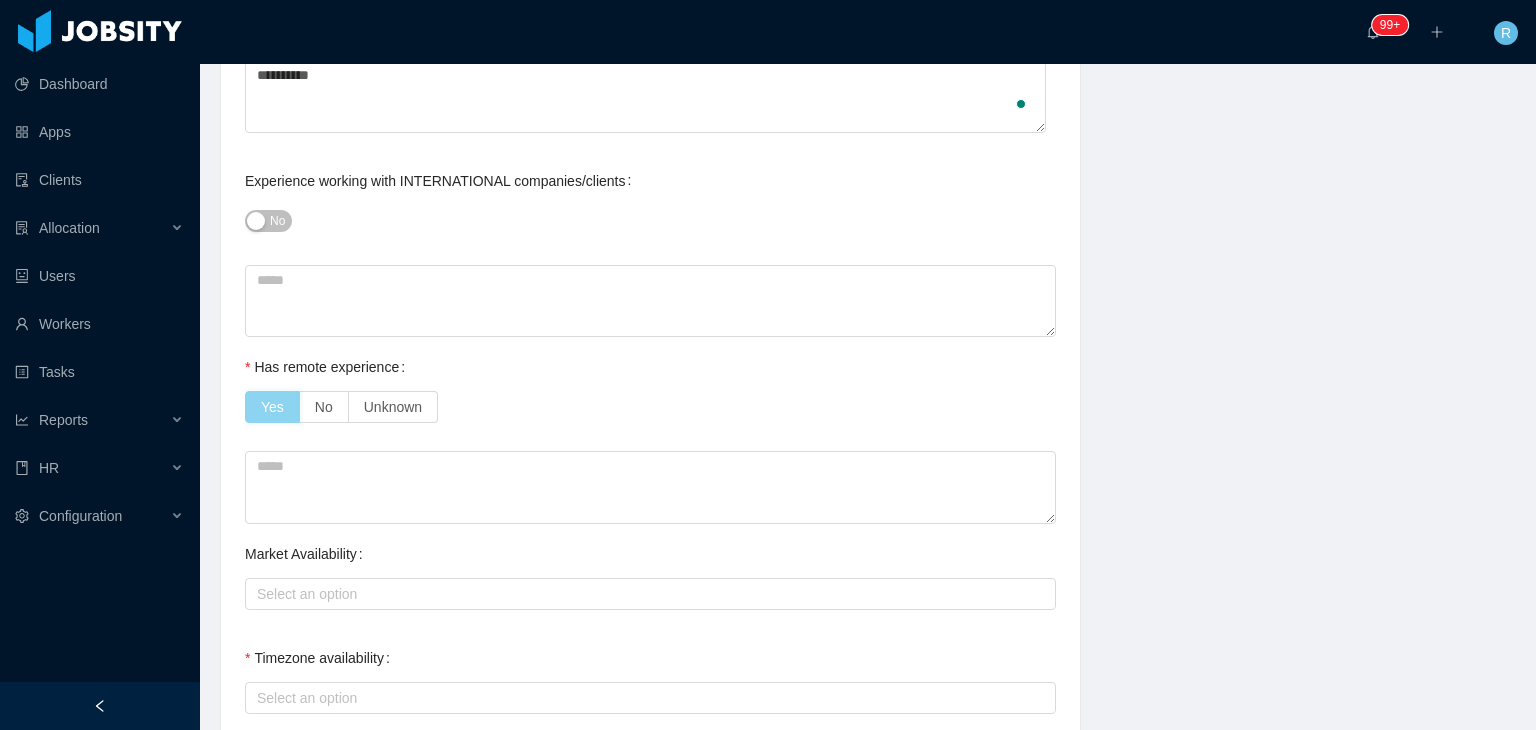 scroll, scrollTop: 1168, scrollLeft: 0, axis: vertical 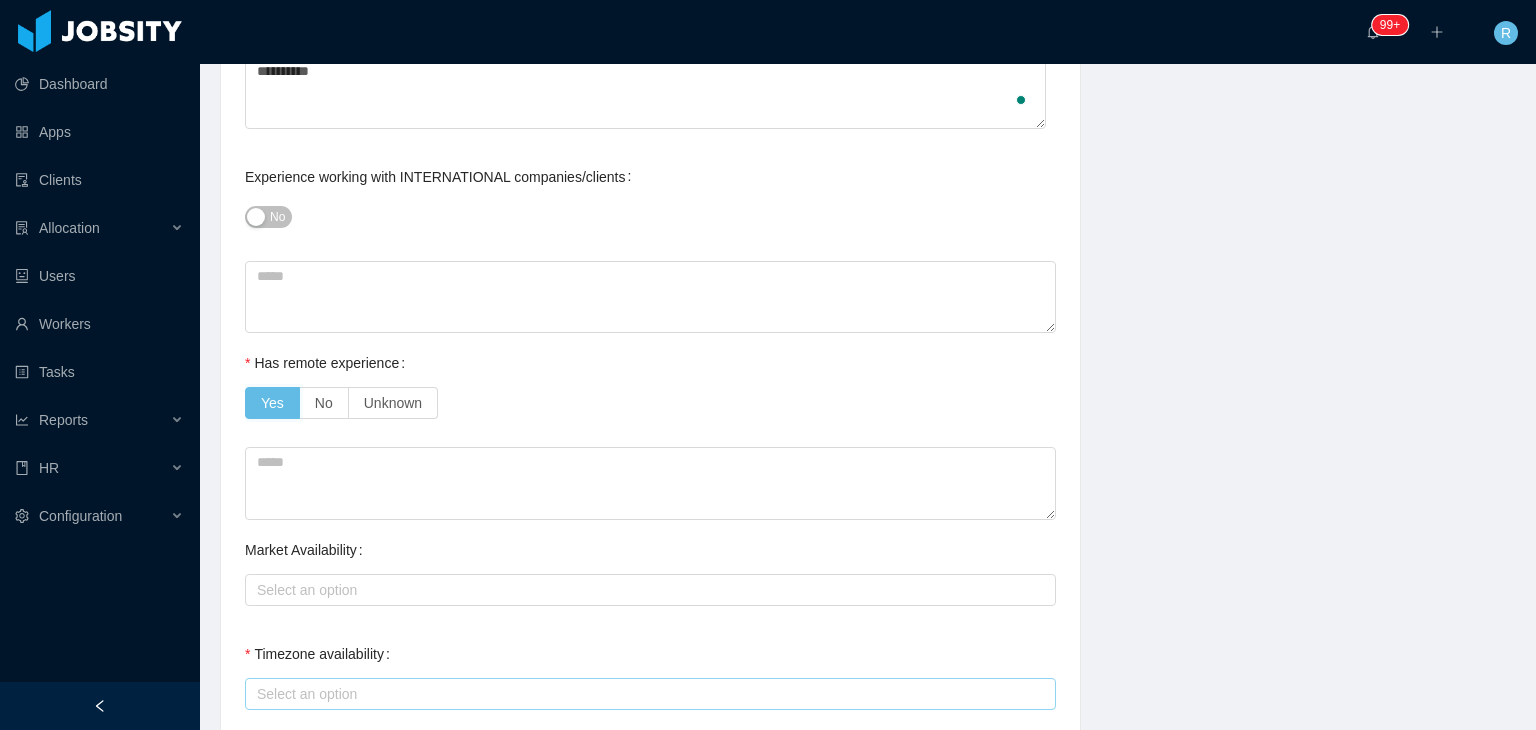 click on "Select an option" at bounding box center (646, 694) 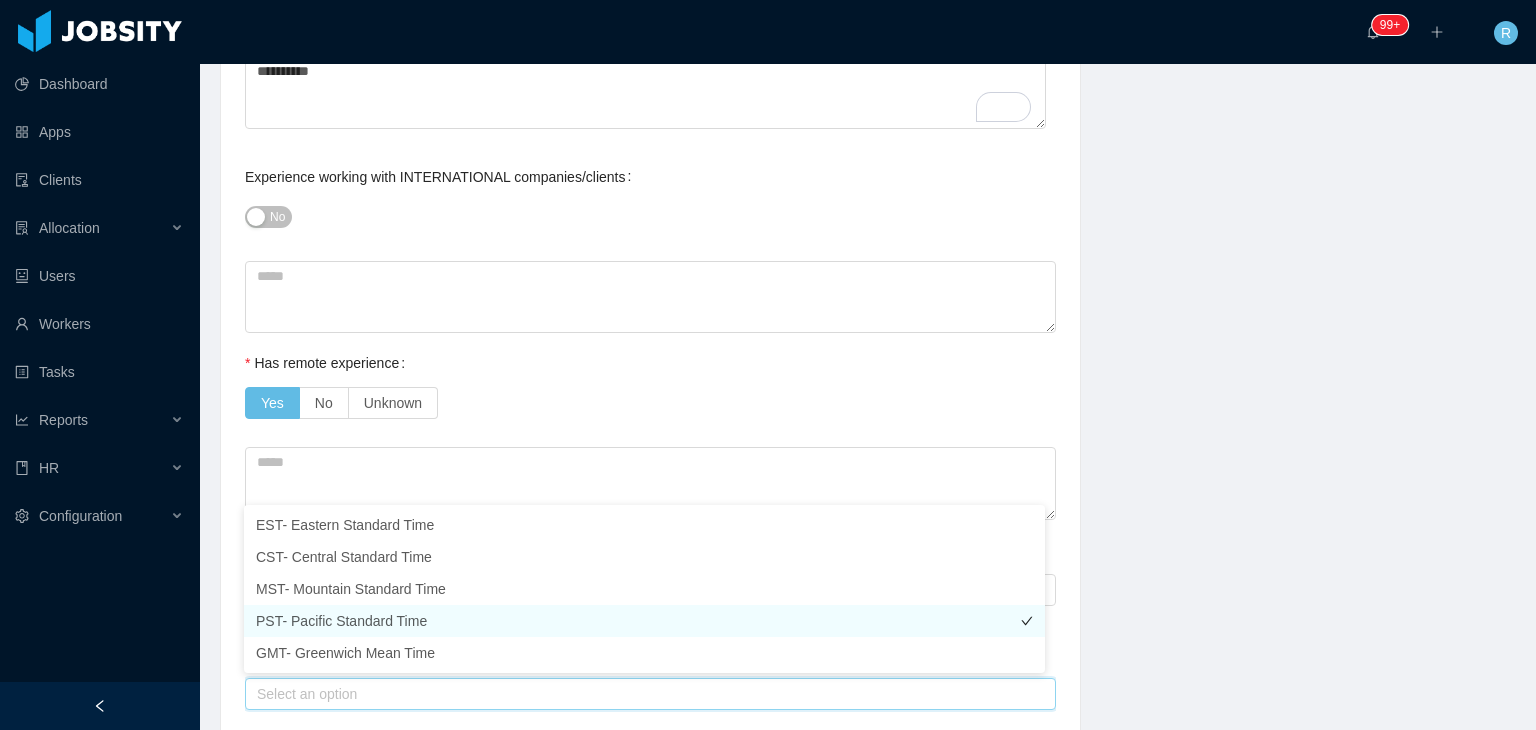 click on "PST- Pacific Standard Time" at bounding box center [644, 621] 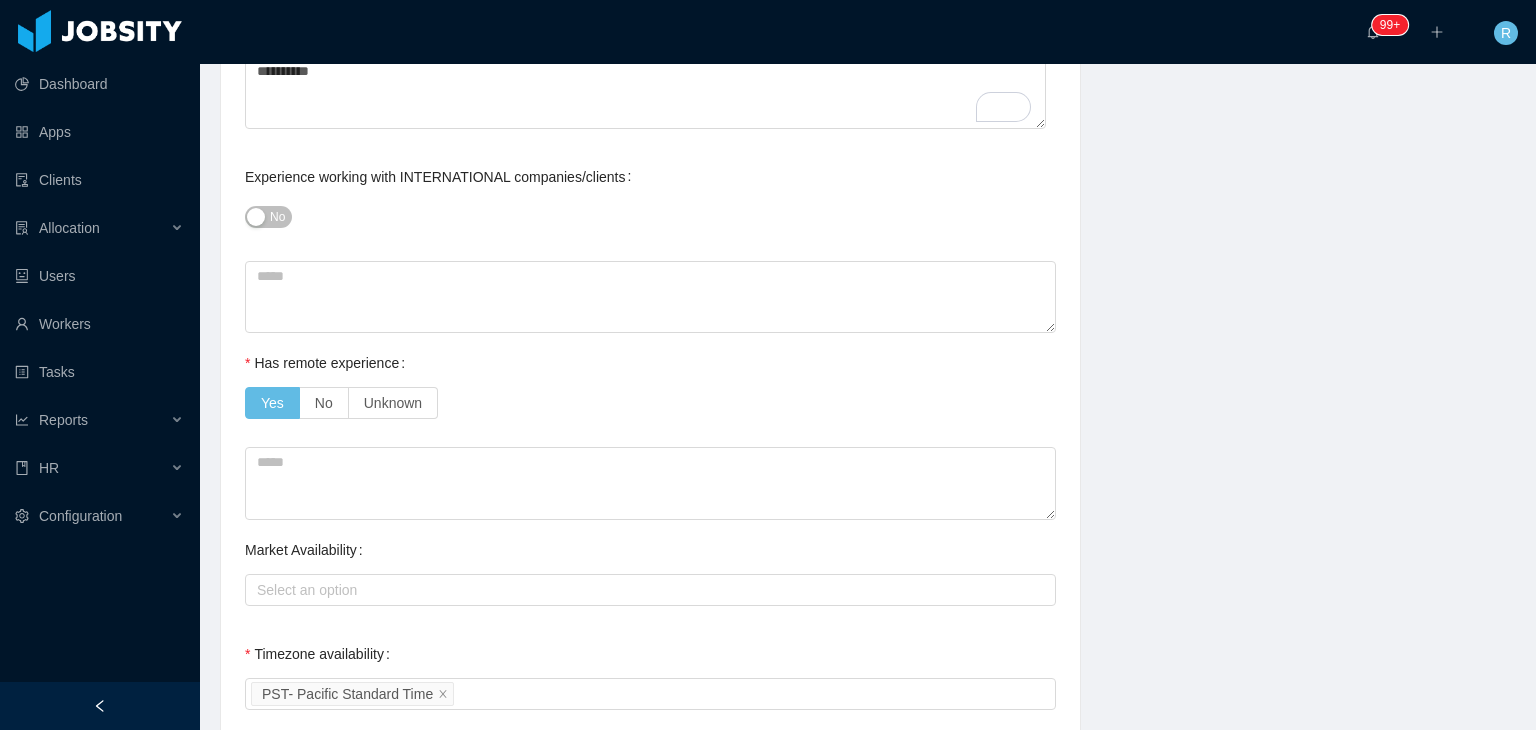 click on "**********" at bounding box center (868, 341) 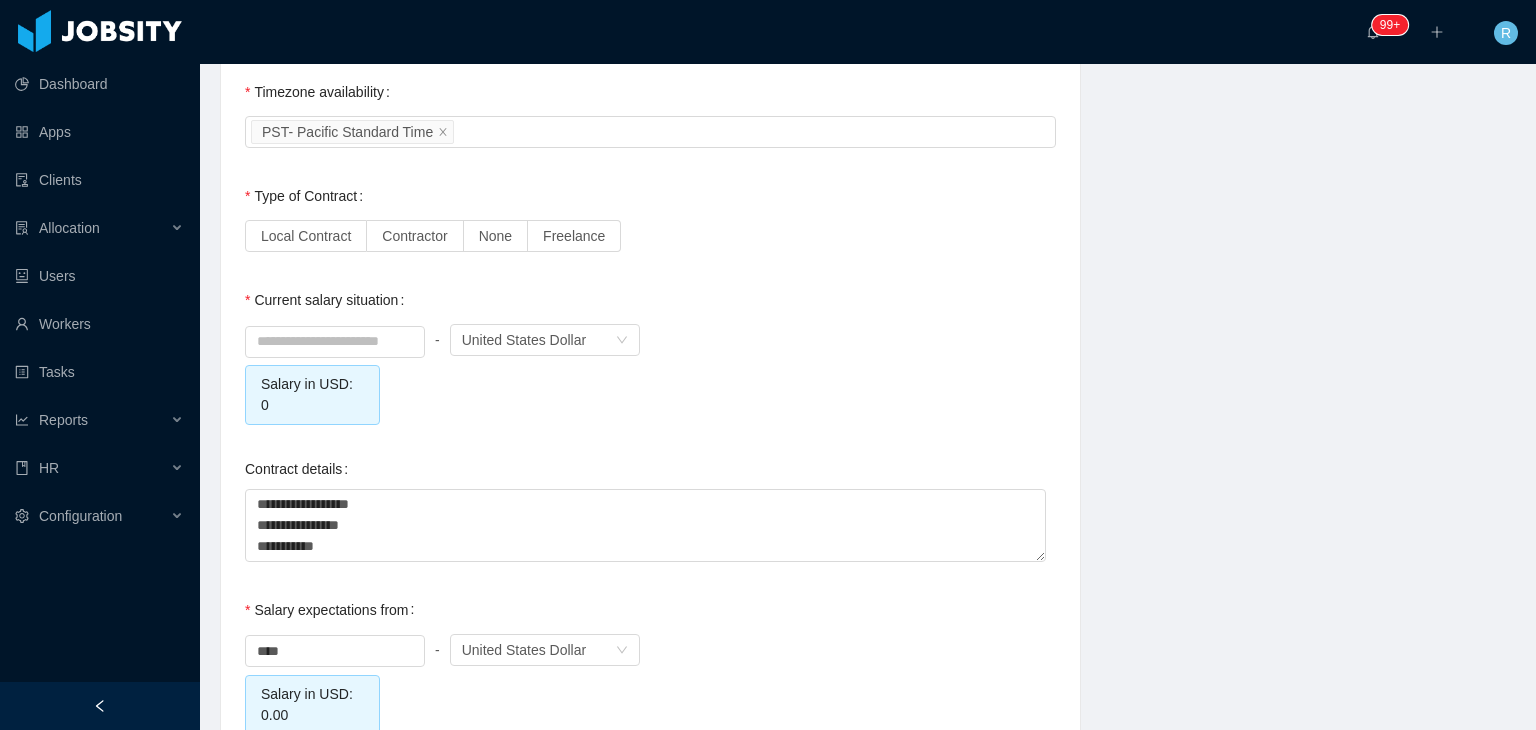 scroll, scrollTop: 1747, scrollLeft: 0, axis: vertical 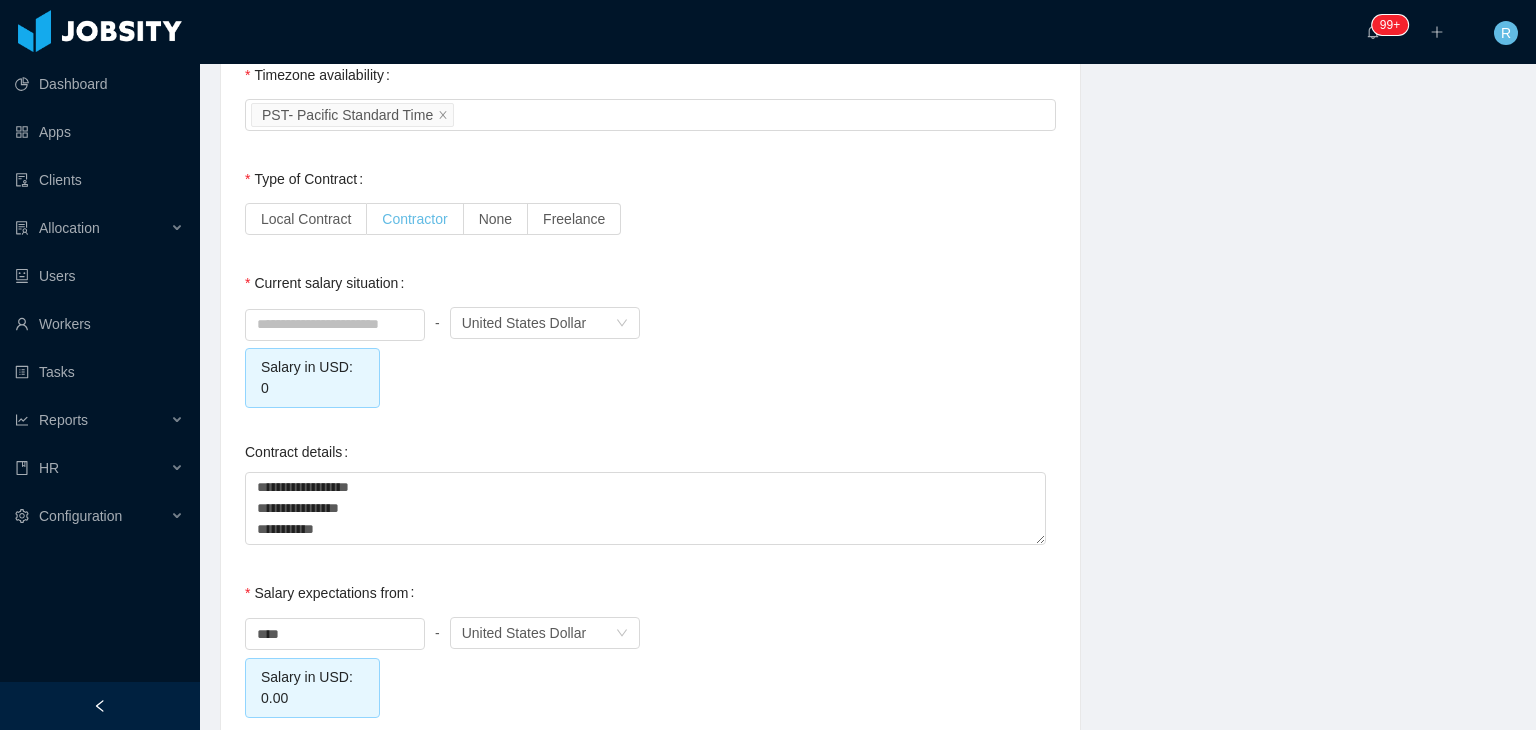 click on "Contractor" at bounding box center [414, 219] 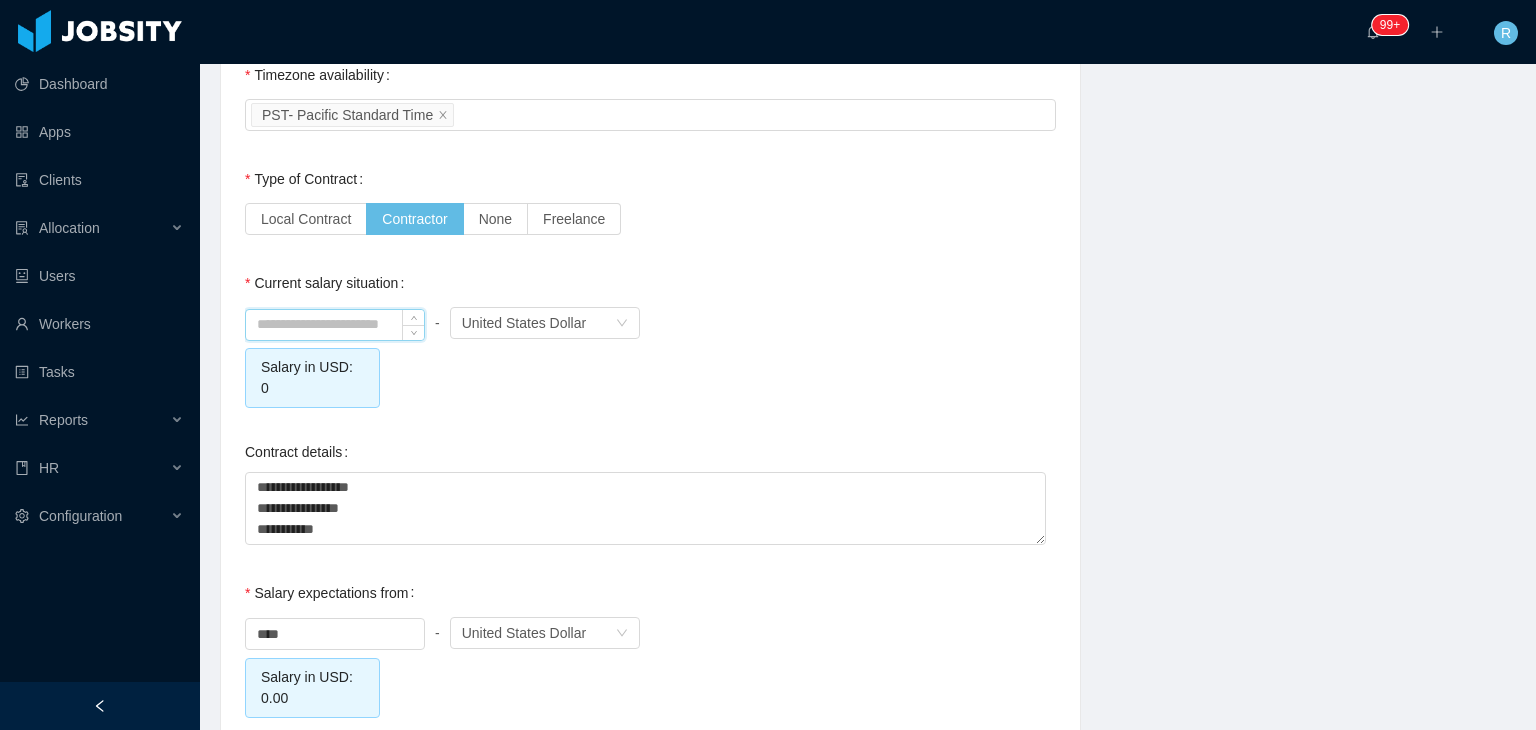 click at bounding box center (335, 325) 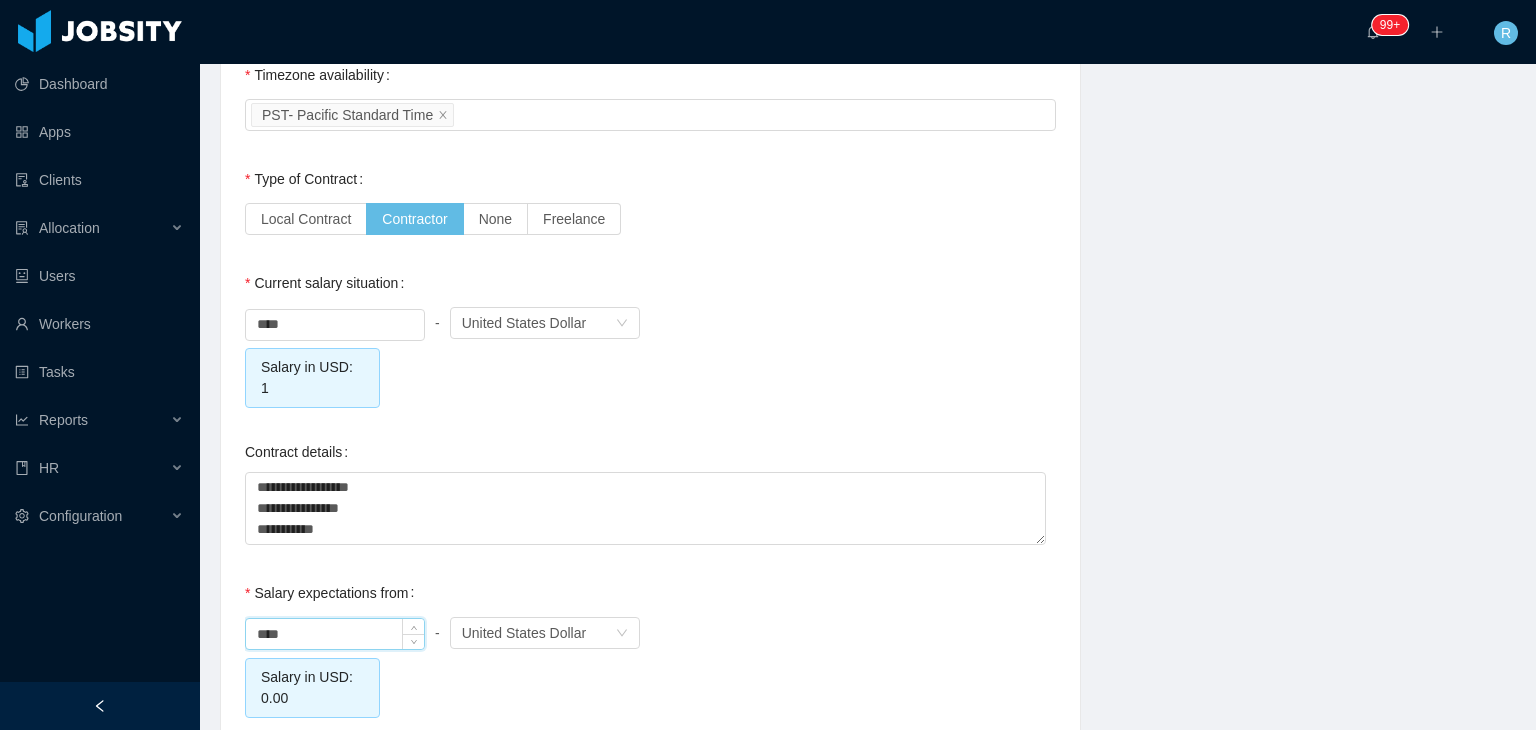 click on "****" at bounding box center (335, 634) 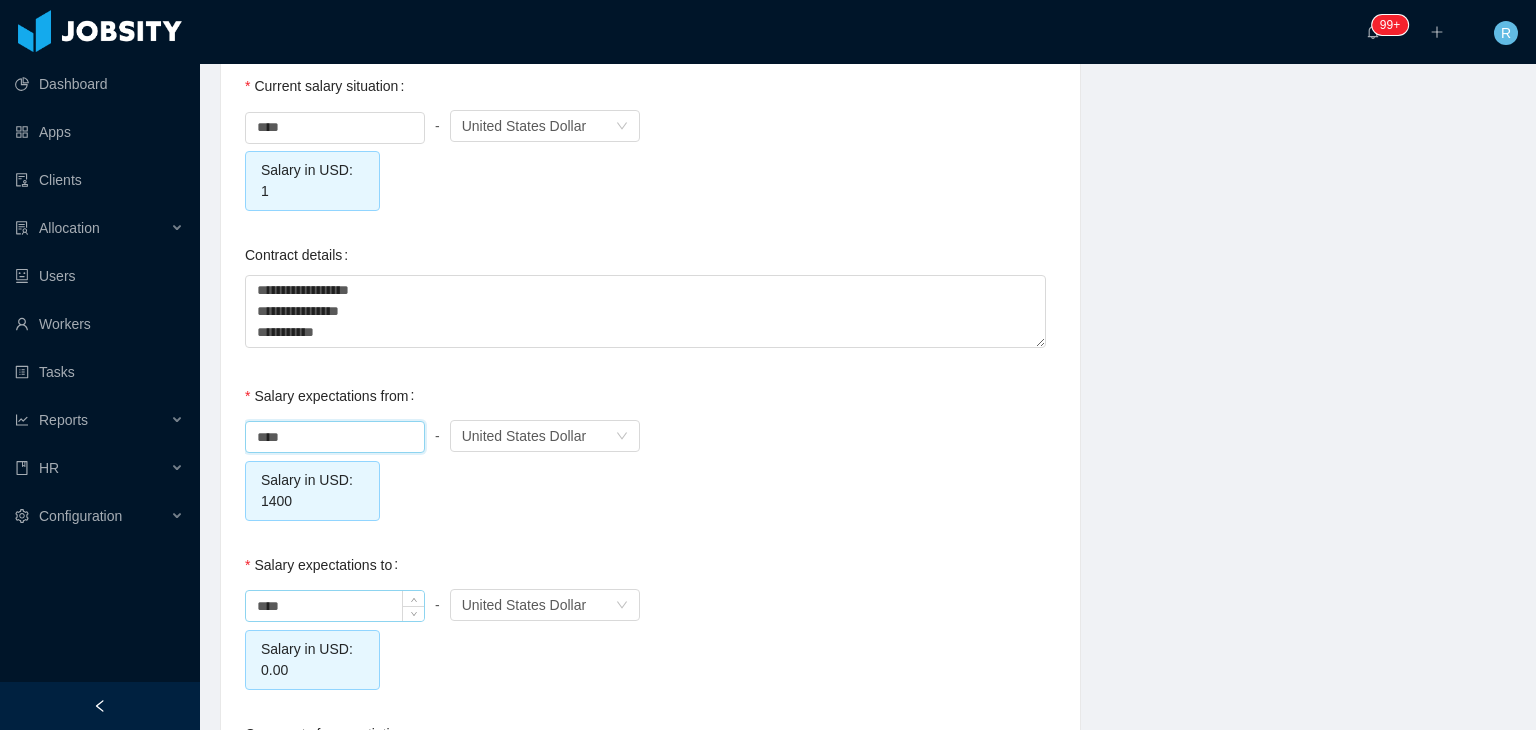 scroll, scrollTop: 1943, scrollLeft: 0, axis: vertical 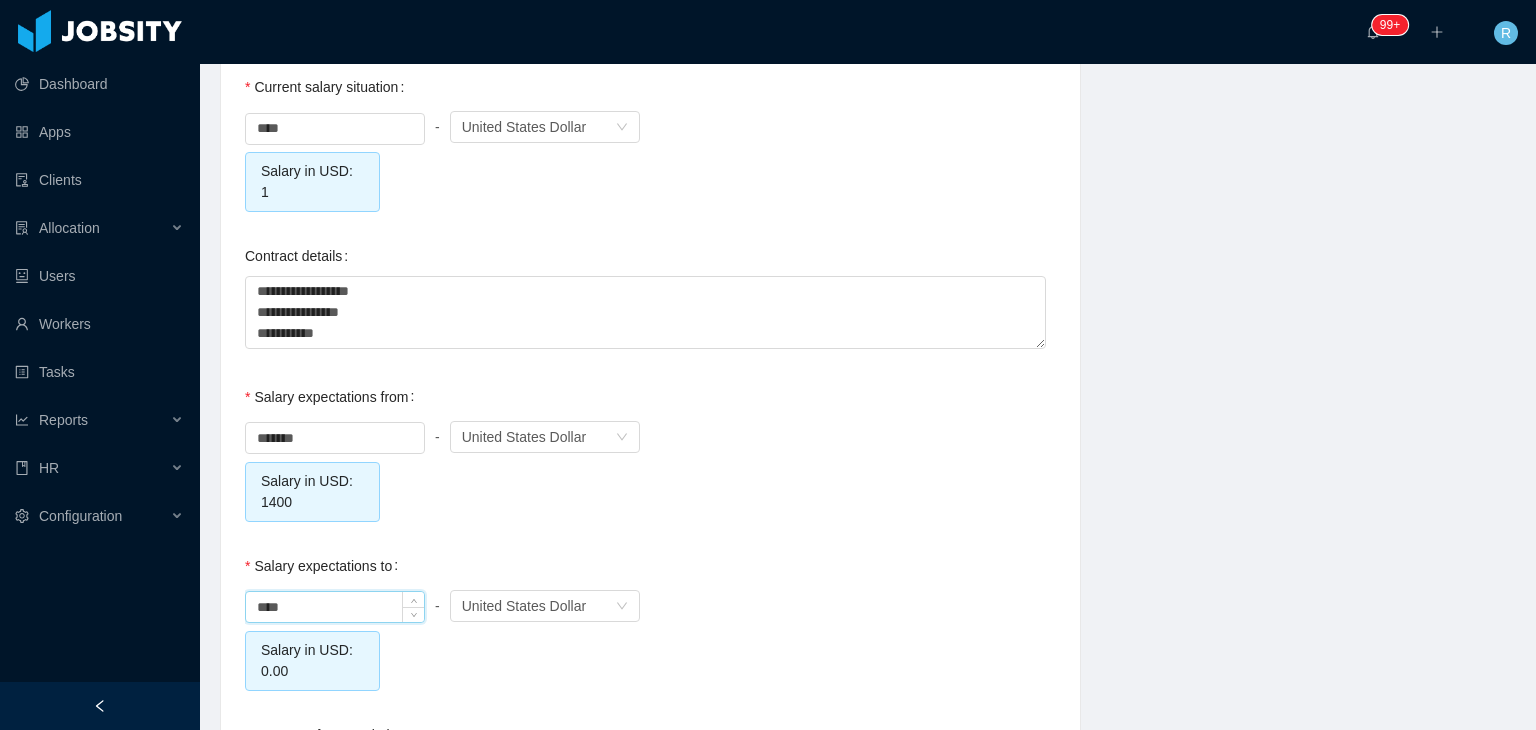 click on "****" at bounding box center (335, 607) 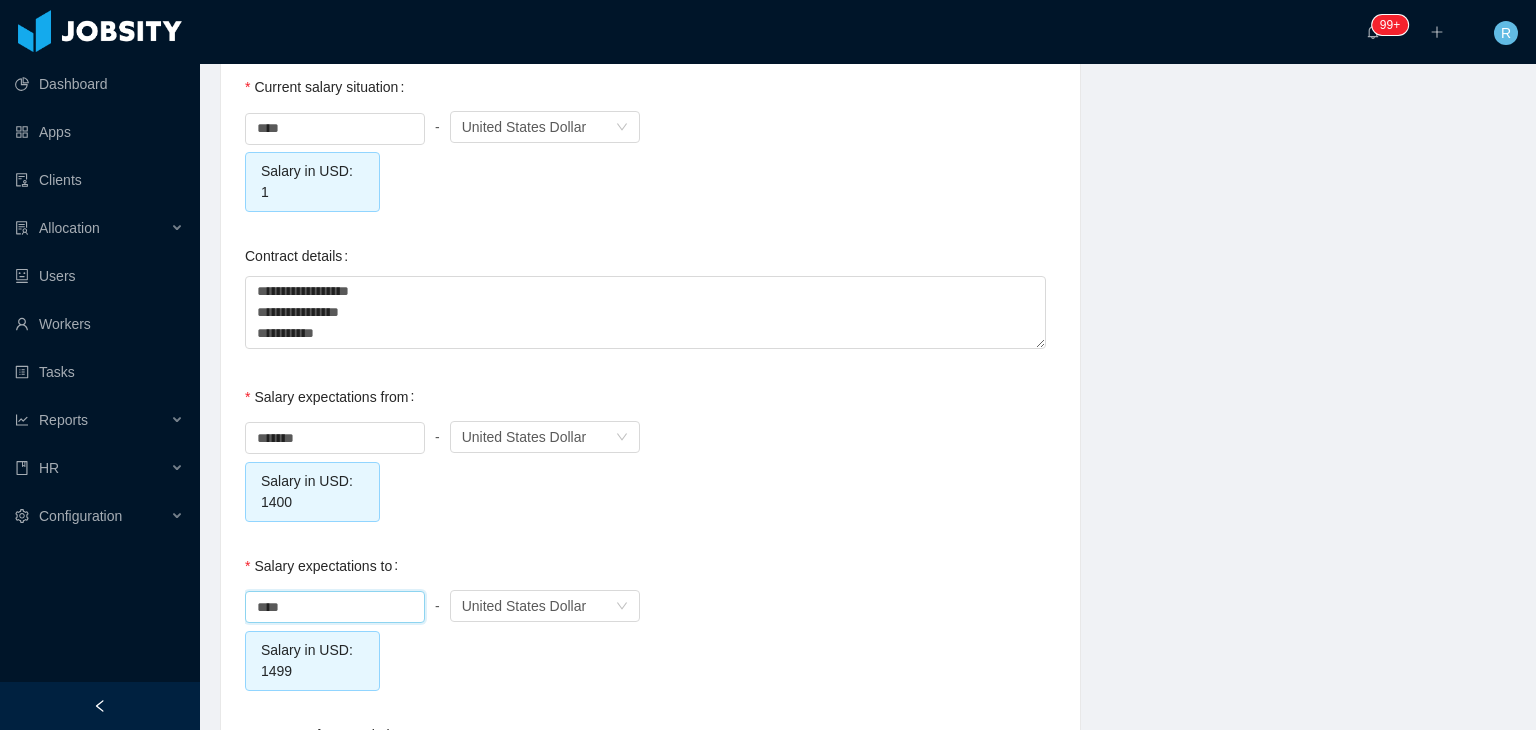 scroll, scrollTop: 2140, scrollLeft: 0, axis: vertical 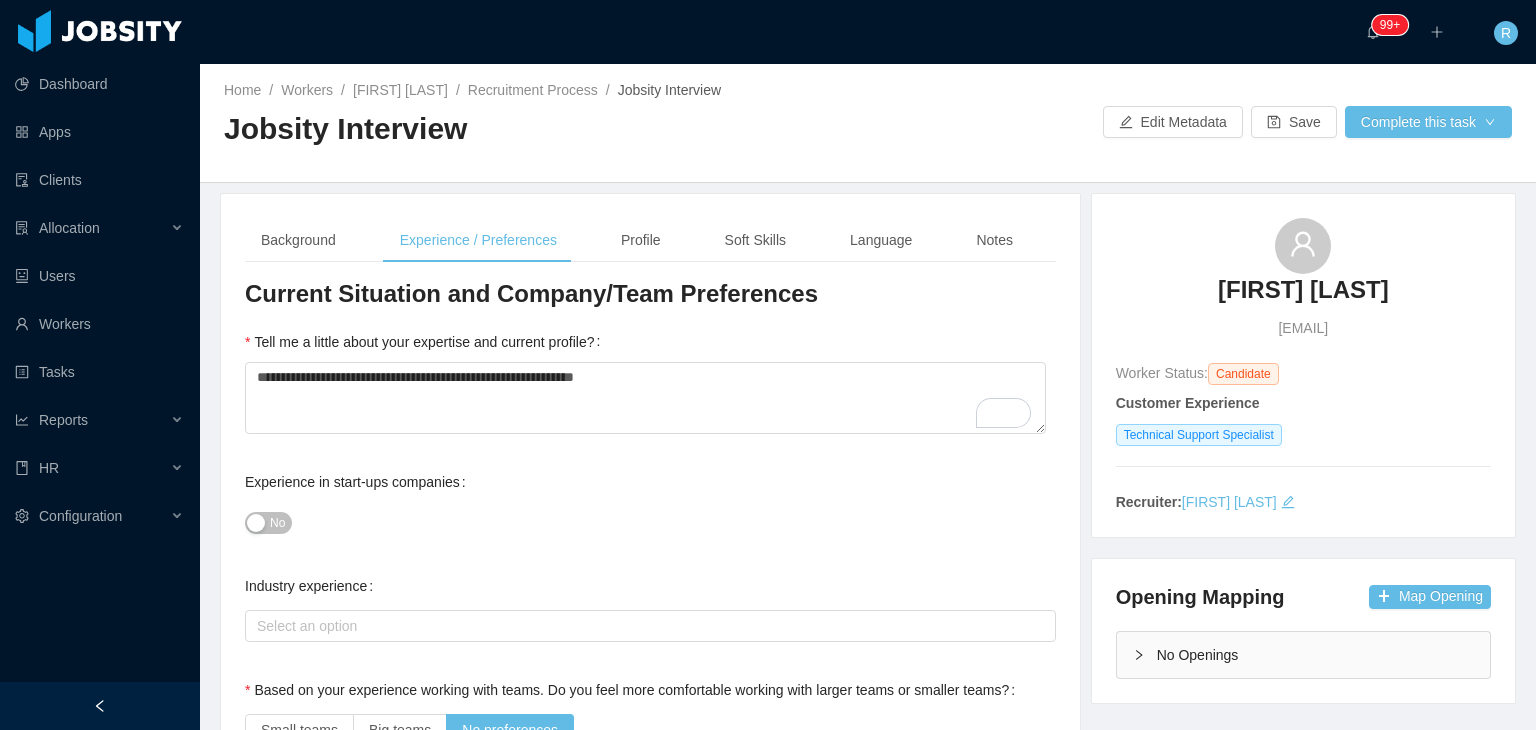 click on "**********" at bounding box center [650, 1509] 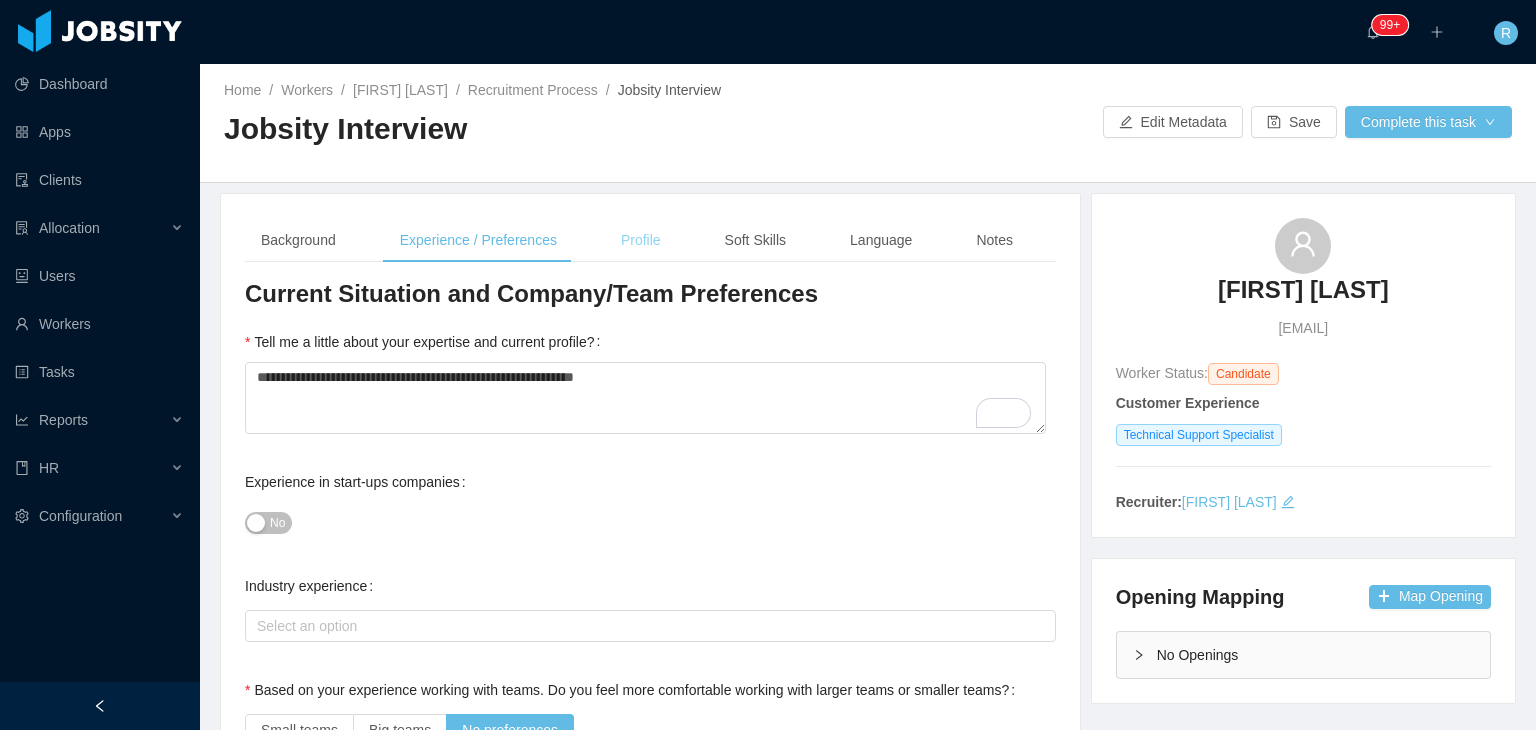 click on "Profile" at bounding box center [641, 240] 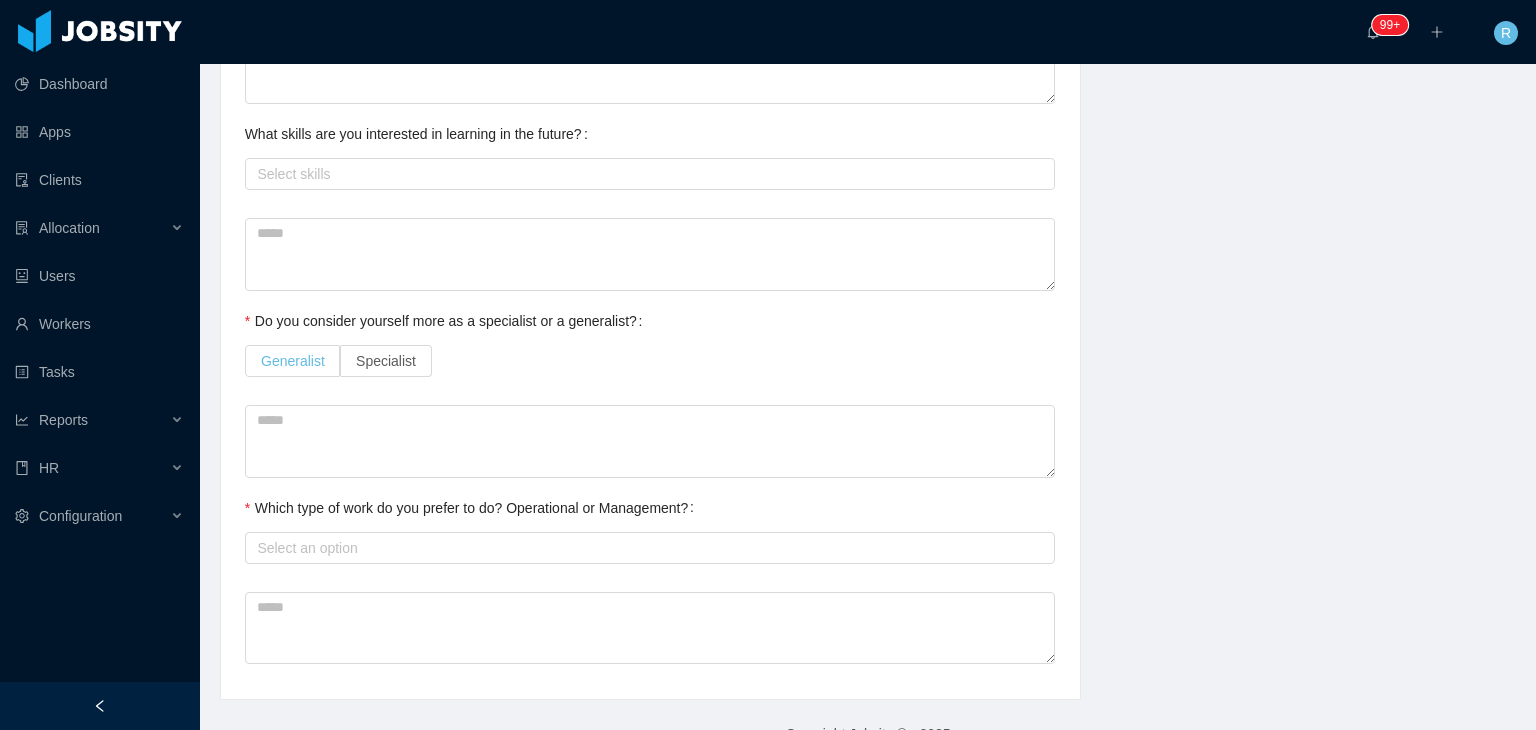scroll, scrollTop: 936, scrollLeft: 0, axis: vertical 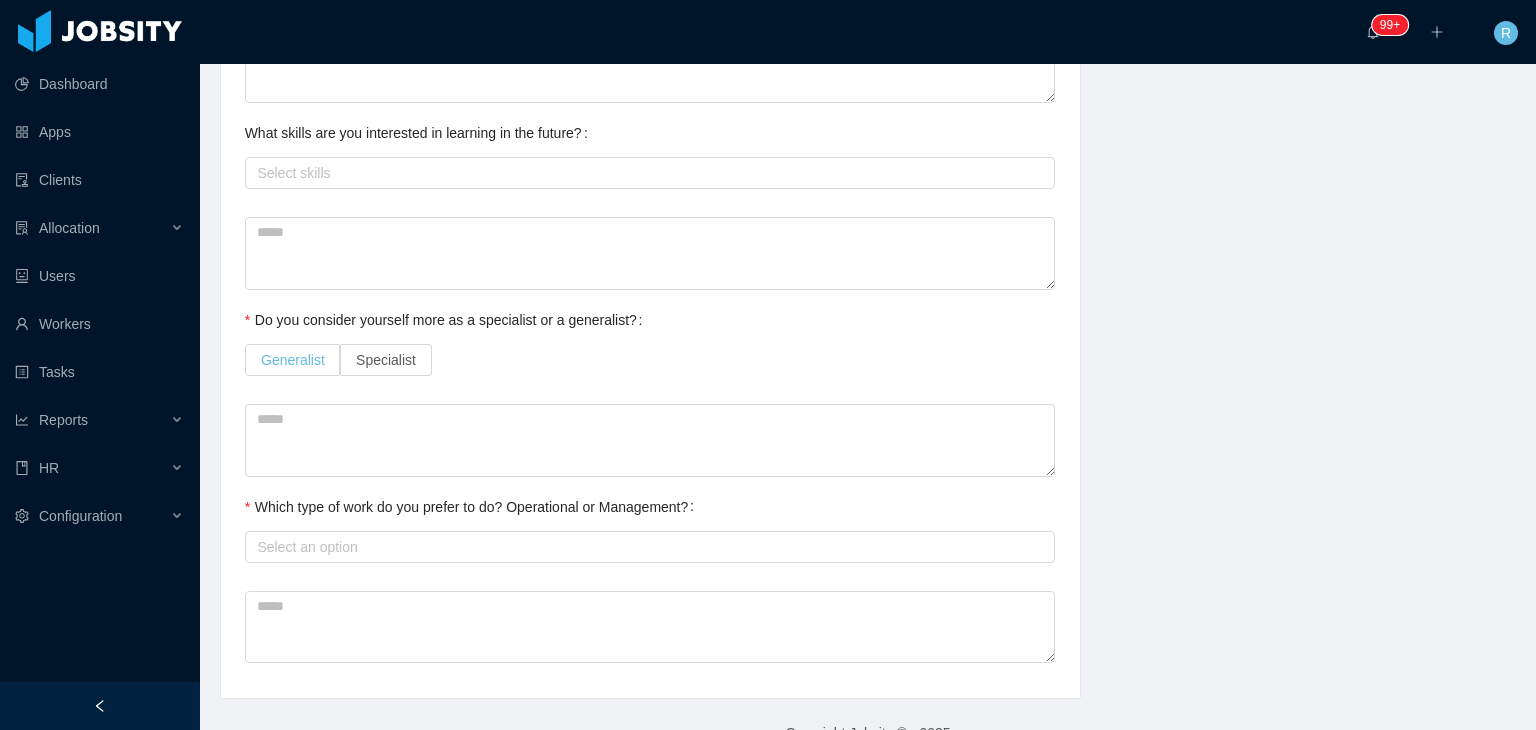 click on "Generalist" at bounding box center [293, 360] 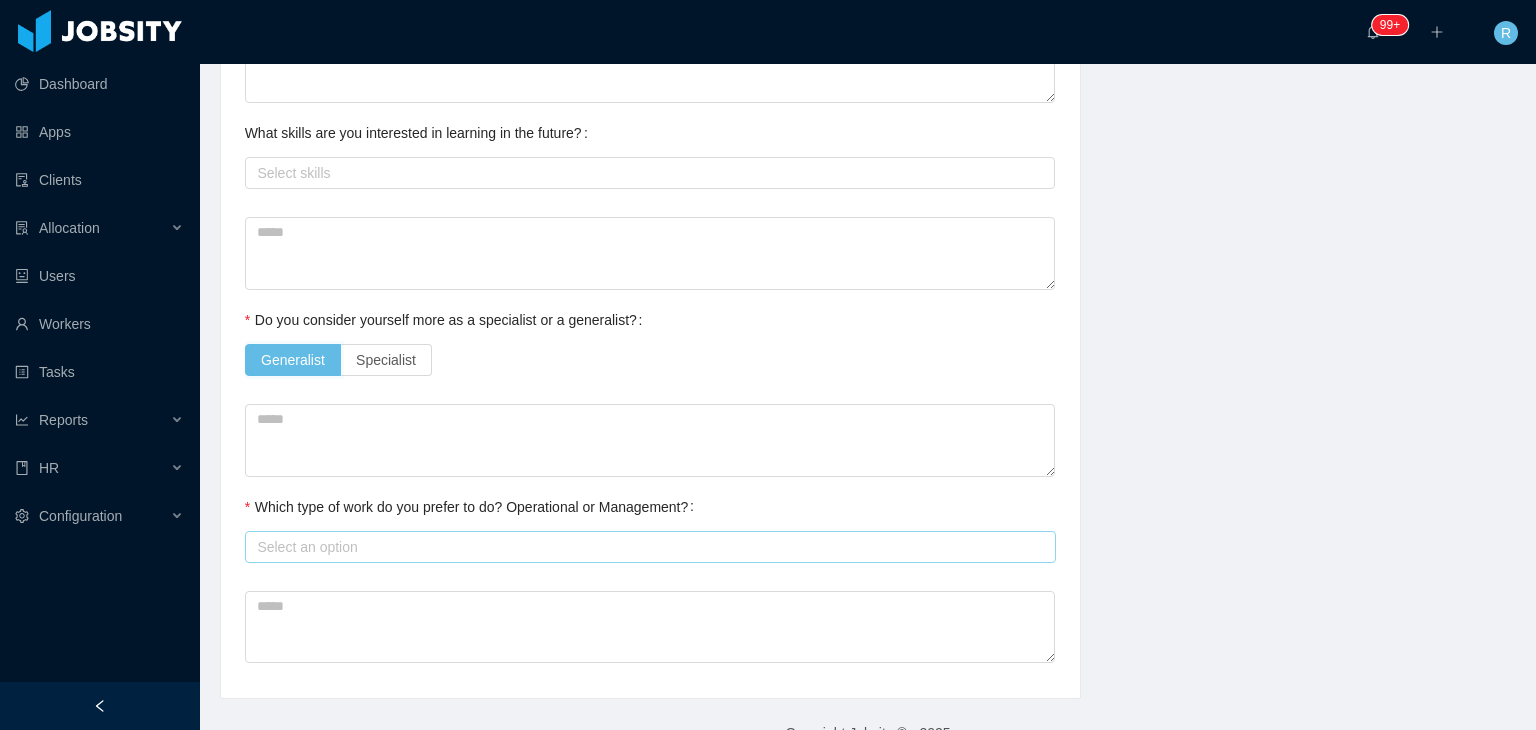 click on "Select an option" at bounding box center (646, 547) 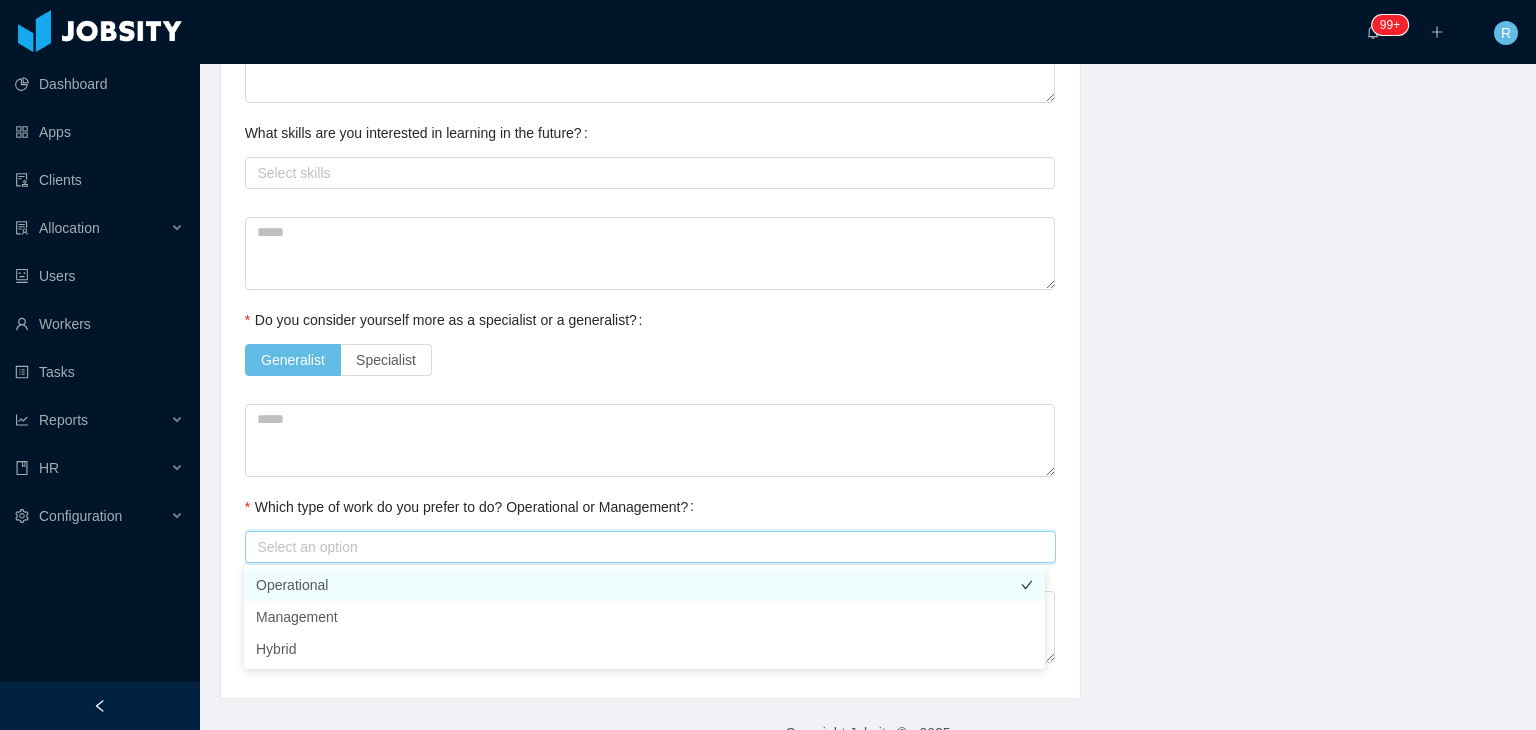 click on "Operational" at bounding box center (644, 585) 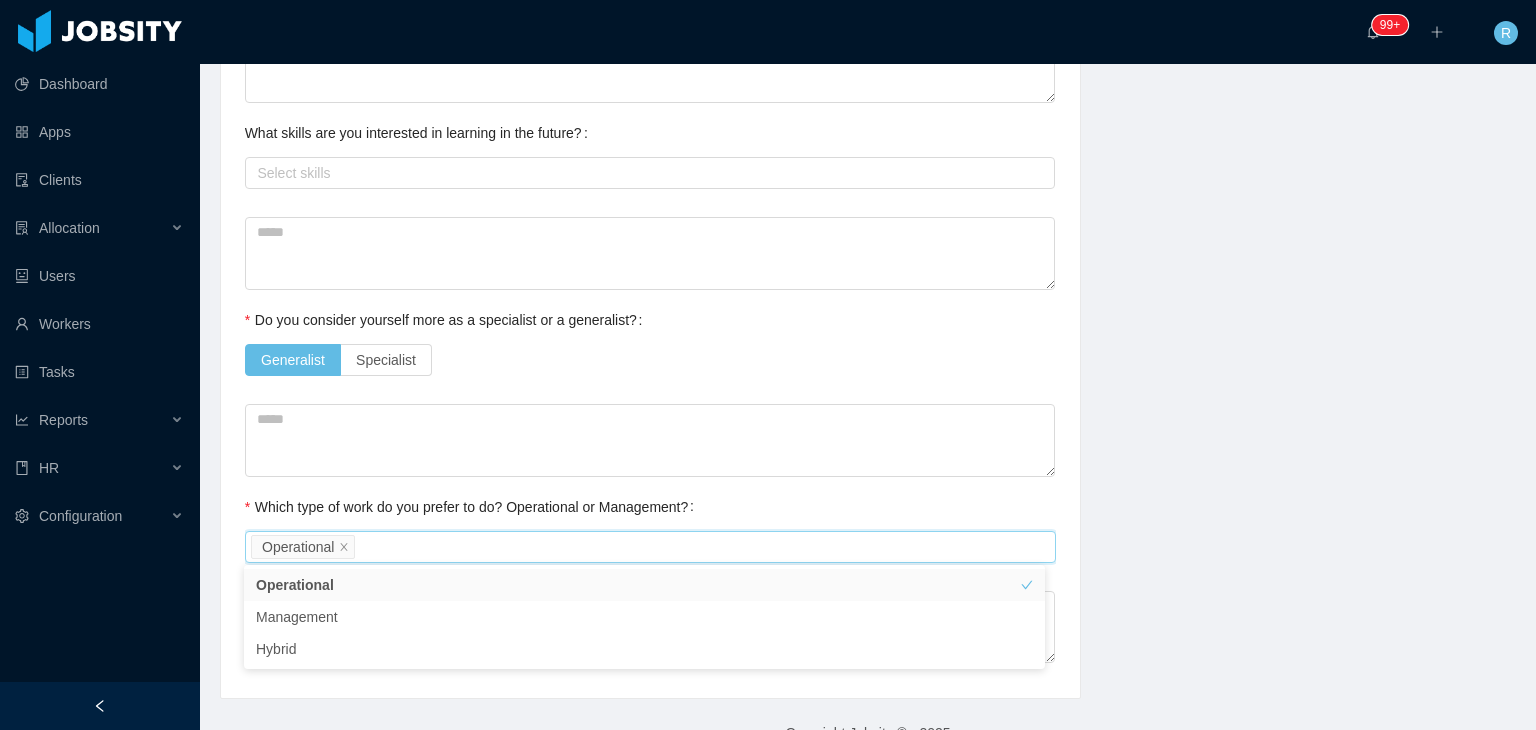 click on "Which type of work do you prefer to do? Operational or Management?" at bounding box center [473, 507] 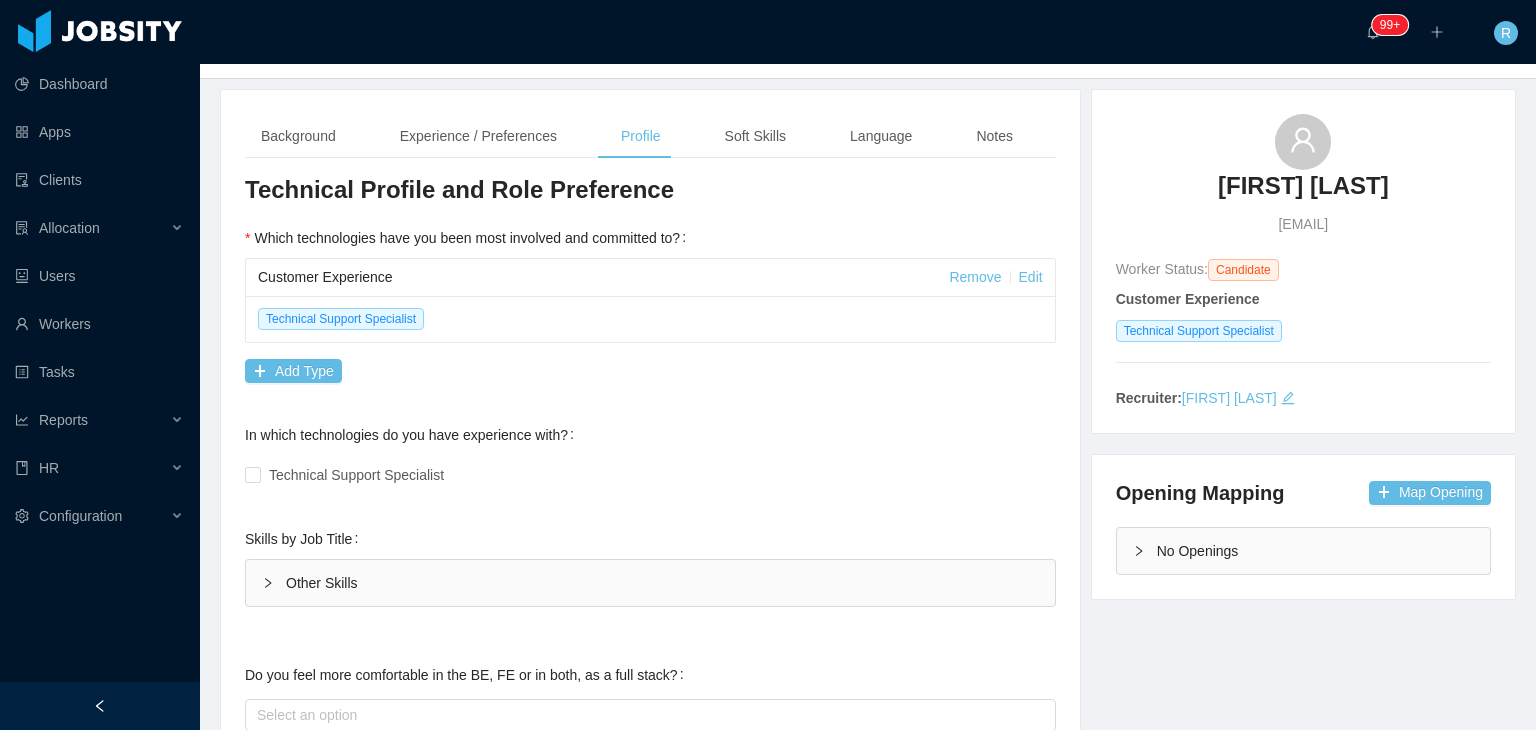scroll, scrollTop: 0, scrollLeft: 0, axis: both 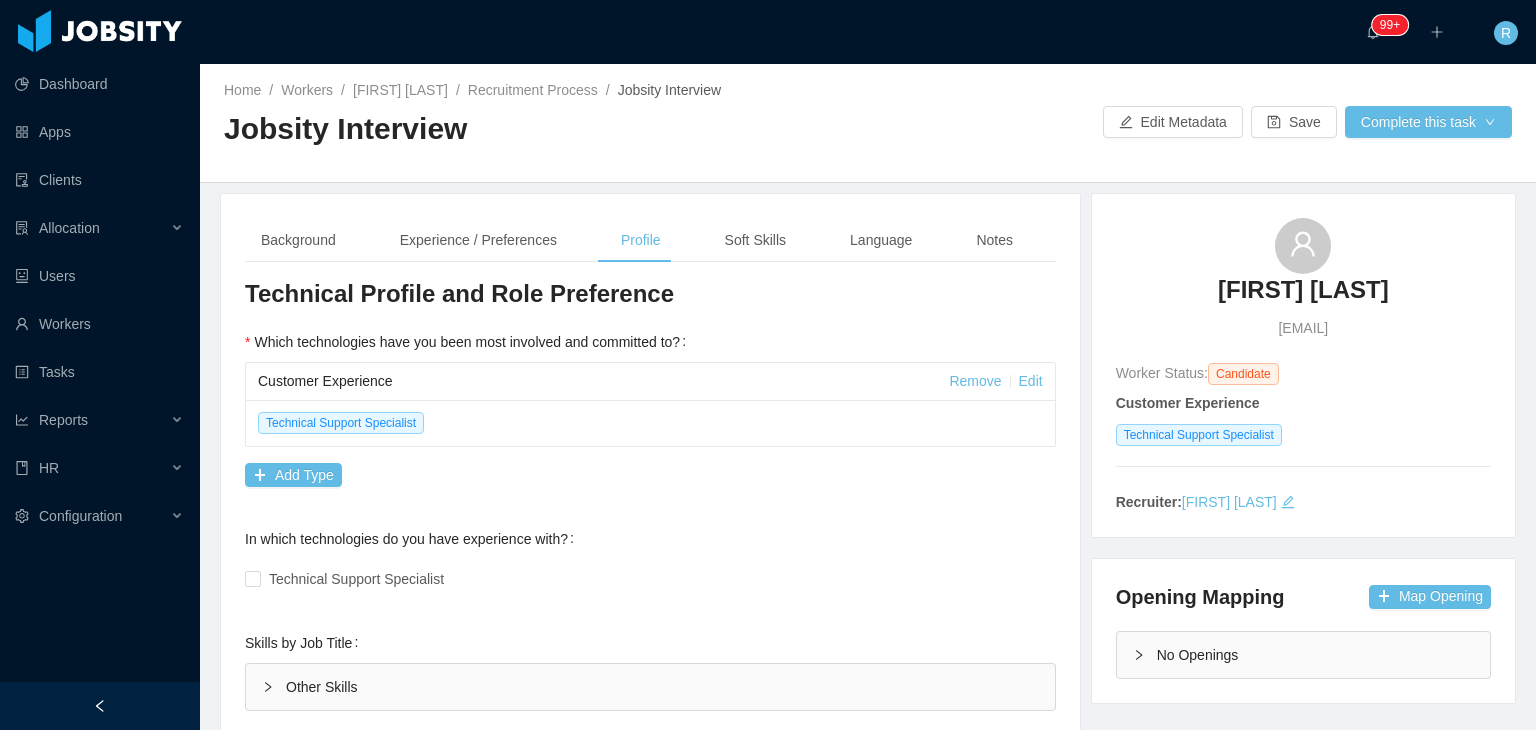 drag, startPoint x: 805, startPoint y: 194, endPoint x: 795, endPoint y: 197, distance: 10.440307 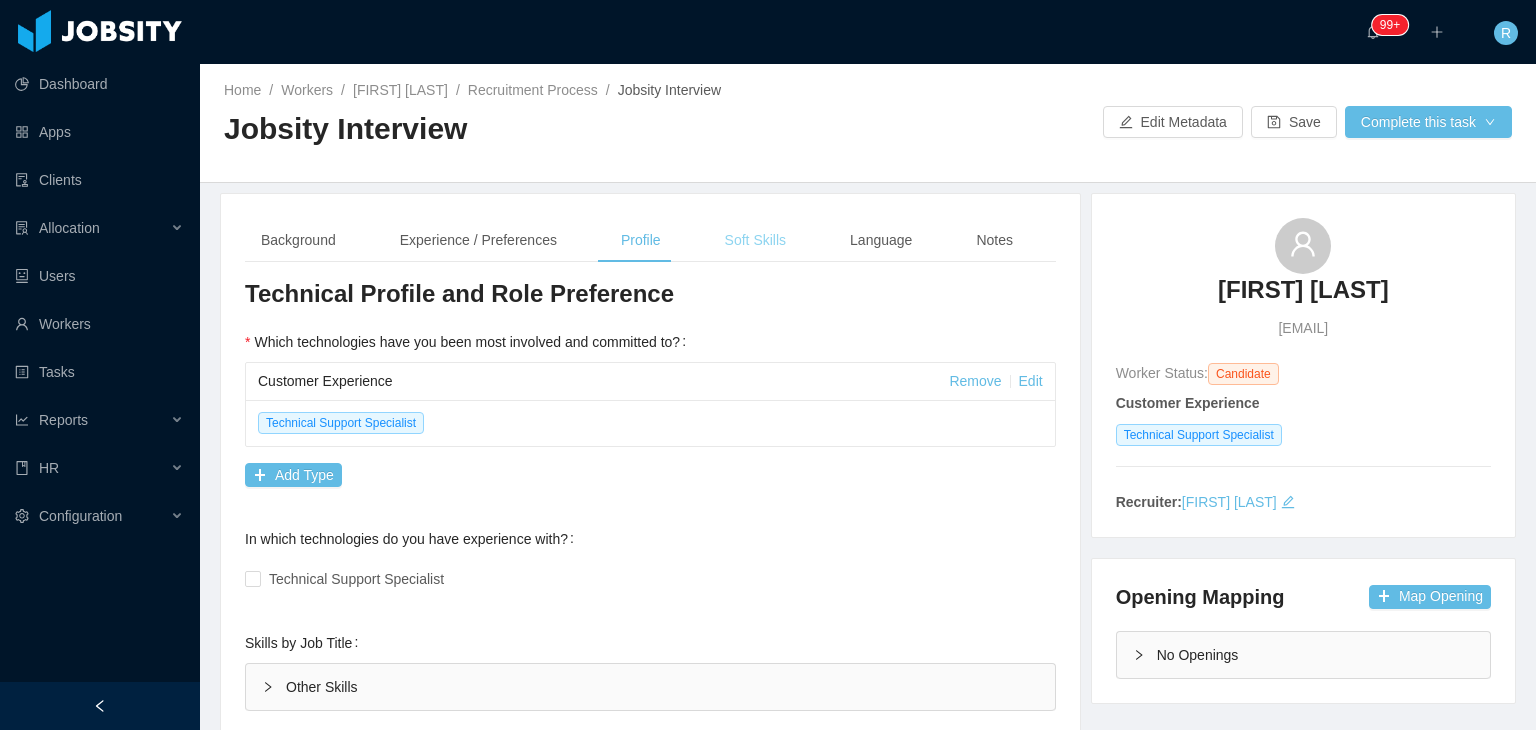 click on "Soft Skills" at bounding box center (755, 240) 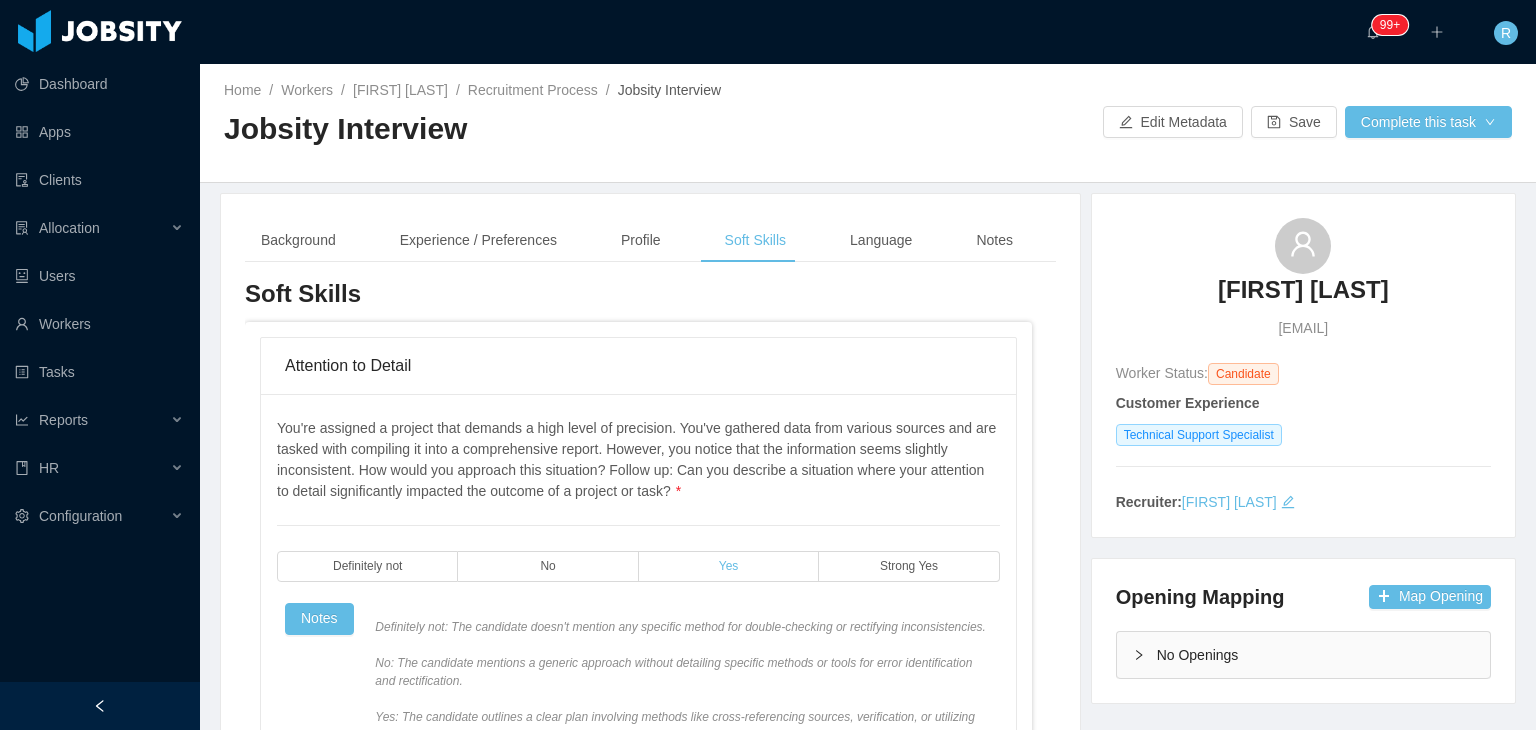 click on "Yes" at bounding box center [729, 566] 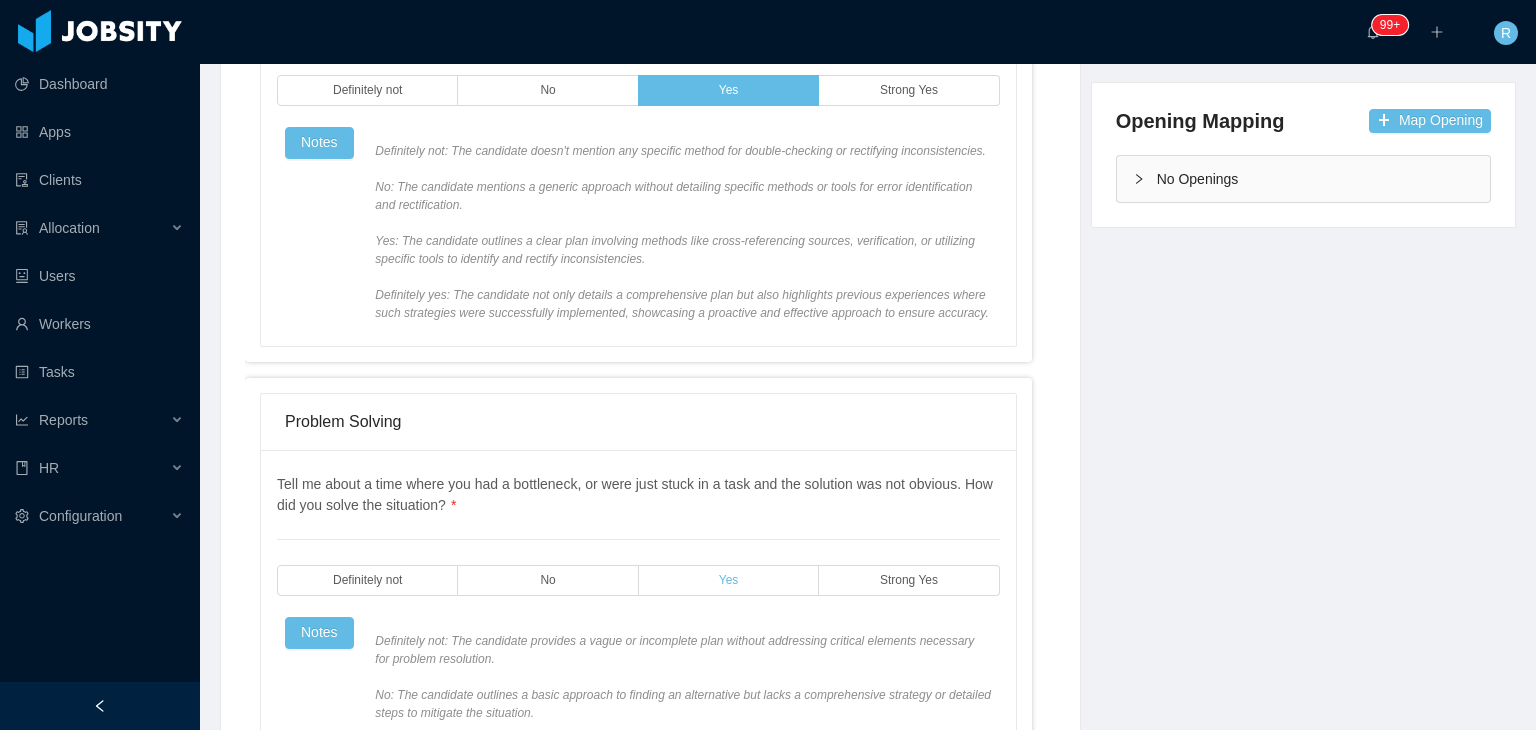 click on "Yes" at bounding box center (729, 580) 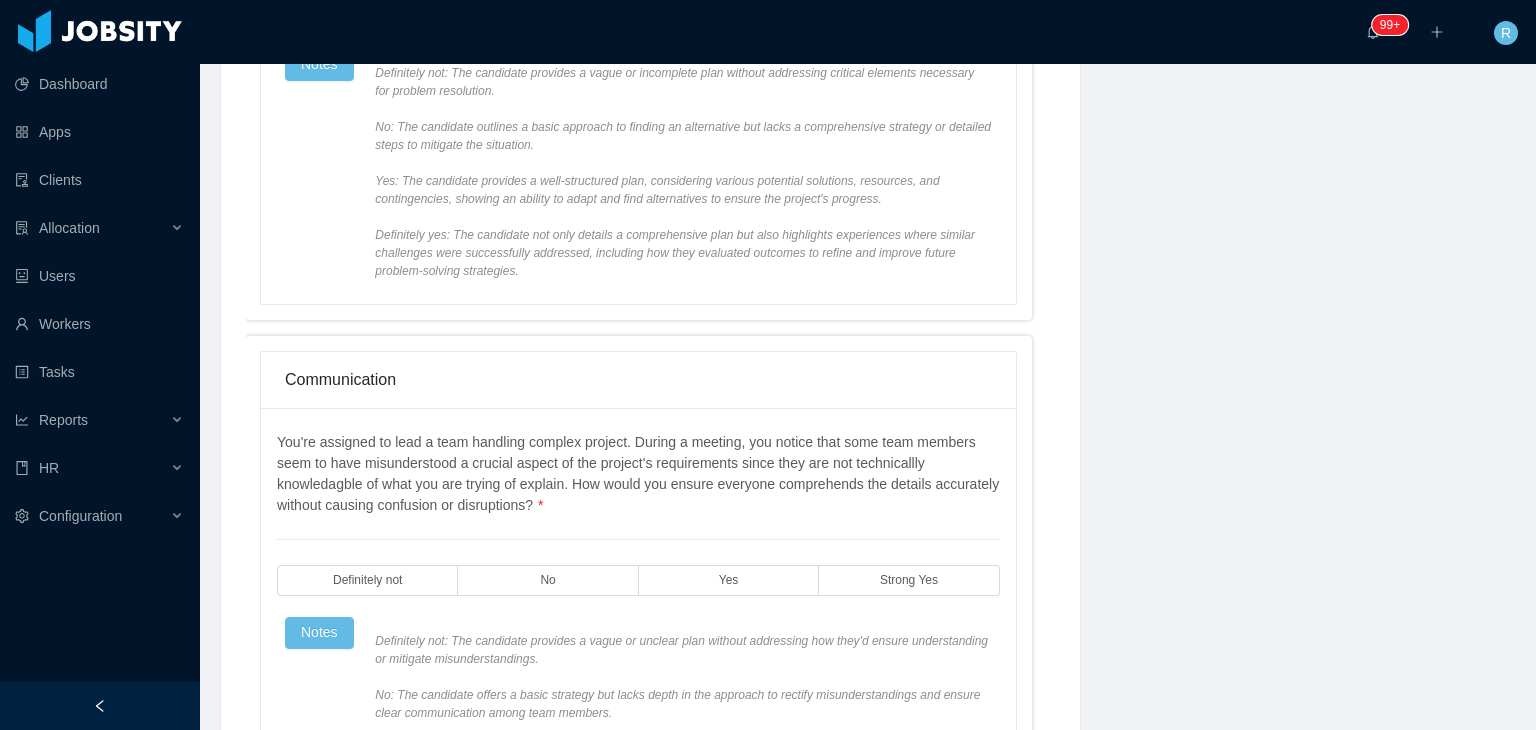 scroll, scrollTop: 1192, scrollLeft: 0, axis: vertical 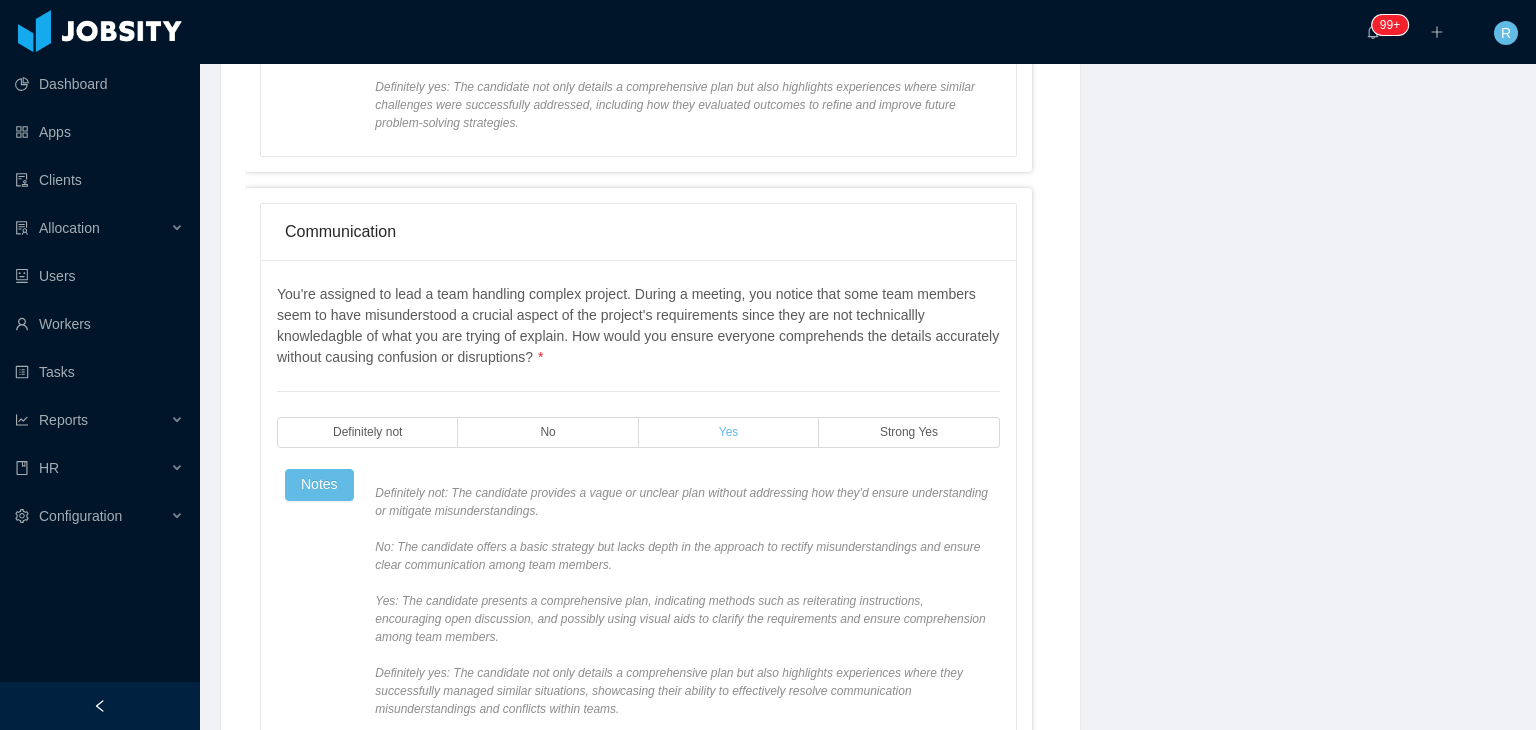 click on "Yes" at bounding box center [729, 432] 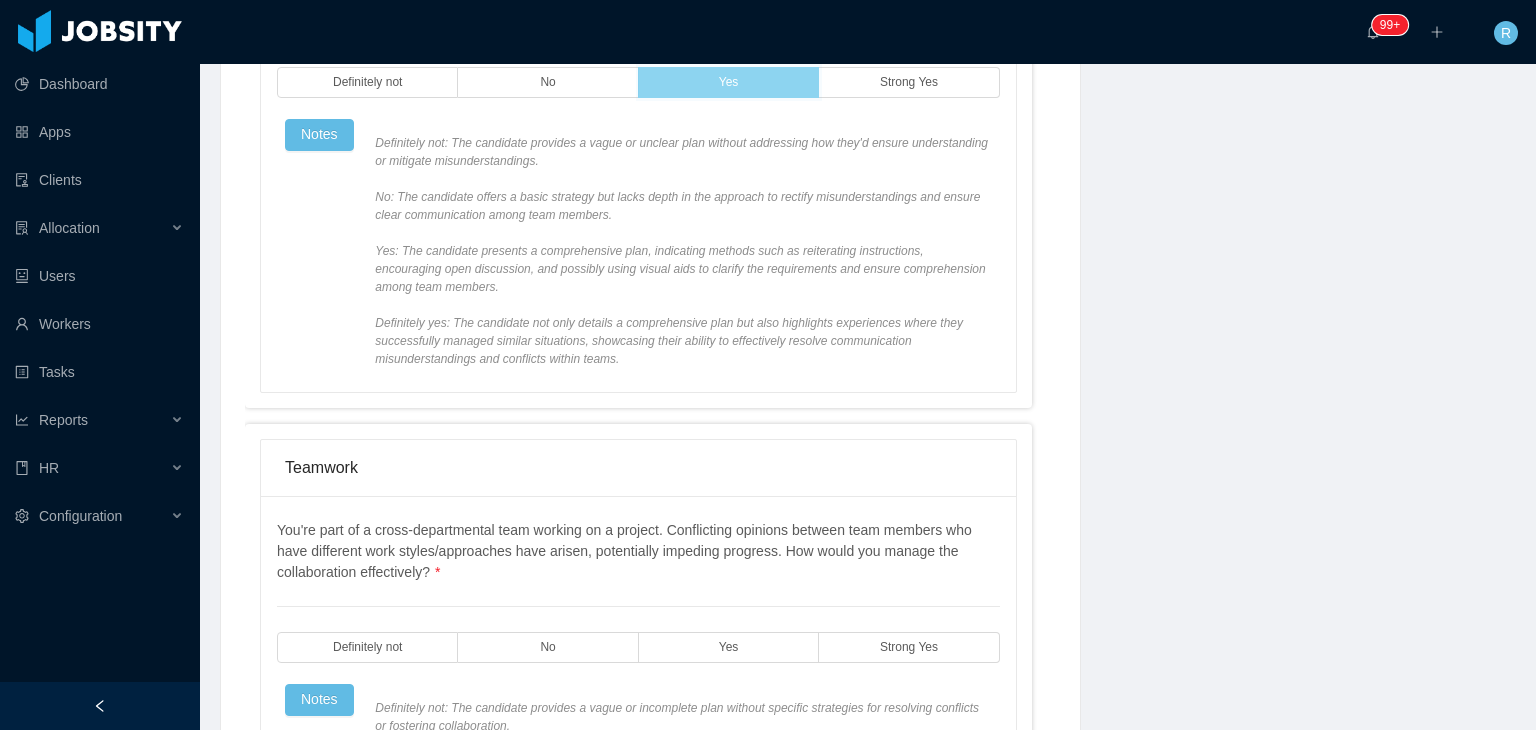 scroll, scrollTop: 1616, scrollLeft: 0, axis: vertical 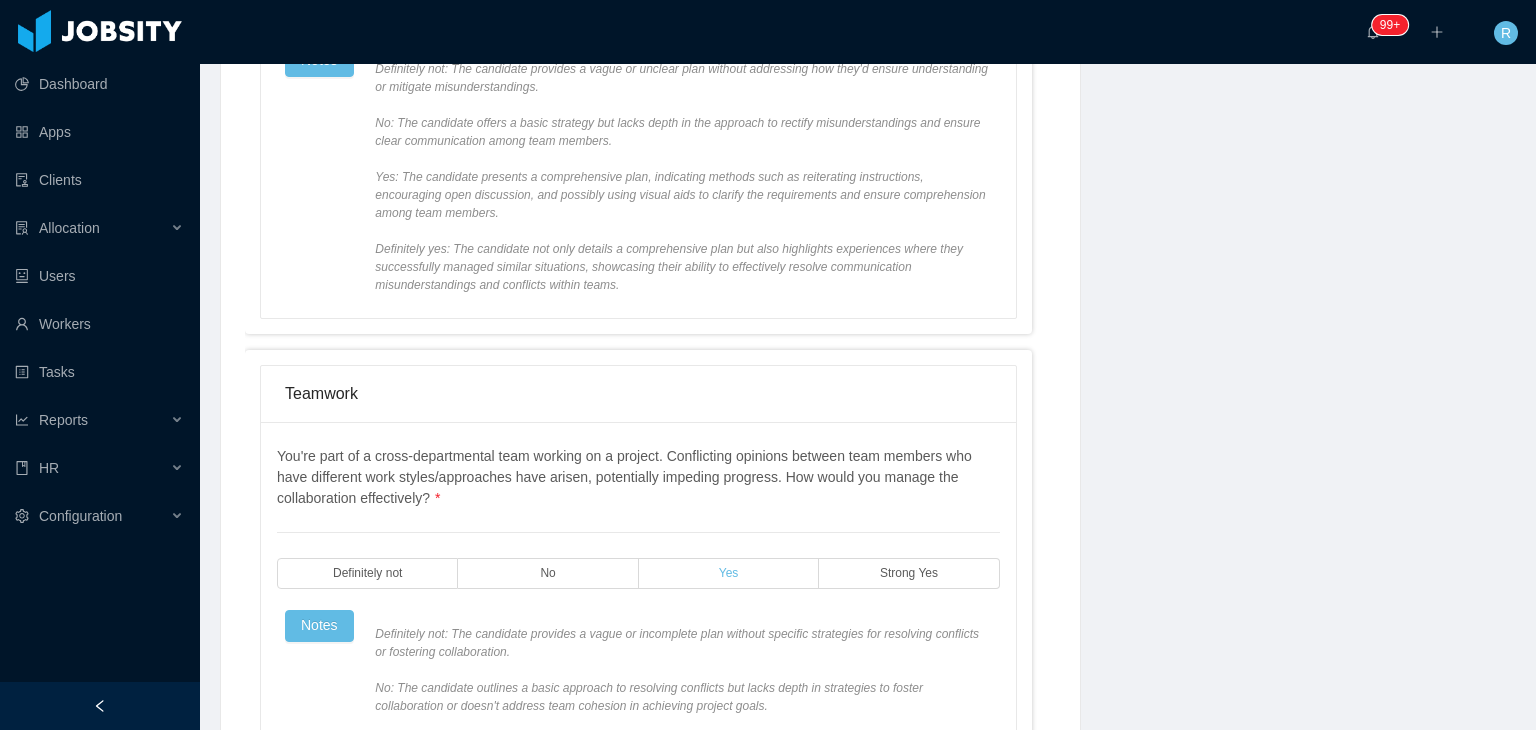 click on "Yes" at bounding box center (729, 573) 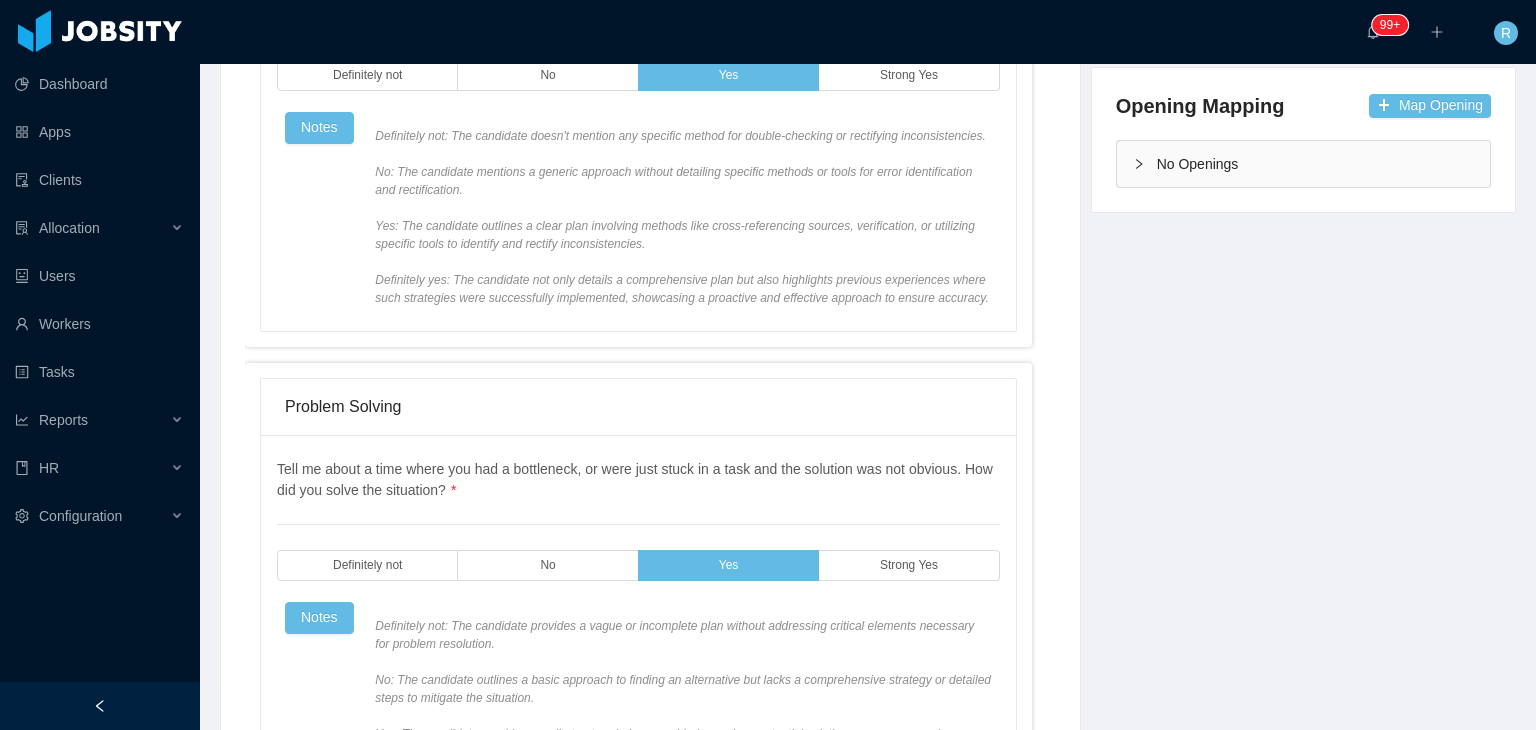 scroll, scrollTop: 0, scrollLeft: 0, axis: both 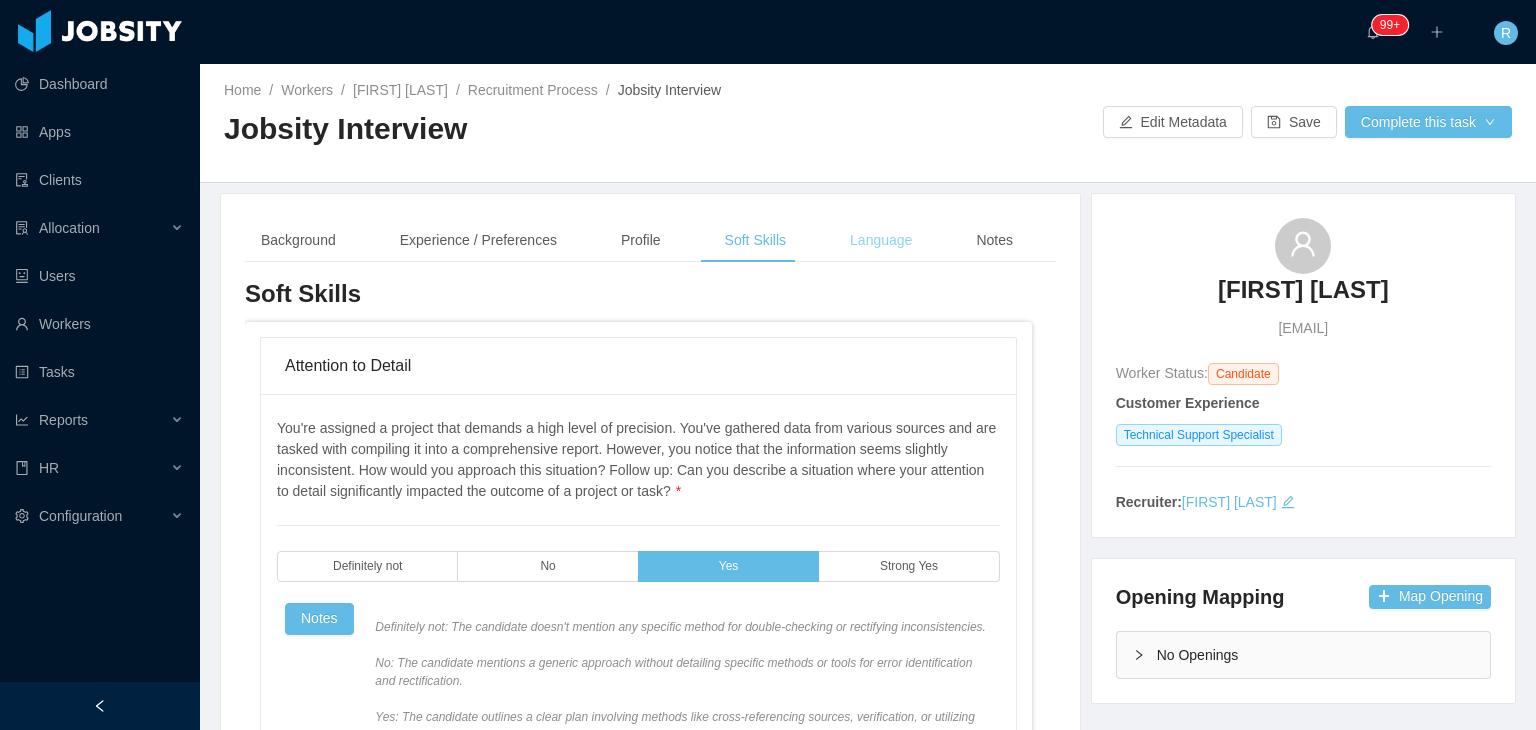 click on "Language" at bounding box center [881, 240] 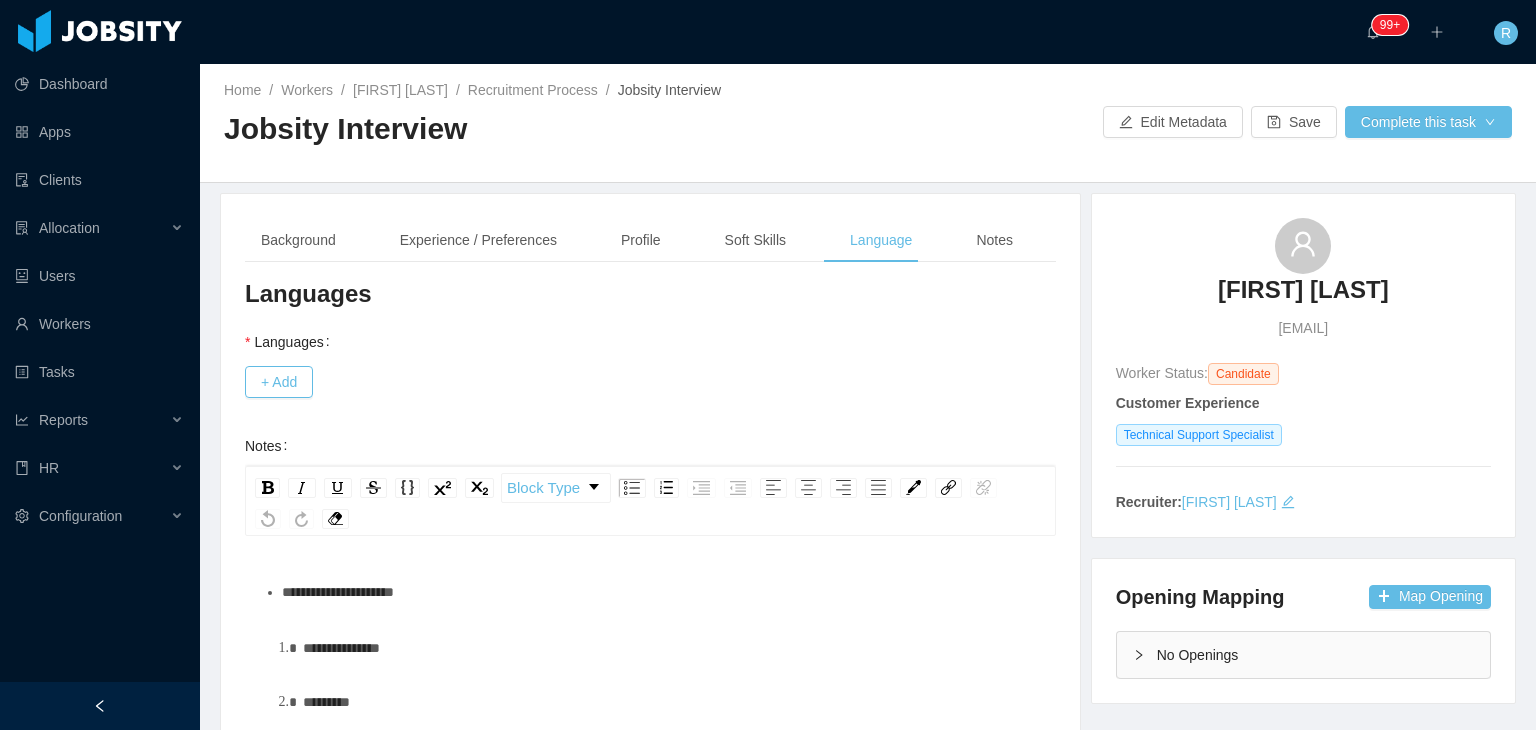 click on "**********" at bounding box center [661, 592] 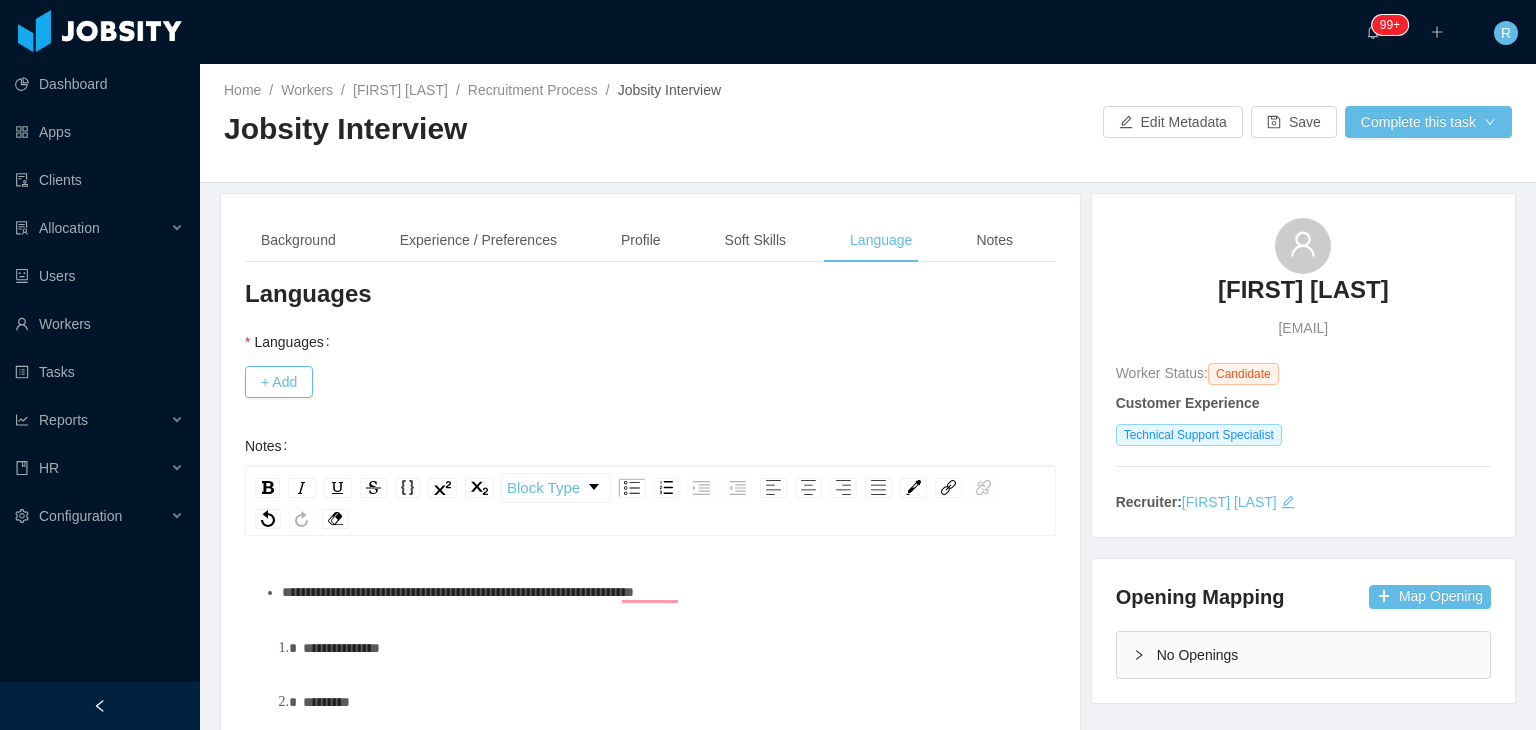 scroll, scrollTop: 0, scrollLeft: 0, axis: both 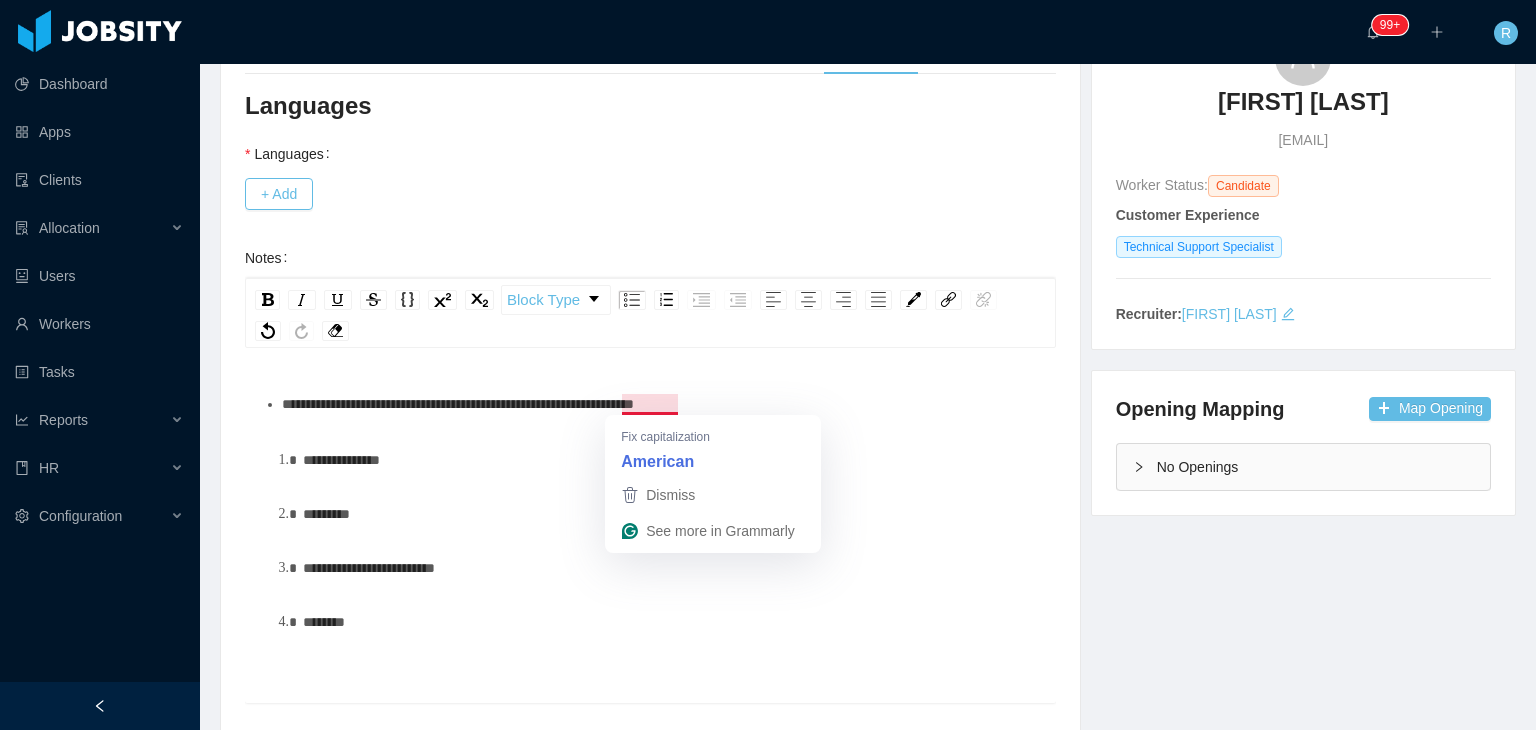 click on "**********" at bounding box center (458, 404) 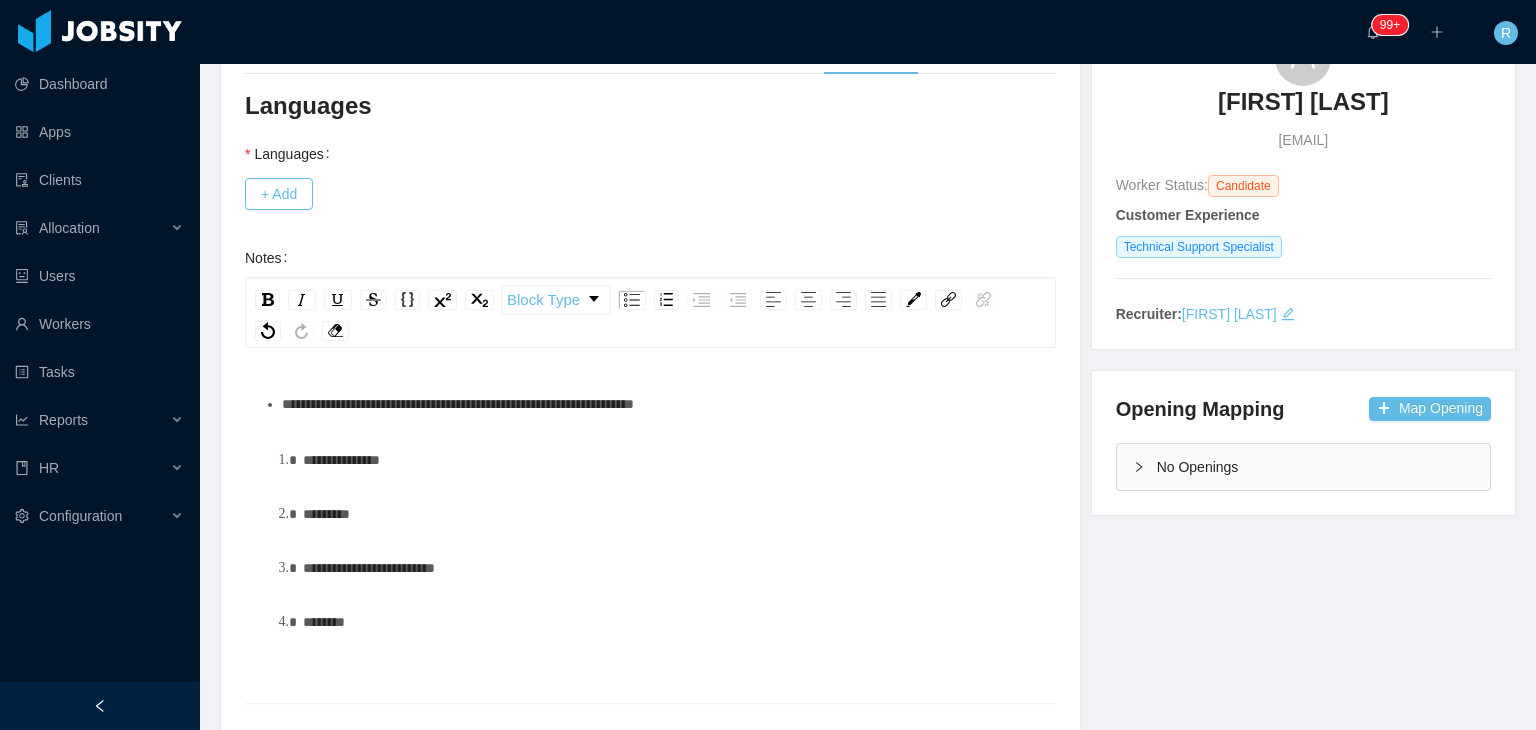 click on "**********" at bounding box center [672, 460] 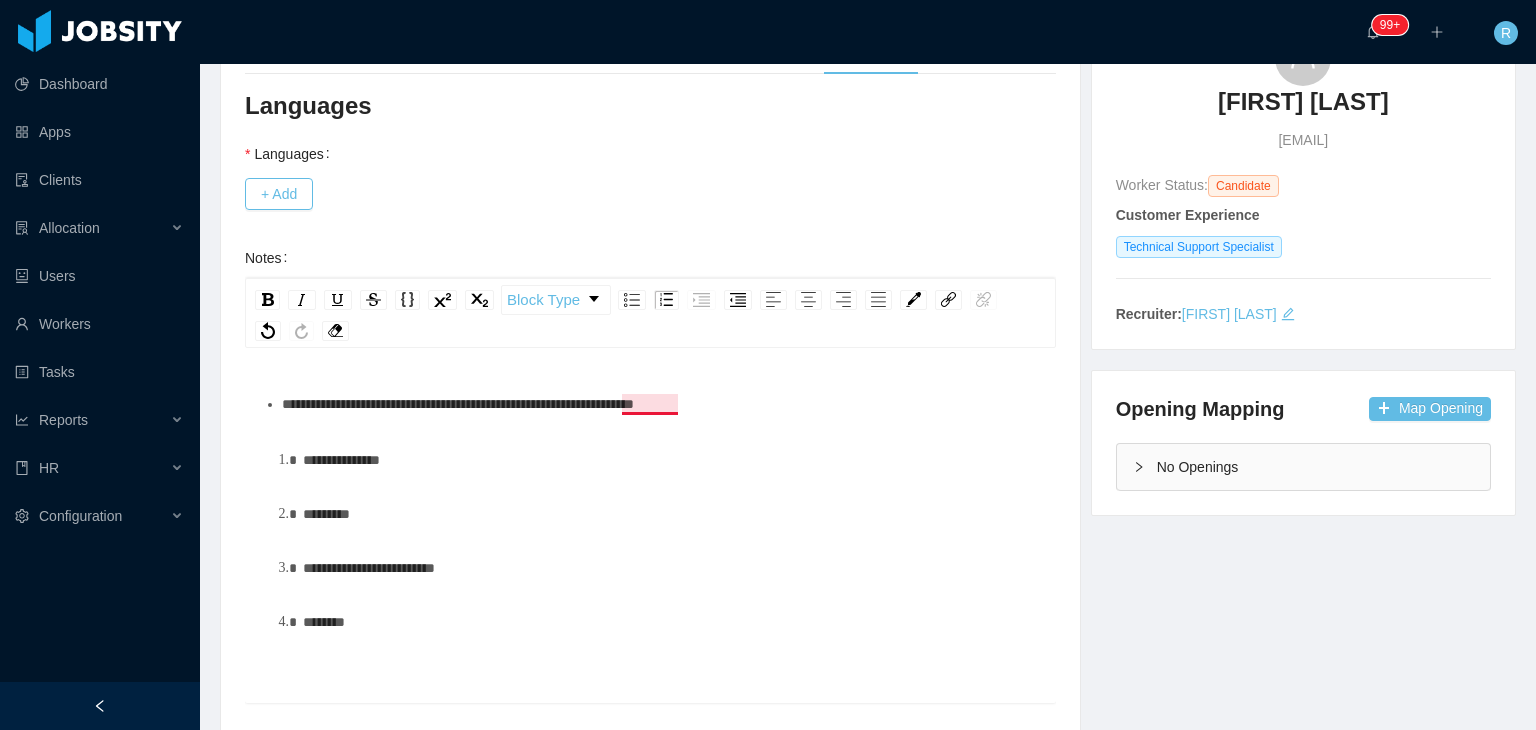 click on "**********" at bounding box center (458, 404) 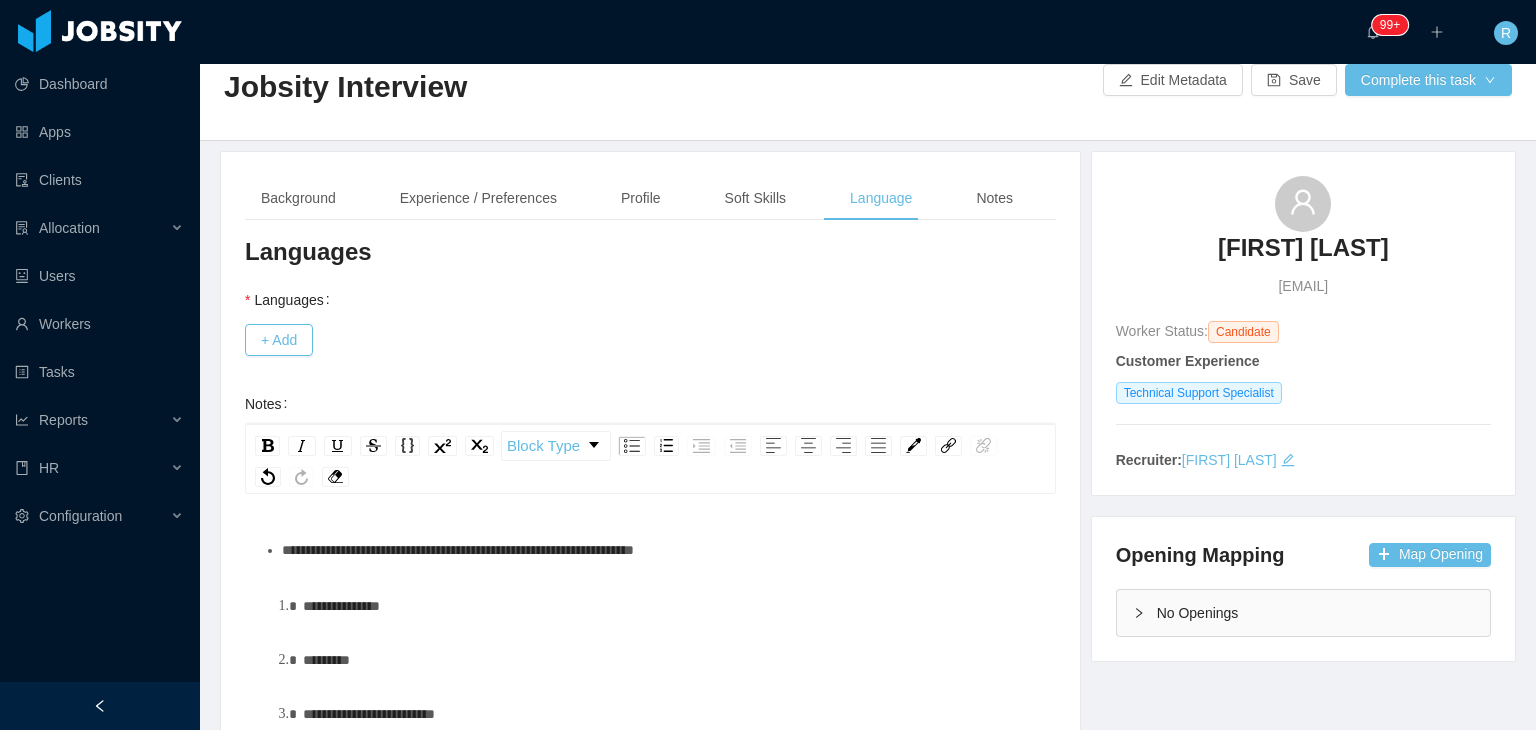 scroll, scrollTop: 0, scrollLeft: 0, axis: both 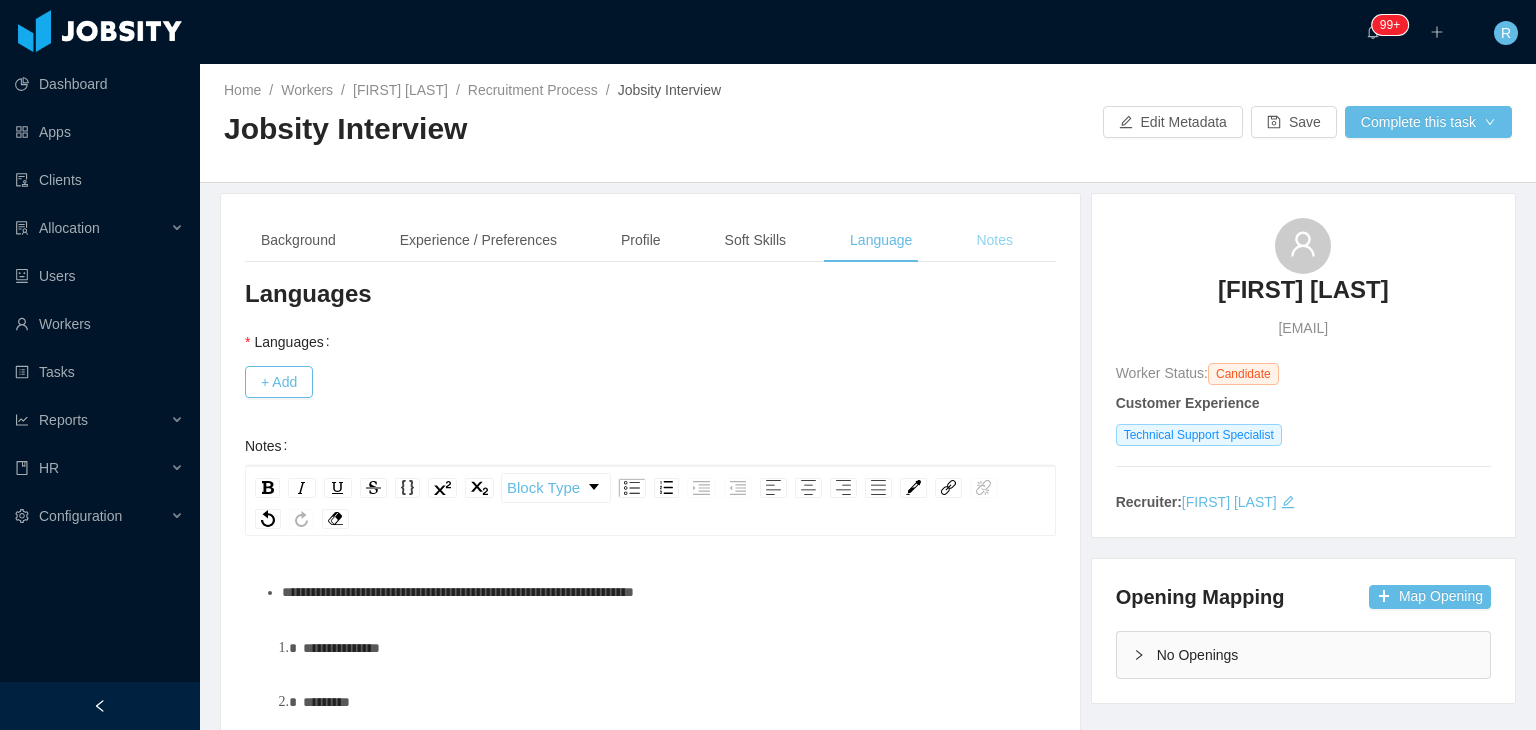 click on "Notes" at bounding box center [994, 240] 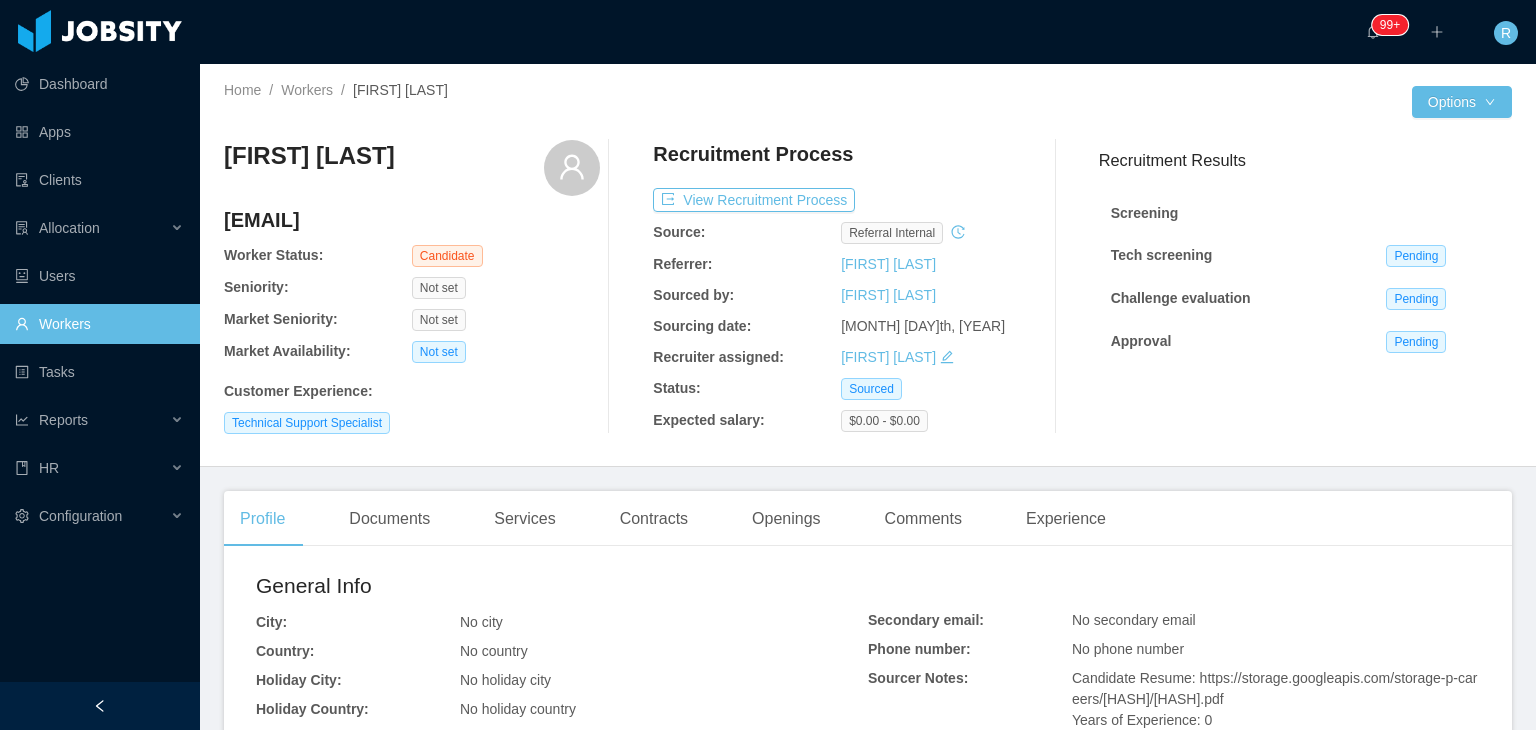 scroll, scrollTop: 0, scrollLeft: 0, axis: both 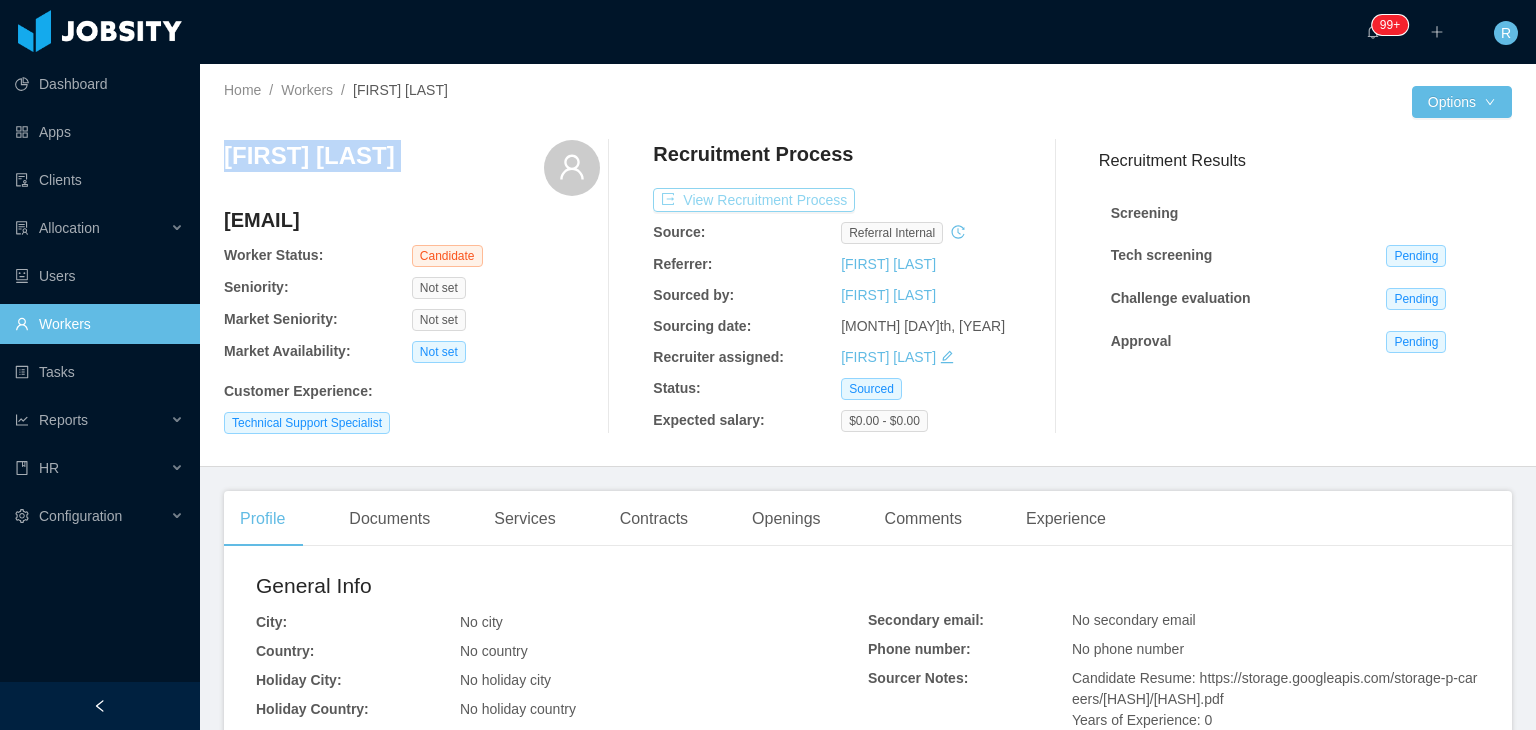 click on "View Recruitment Process" at bounding box center (754, 200) 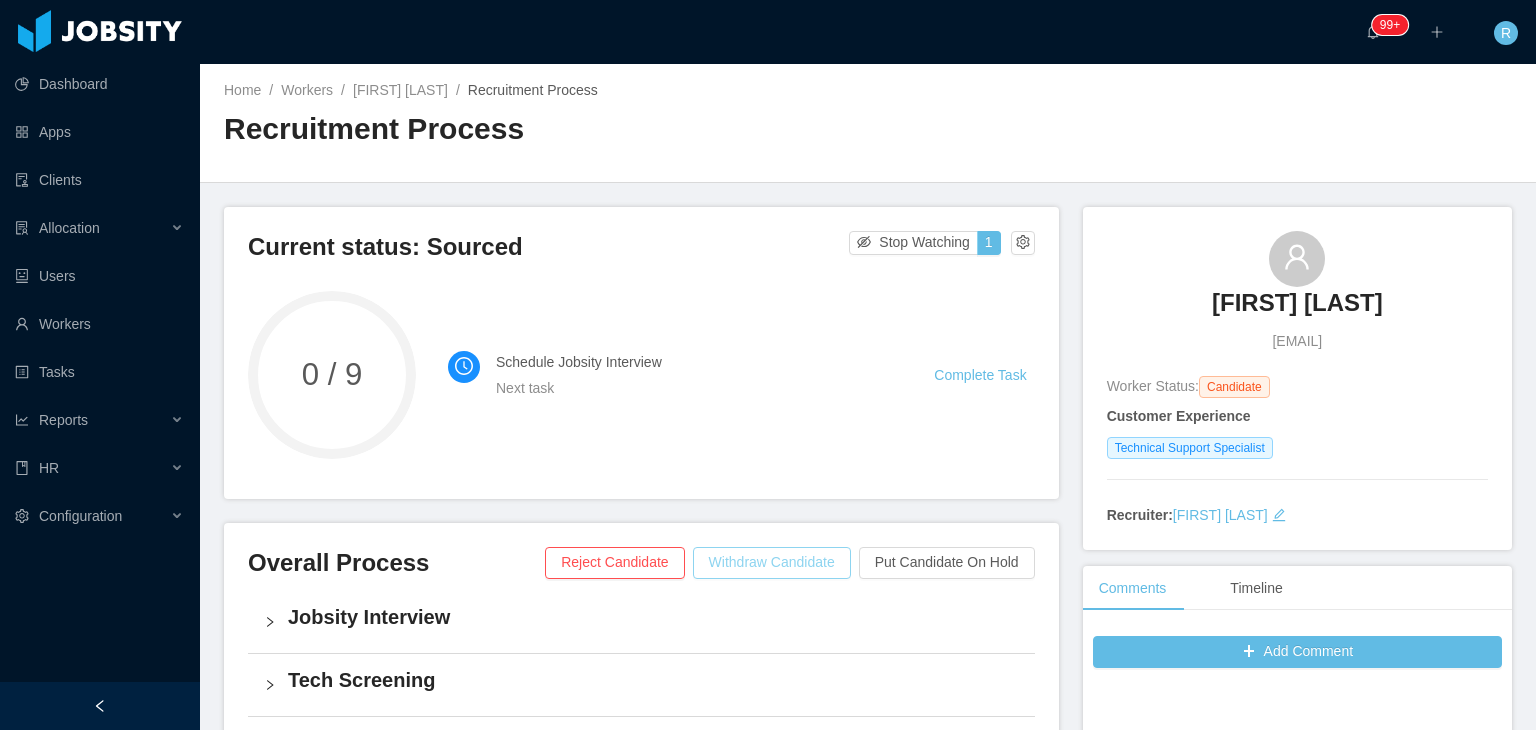 click on "Withdraw Candidate" at bounding box center [772, 563] 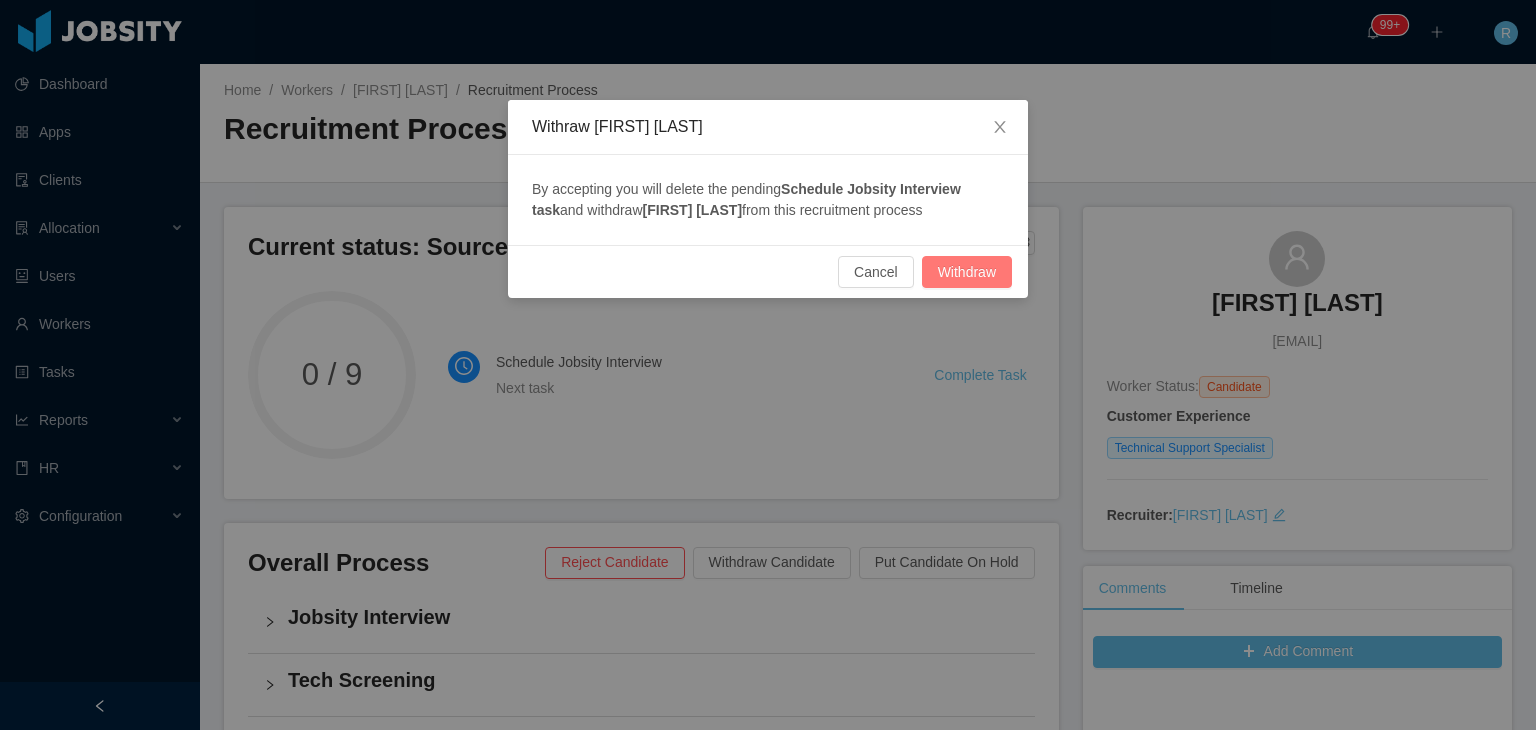 click on "Withdraw" at bounding box center [967, 272] 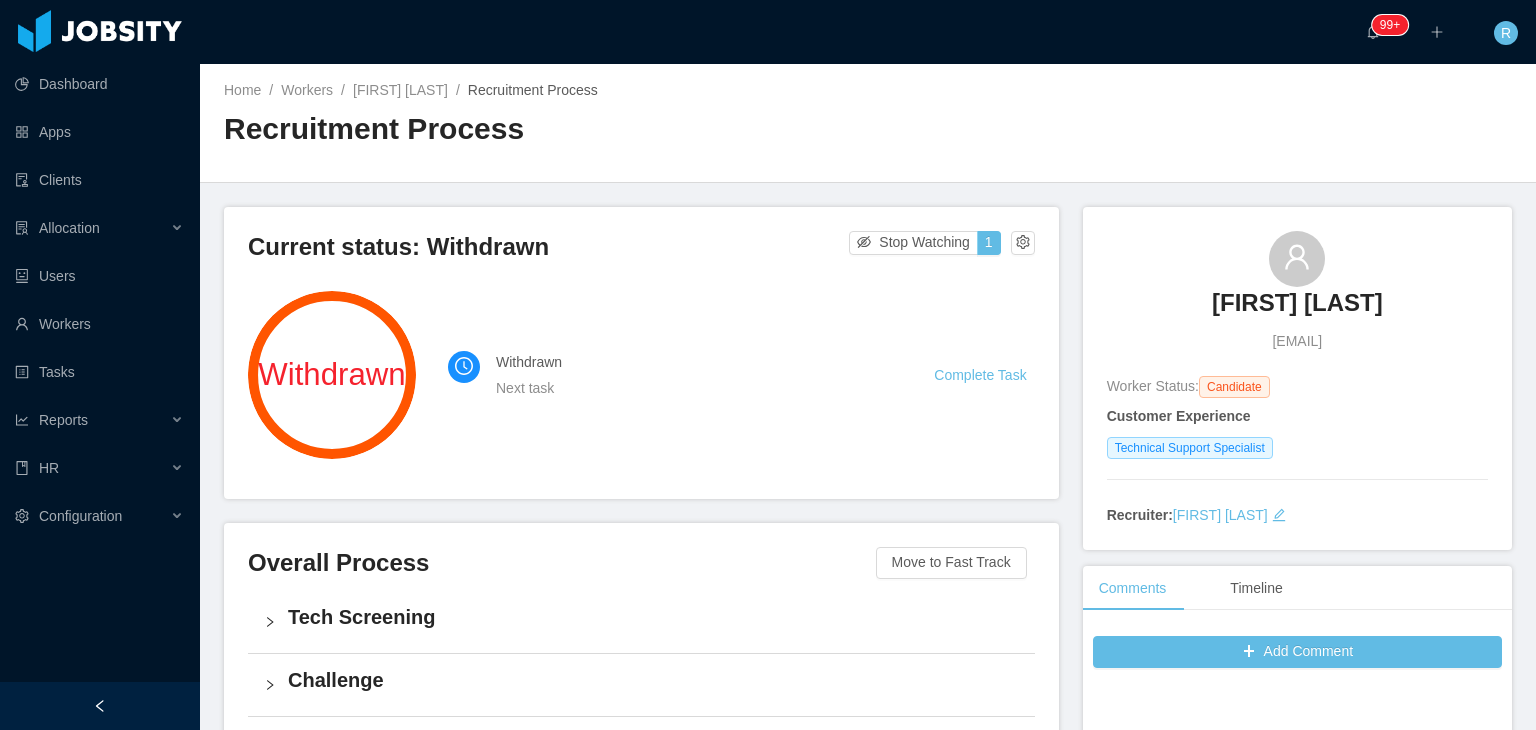 scroll, scrollTop: 31, scrollLeft: 0, axis: vertical 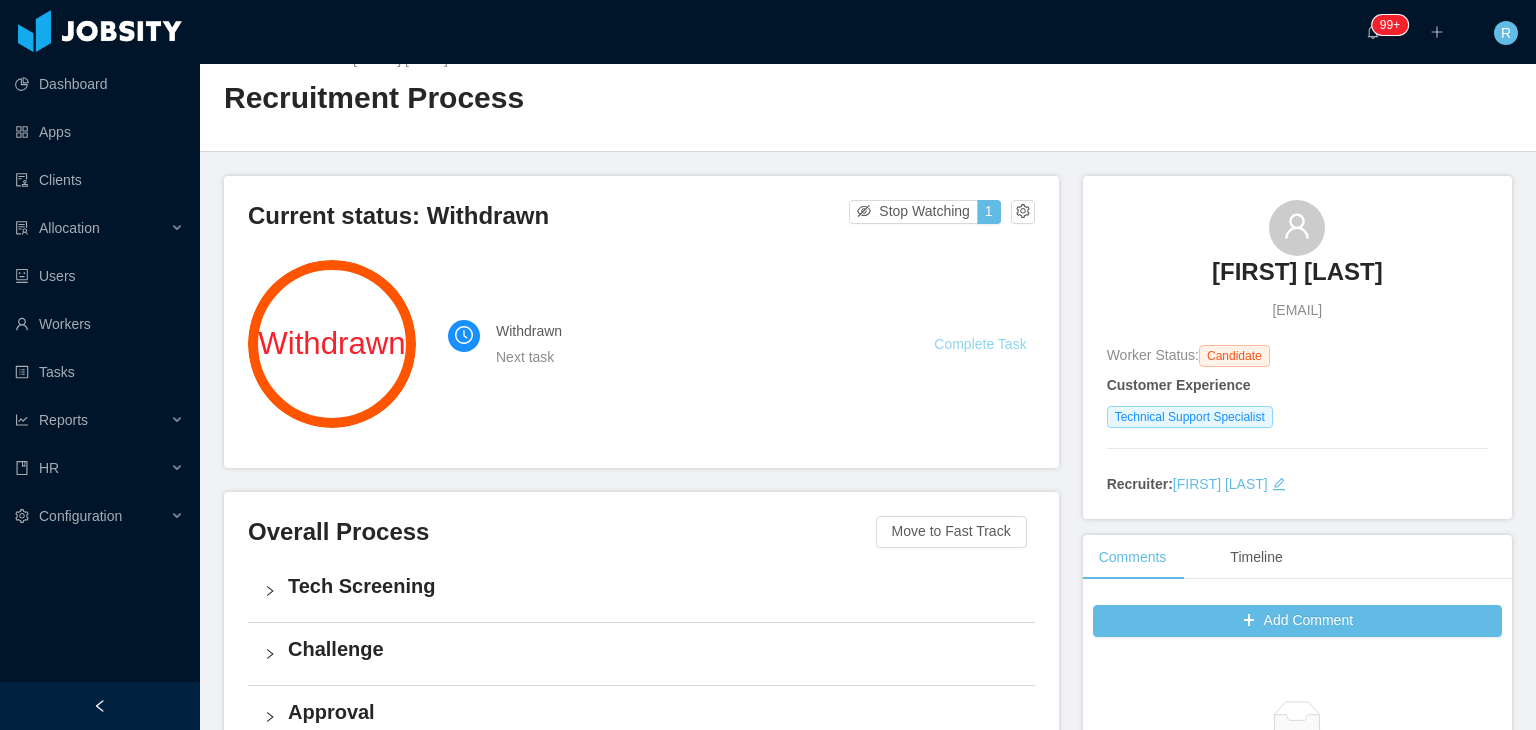click on "Complete Task" at bounding box center [980, 344] 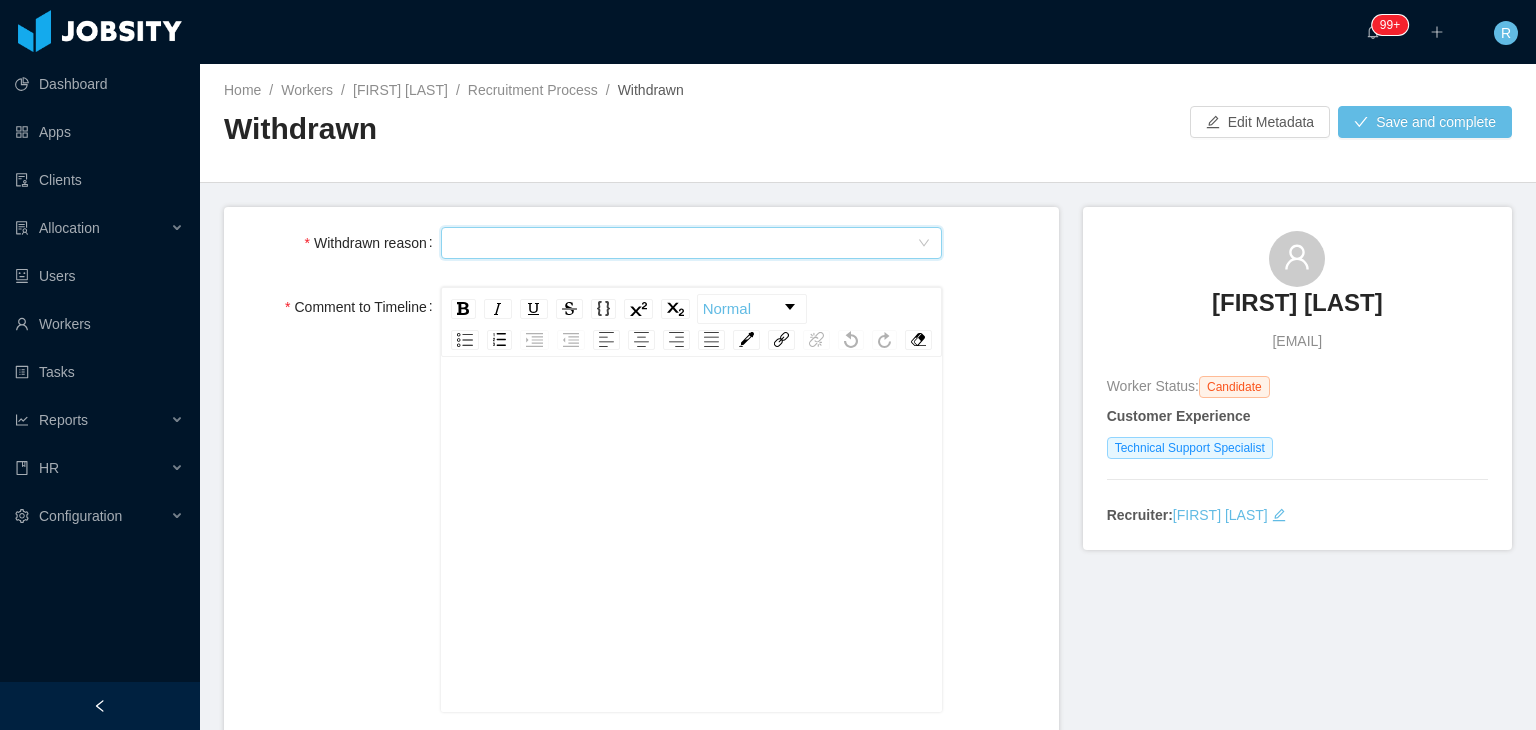 click on "Select Type" at bounding box center (685, 243) 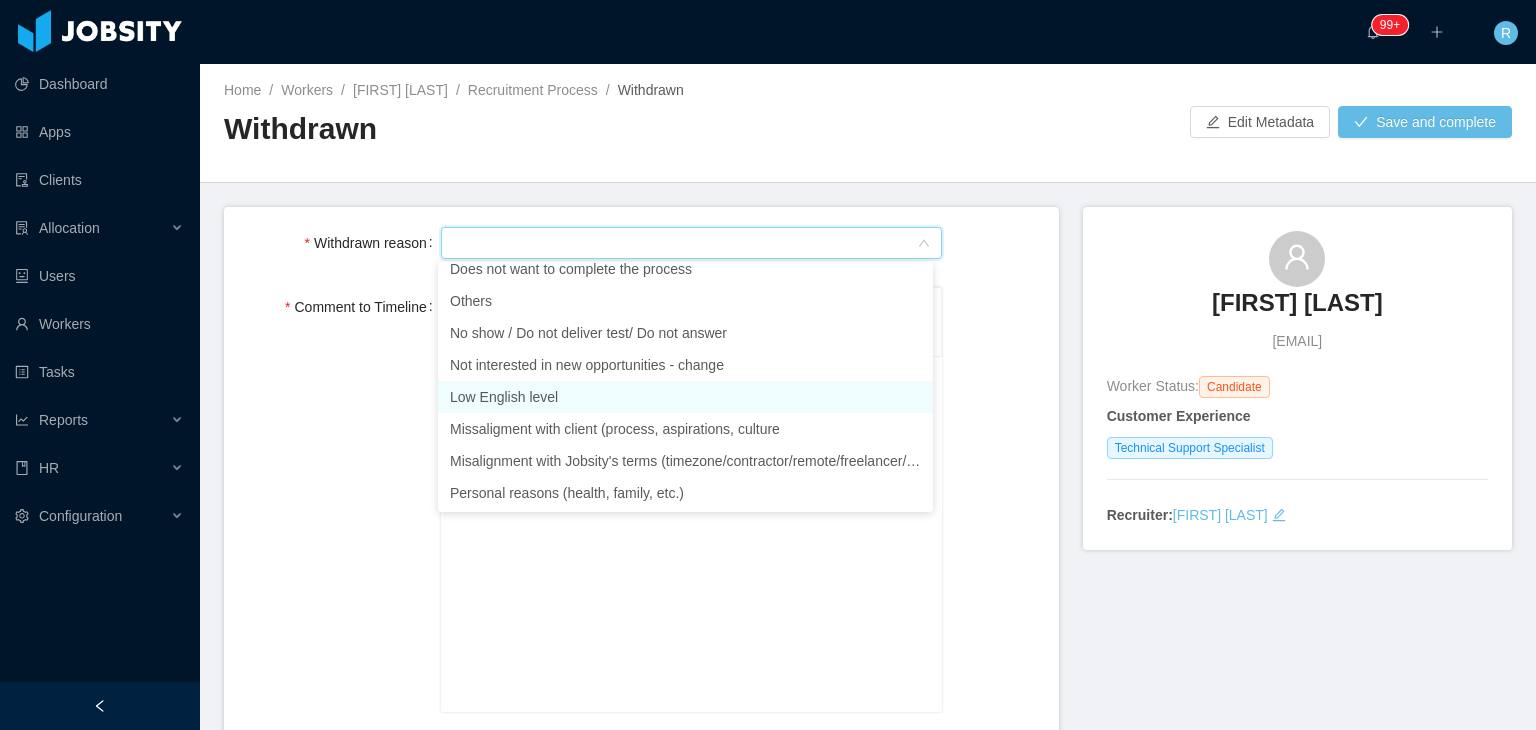 scroll, scrollTop: 0, scrollLeft: 0, axis: both 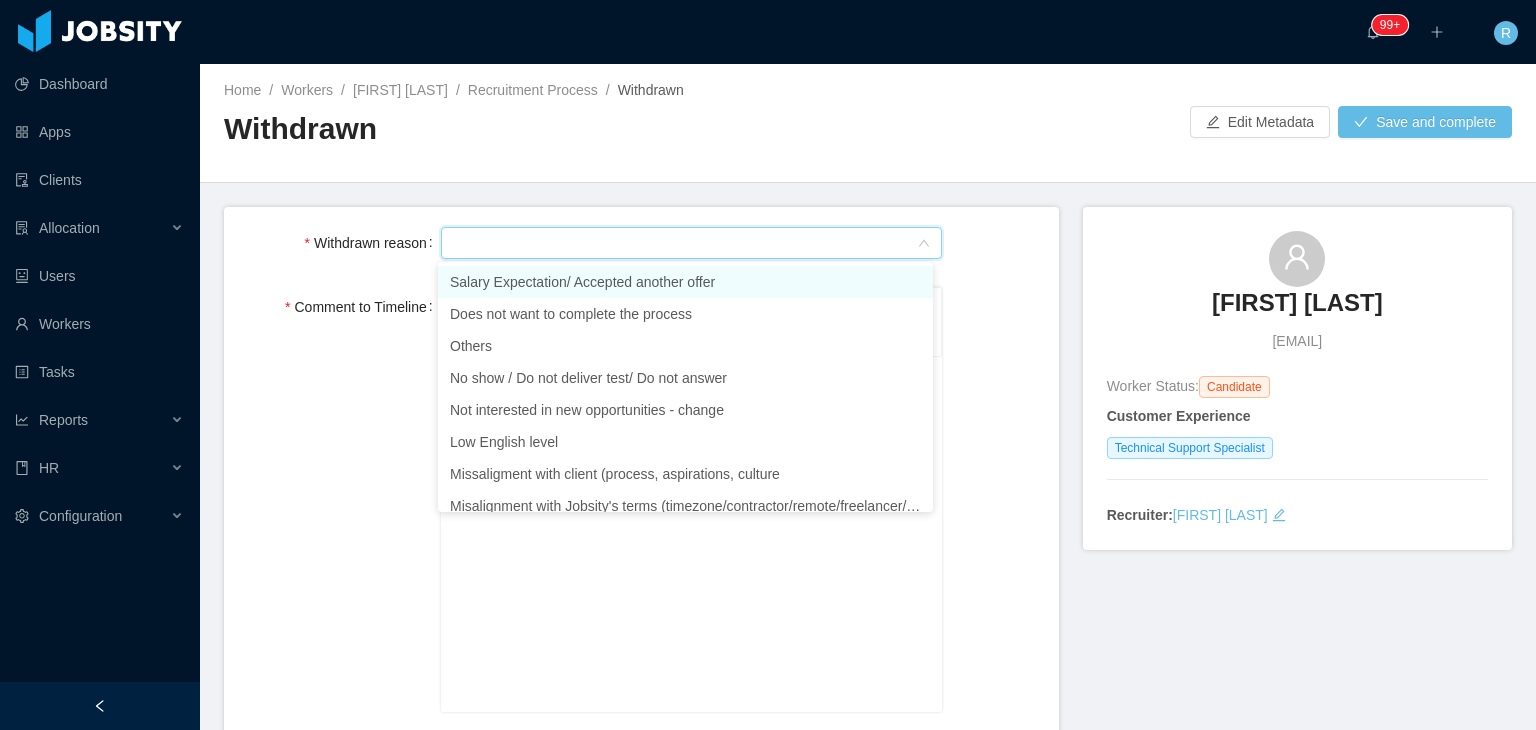 click on "Salary Expectation/ Accepted another offer" at bounding box center [685, 282] 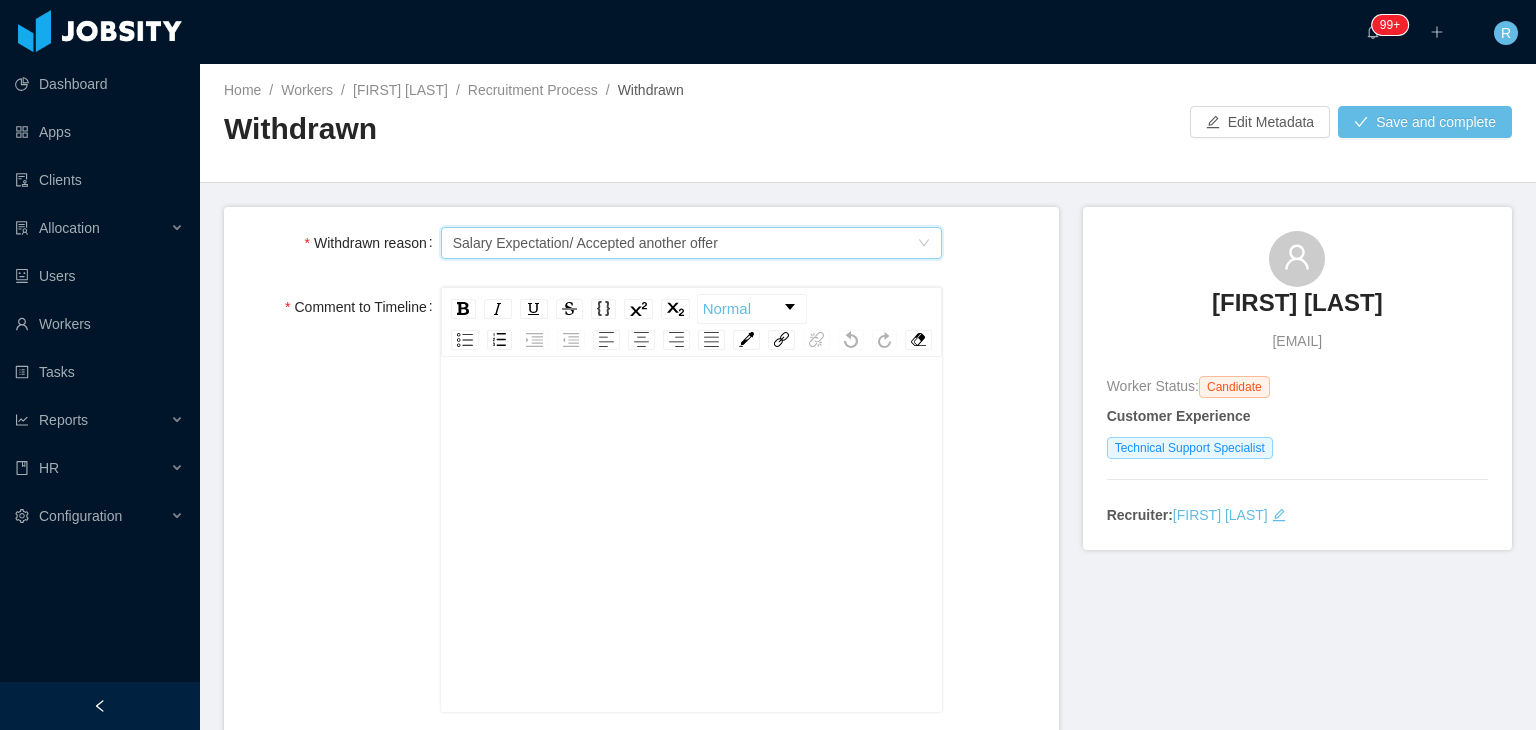 click at bounding box center [692, 566] 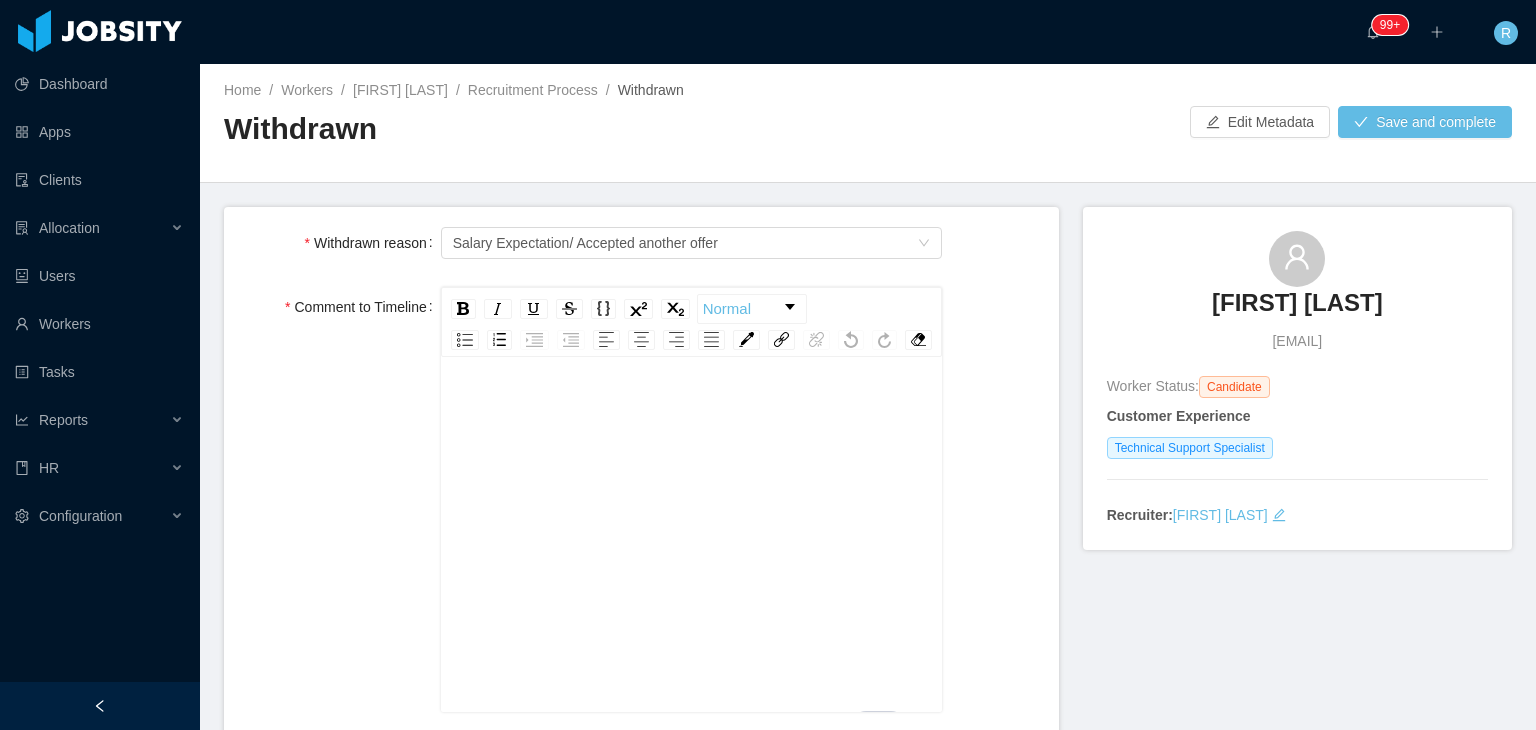 type 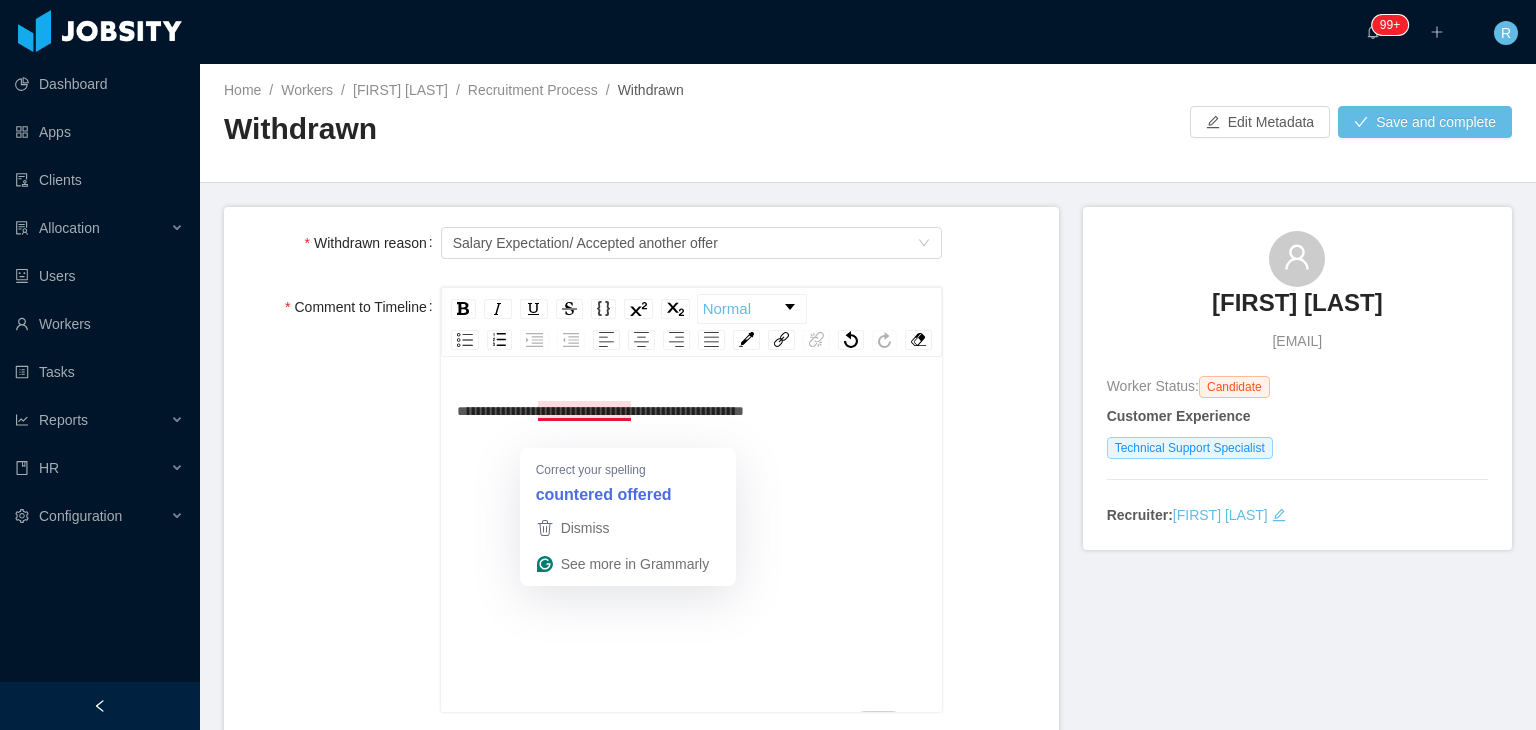 click on "**********" at bounding box center (600, 411) 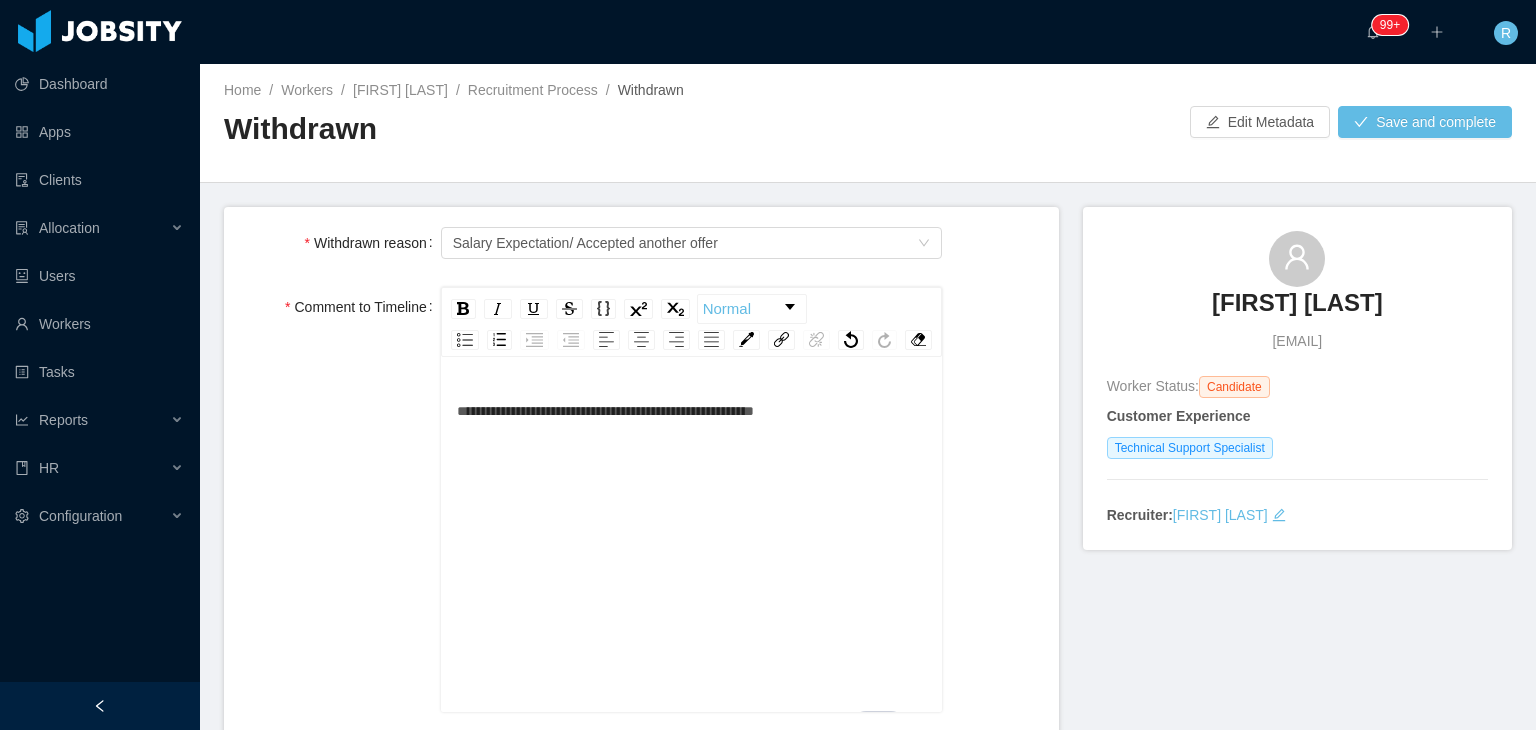 click on "**********" at bounding box center (692, 411) 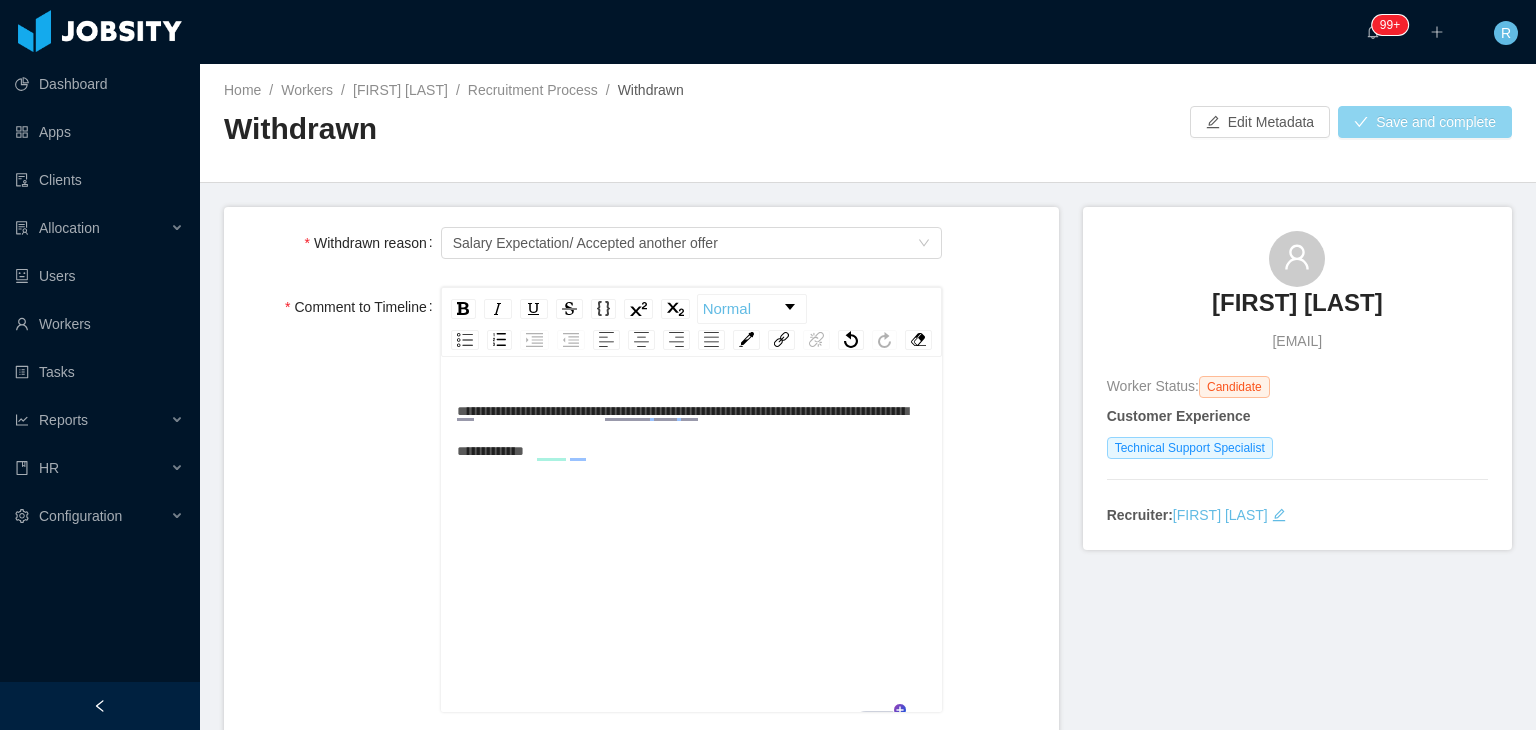 click on "Save and complete" at bounding box center (1425, 122) 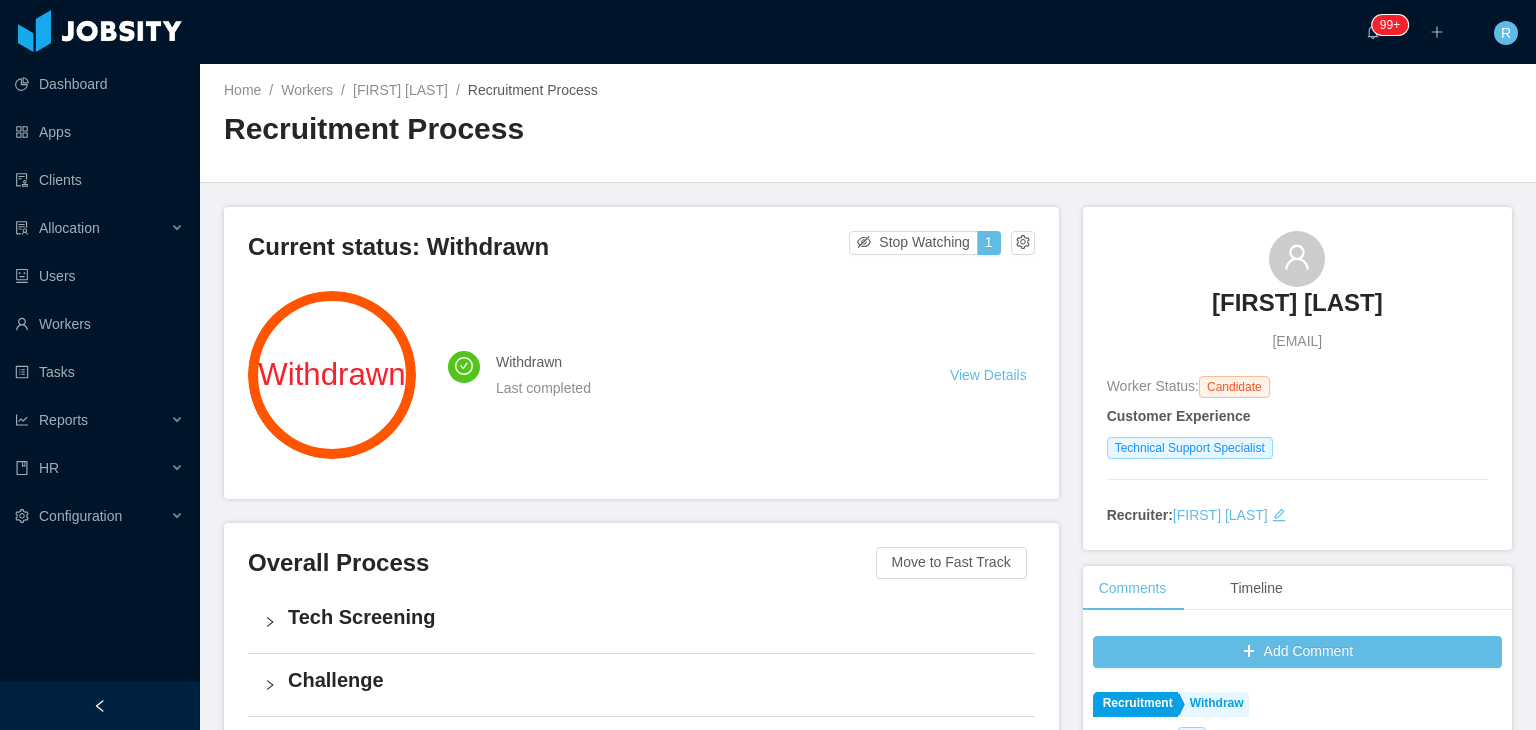 click on "Jose Adilson Lara" at bounding box center [1297, 303] 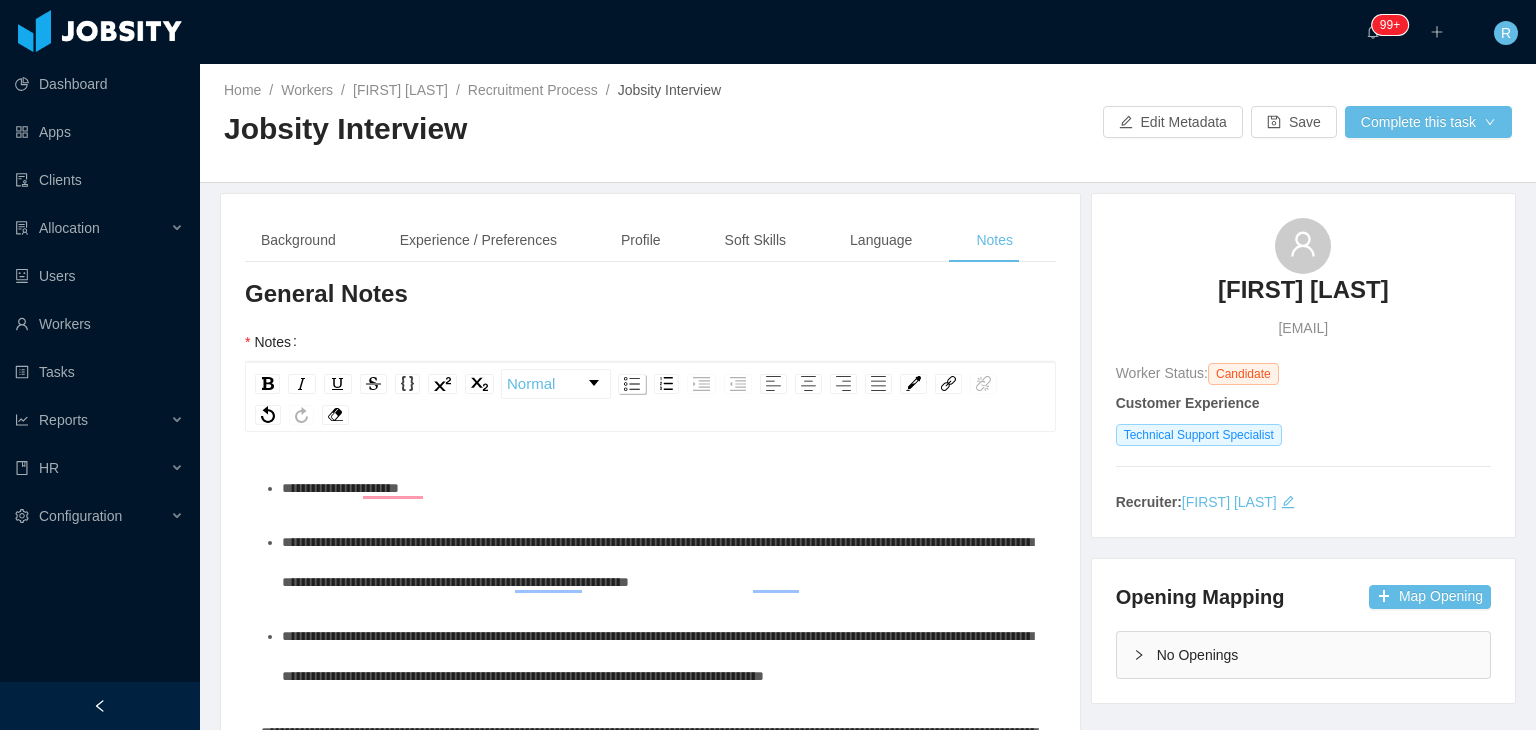 scroll, scrollTop: 0, scrollLeft: 0, axis: both 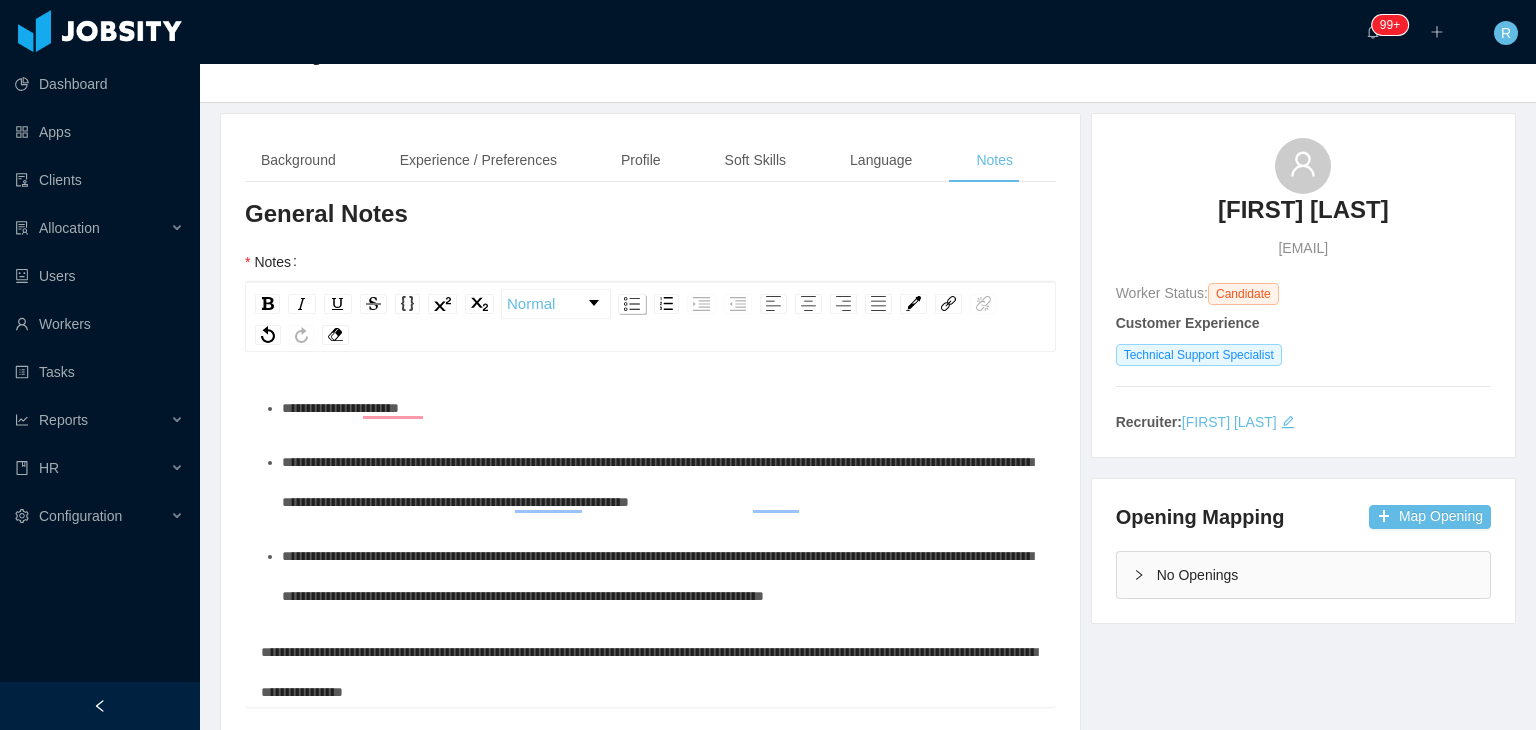 click at bounding box center [632, 304] 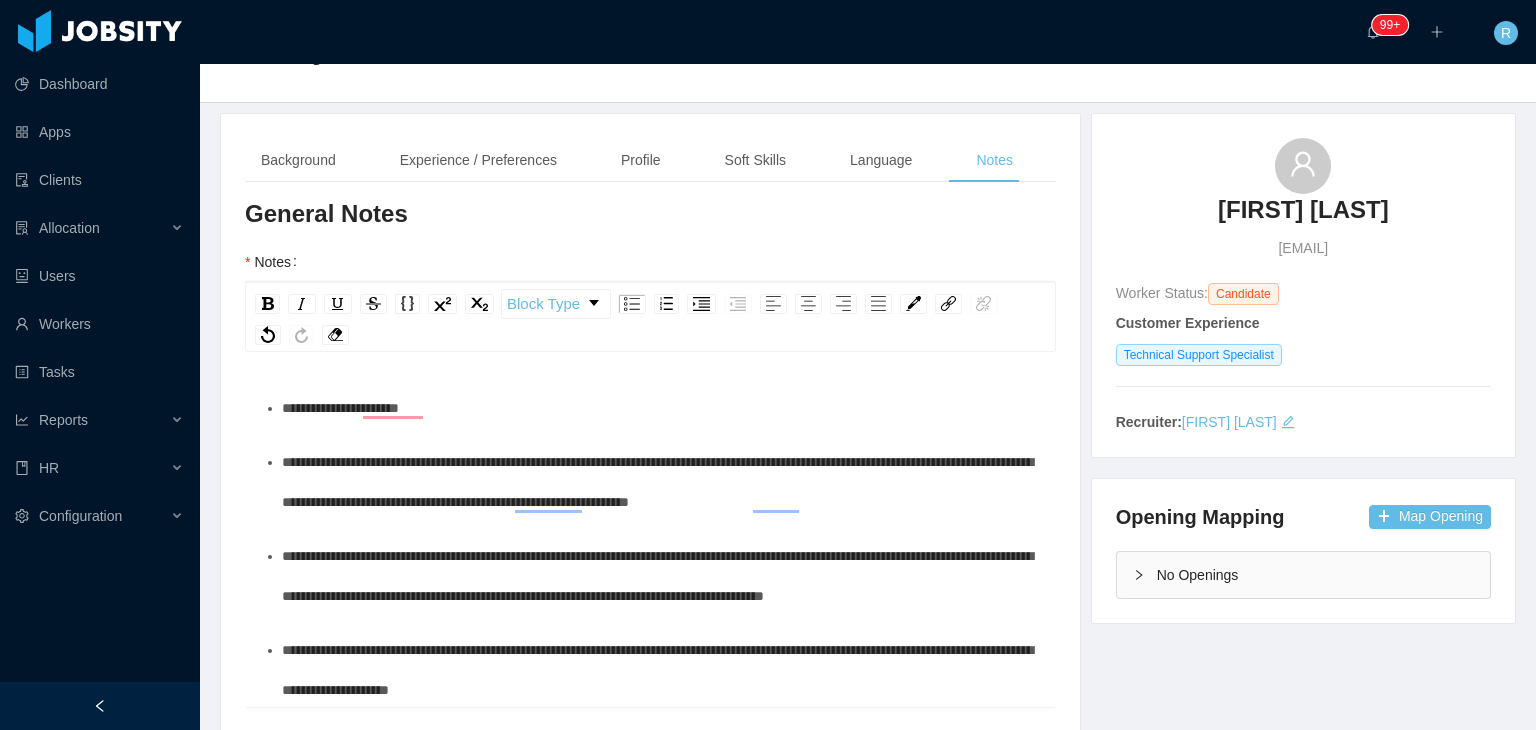 scroll, scrollTop: 32, scrollLeft: 0, axis: vertical 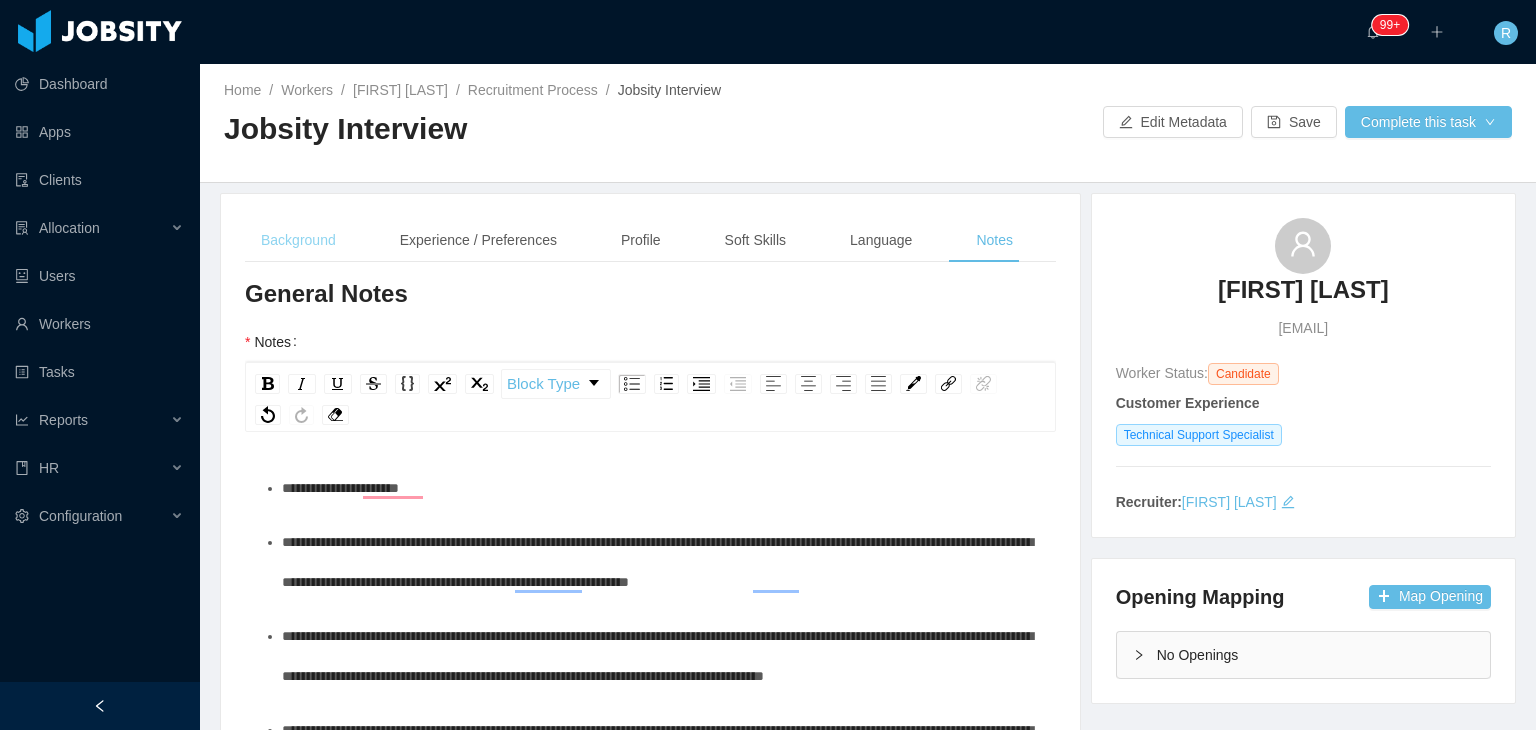click on "Background" at bounding box center [298, 240] 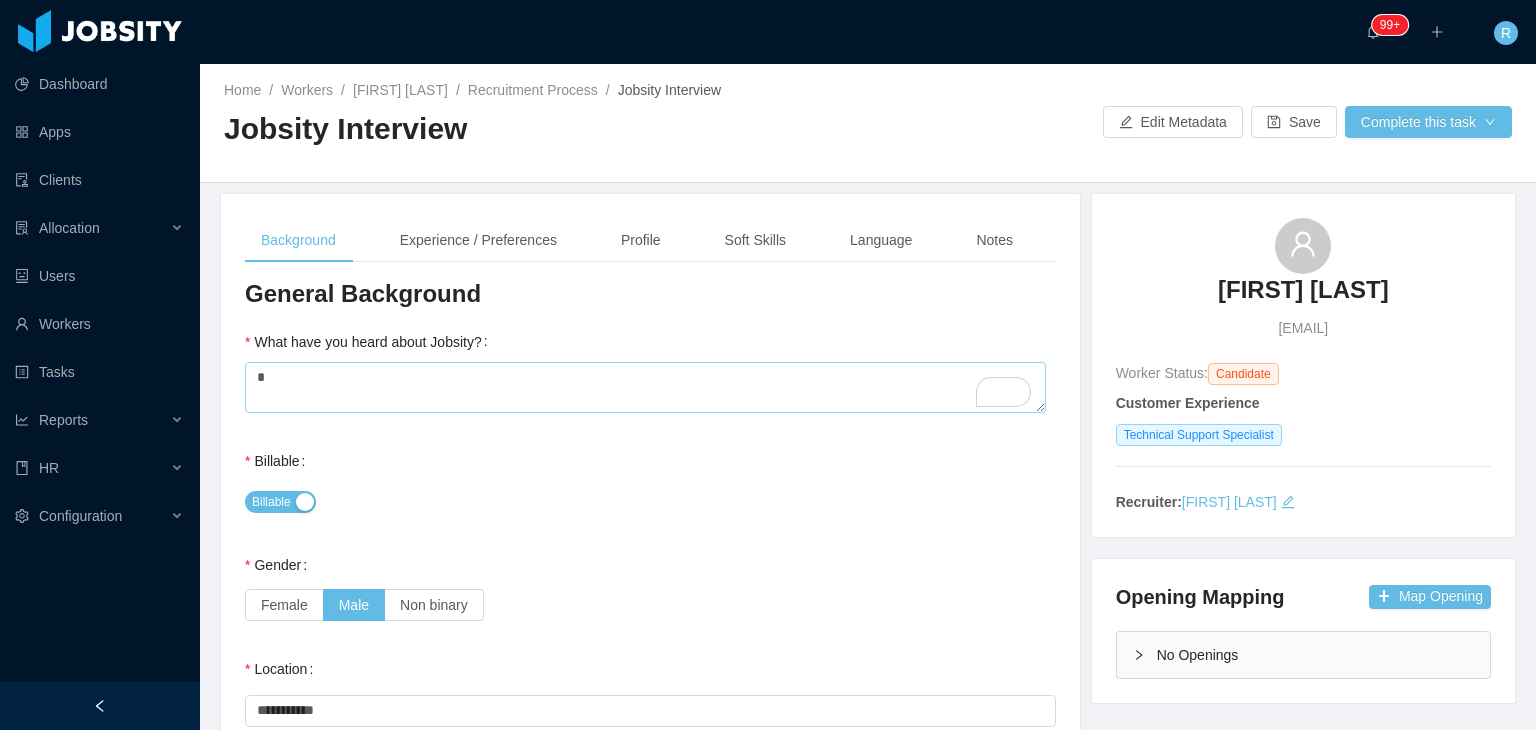 scroll, scrollTop: 168, scrollLeft: 0, axis: vertical 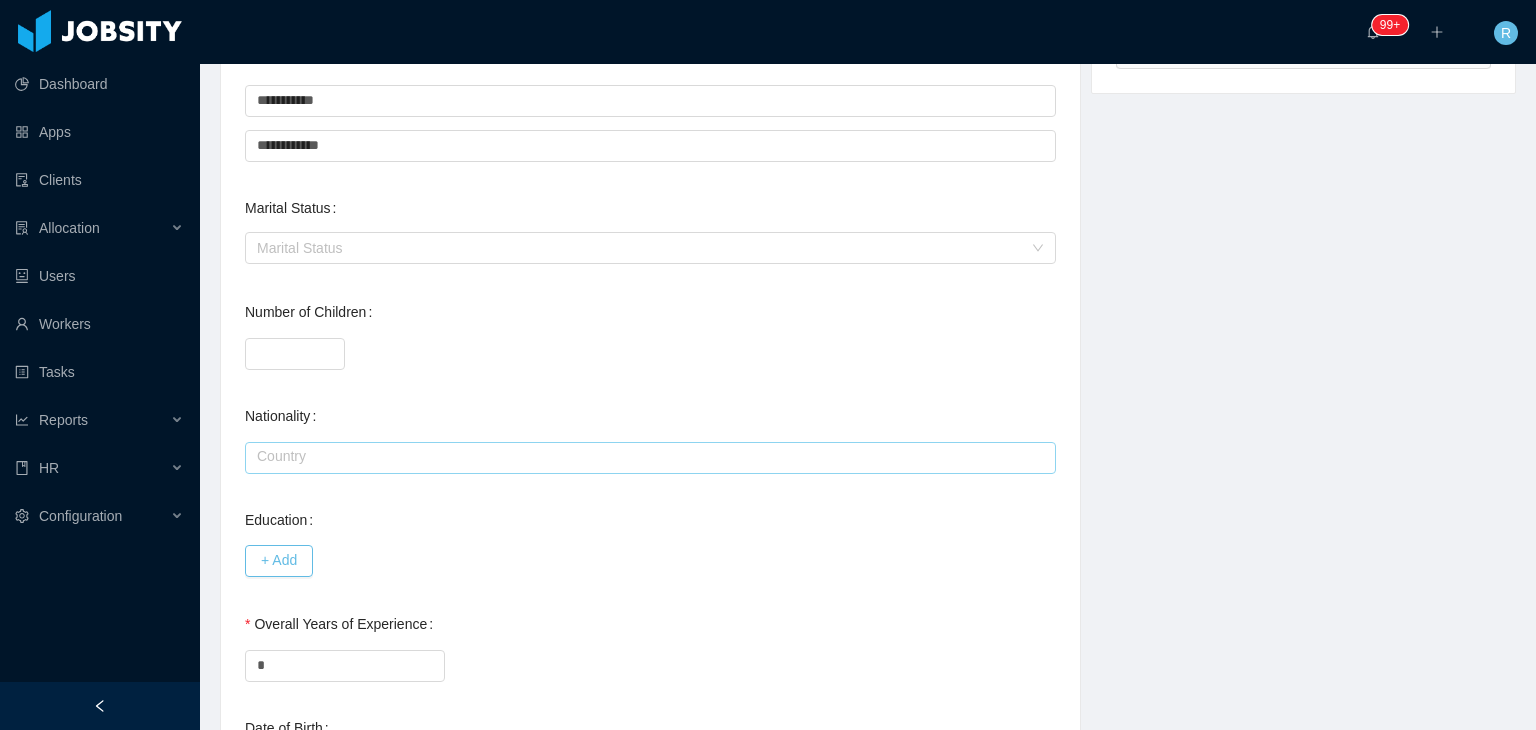click at bounding box center [650, 458] 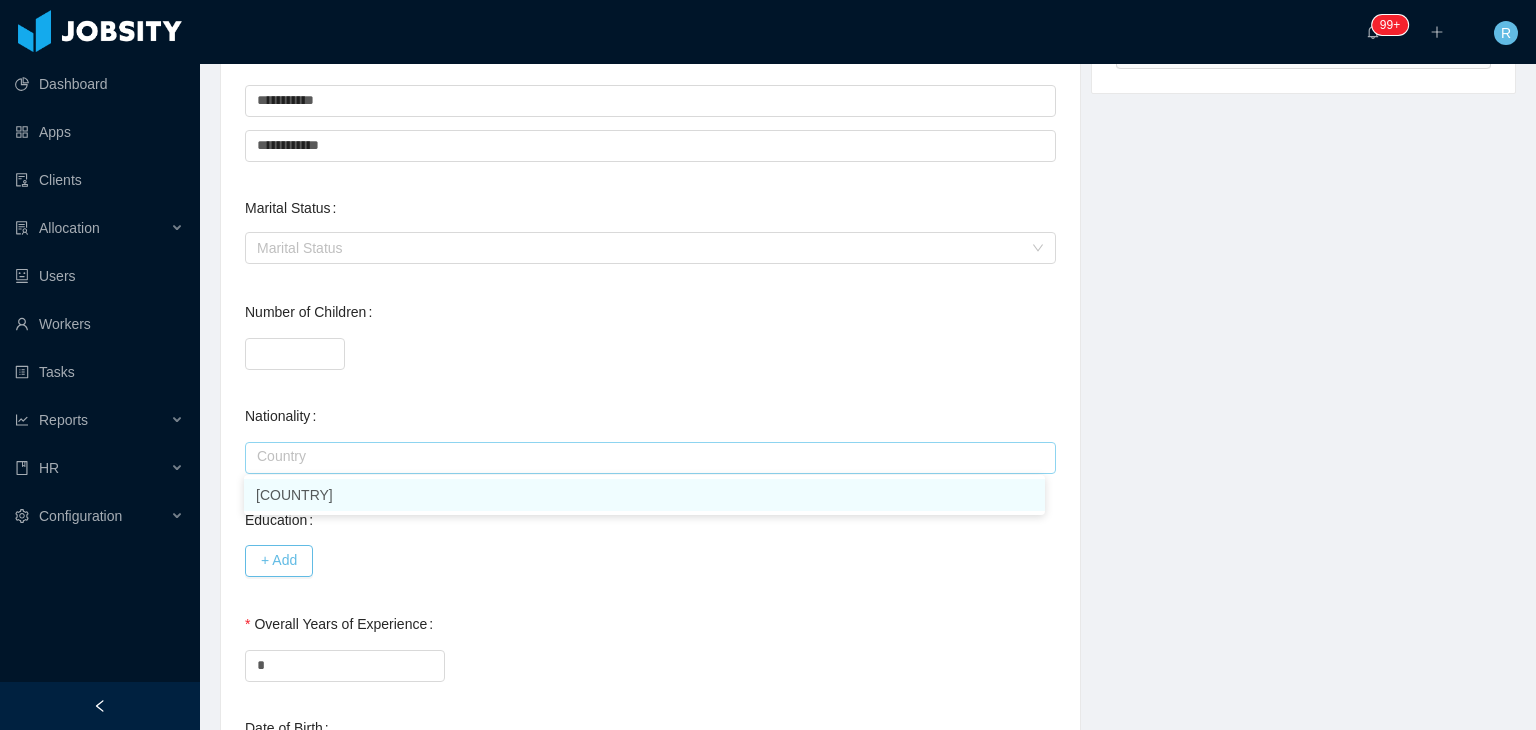 click on "El Salvador" at bounding box center [644, 495] 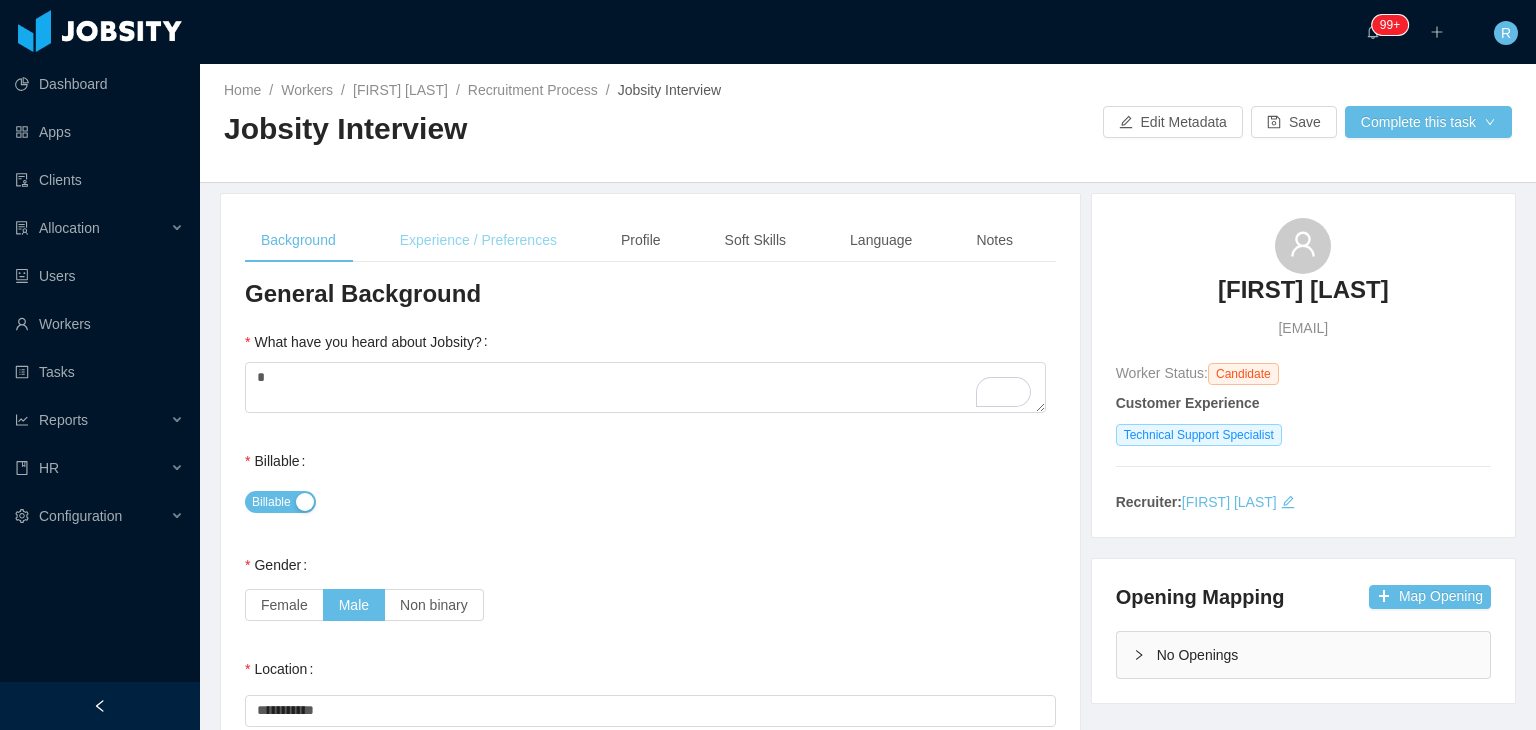 click on "Experience / Preferences" at bounding box center (478, 240) 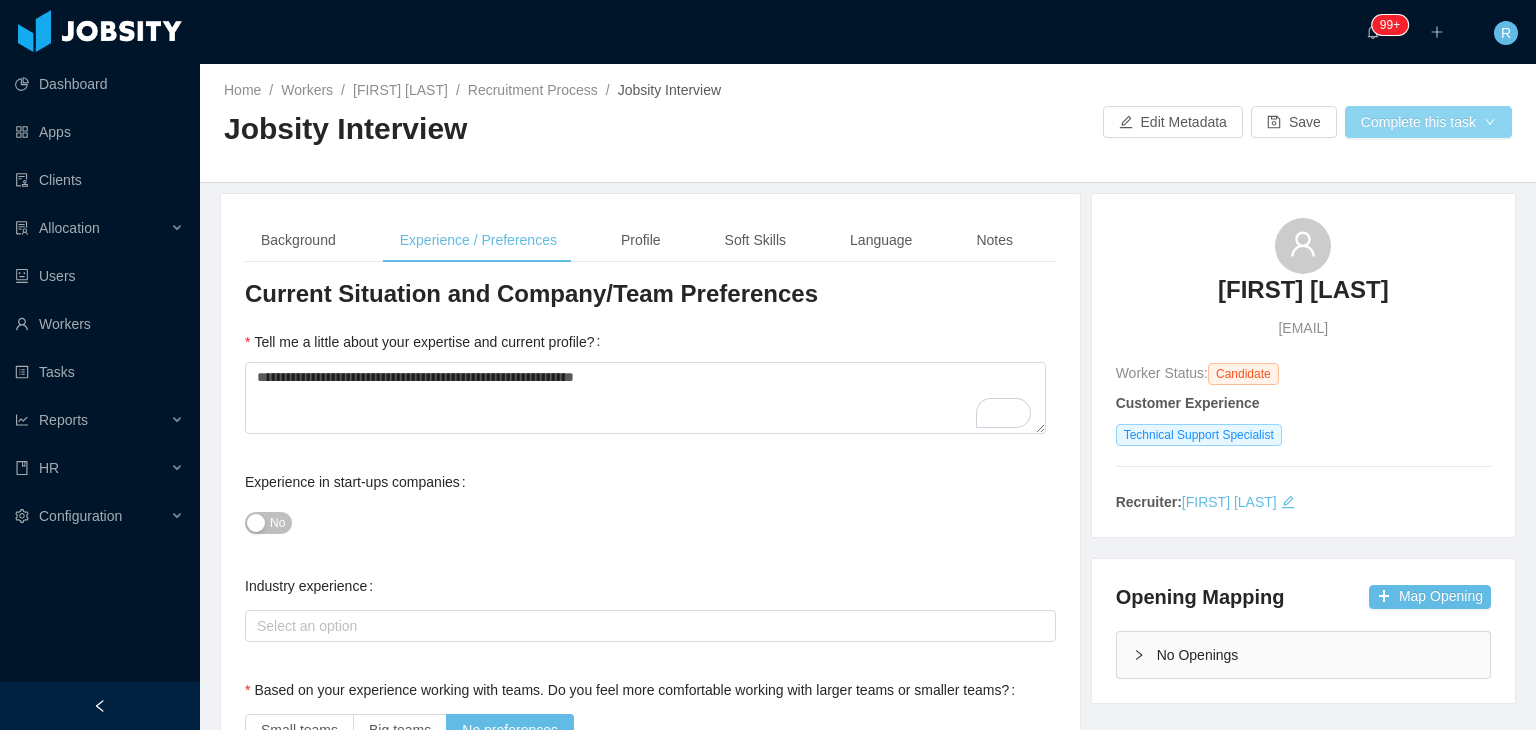 click on "Complete this task" at bounding box center (1428, 122) 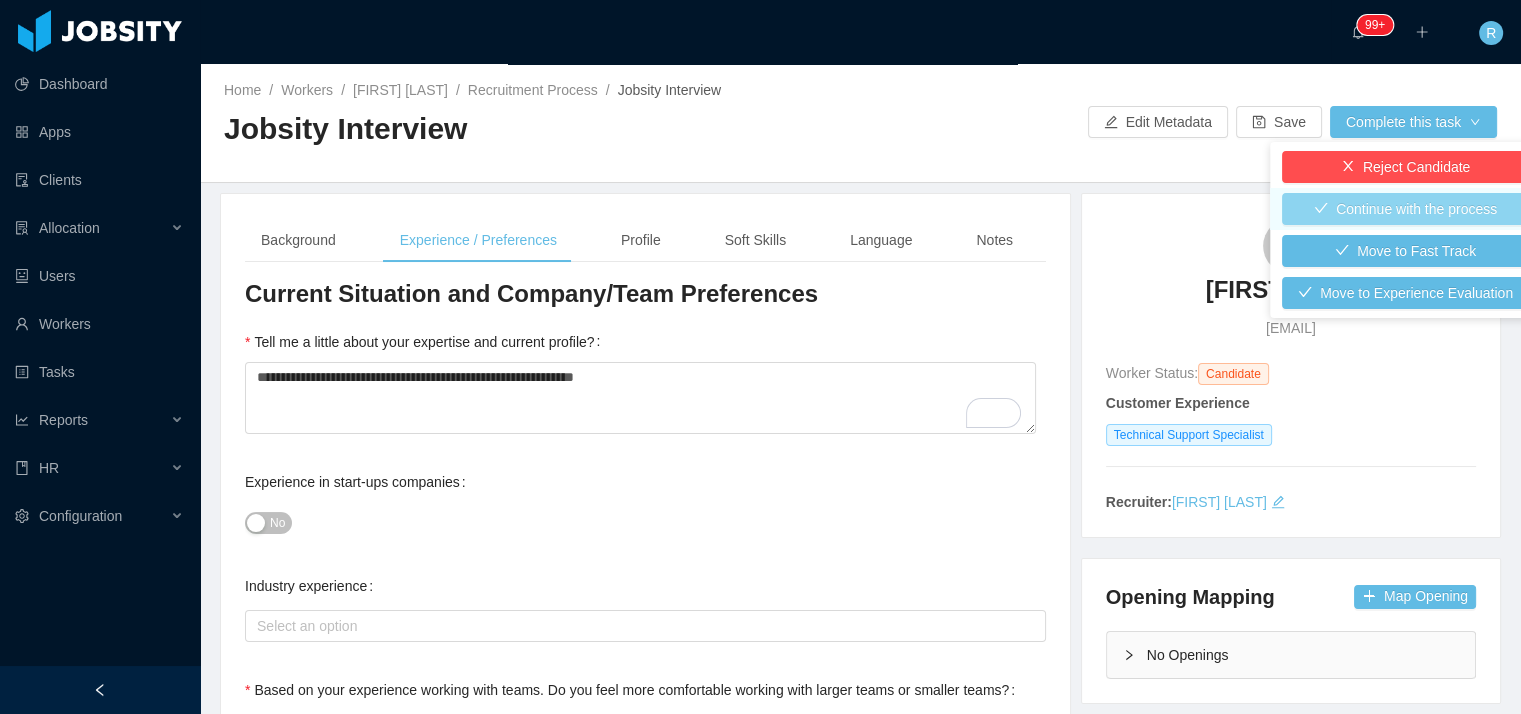 click on "Continue with the process" at bounding box center [1405, 209] 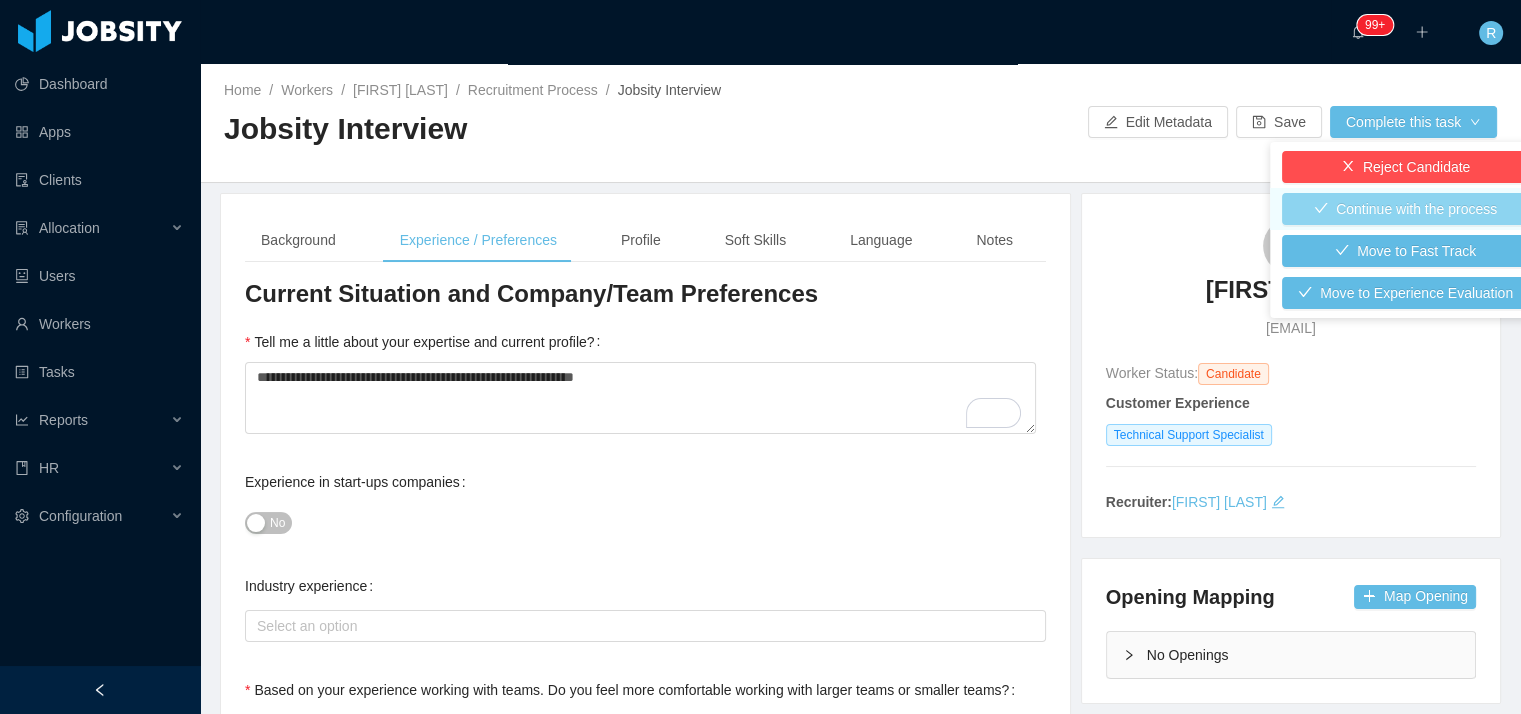 type 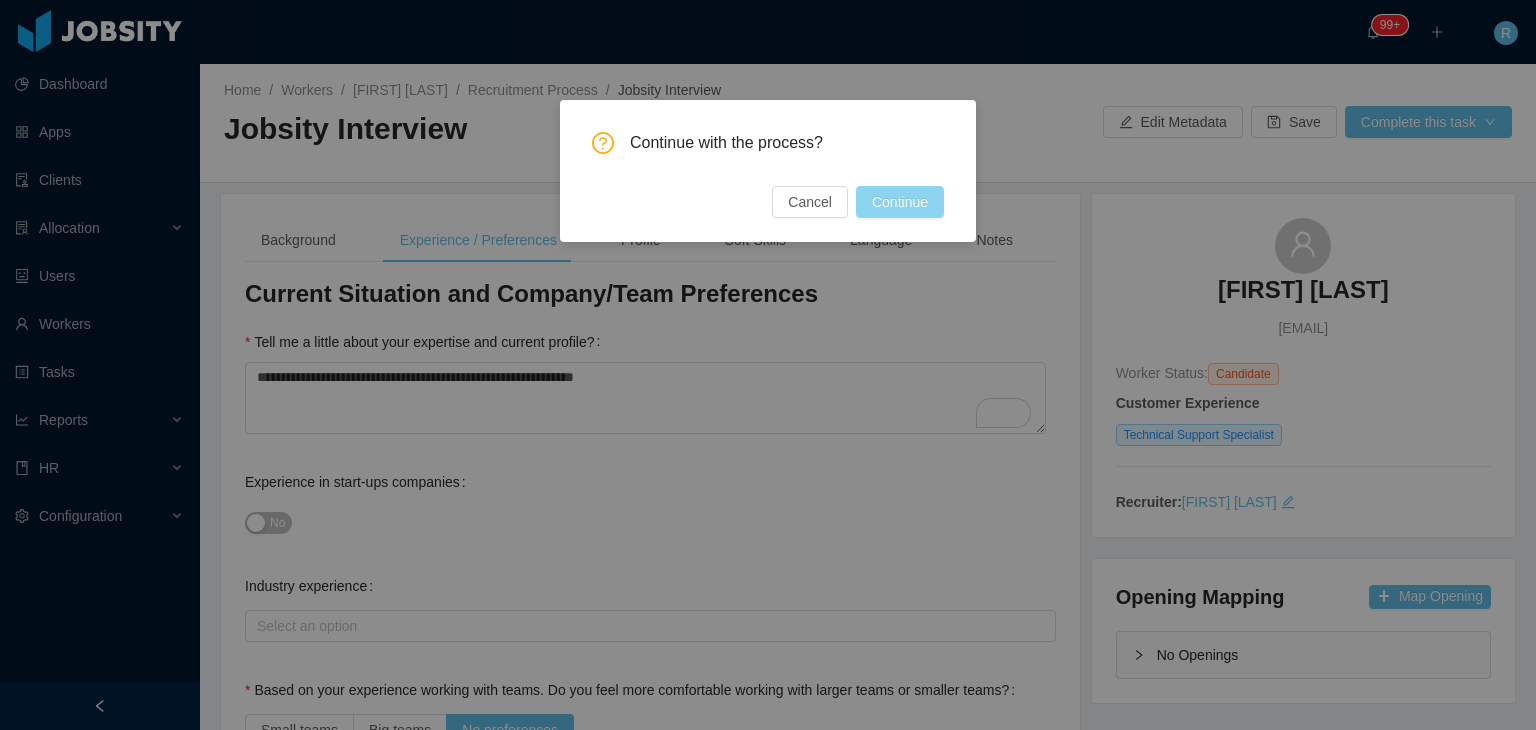 click on "Continue" at bounding box center [900, 202] 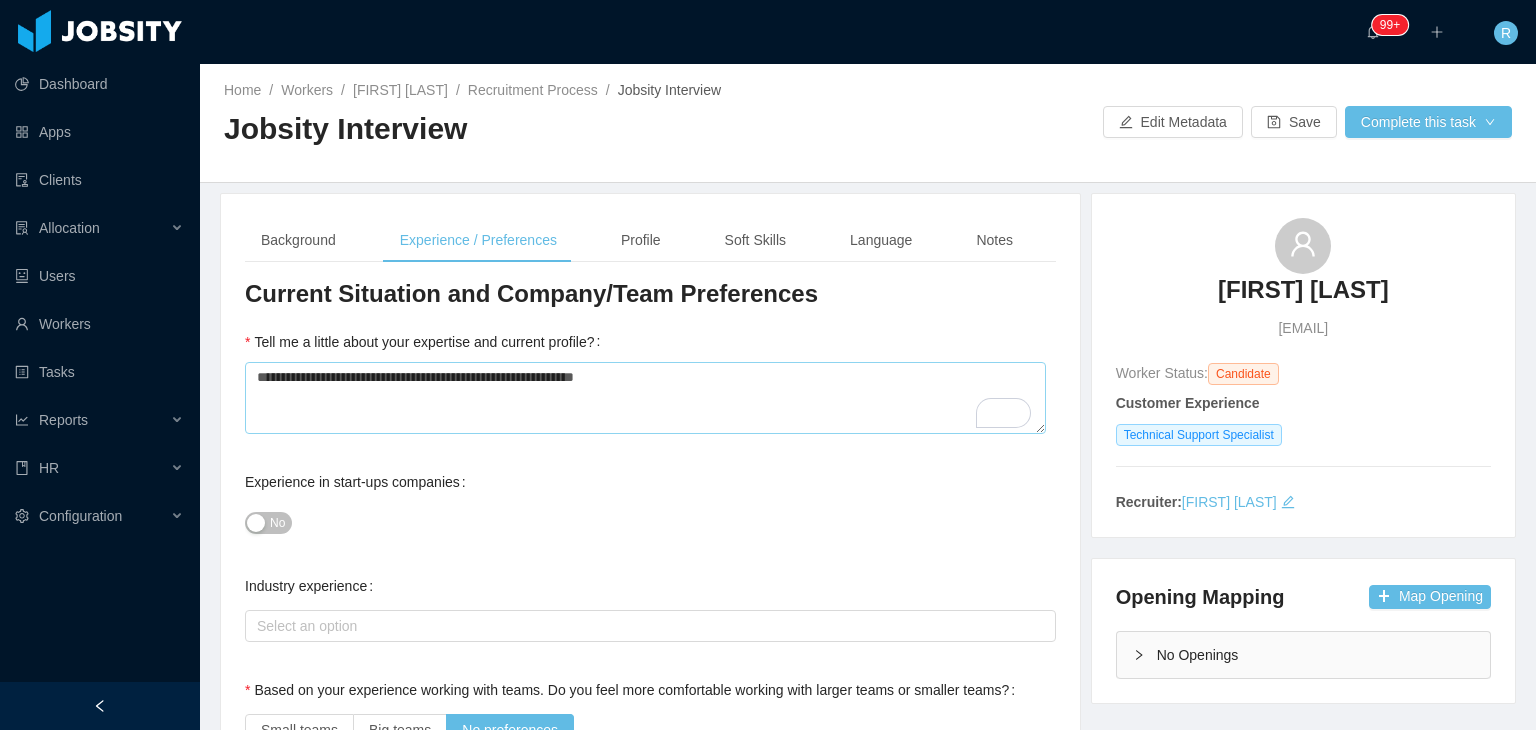 scroll, scrollTop: 70, scrollLeft: 0, axis: vertical 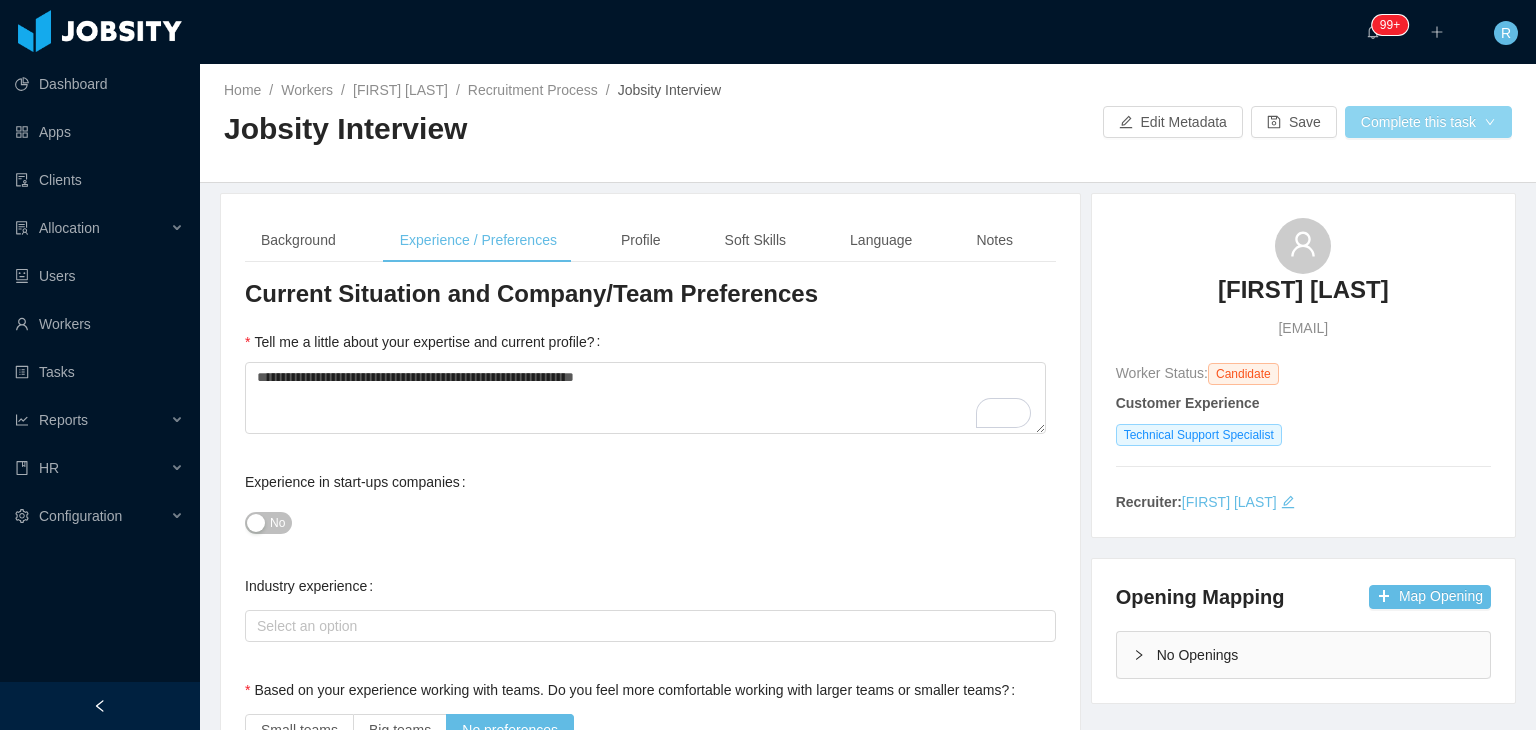 click on "Complete this task" at bounding box center (1428, 122) 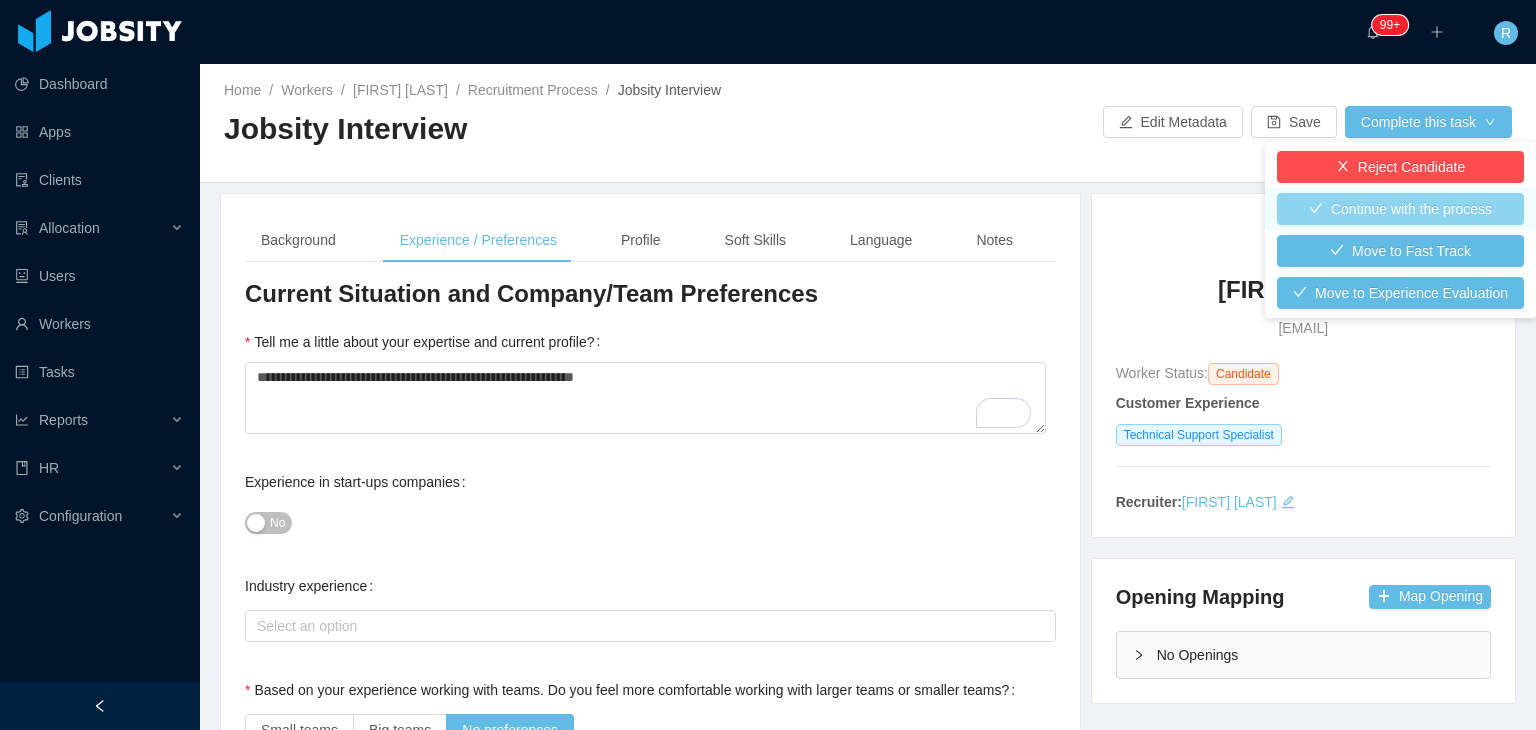 click on "Continue with the process" at bounding box center [1400, 209] 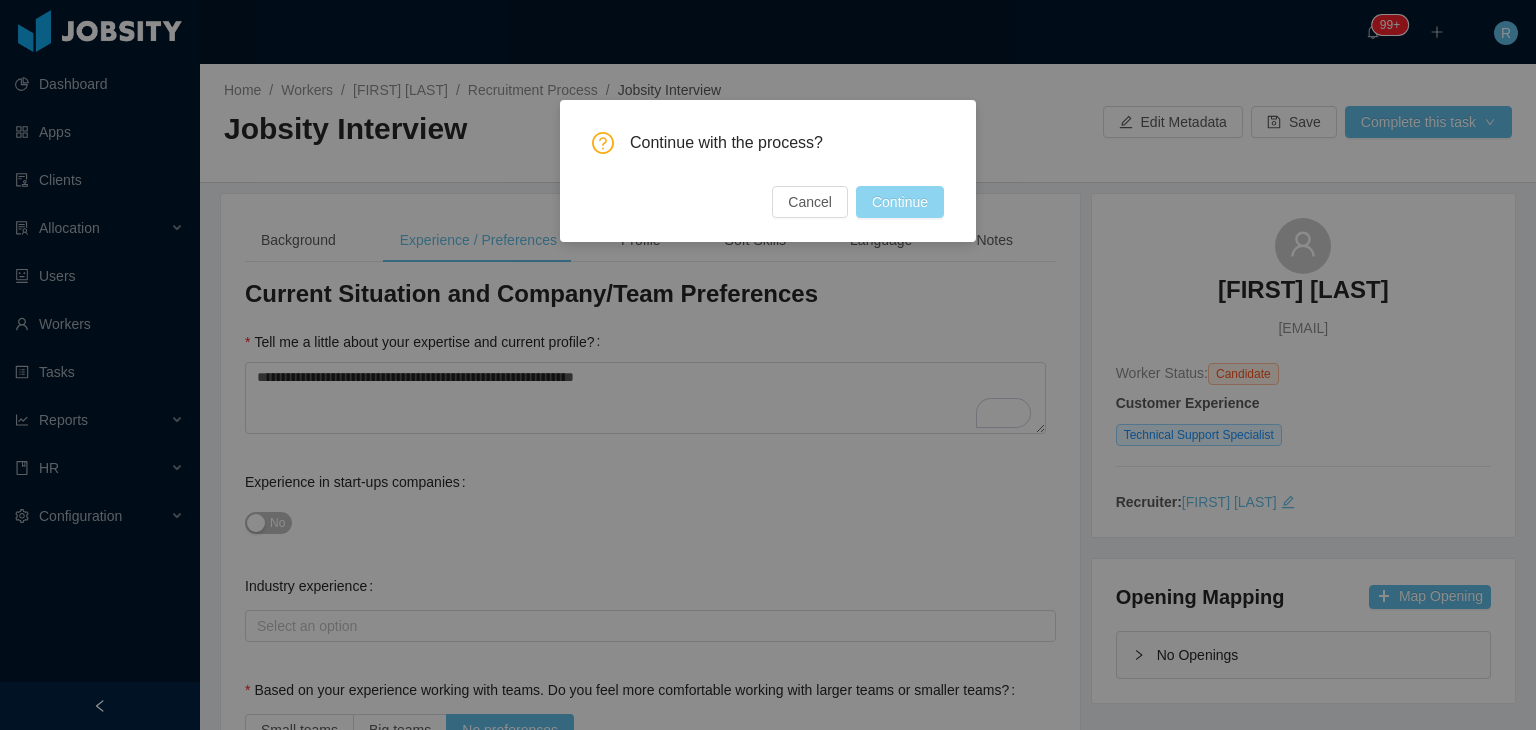 click on "Continue" at bounding box center [900, 202] 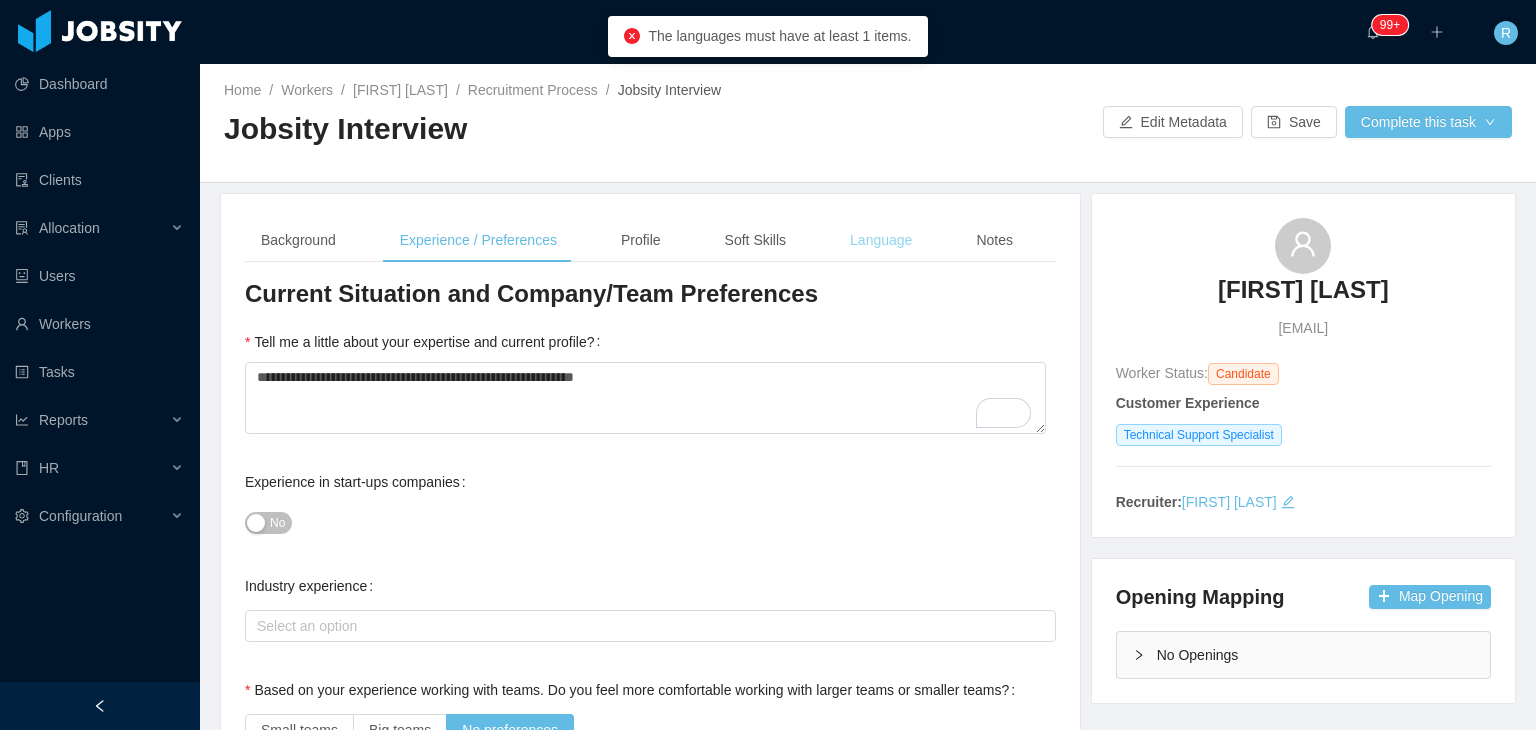 click on "Language" at bounding box center (881, 240) 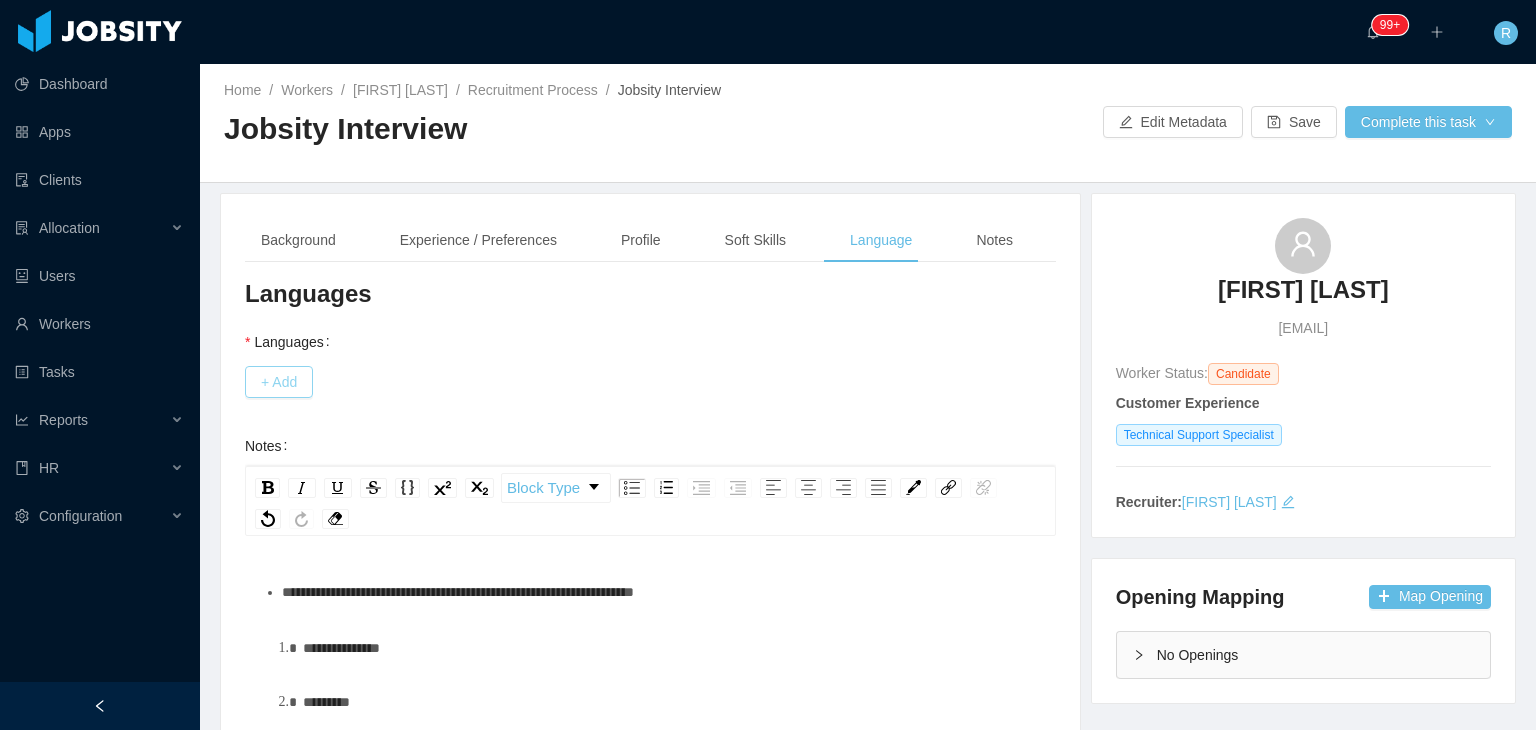 click on "+ Add" at bounding box center [279, 382] 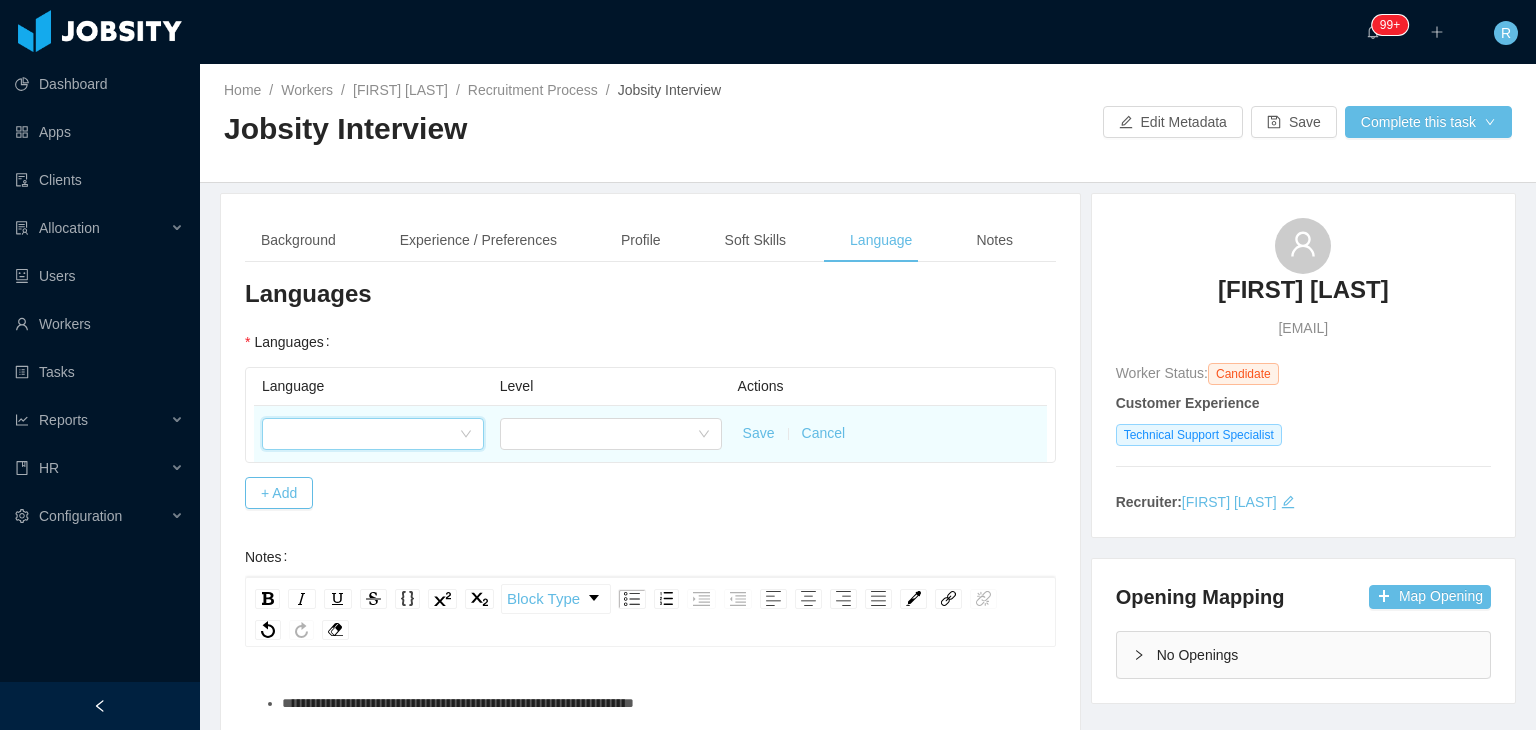 click at bounding box center (366, 434) 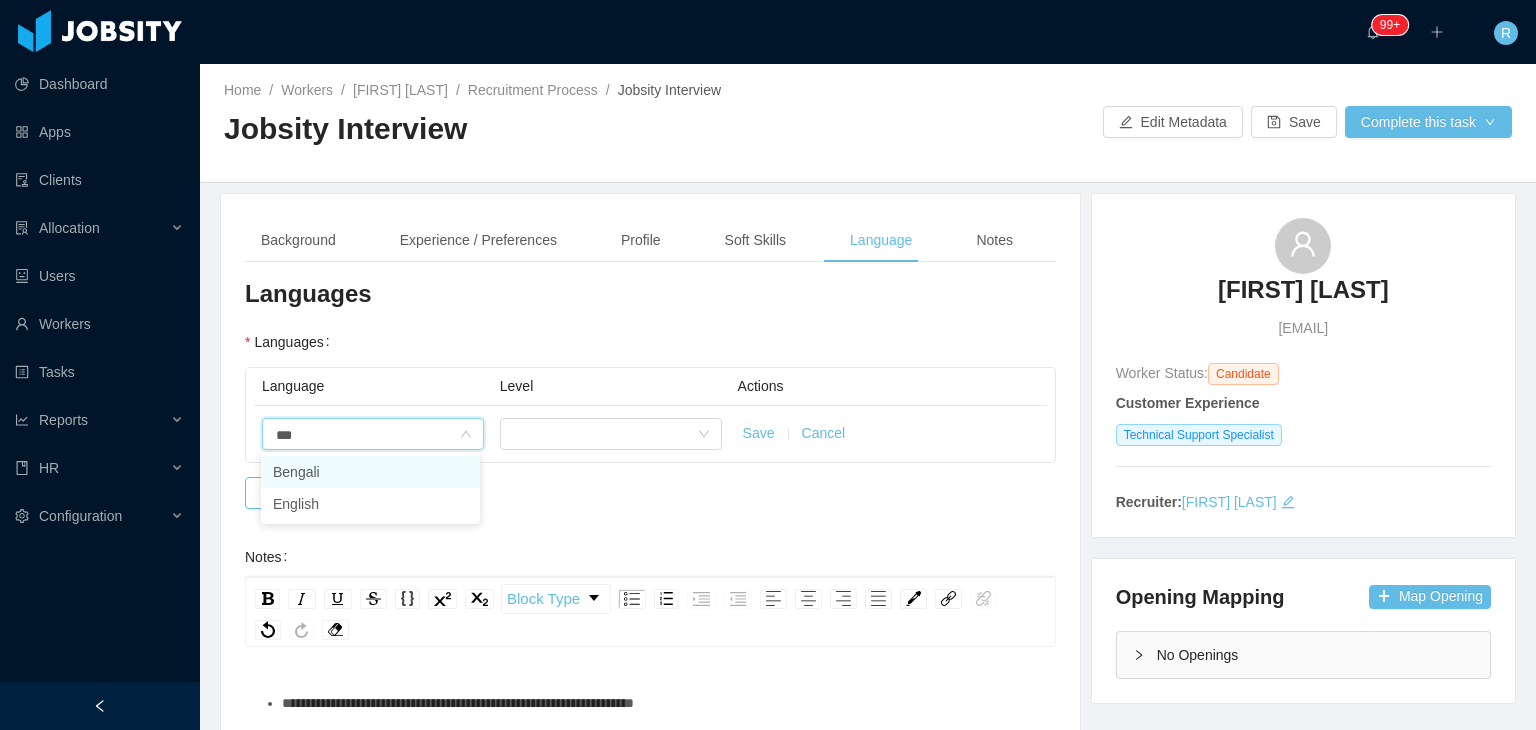 type on "****" 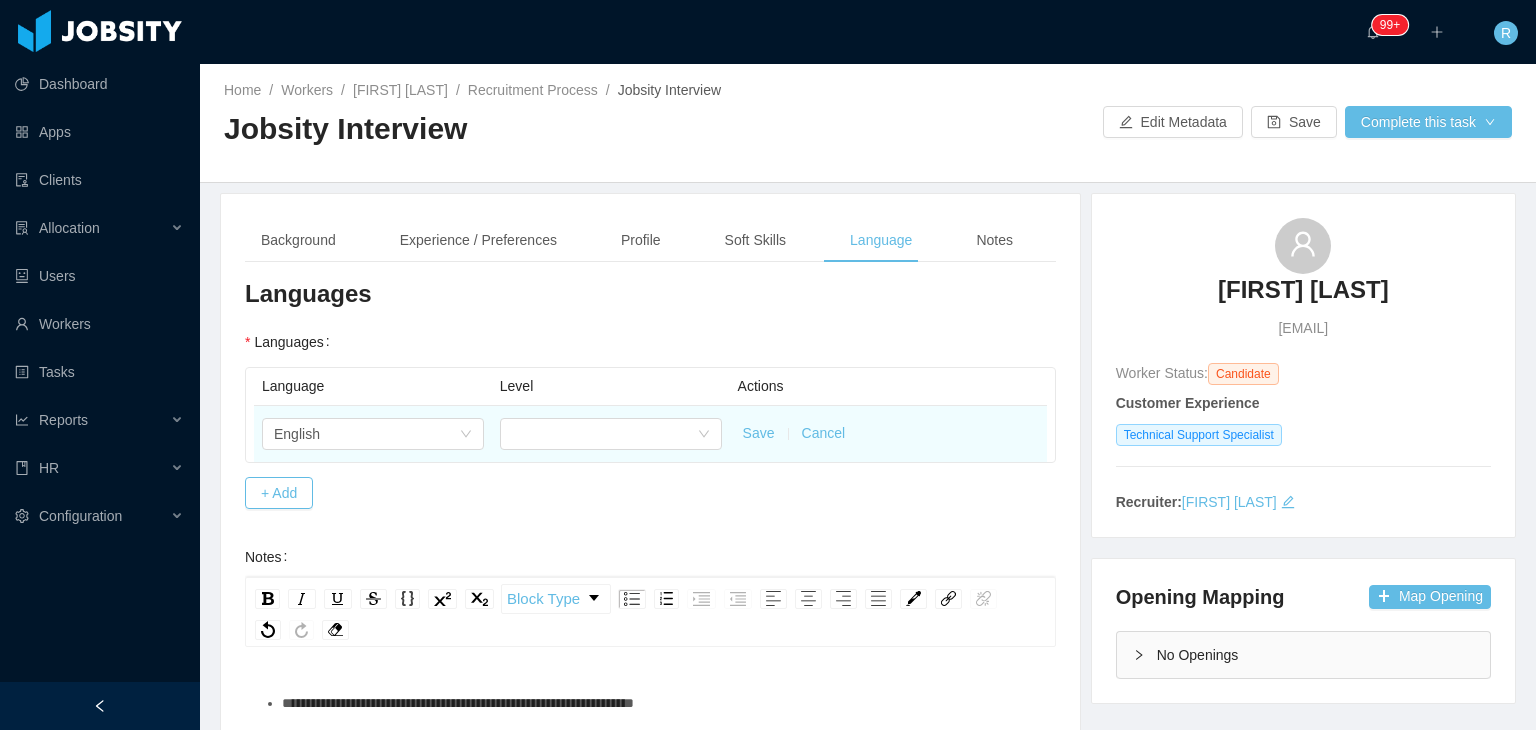 click at bounding box center [611, 434] 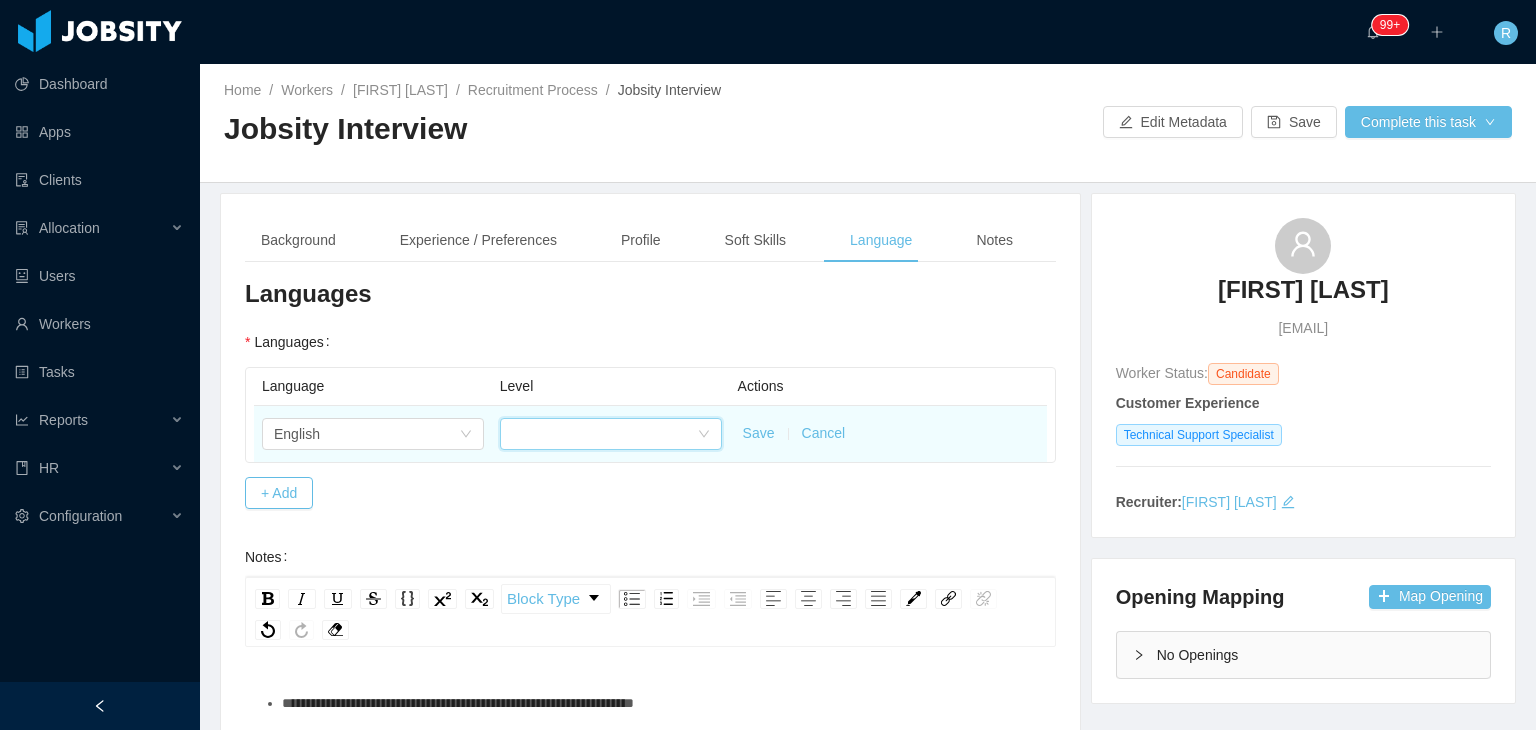 click at bounding box center (604, 434) 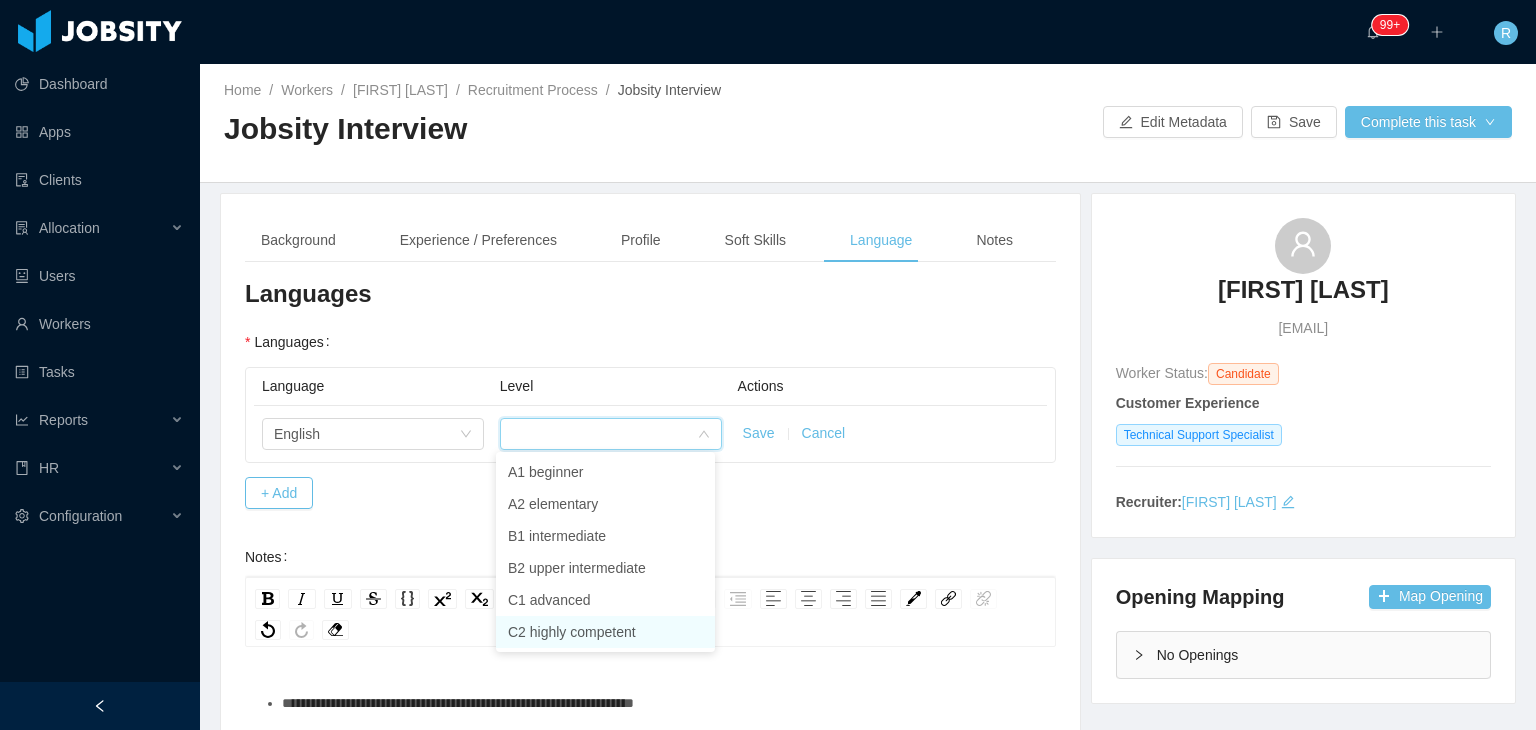 click on "C2 highly competent" at bounding box center (605, 632) 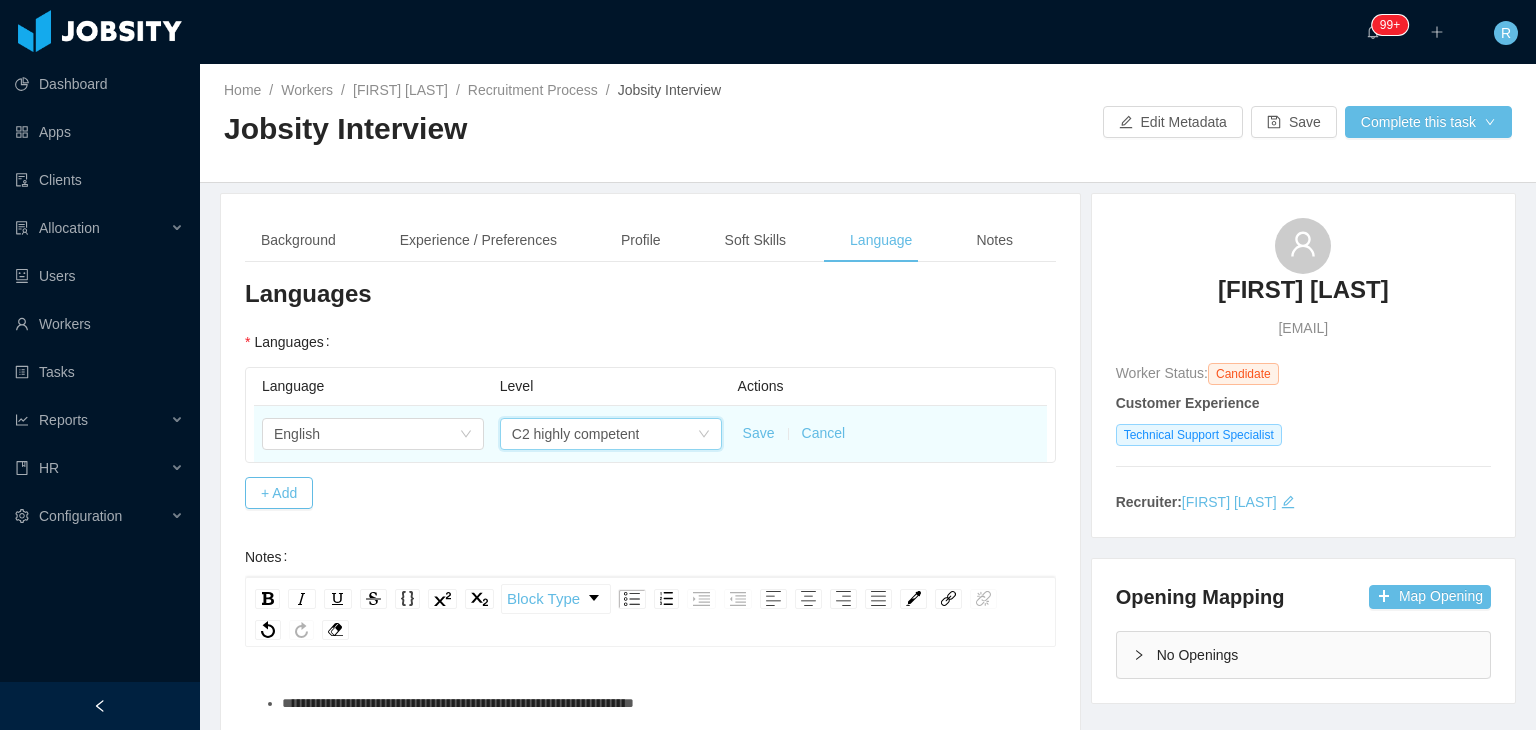 click on "C2 highly competent" at bounding box center [604, 434] 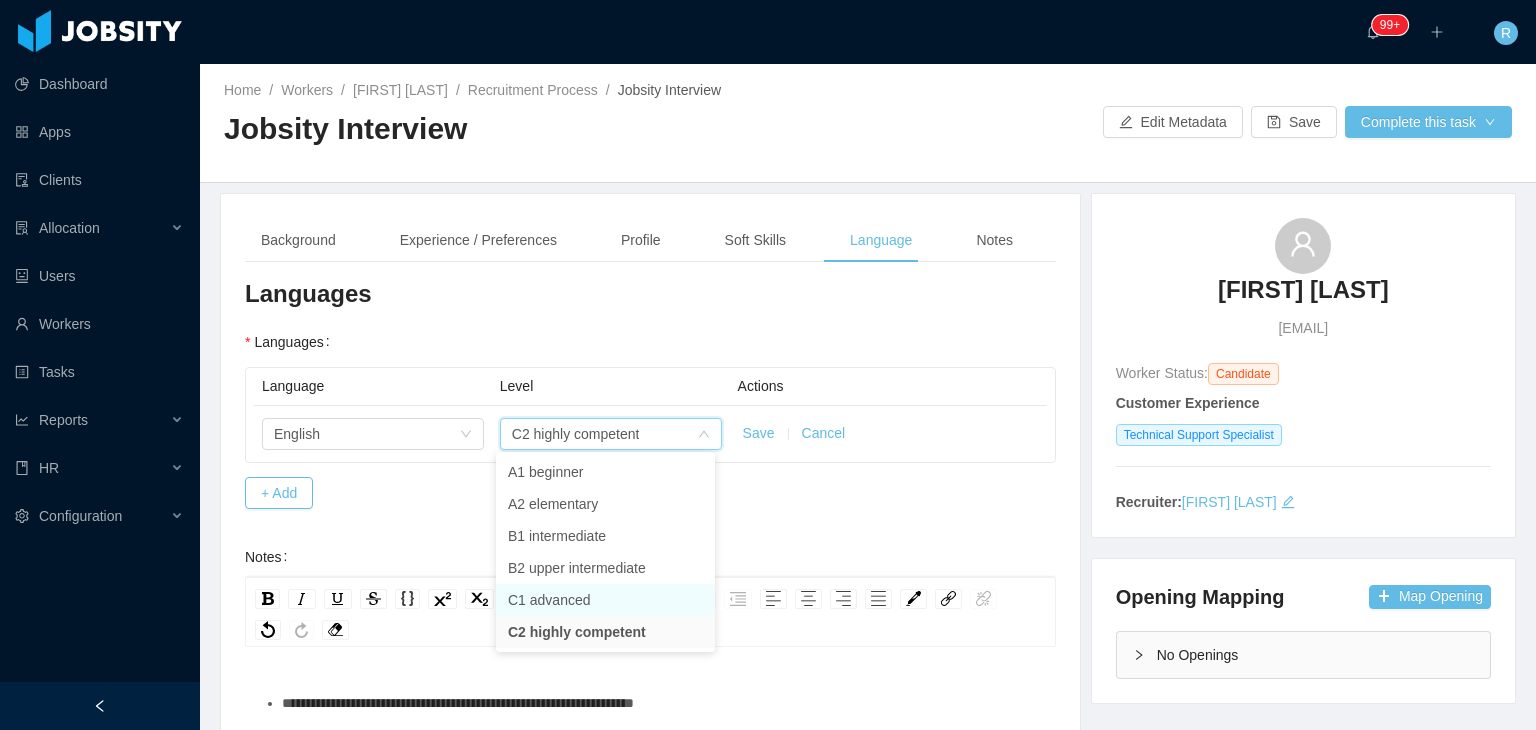 click on "C1 advanced" at bounding box center (605, 600) 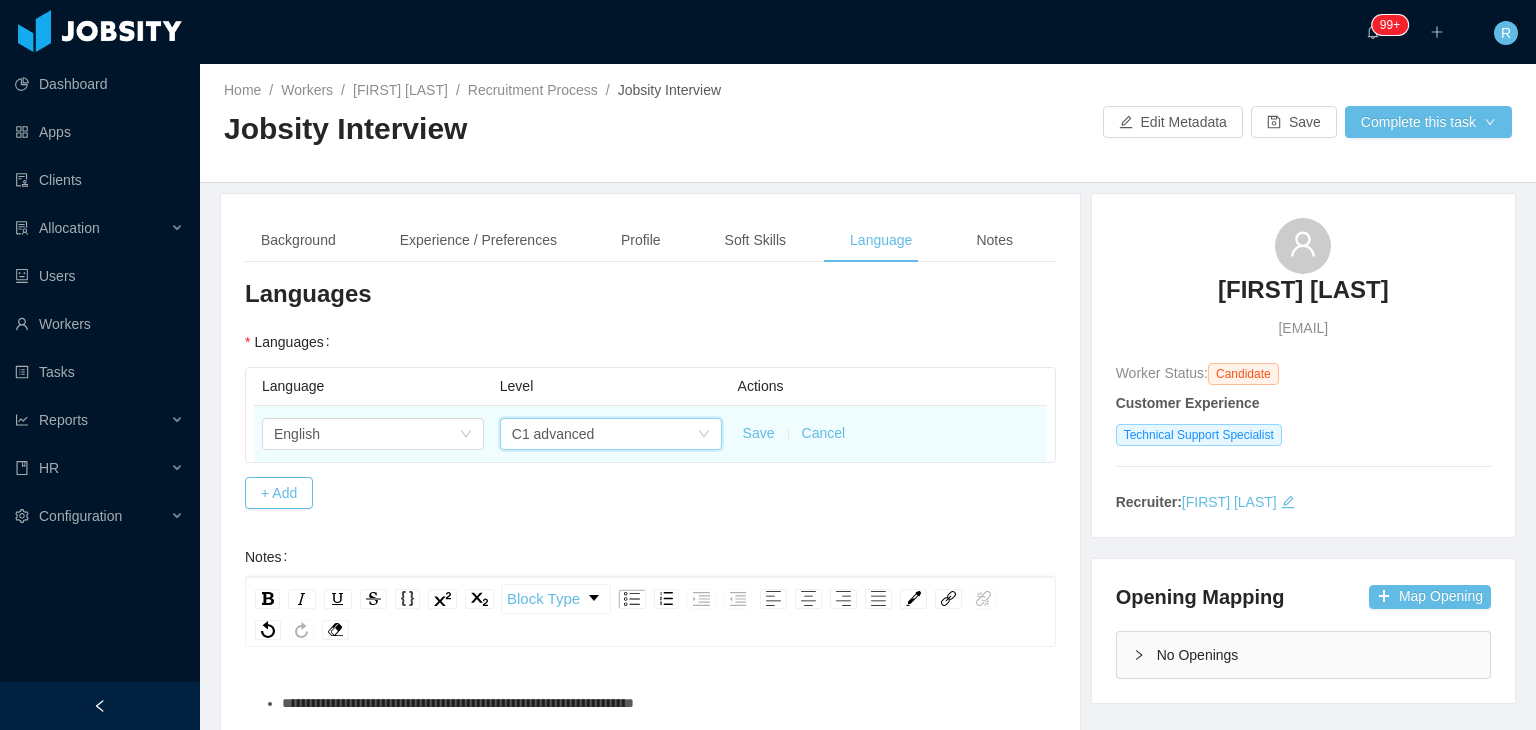 click on "Save" at bounding box center (759, 433) 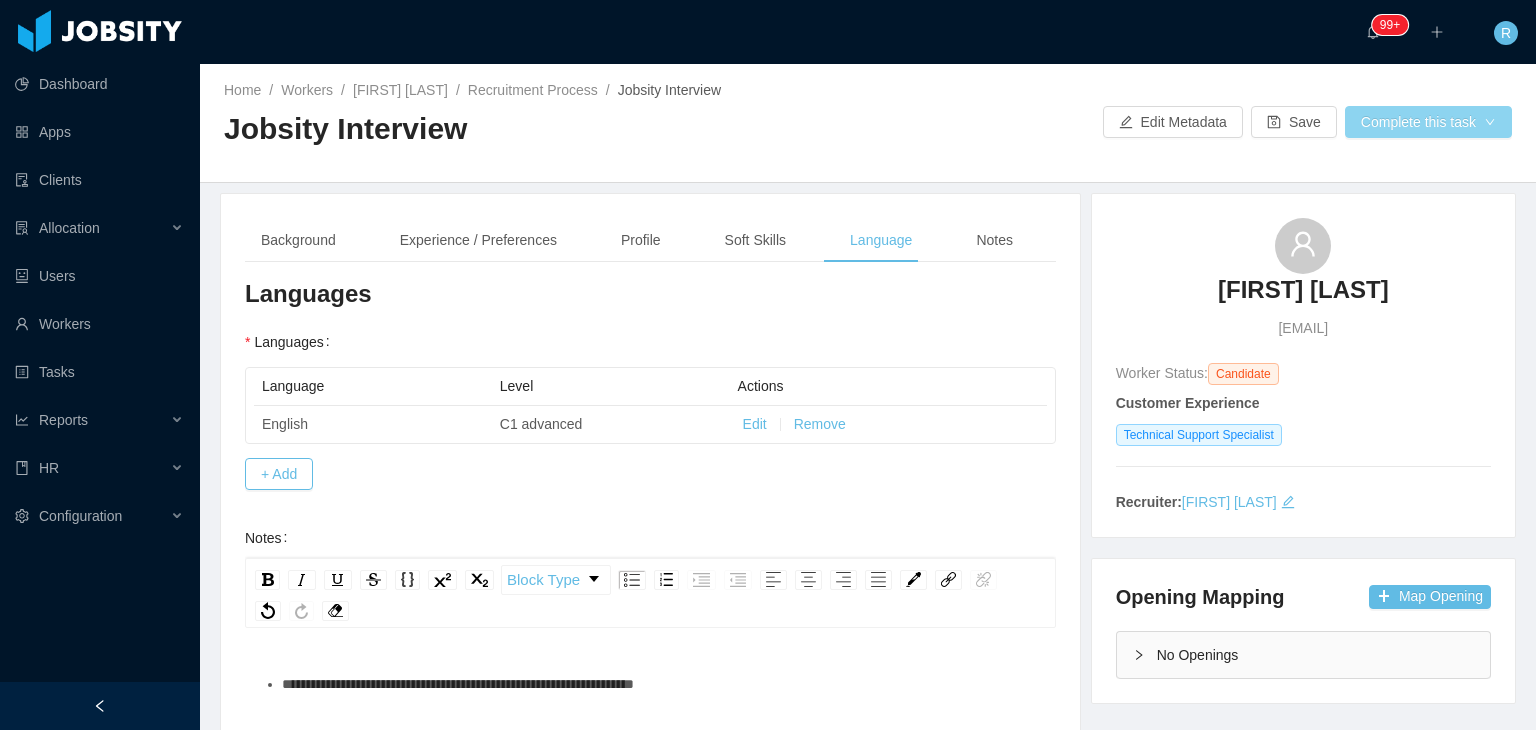 click on "Complete this task" at bounding box center (1428, 122) 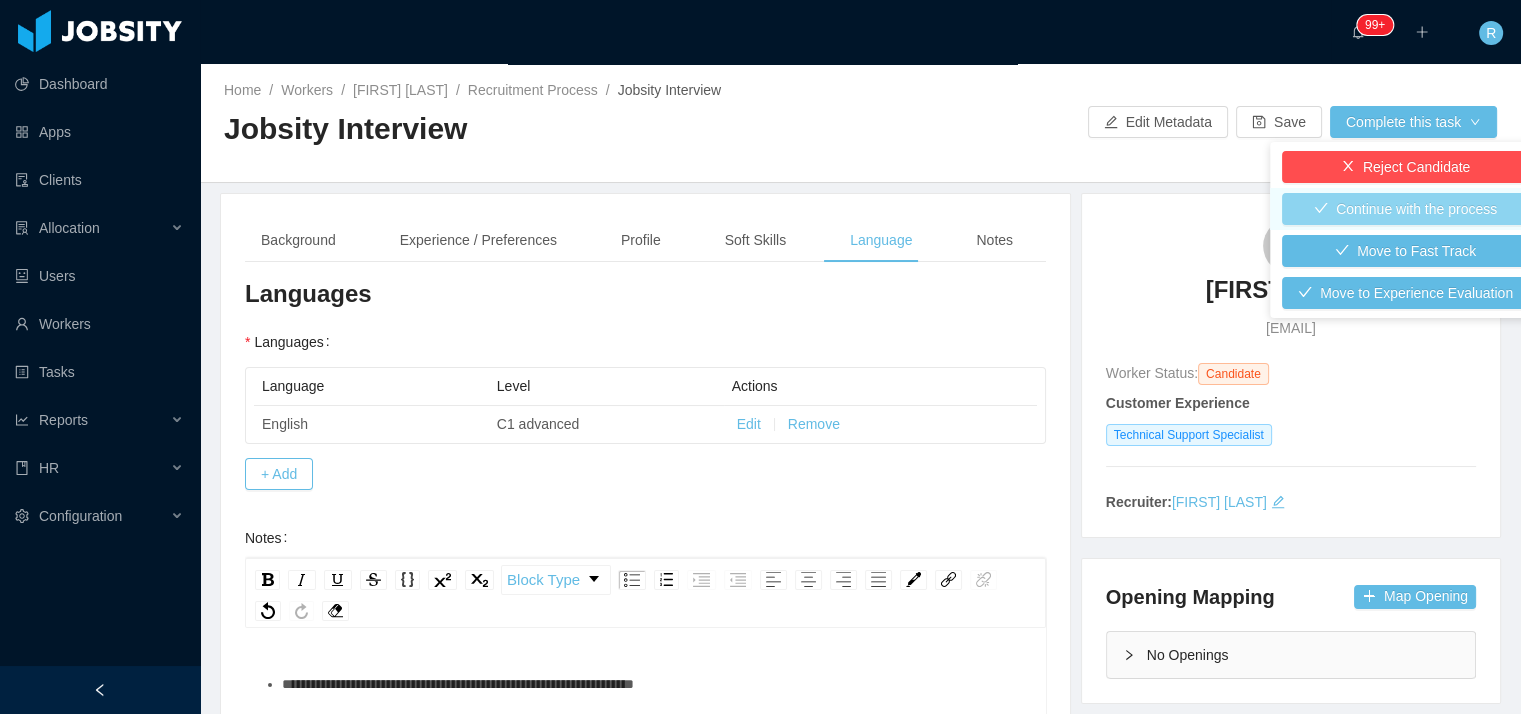 click on "Continue with the process" at bounding box center [1405, 209] 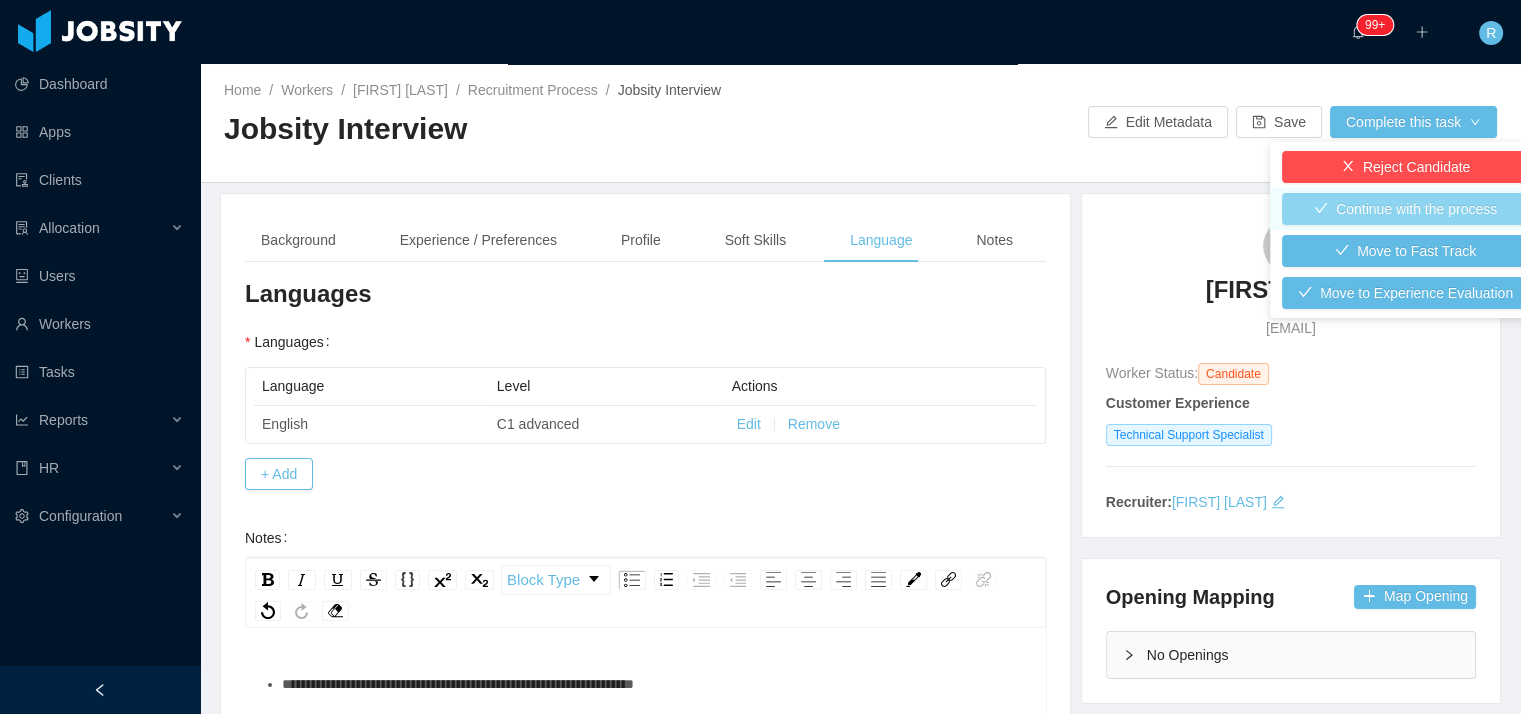 type 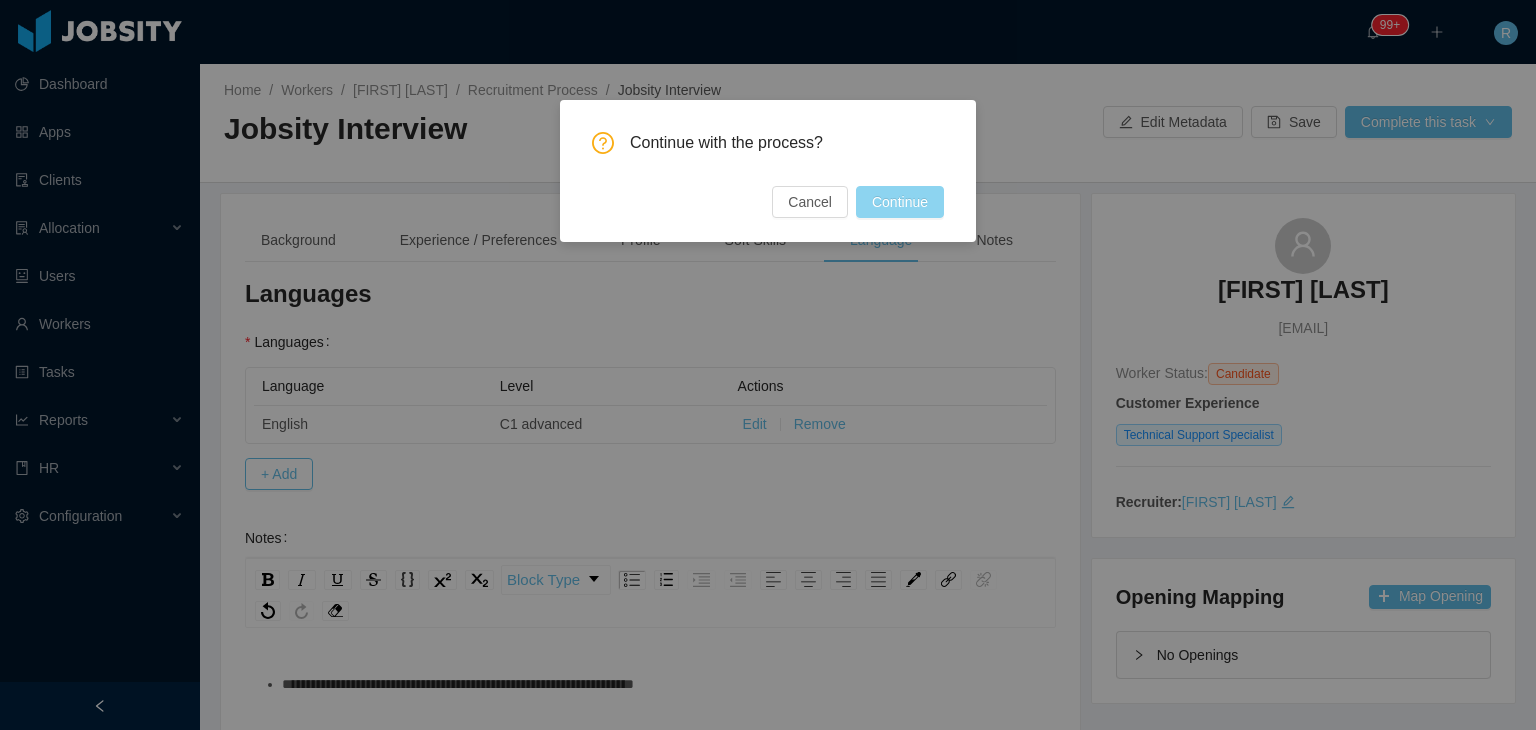 click on "Continue" at bounding box center (900, 202) 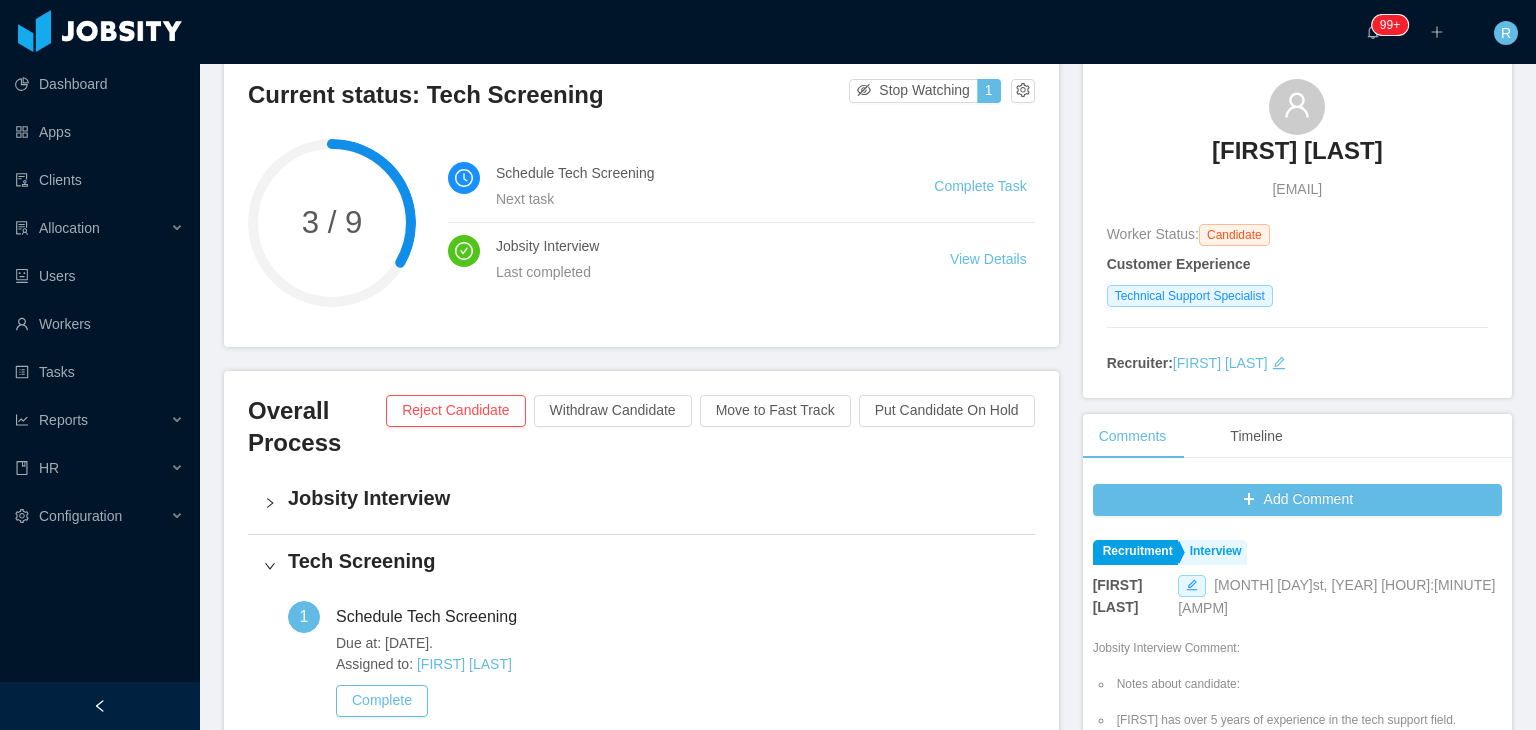 scroll, scrollTop: 154, scrollLeft: 0, axis: vertical 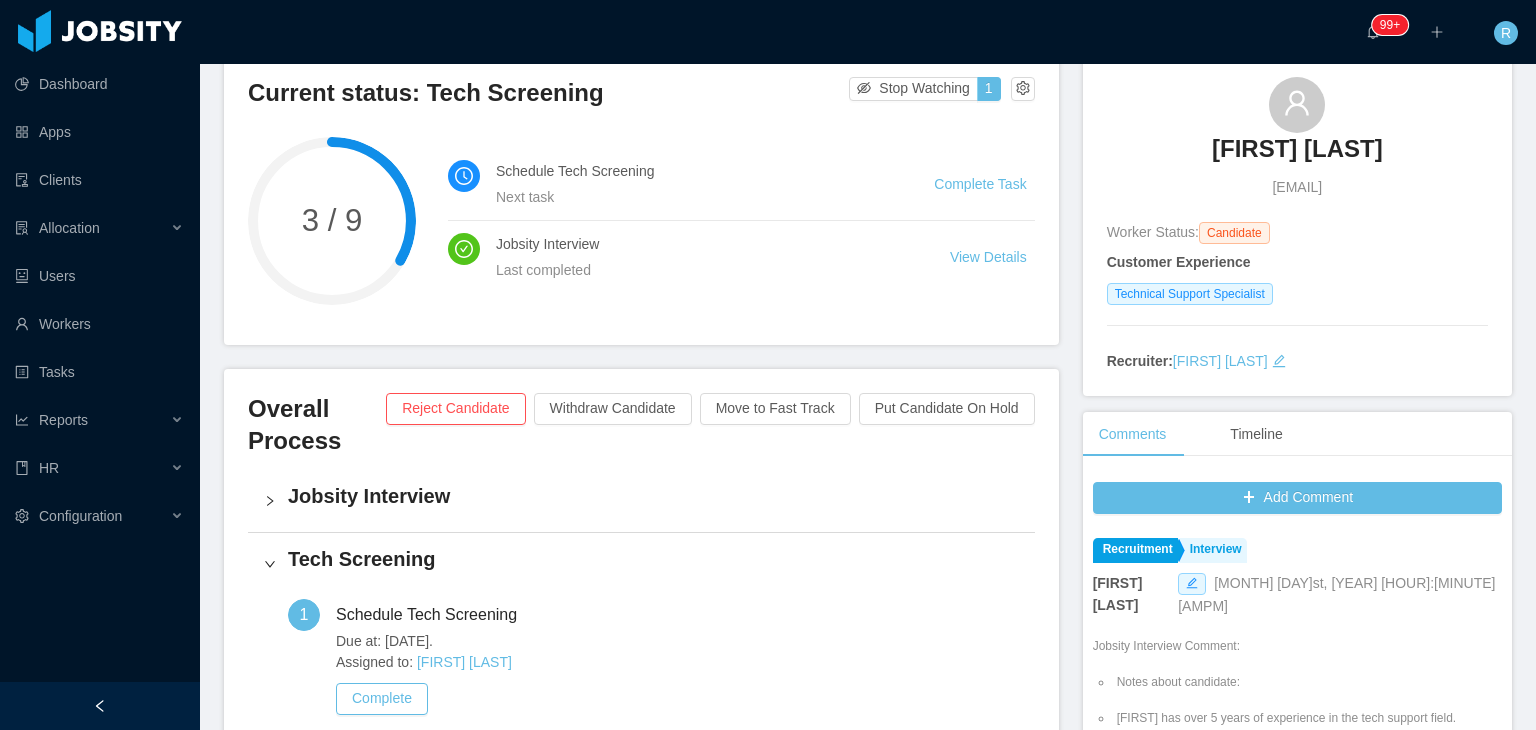 click on "[FIRST] [LAST]" at bounding box center (1297, 149) 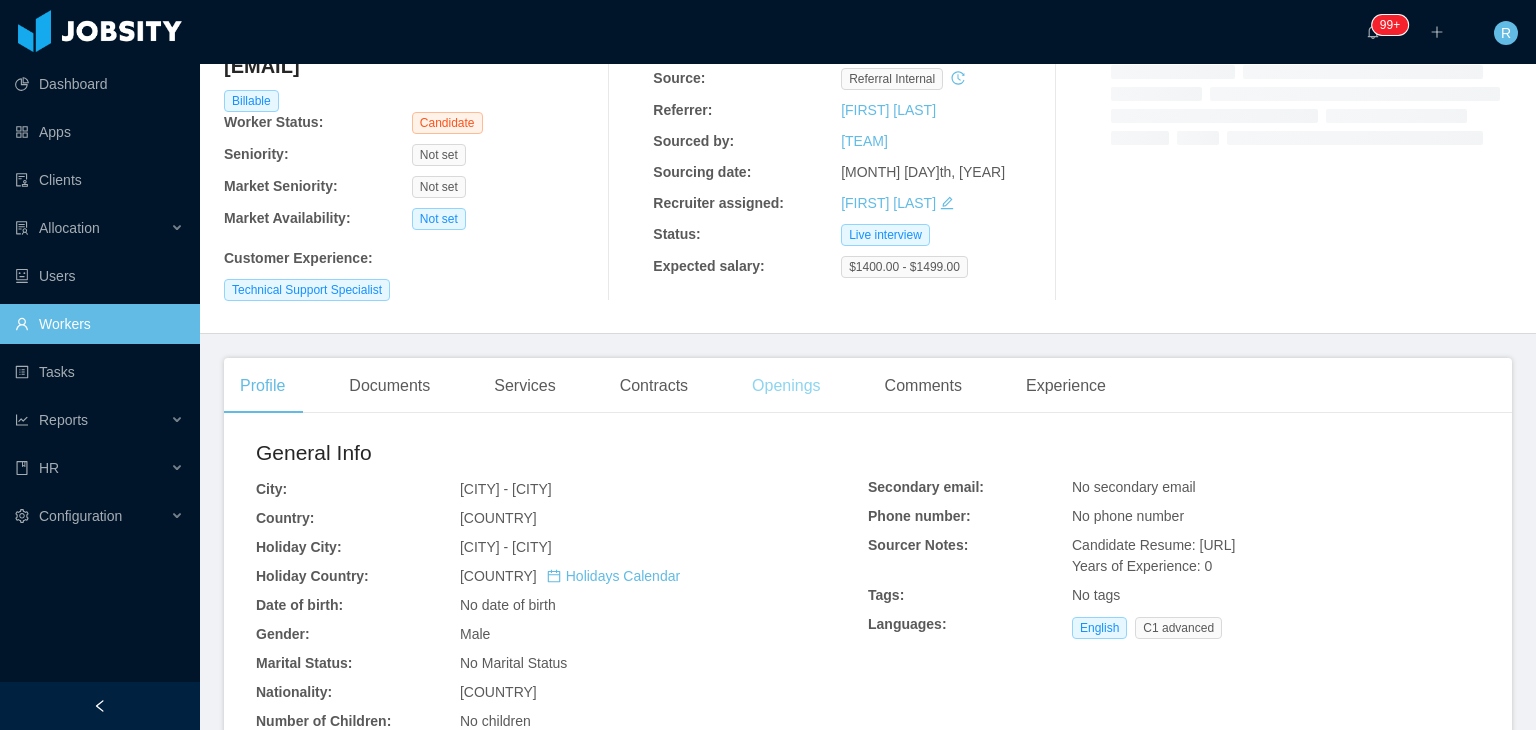 scroll, scrollTop: 0, scrollLeft: 0, axis: both 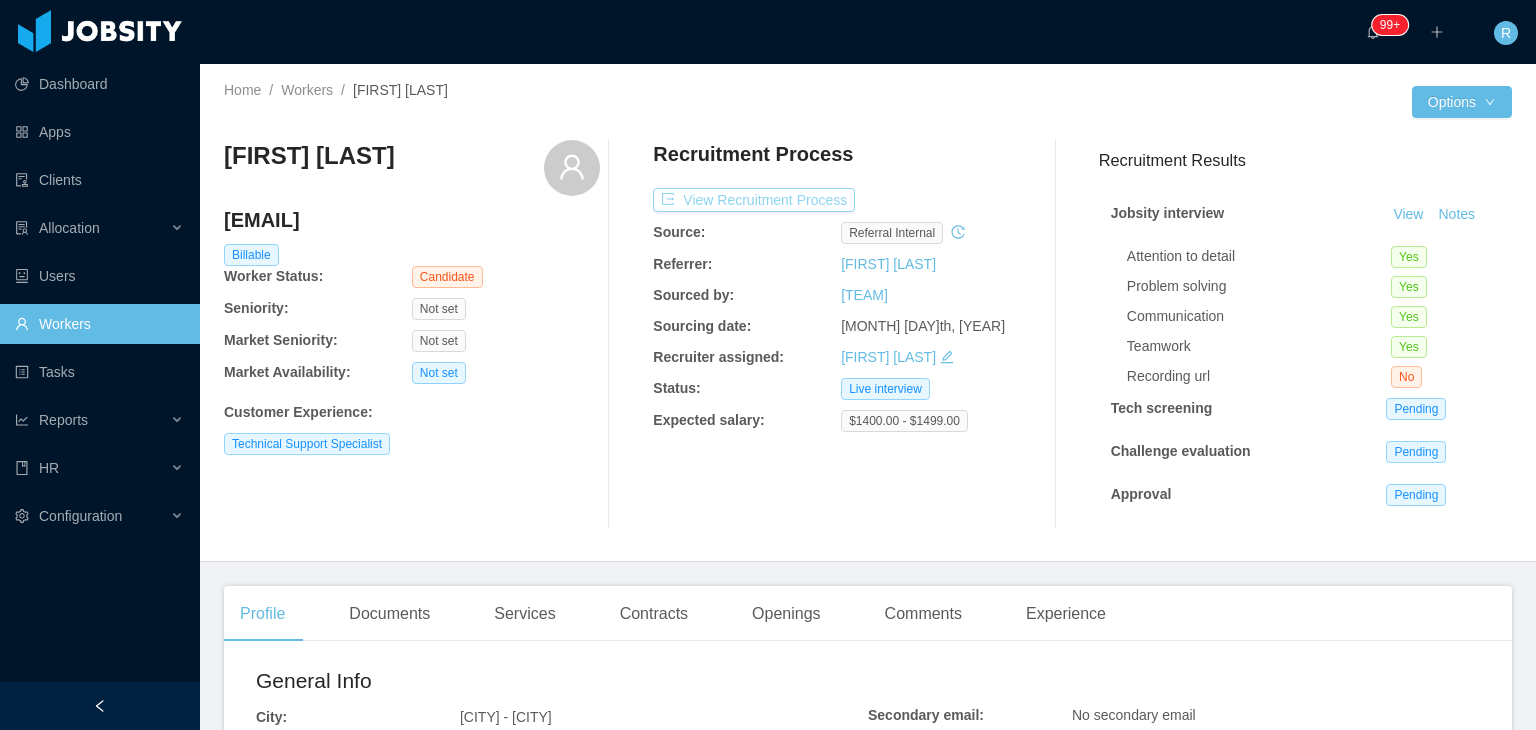 click on "View Recruitment Process" at bounding box center (754, 200) 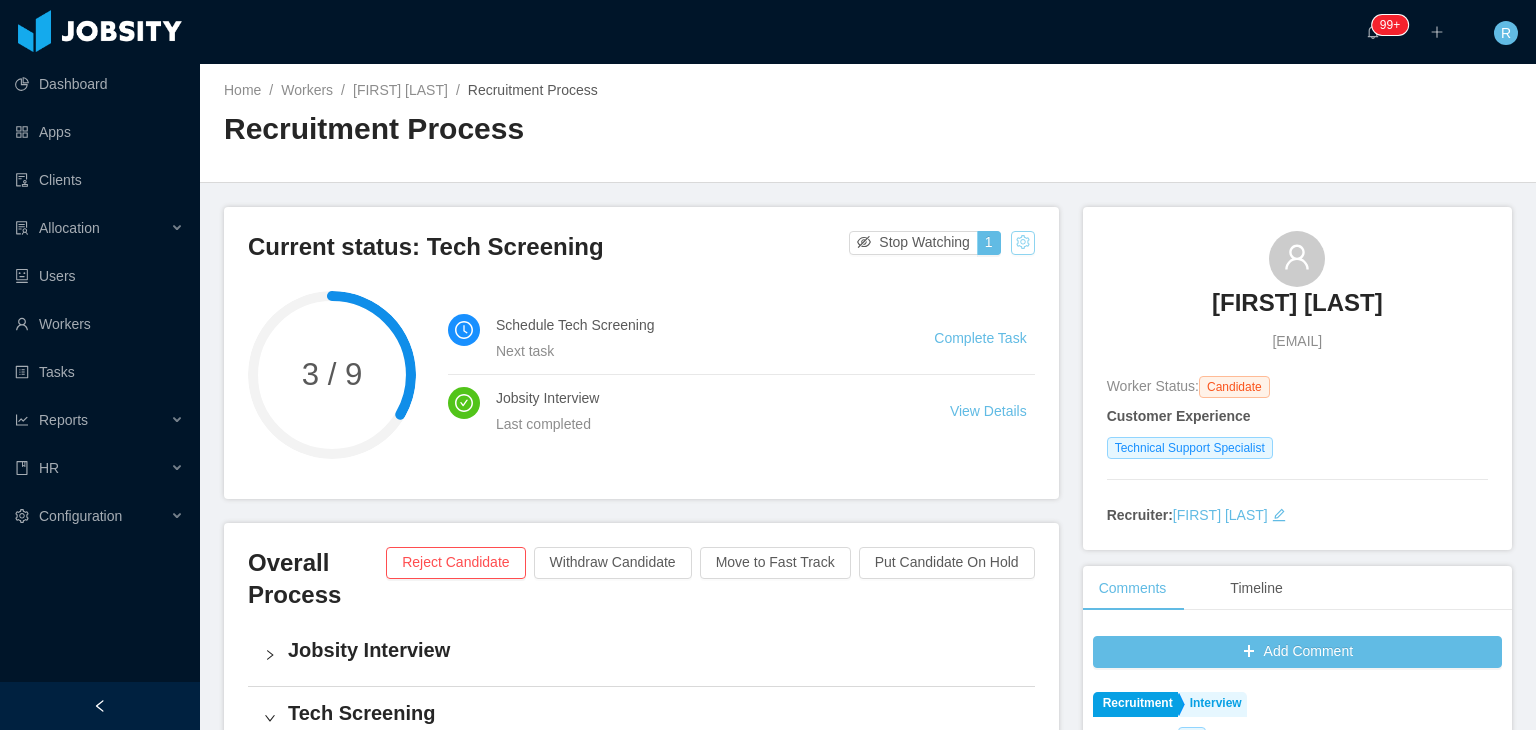 click at bounding box center (1023, 243) 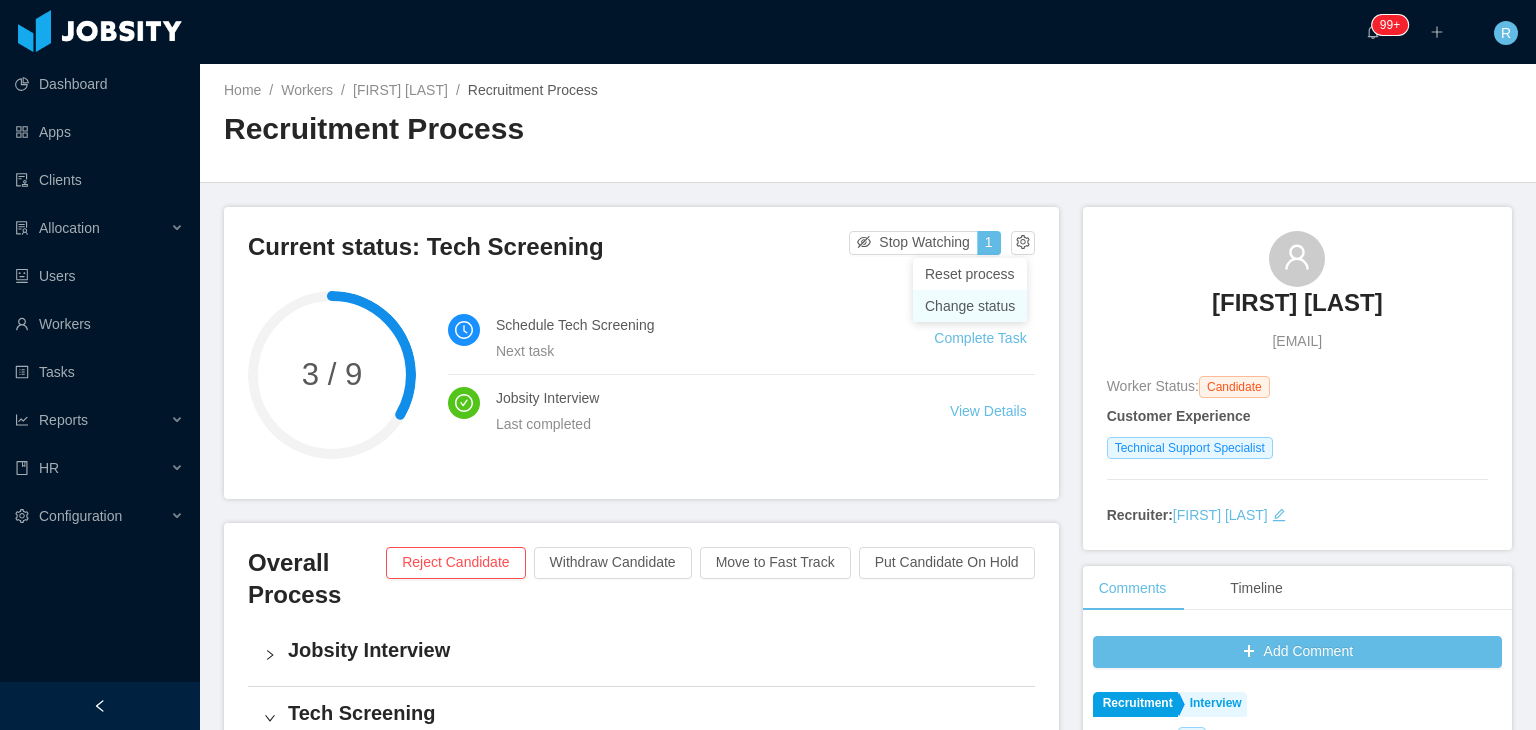 click on "Change status" at bounding box center (970, 306) 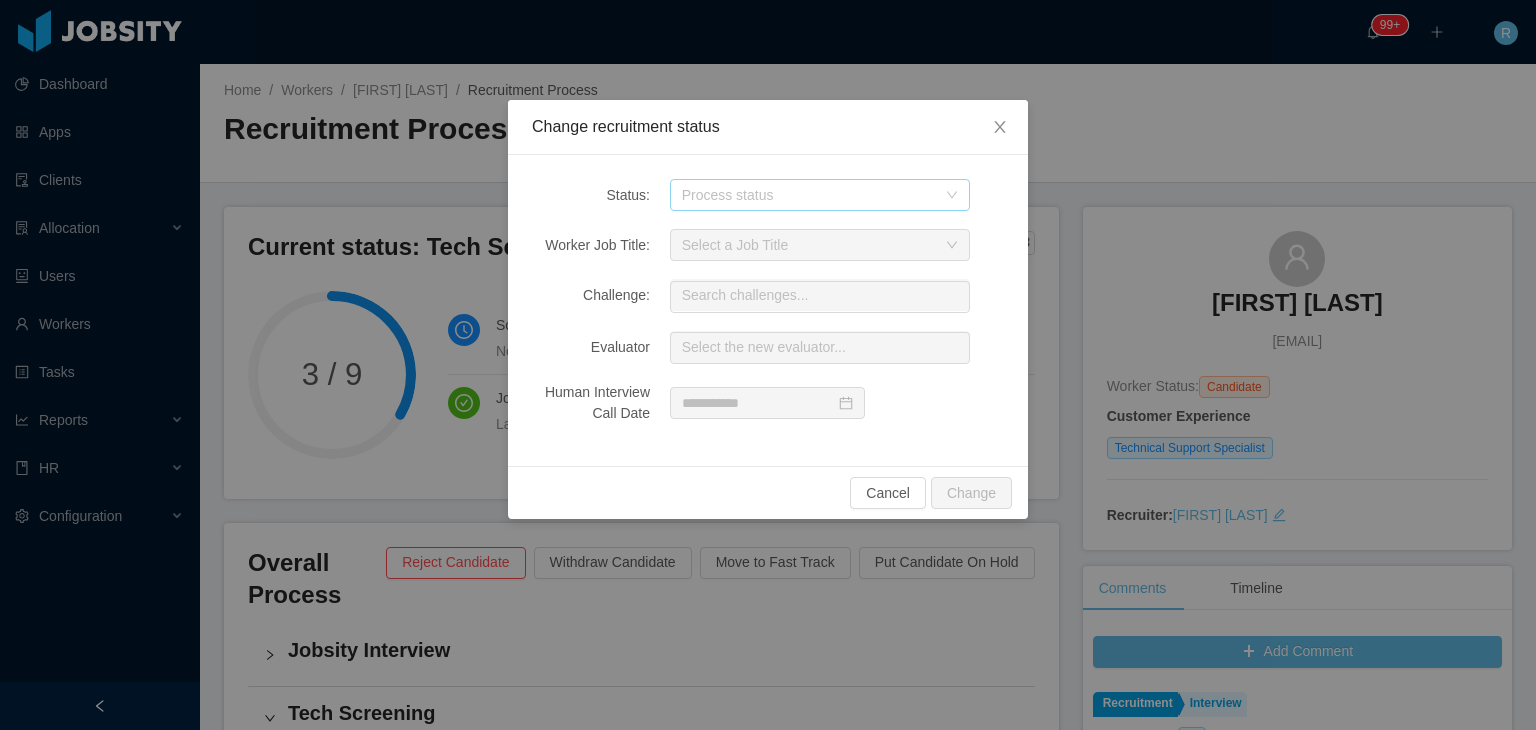 click on "Process status" at bounding box center (809, 195) 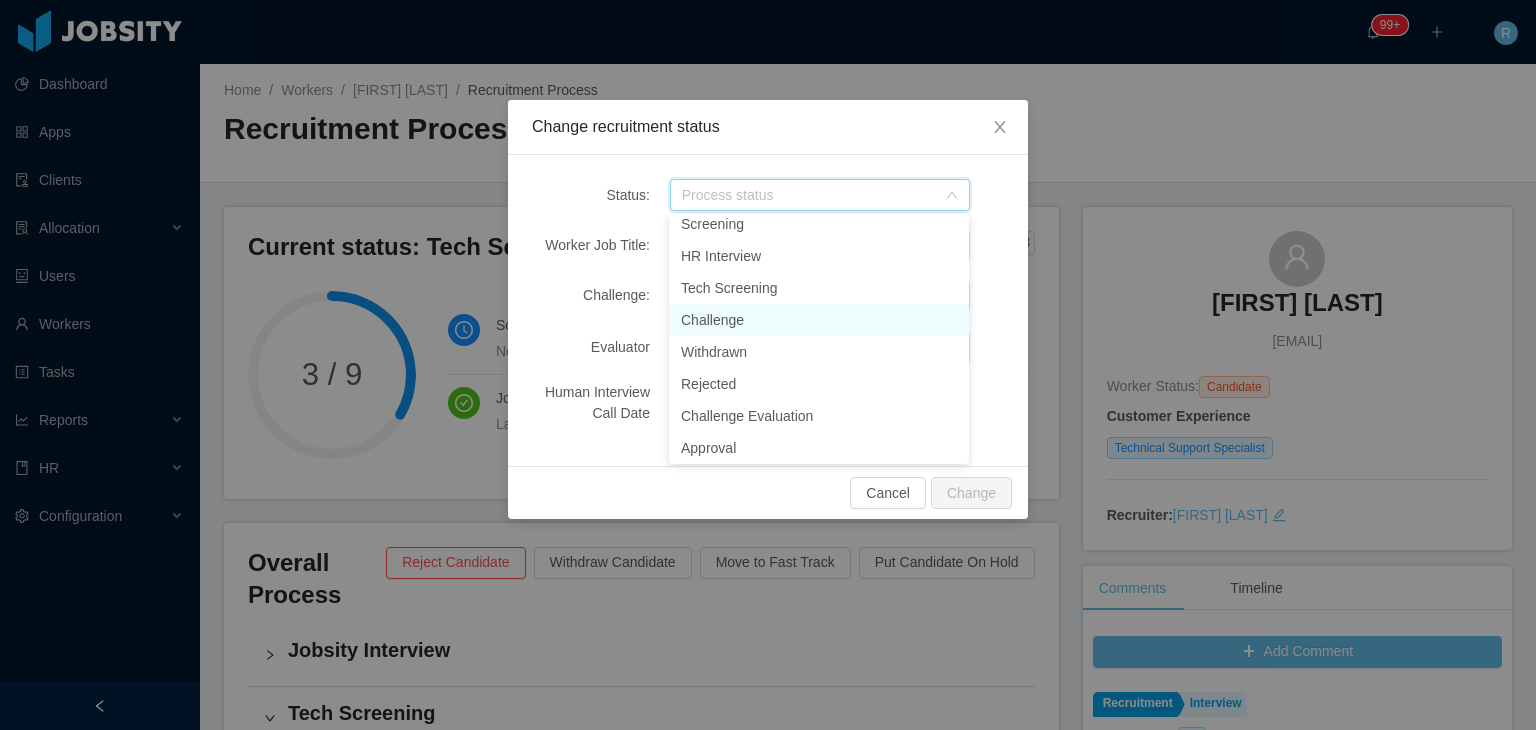 scroll, scrollTop: 237, scrollLeft: 0, axis: vertical 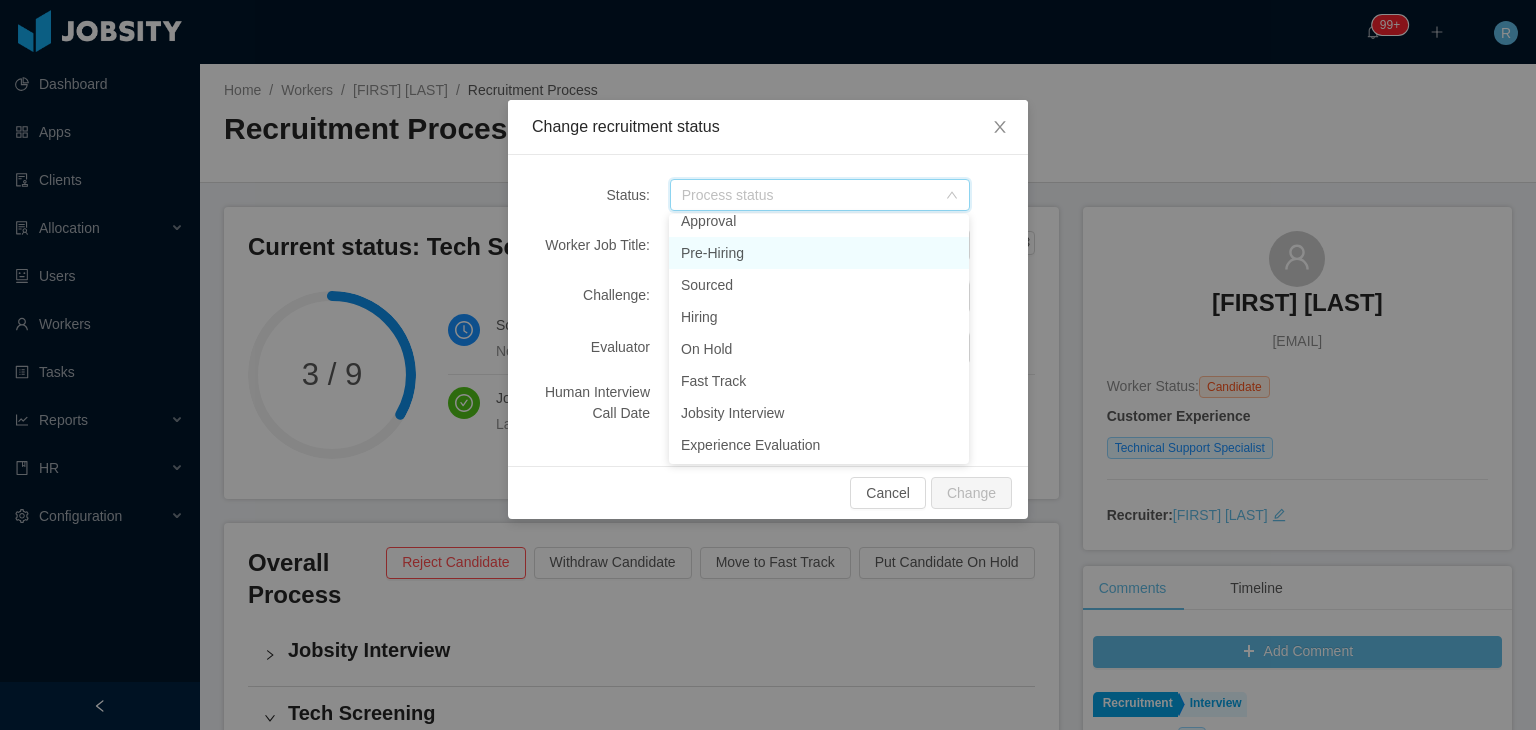 click on "Pre-Hiring" at bounding box center [819, 253] 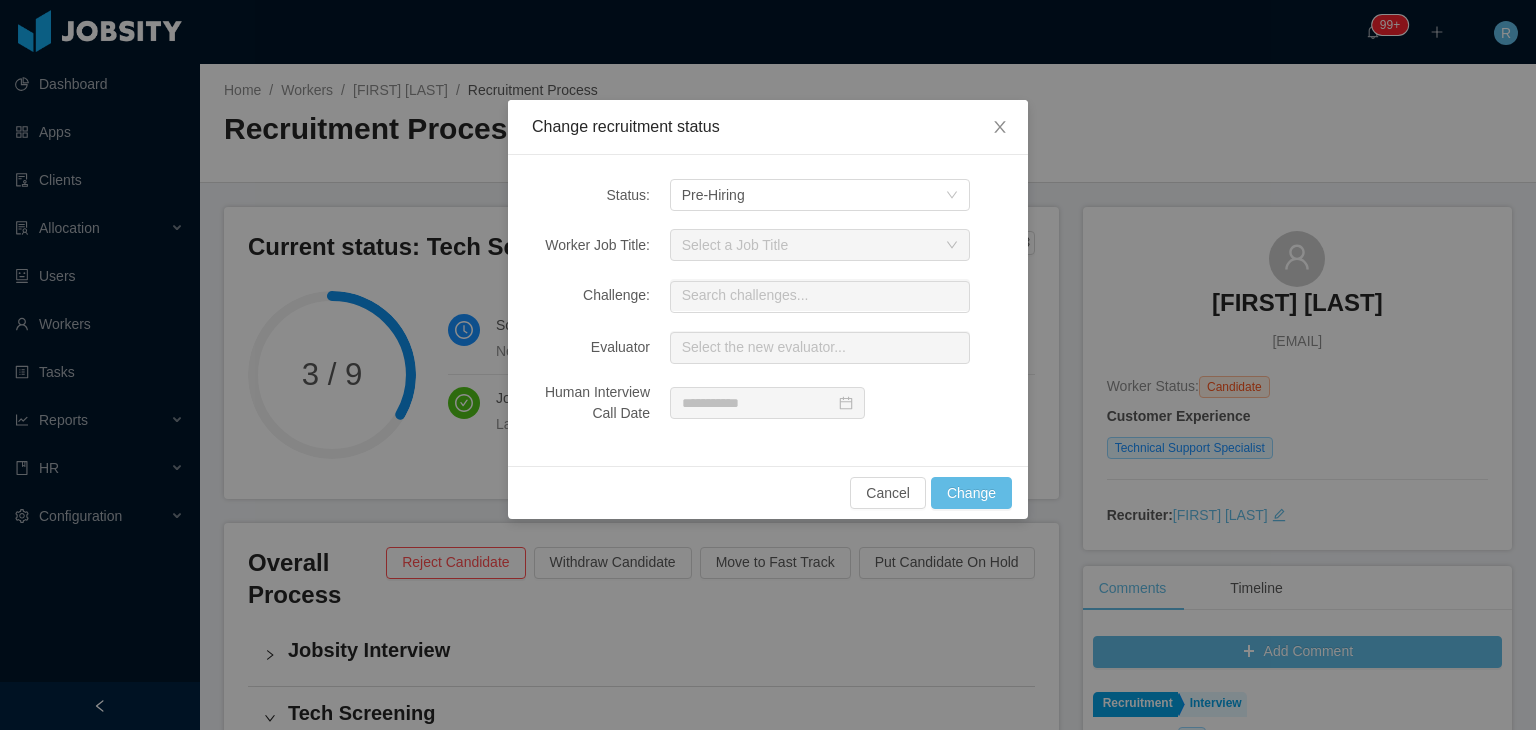 click on "Cancel Change" at bounding box center [768, 492] 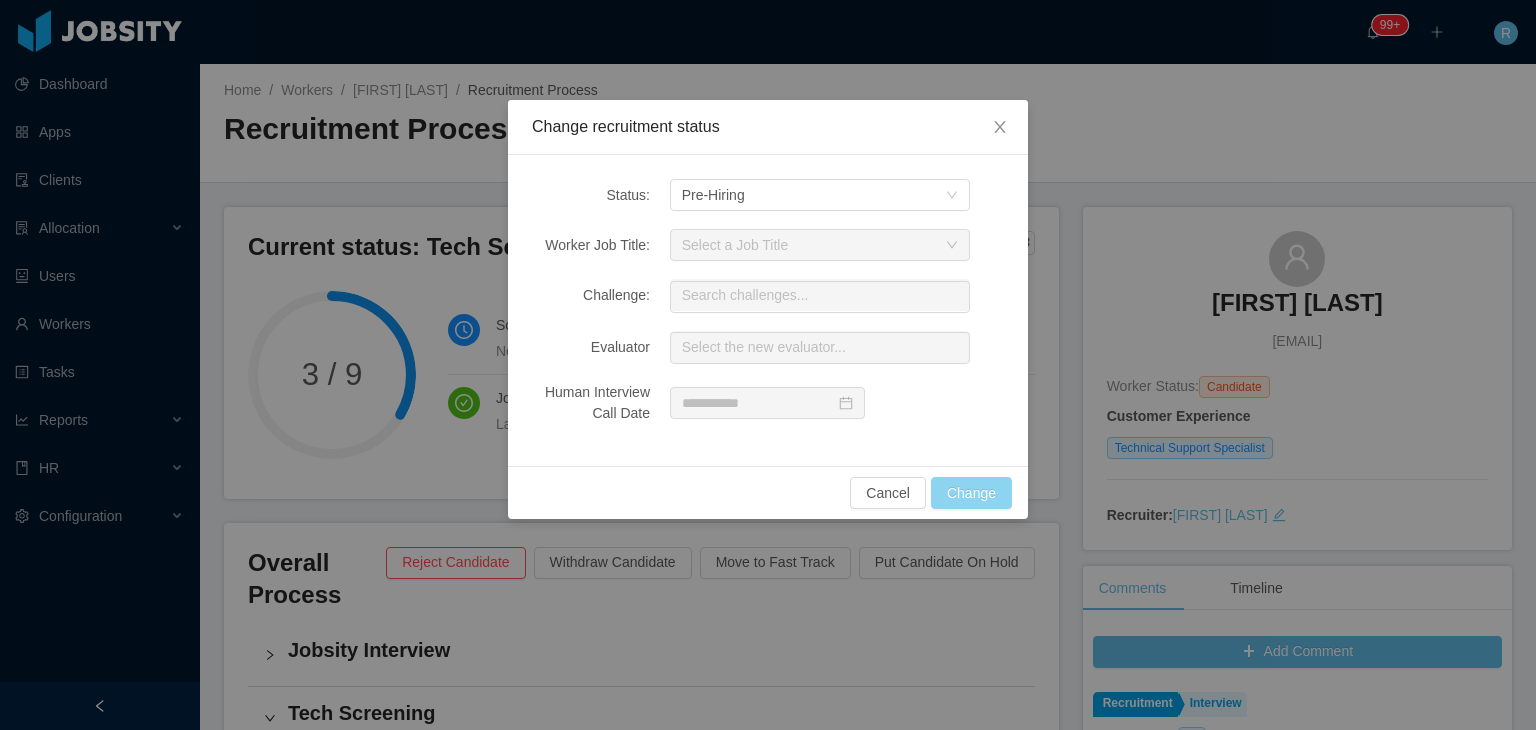 click on "Change" at bounding box center (971, 493) 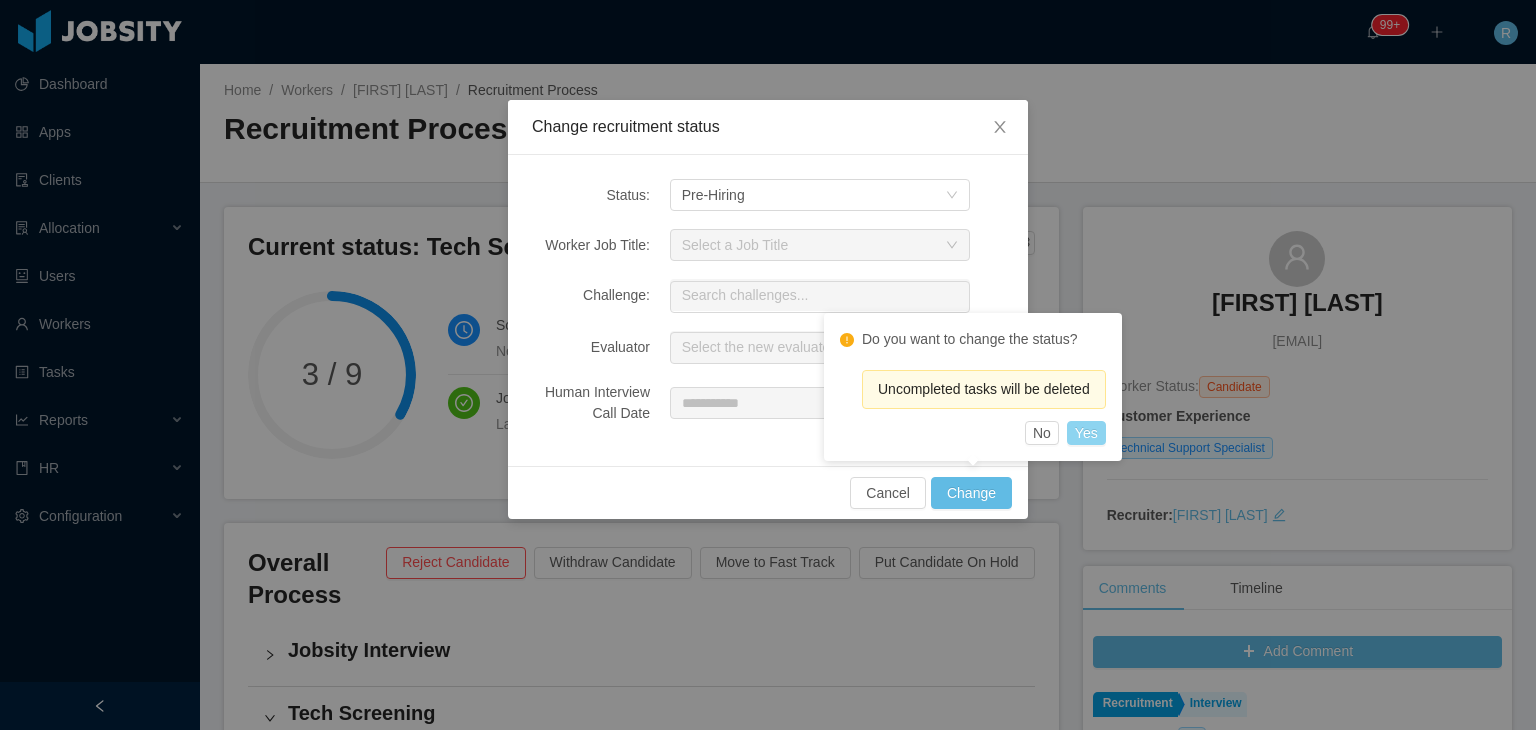 click on "Yes" at bounding box center (1086, 433) 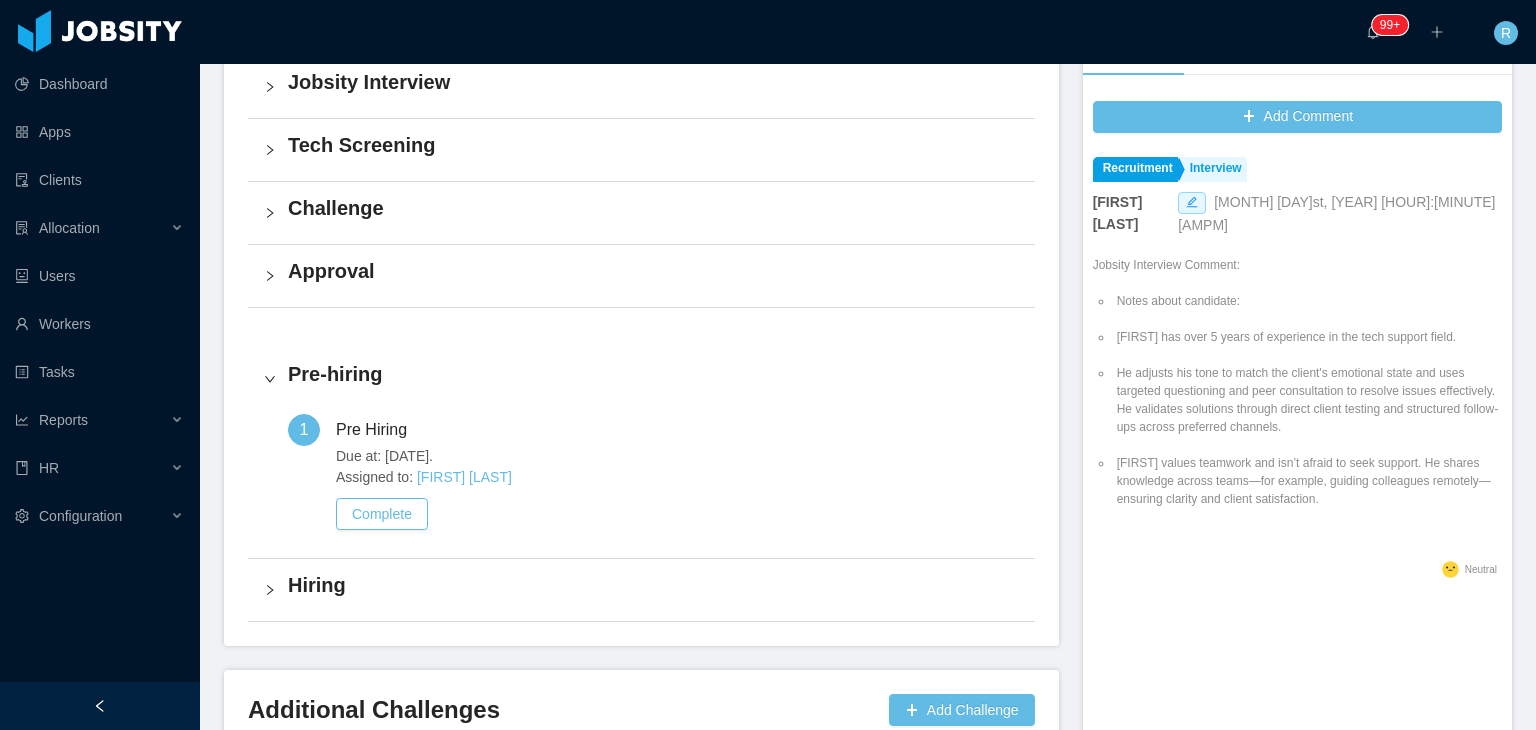 scroll, scrollTop: 536, scrollLeft: 0, axis: vertical 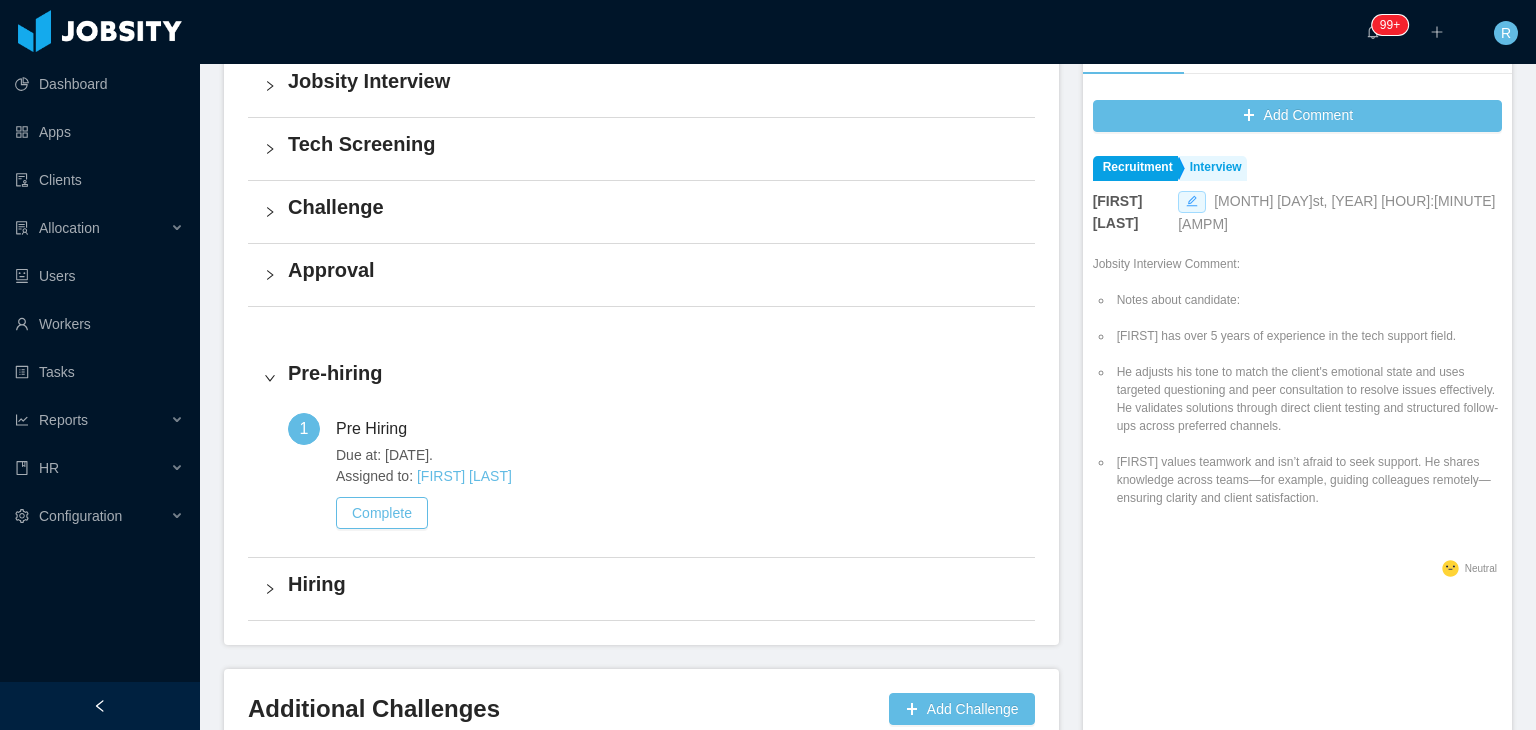 click at bounding box center [1192, 202] 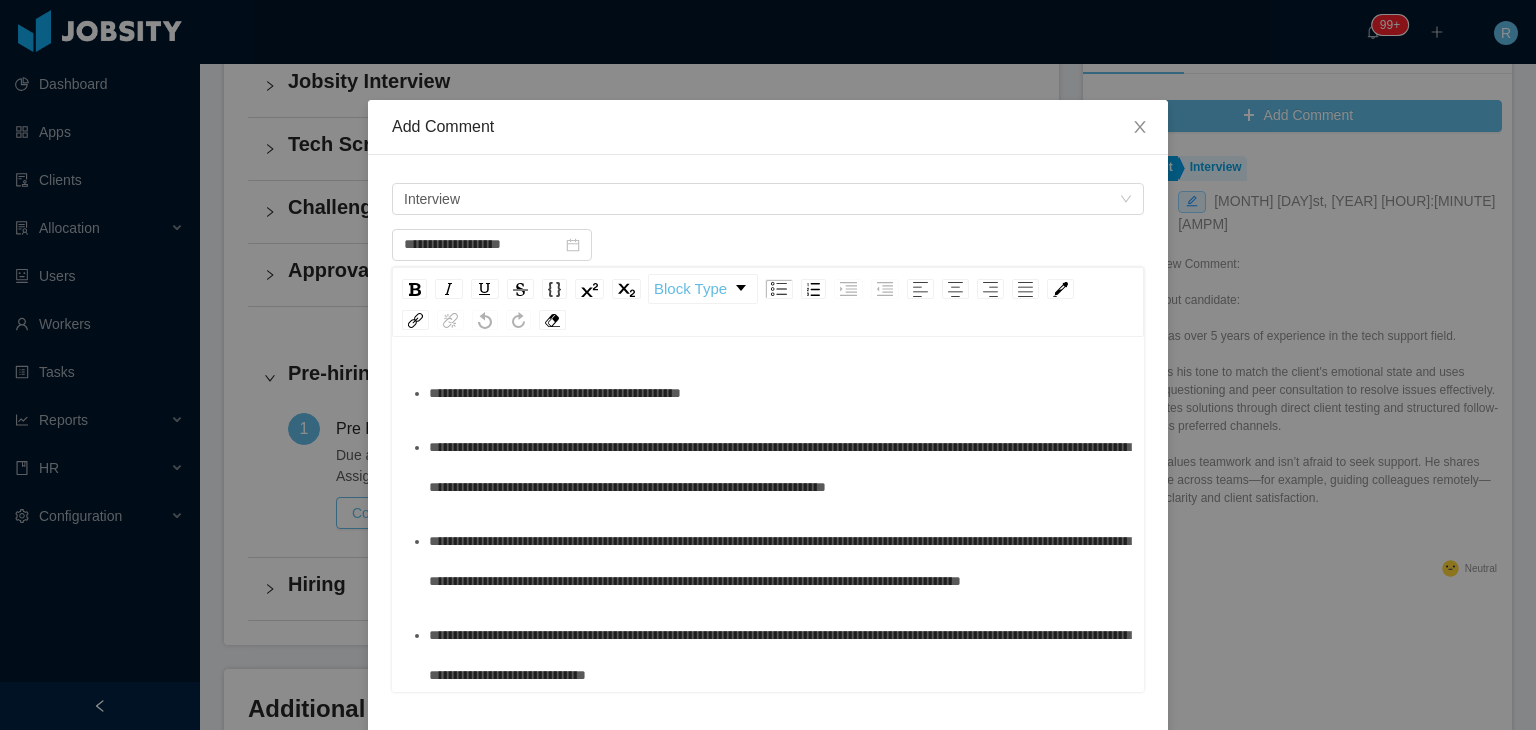 scroll, scrollTop: 82, scrollLeft: 0, axis: vertical 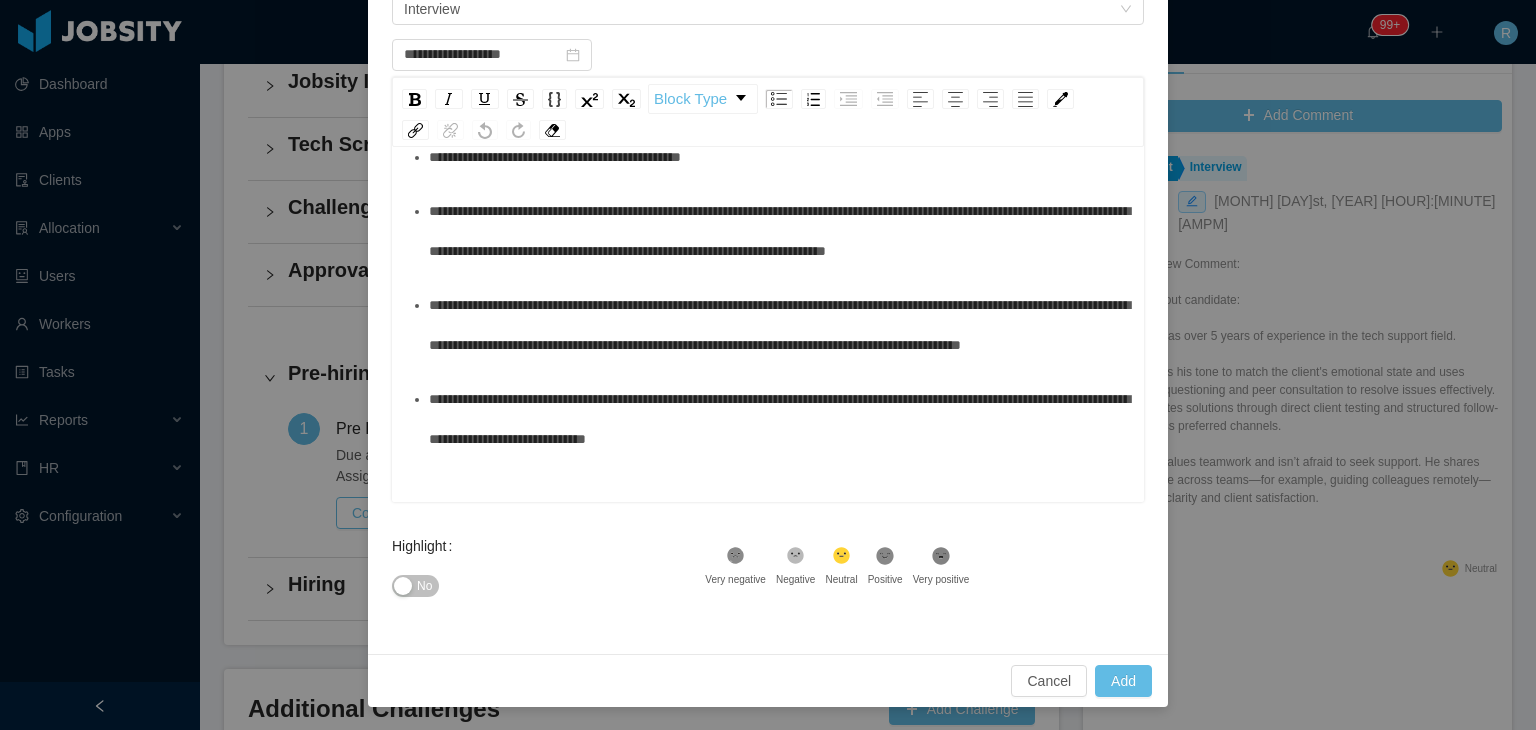 click on "**********" at bounding box center [779, 419] 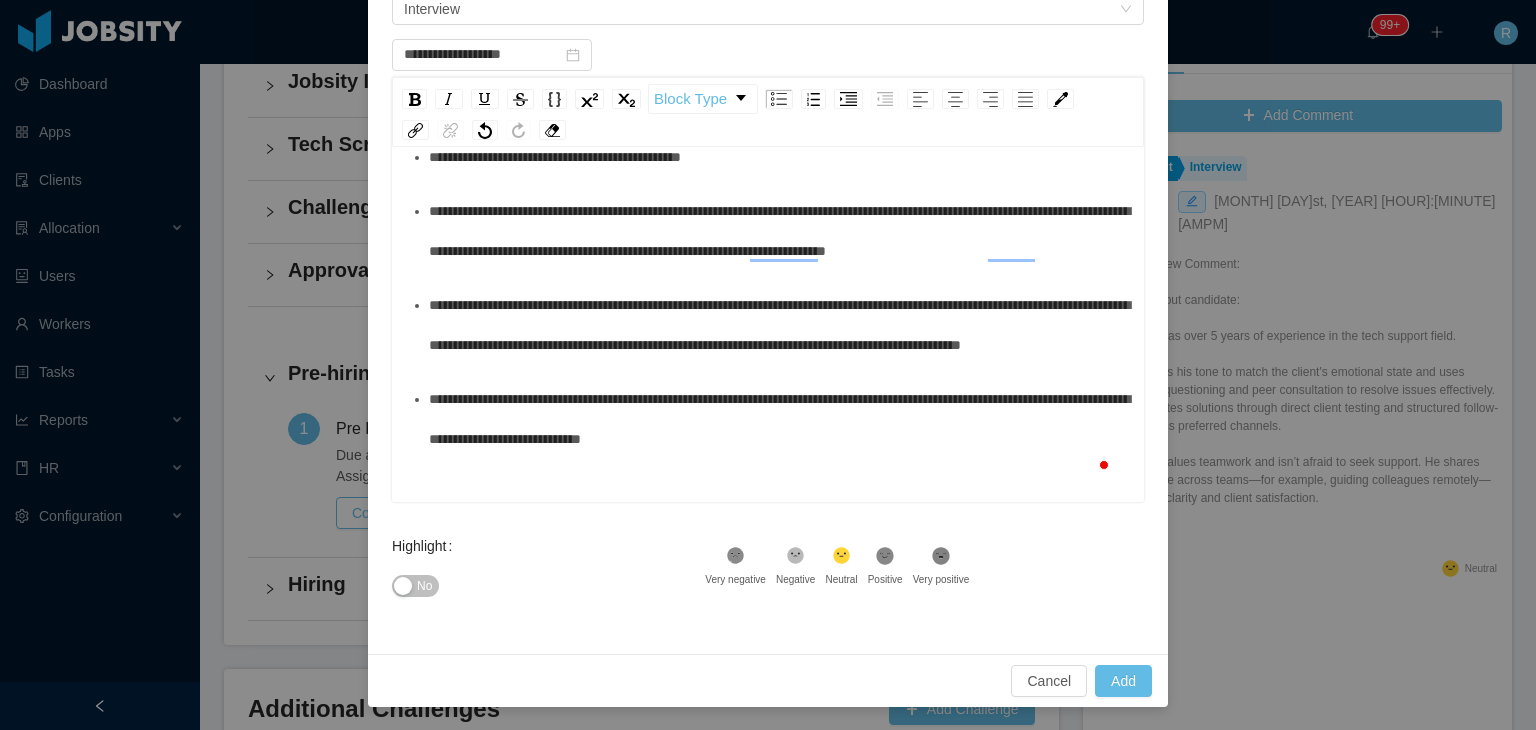 type 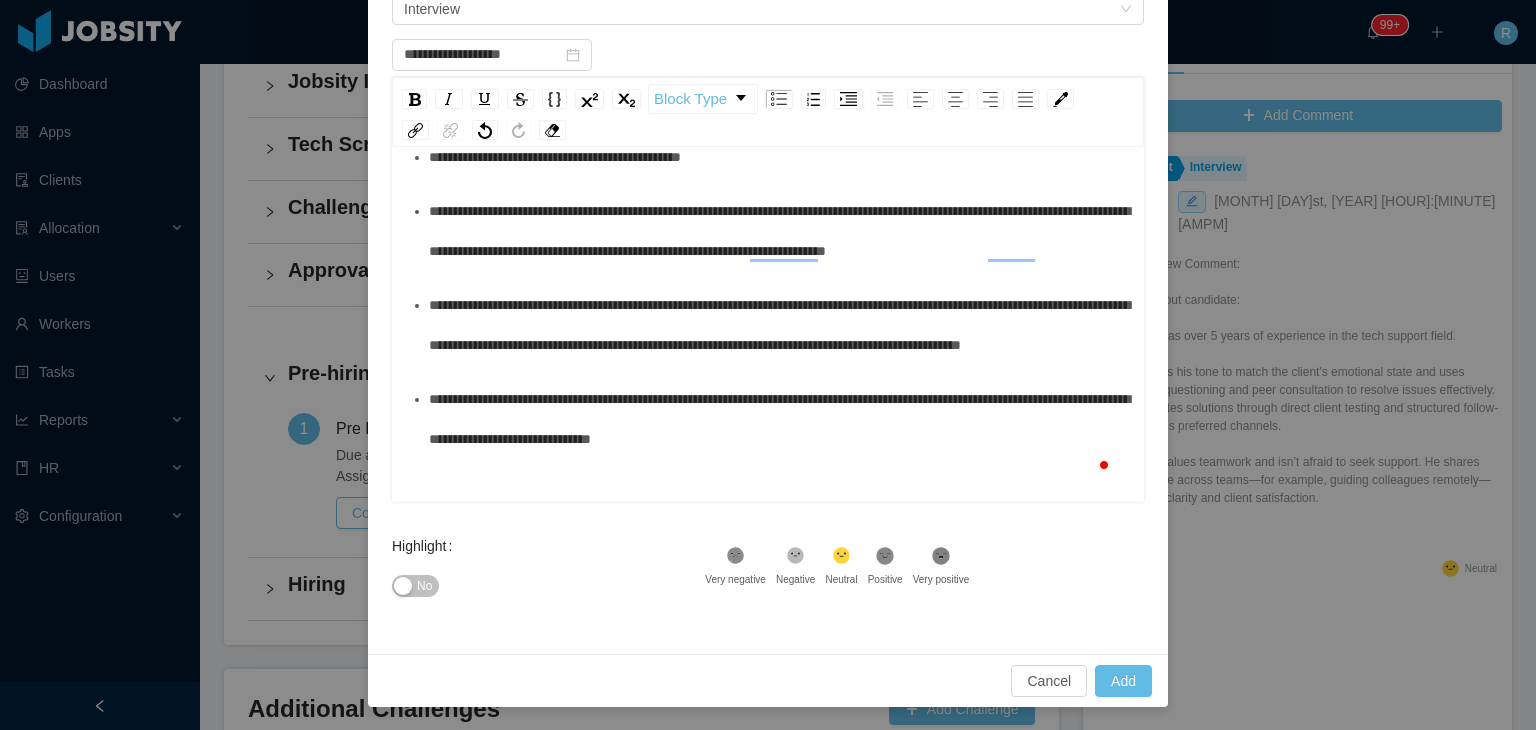 click on "**********" at bounding box center [779, 419] 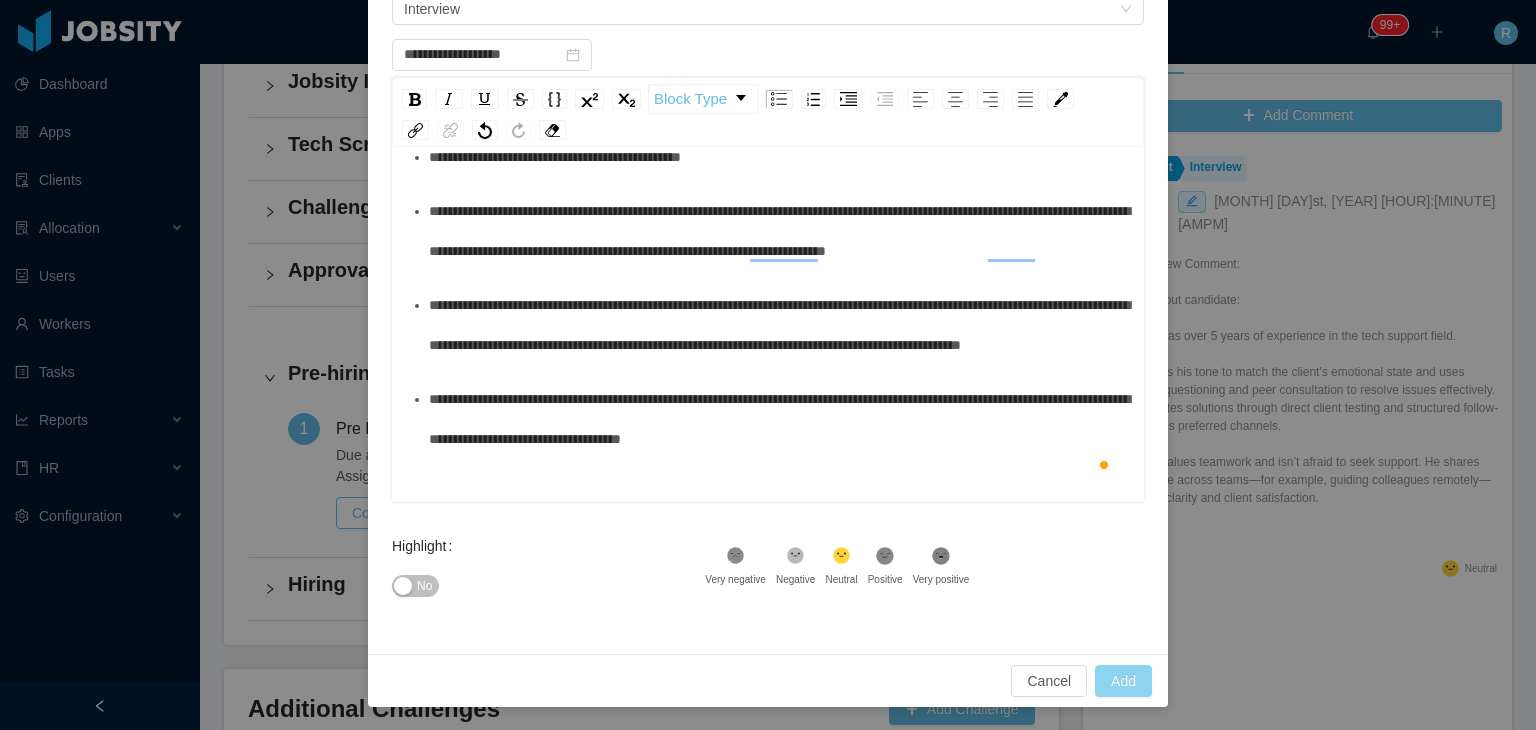 click on "Add" at bounding box center (1123, 681) 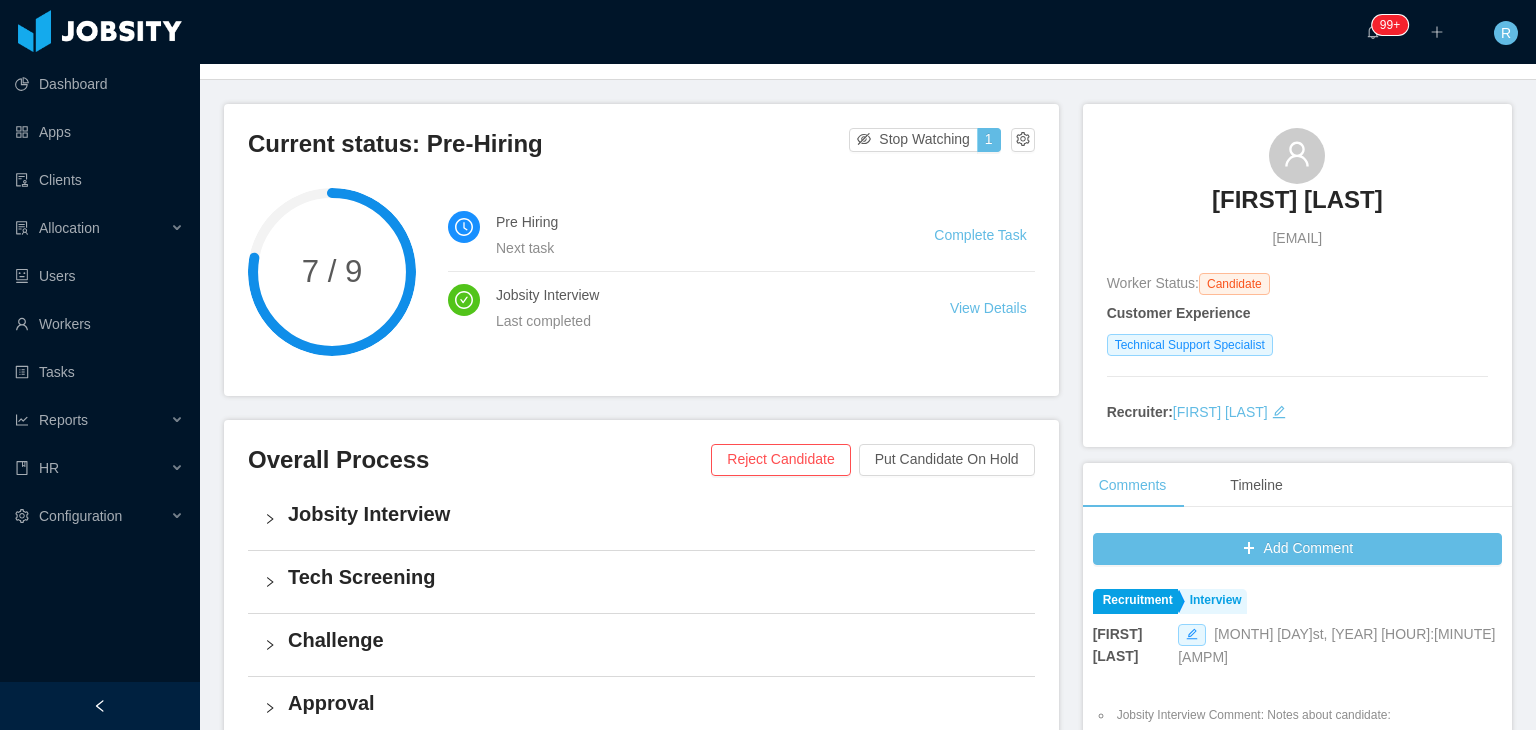 scroll, scrollTop: 104, scrollLeft: 0, axis: vertical 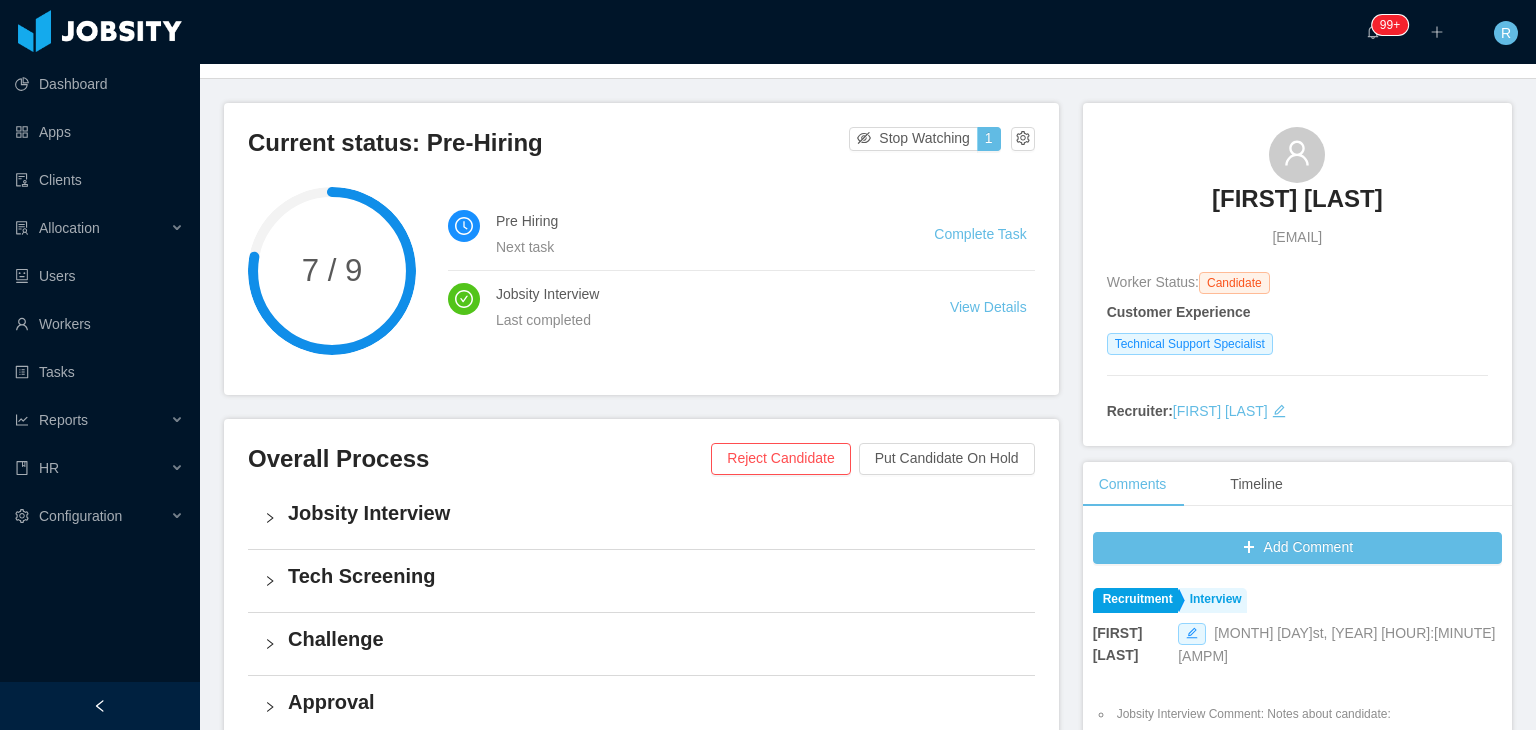 click on "[FIRST] [LAST]" at bounding box center (1297, 199) 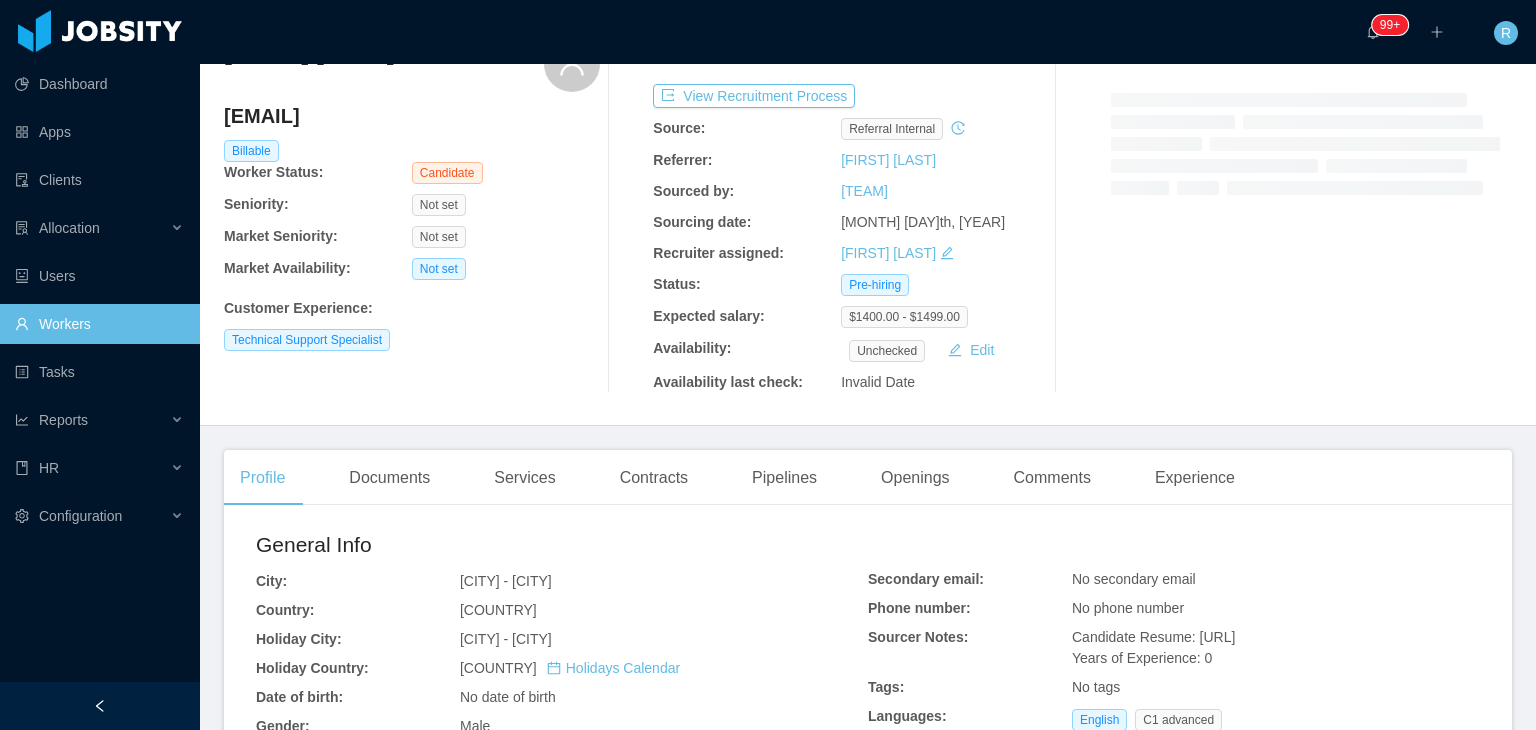 scroll, scrollTop: 0, scrollLeft: 0, axis: both 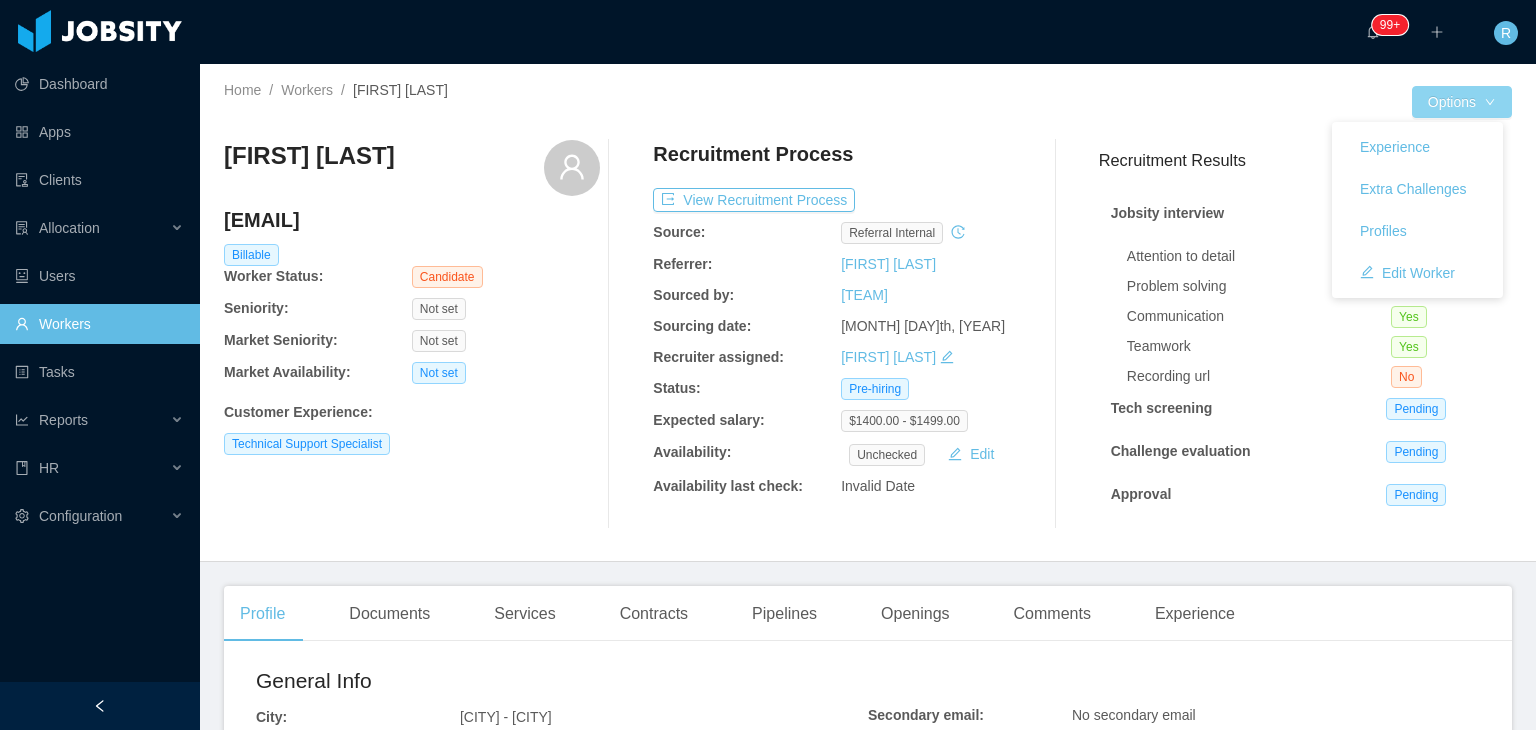 click on "Options" at bounding box center [1462, 102] 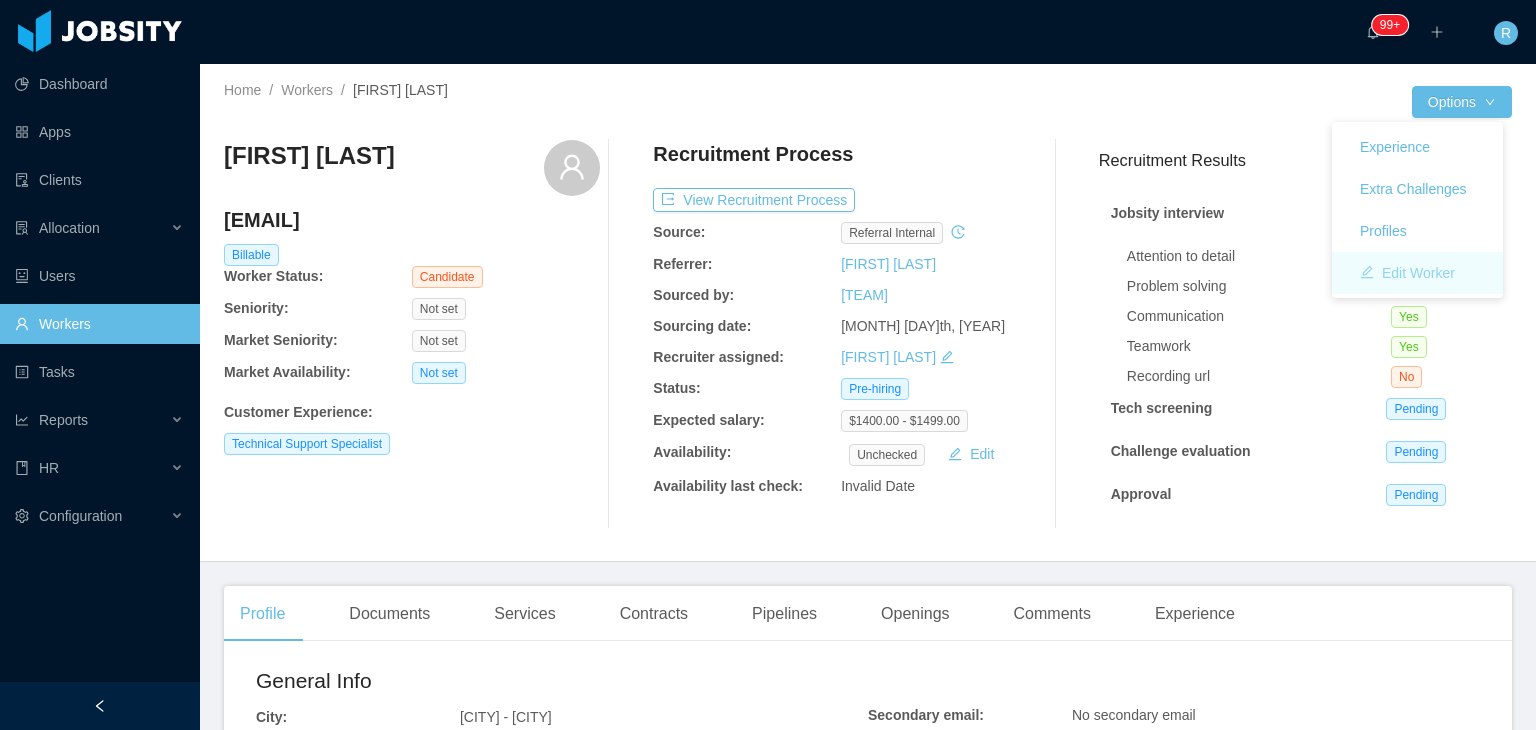 click on "Edit Worker" at bounding box center (1407, 273) 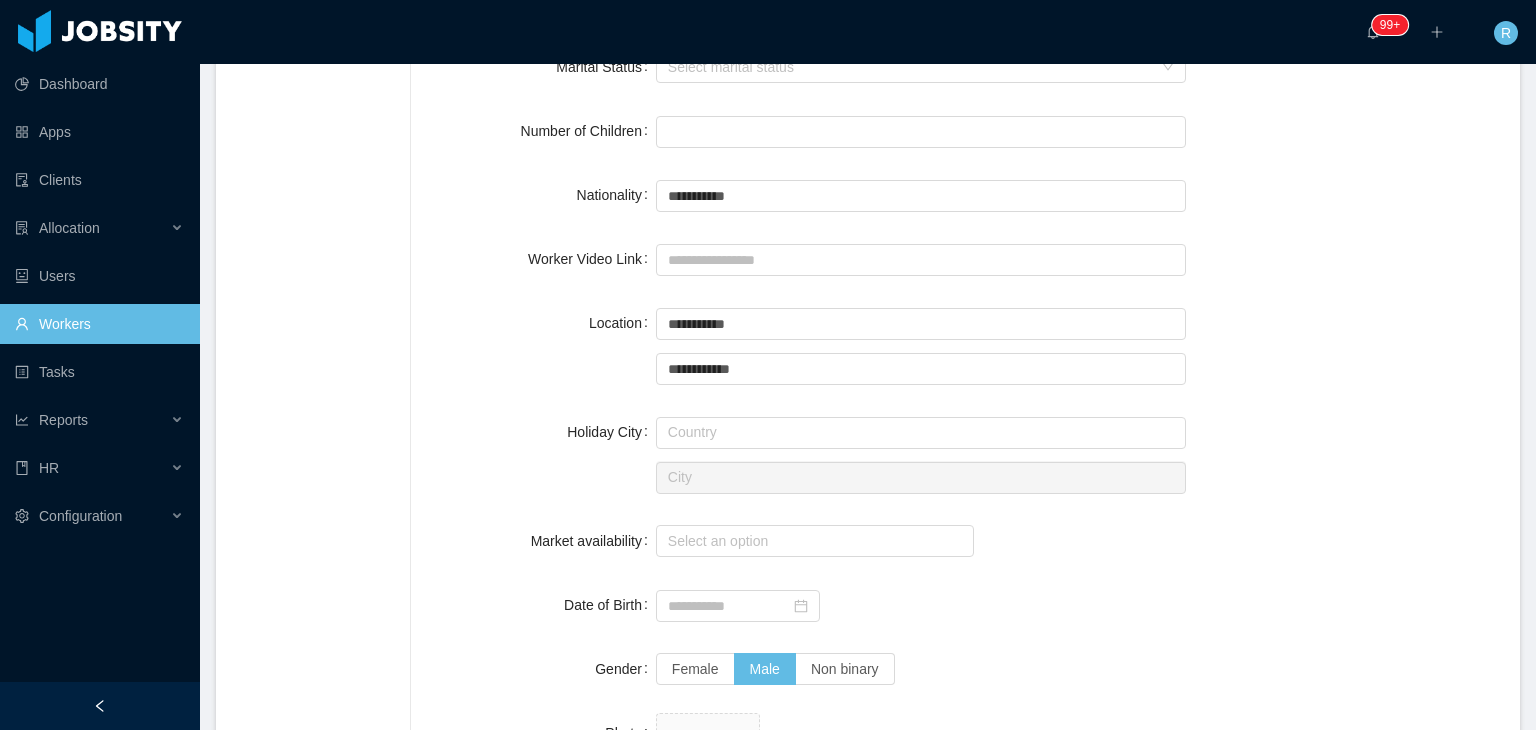 scroll, scrollTop: 690, scrollLeft: 0, axis: vertical 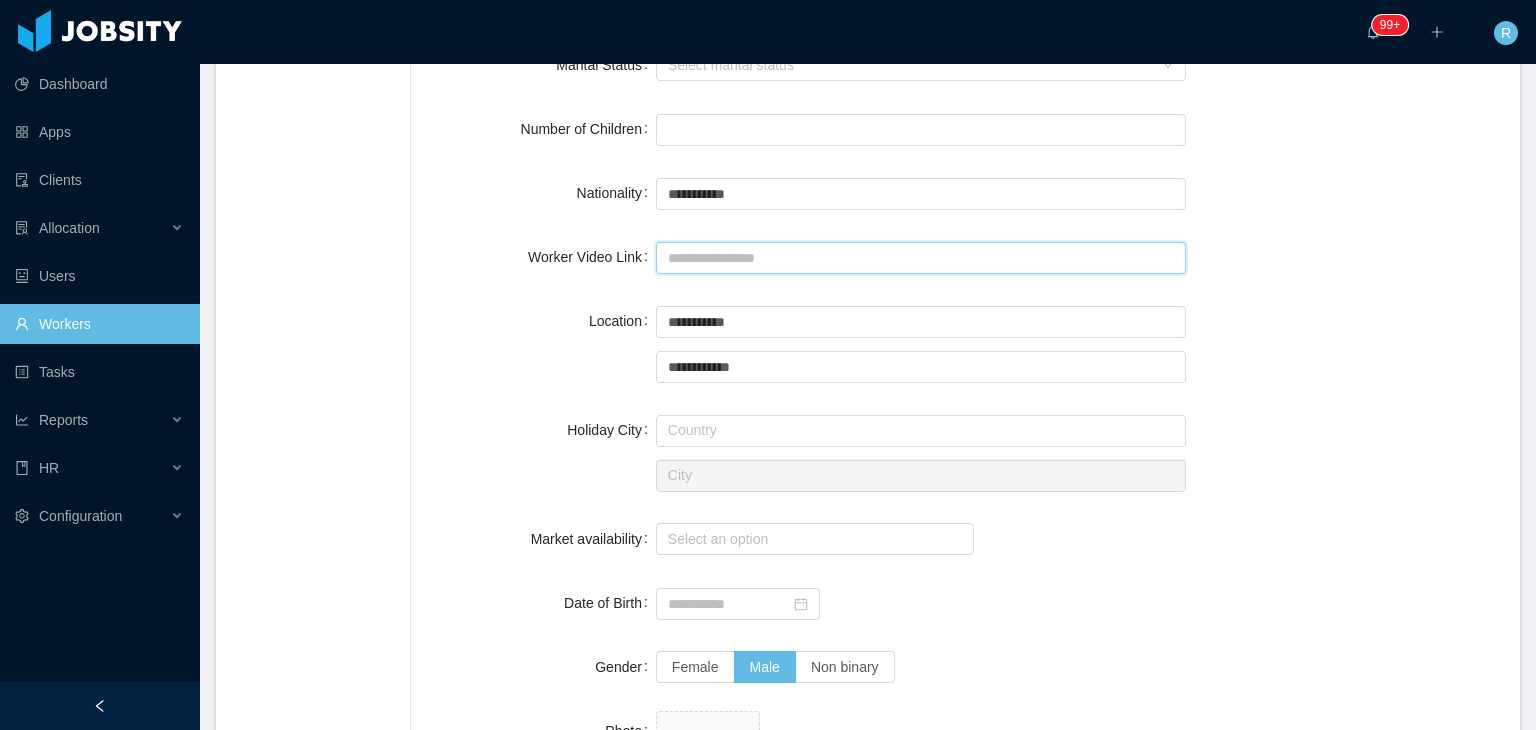 click on "Worker Video Link" at bounding box center [921, 258] 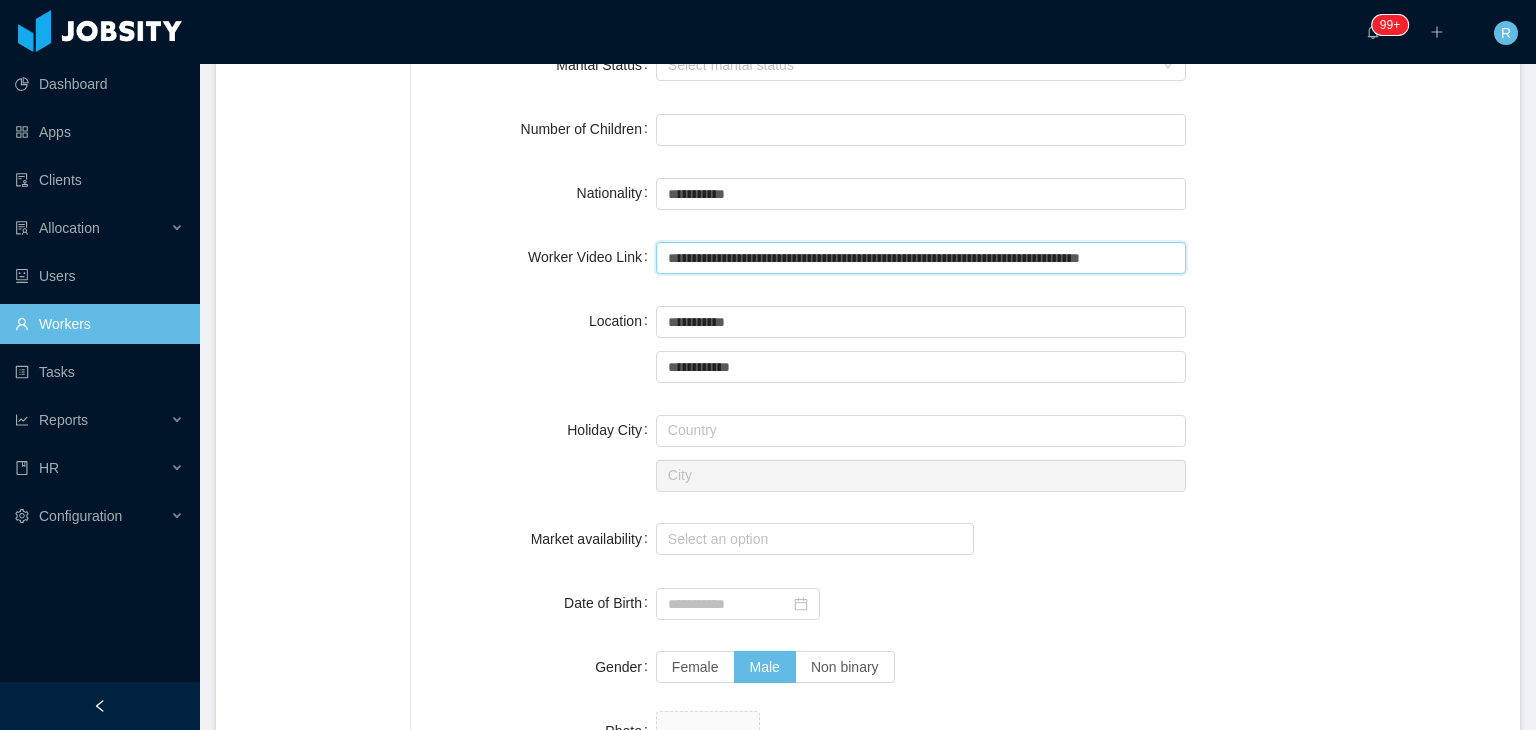 scroll, scrollTop: 0, scrollLeft: 48, axis: horizontal 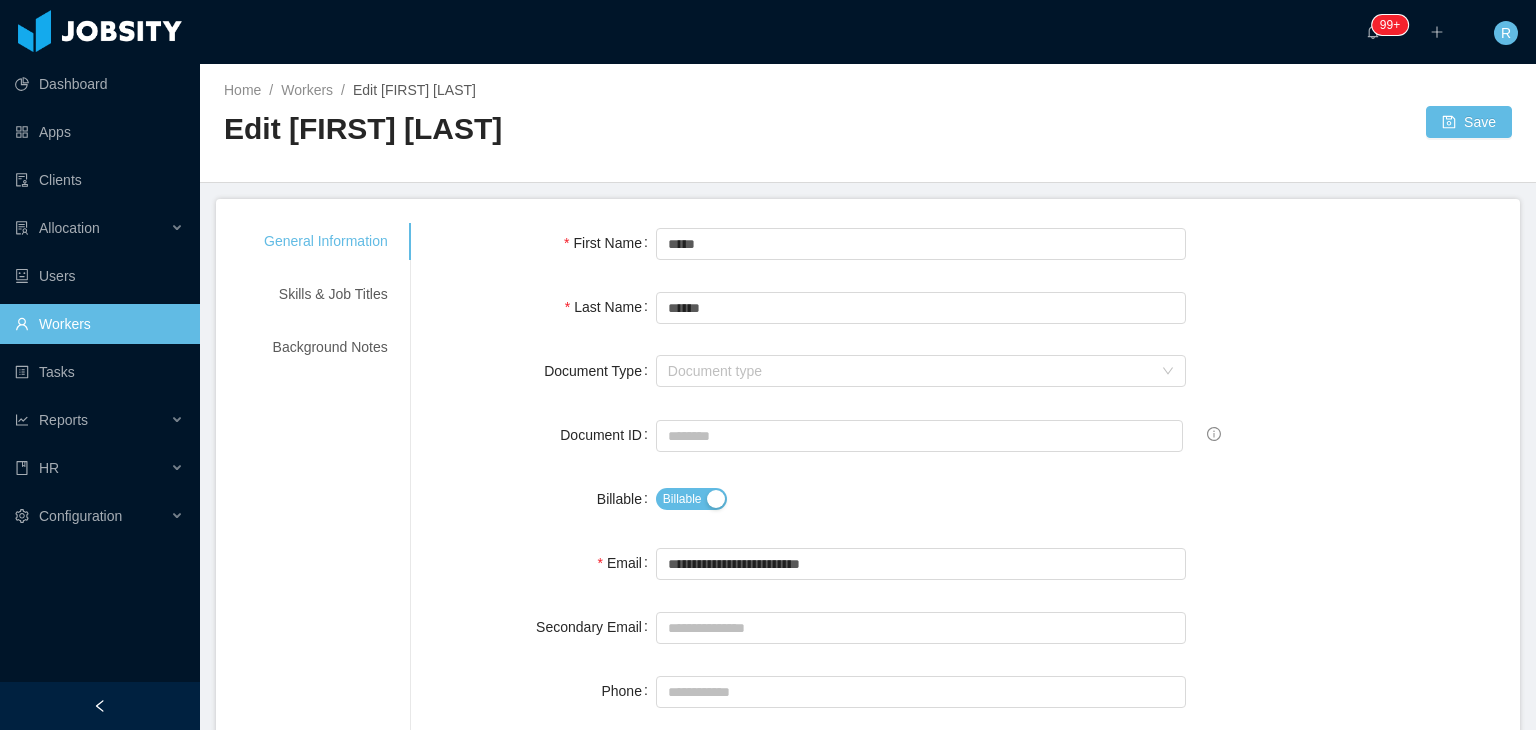 type on "**********" 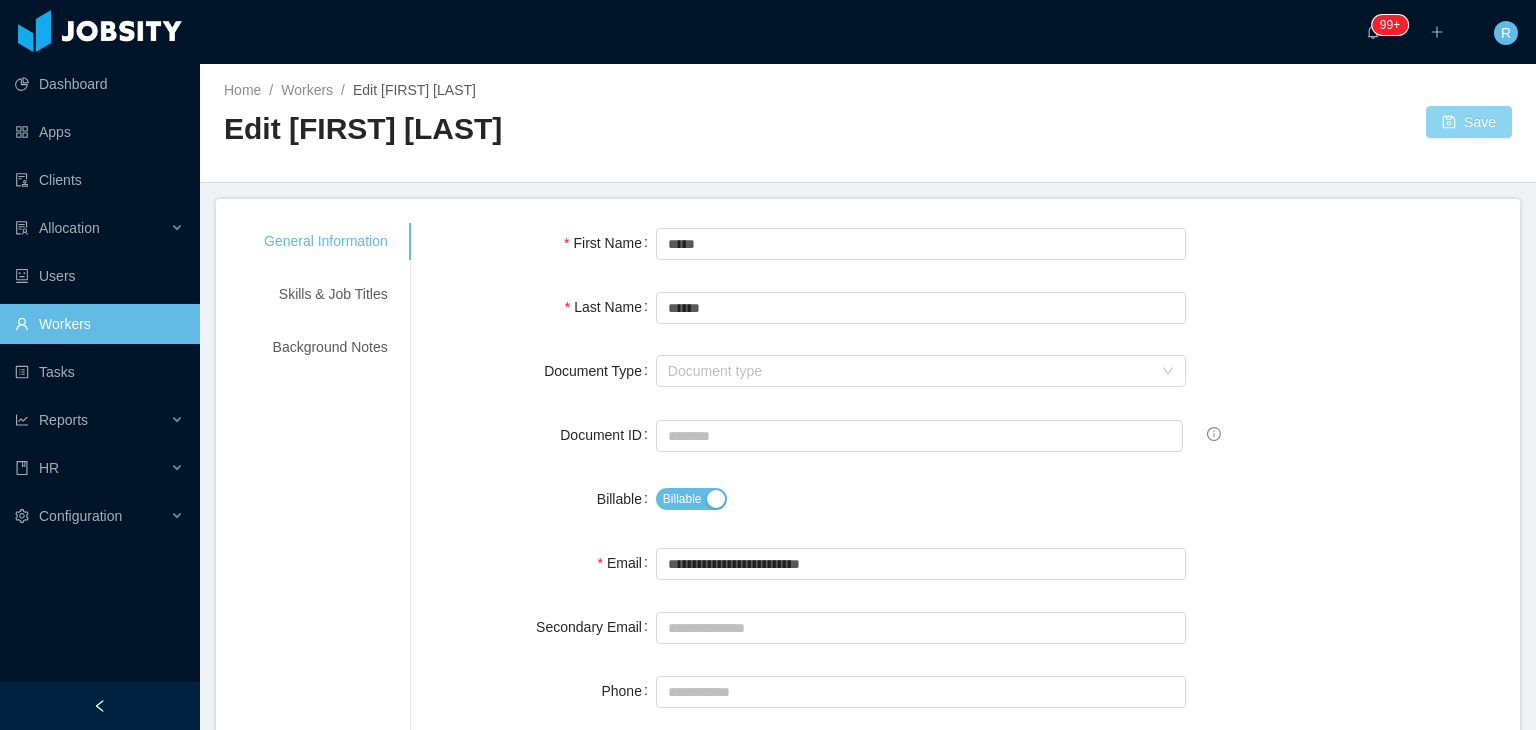 click on "Save" at bounding box center (1469, 122) 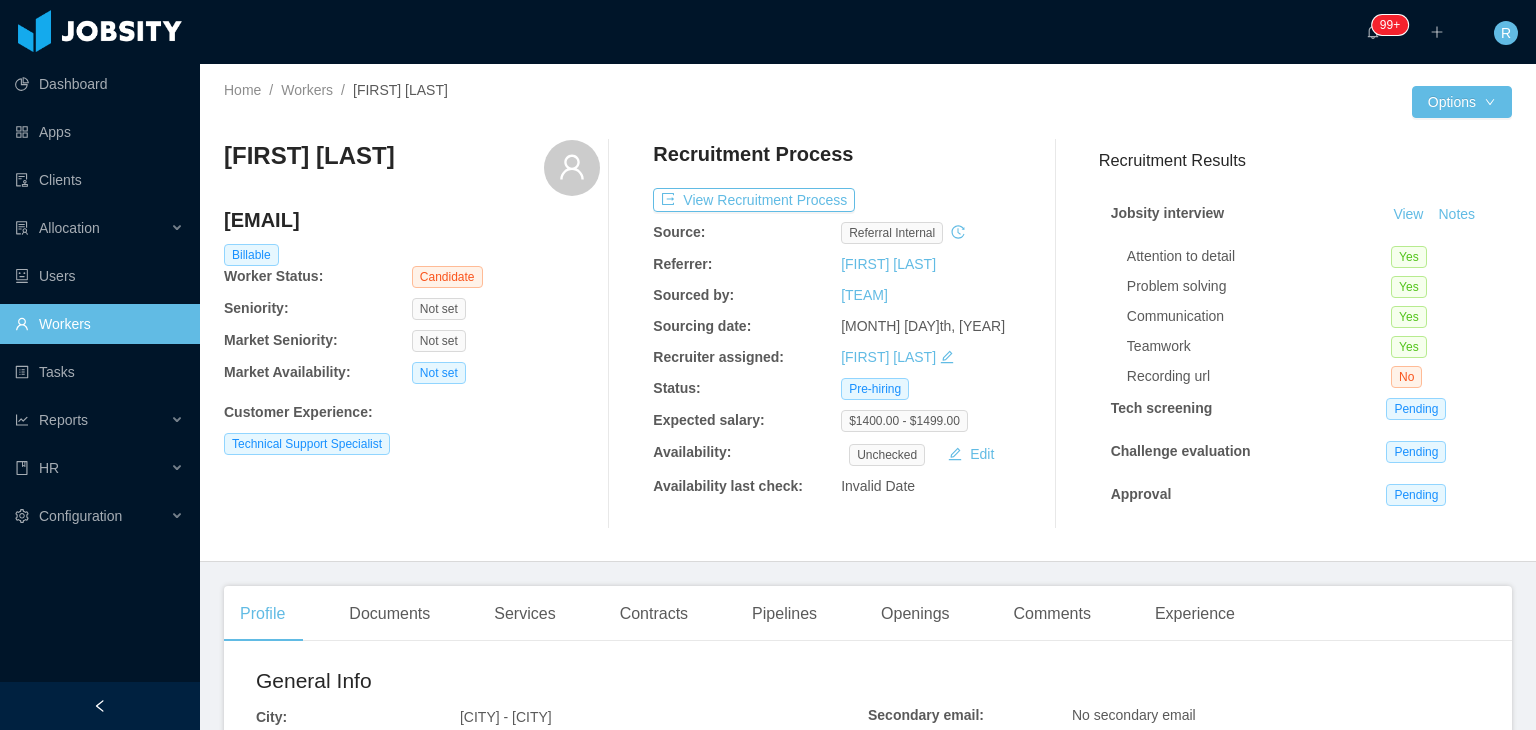 click on "[FIRST] [LAST]" at bounding box center [412, 168] 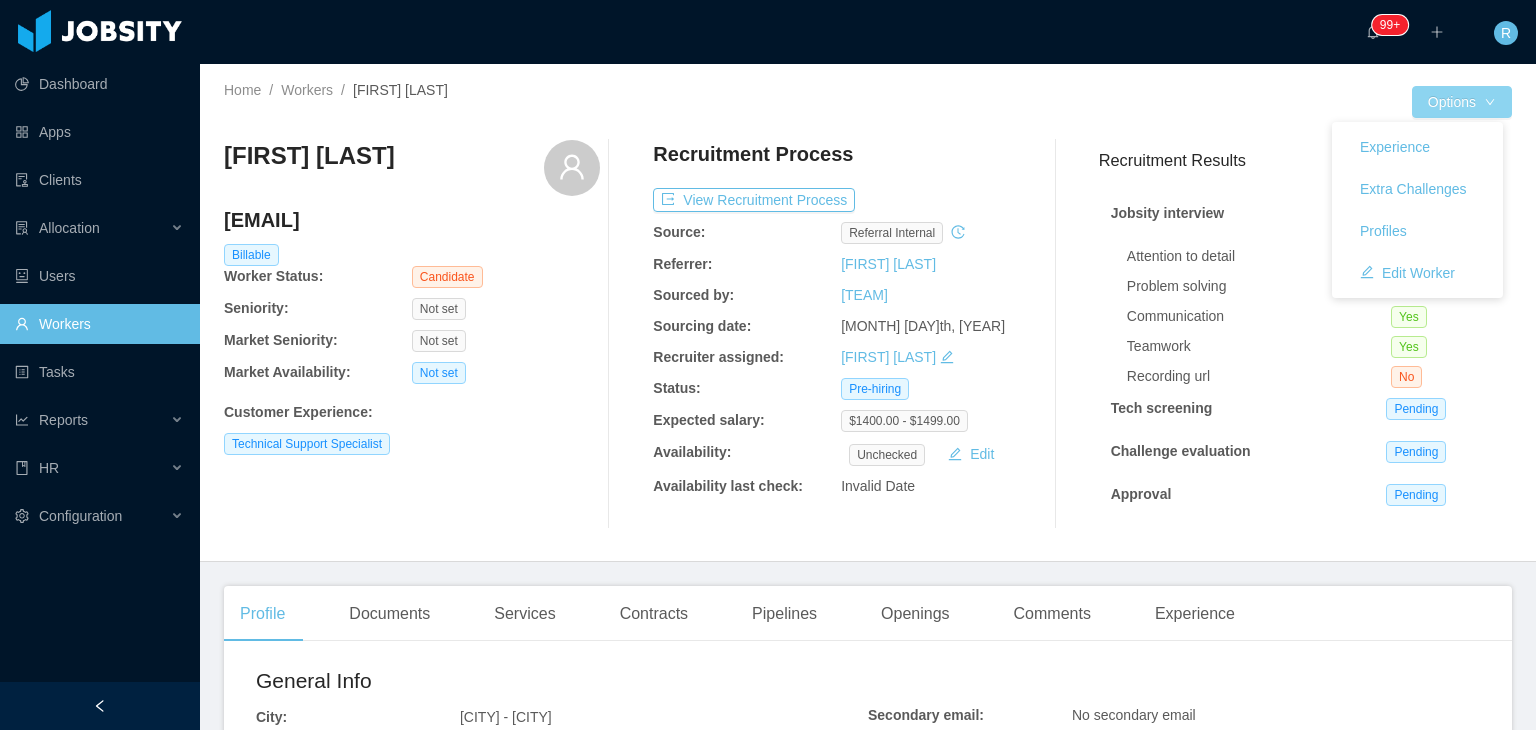 click on "Options" at bounding box center (1462, 102) 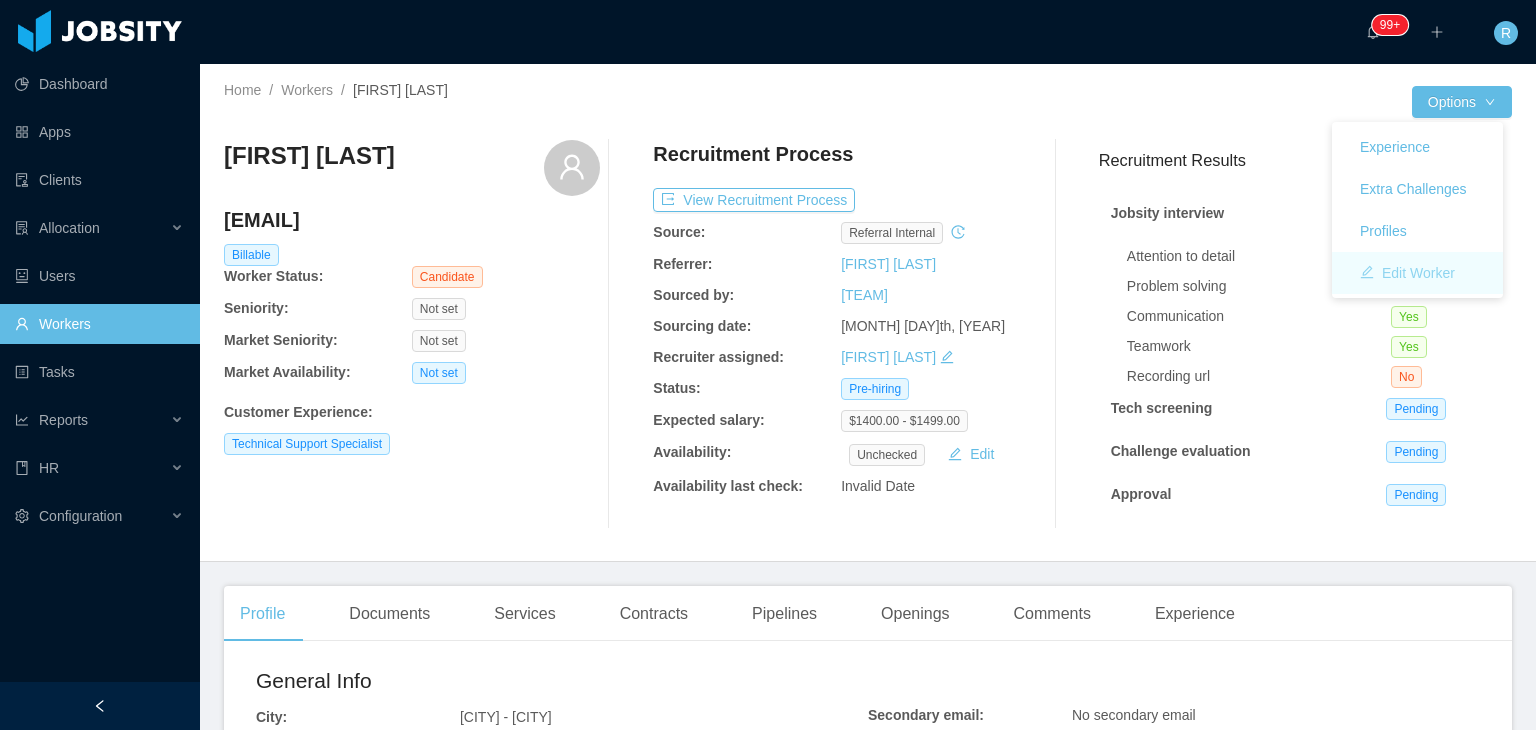 click on "Edit Worker" at bounding box center (1407, 273) 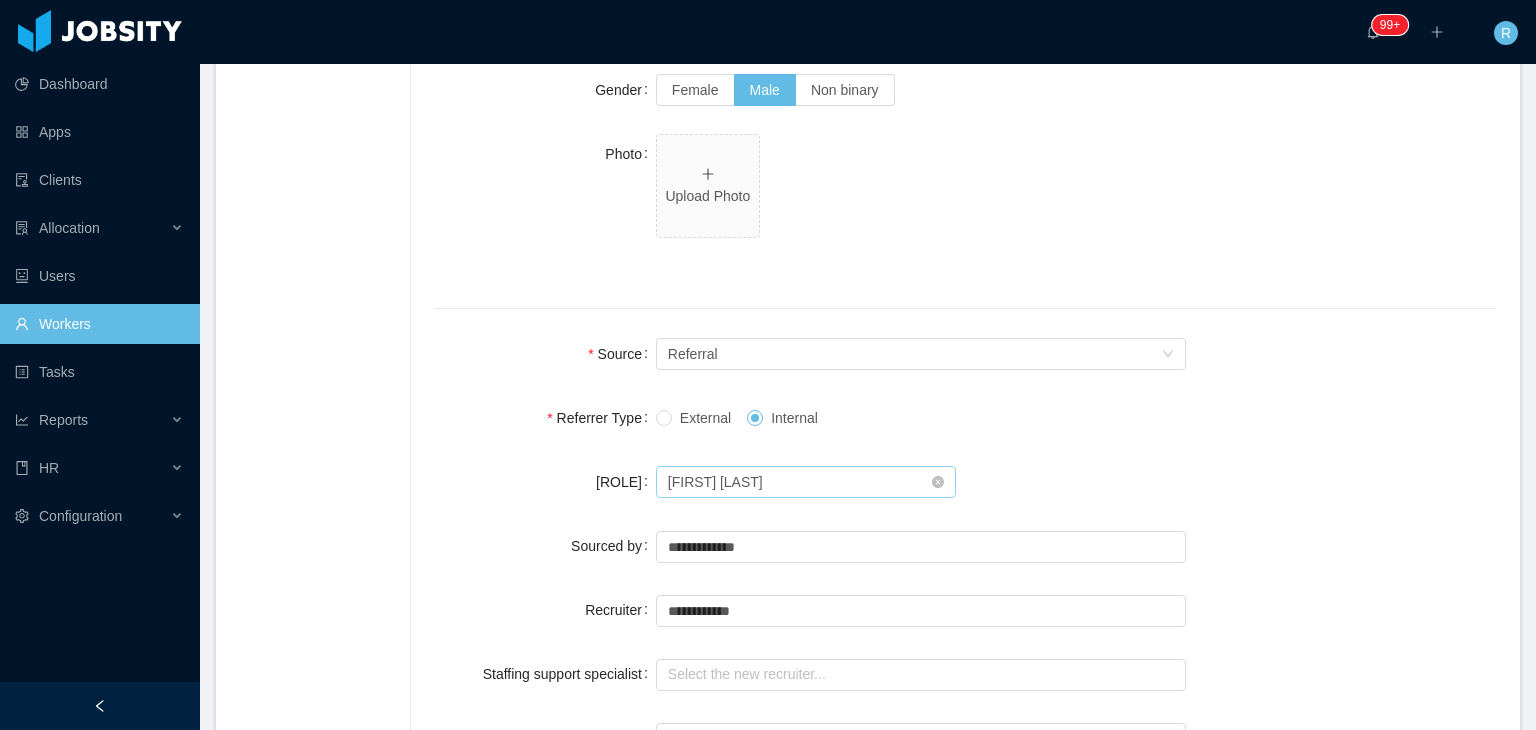 scroll, scrollTop: 1271, scrollLeft: 0, axis: vertical 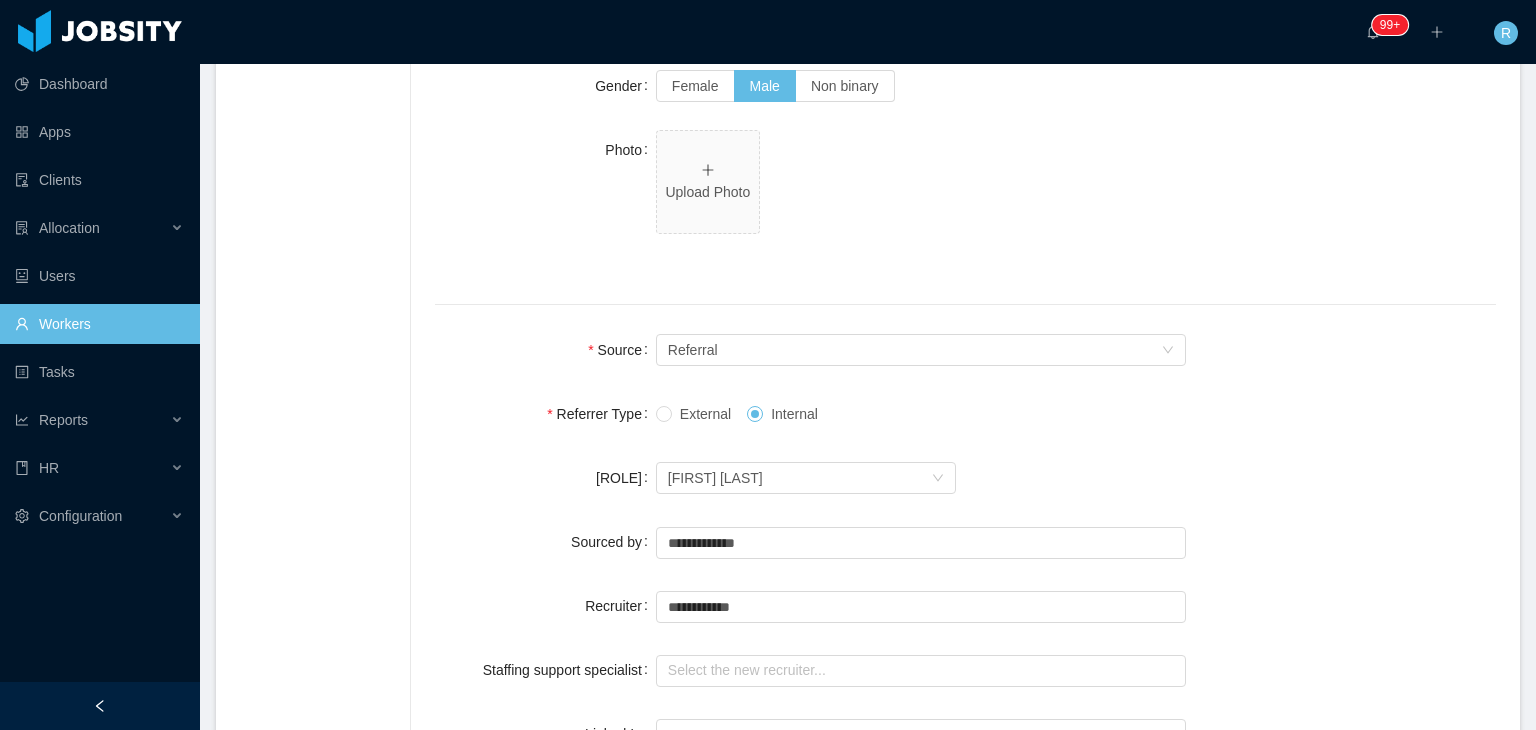click on "**********" at bounding box center (921, 542) 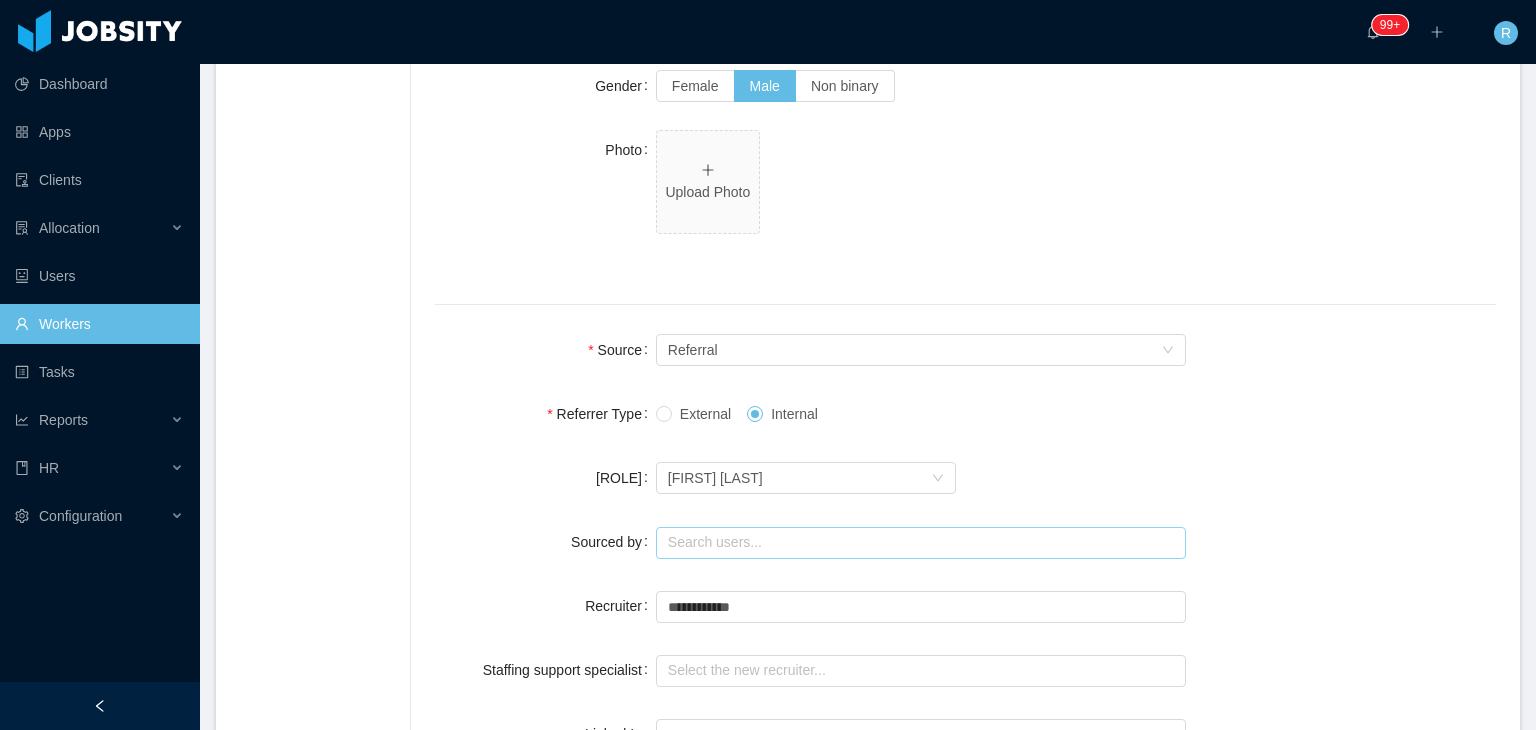 click at bounding box center [921, 543] 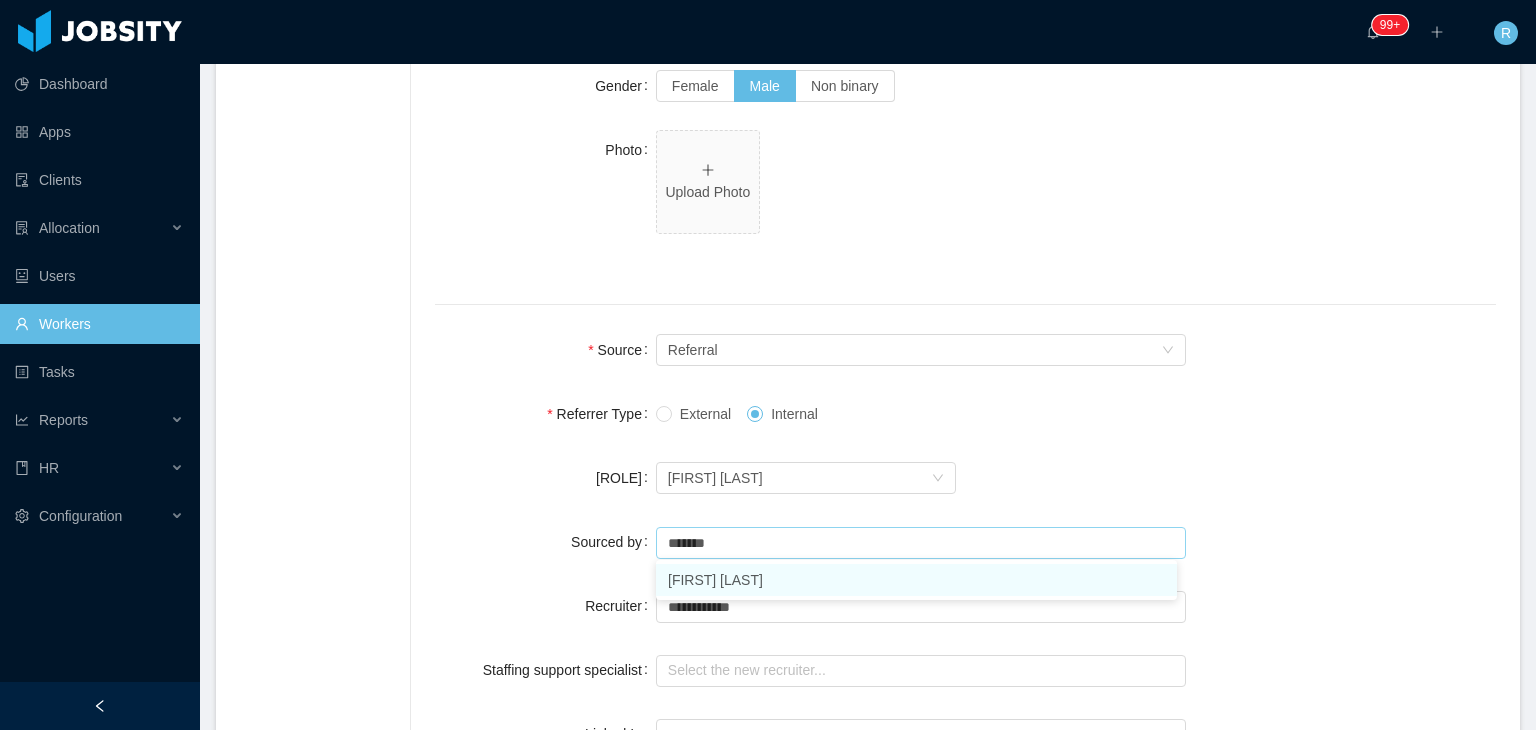 click on "[FIRST] [LAST]" at bounding box center (916, 580) 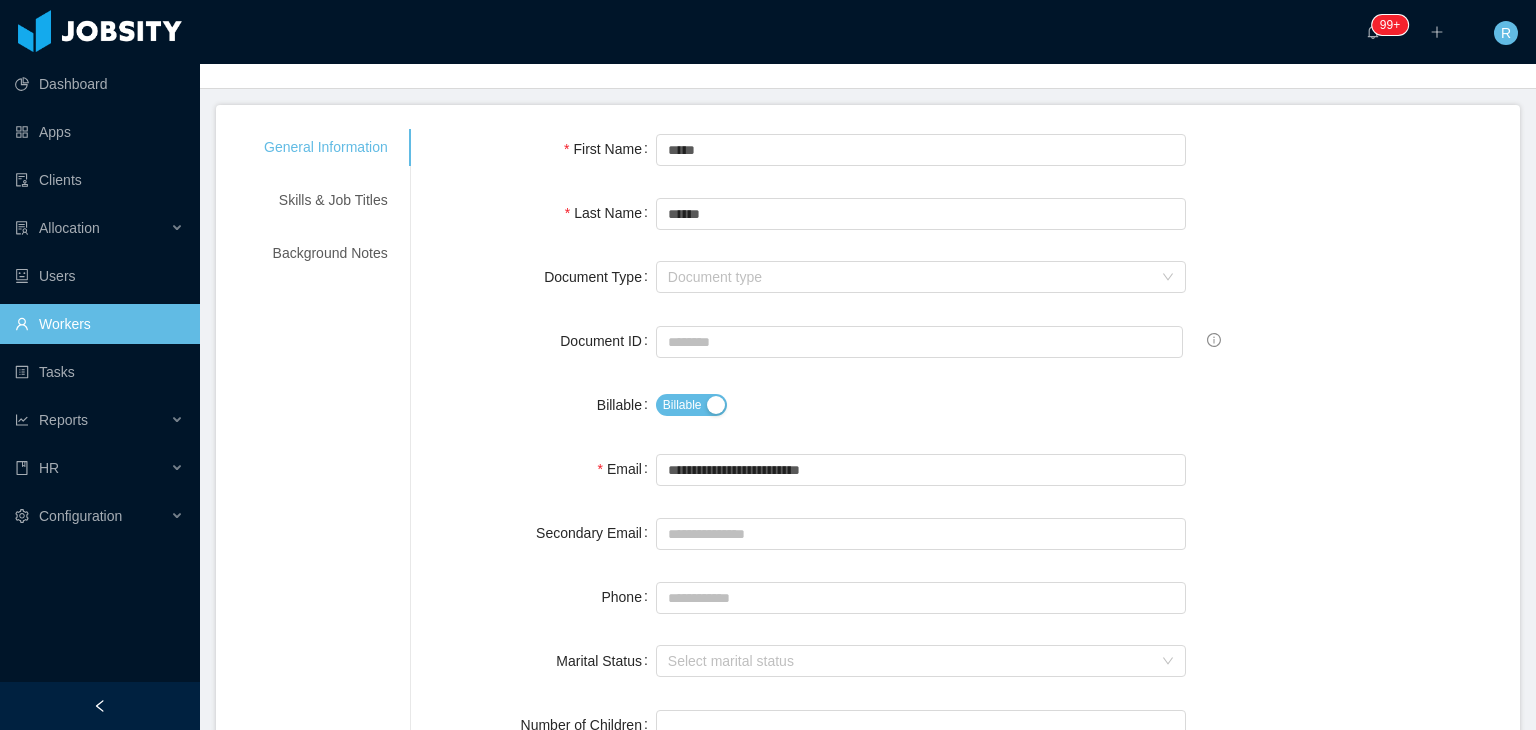 scroll, scrollTop: 0, scrollLeft: 0, axis: both 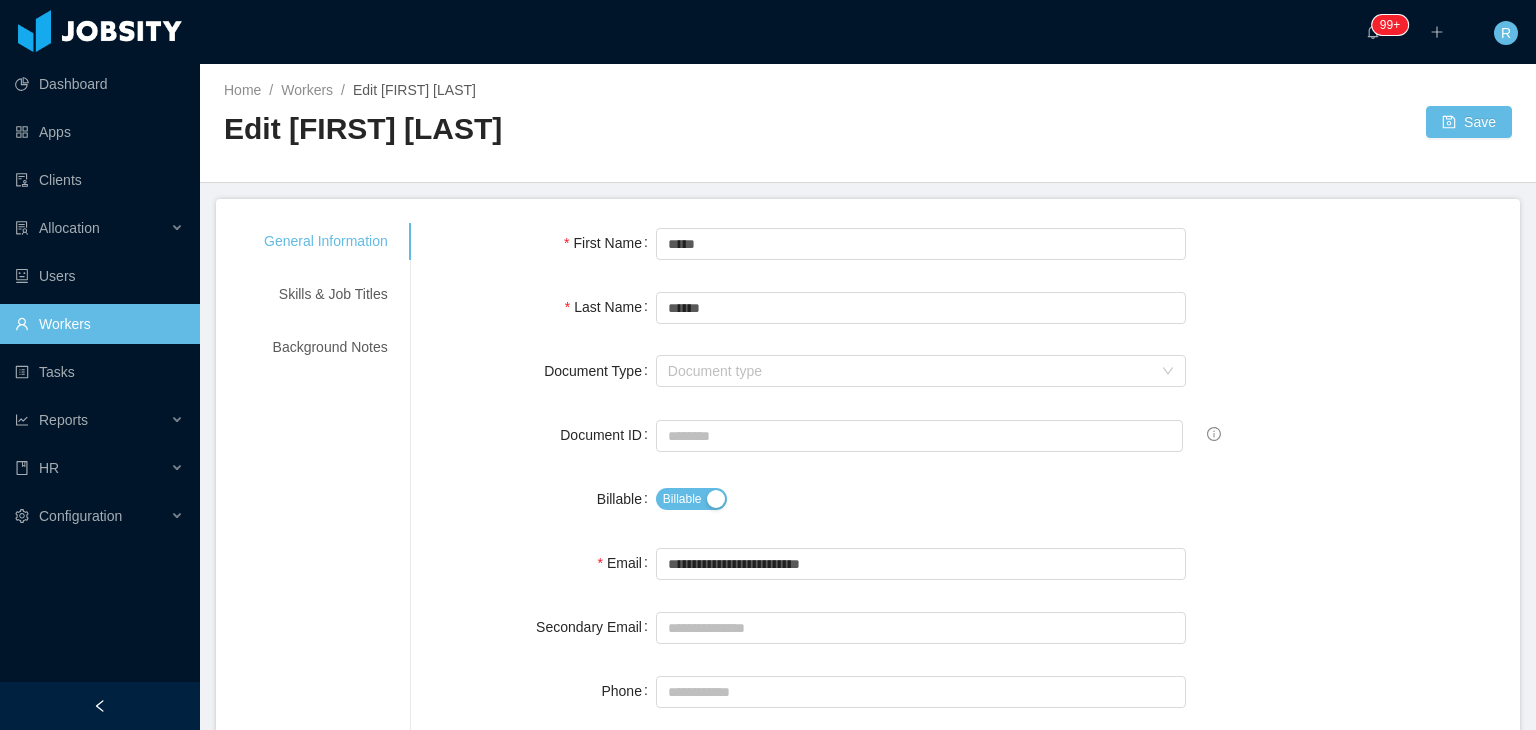 type on "**********" 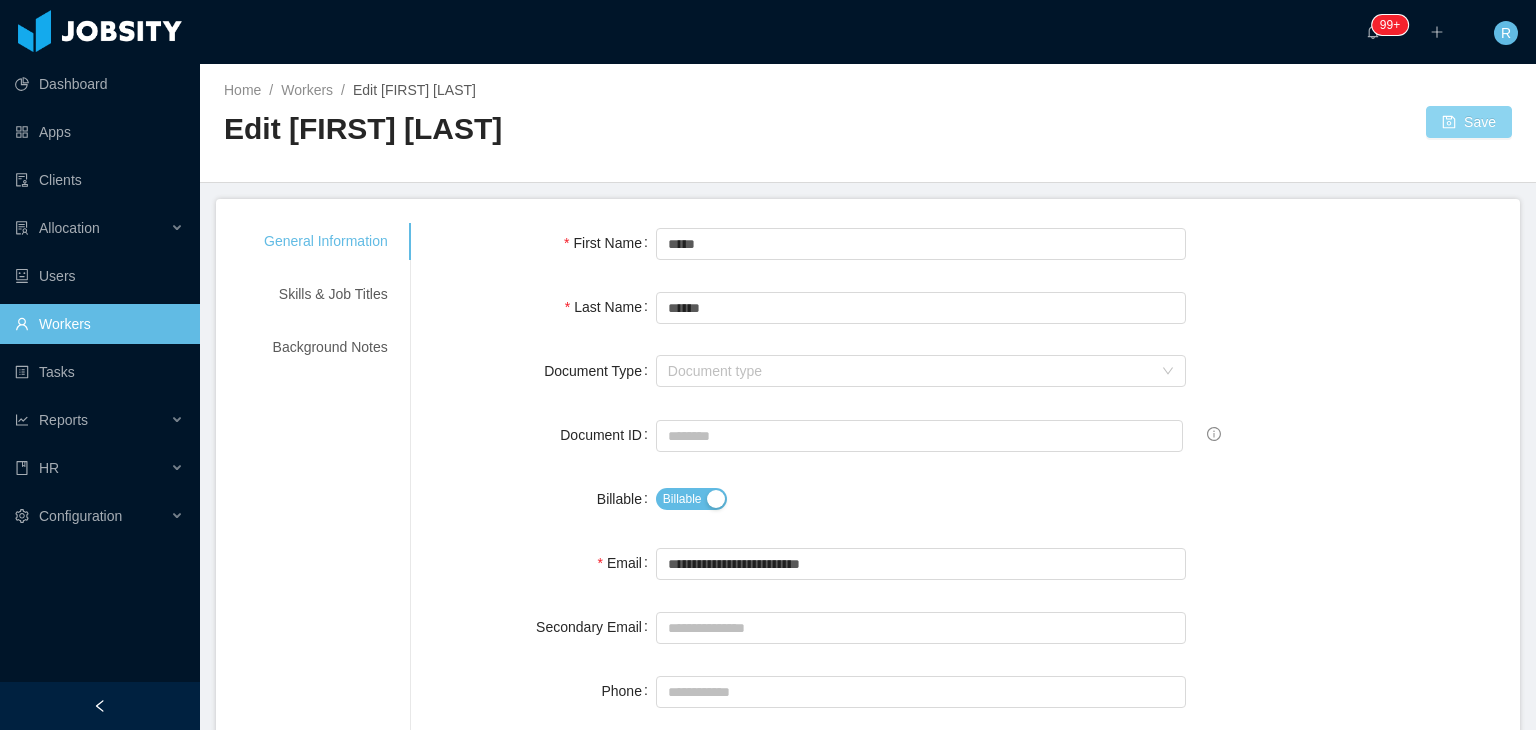 click on "Save" at bounding box center [1469, 122] 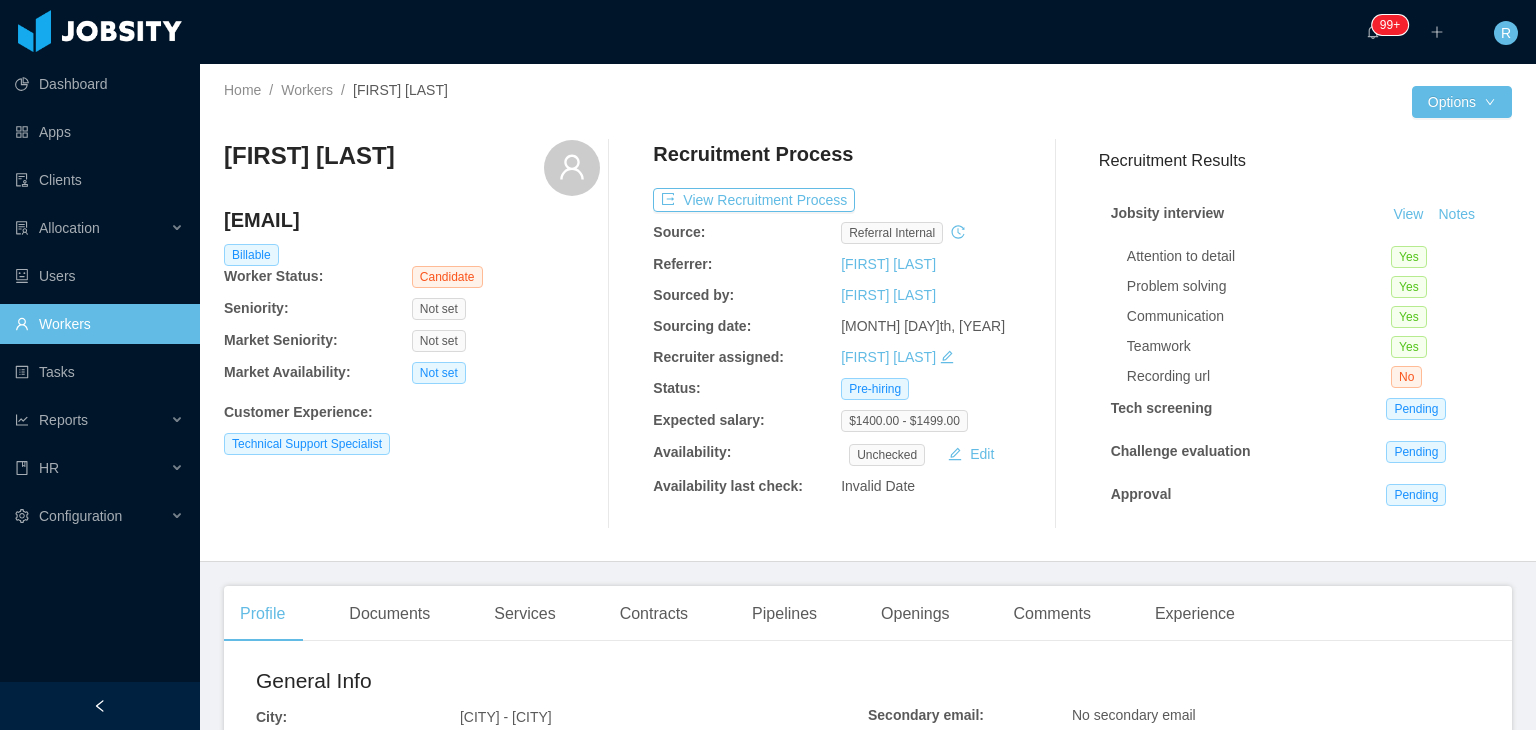 click on "Workers" at bounding box center (99, 324) 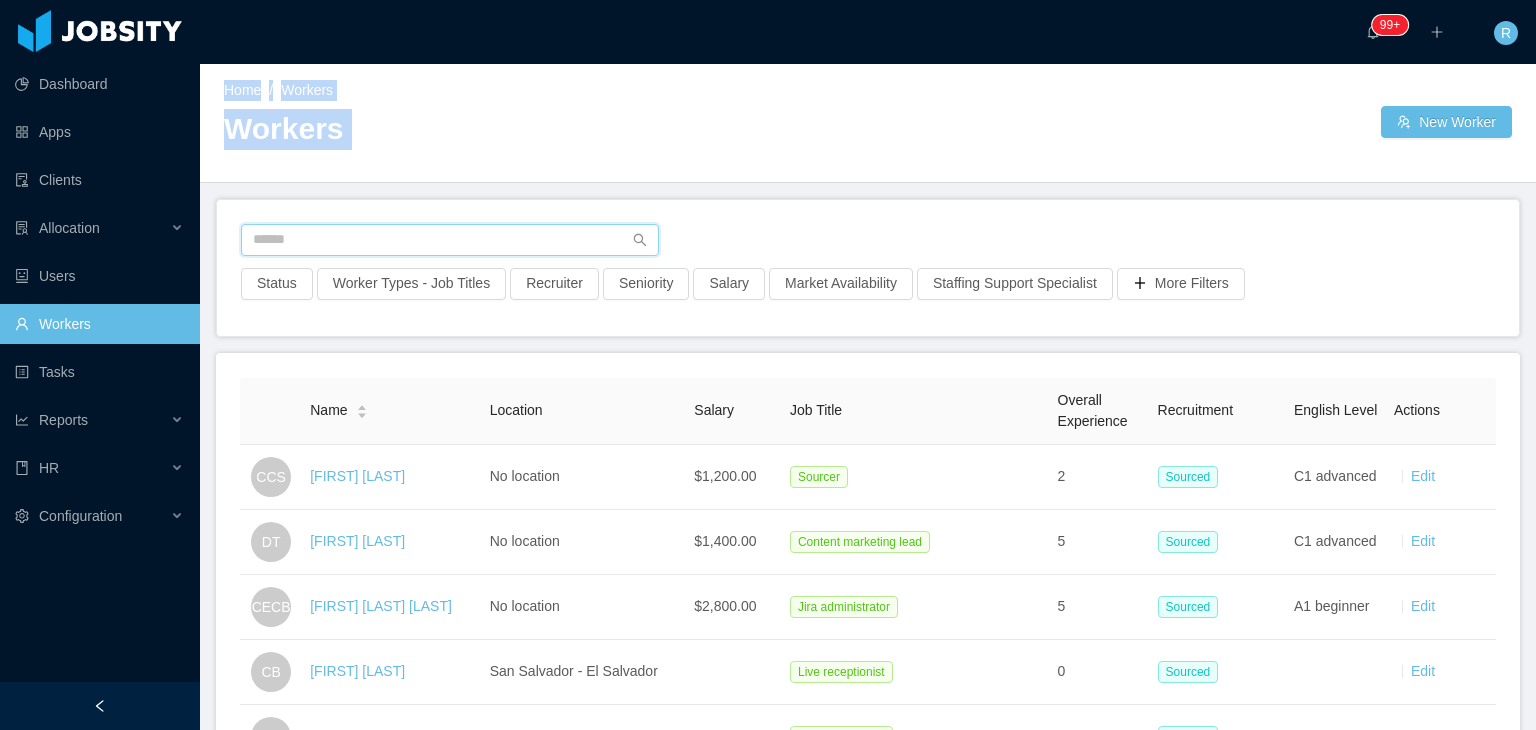 click at bounding box center (450, 240) 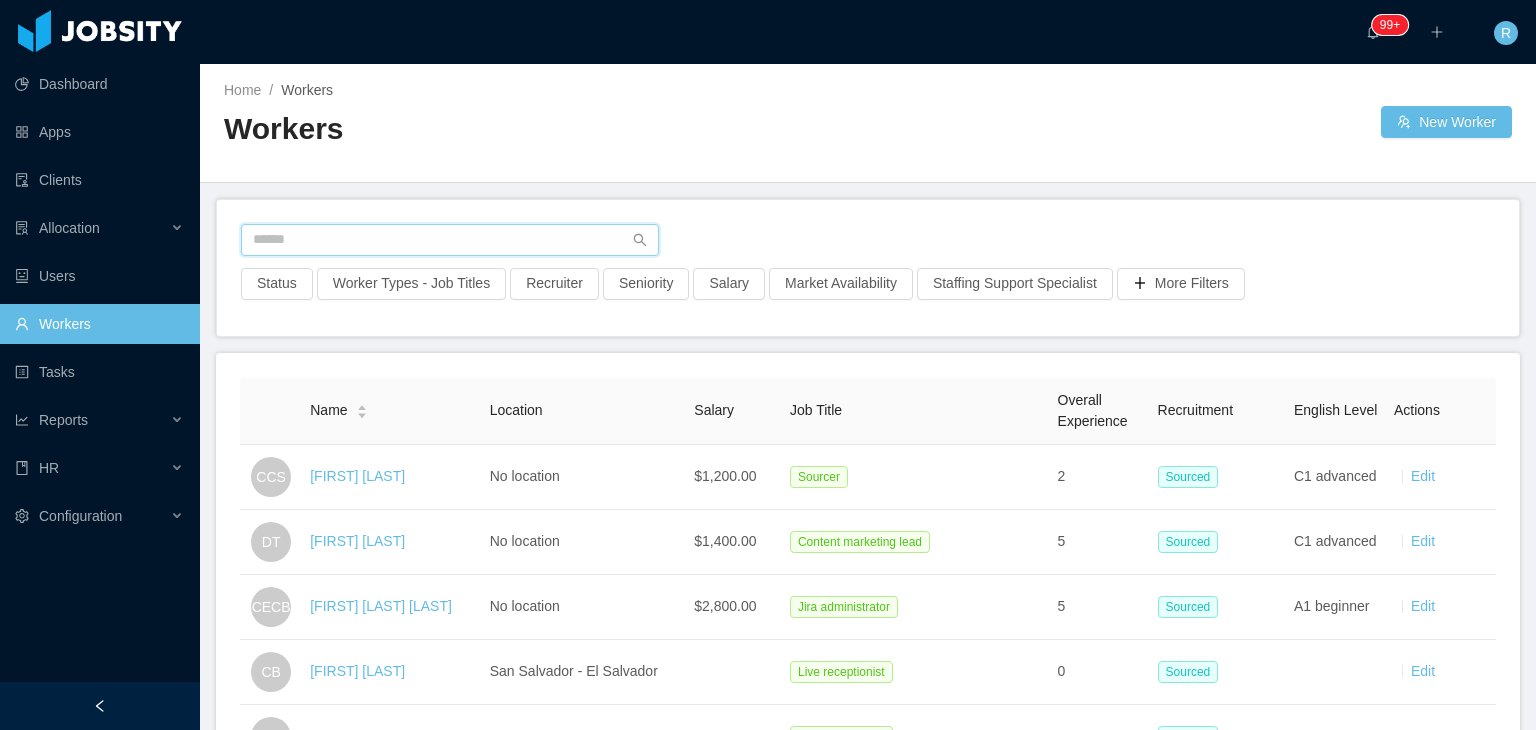 click at bounding box center [450, 240] 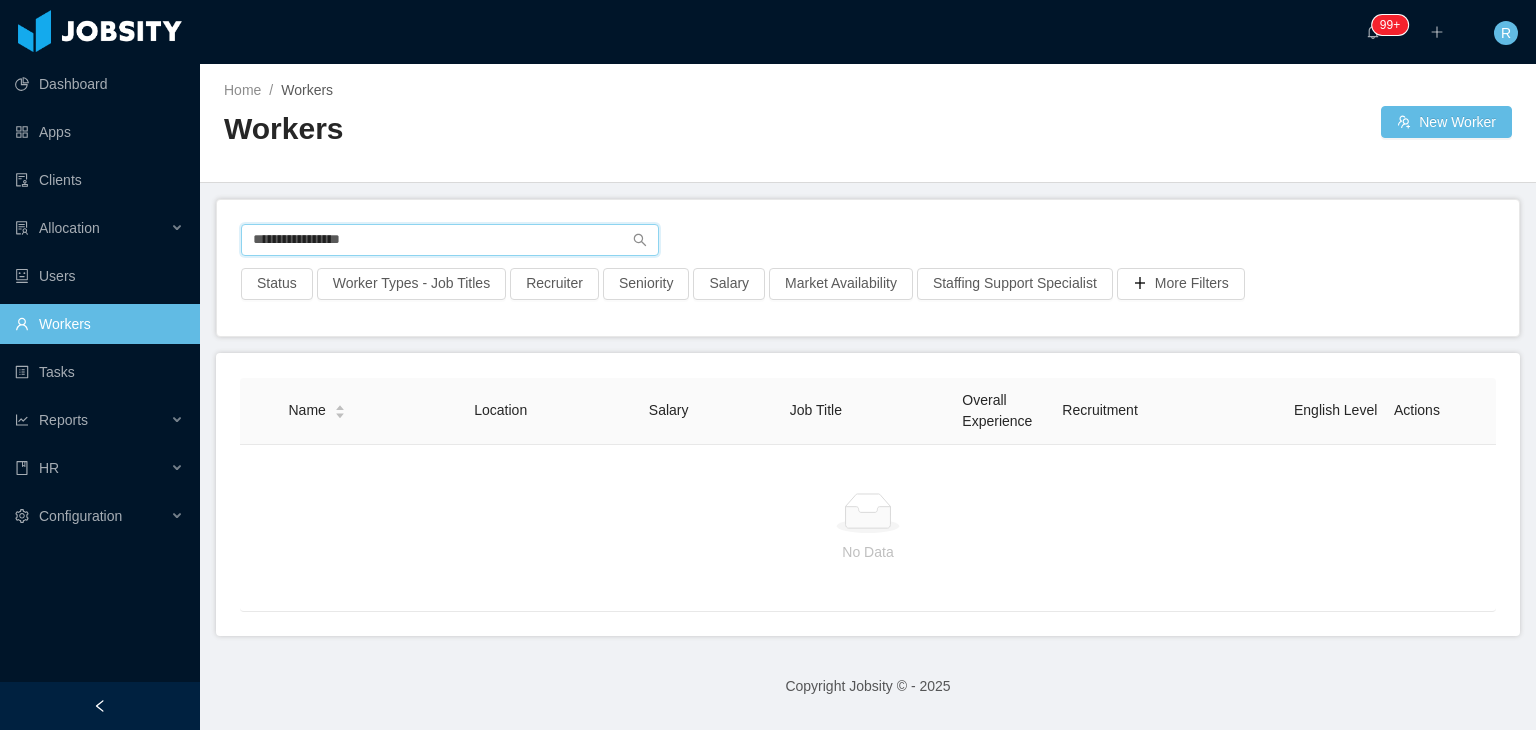 type on "**********" 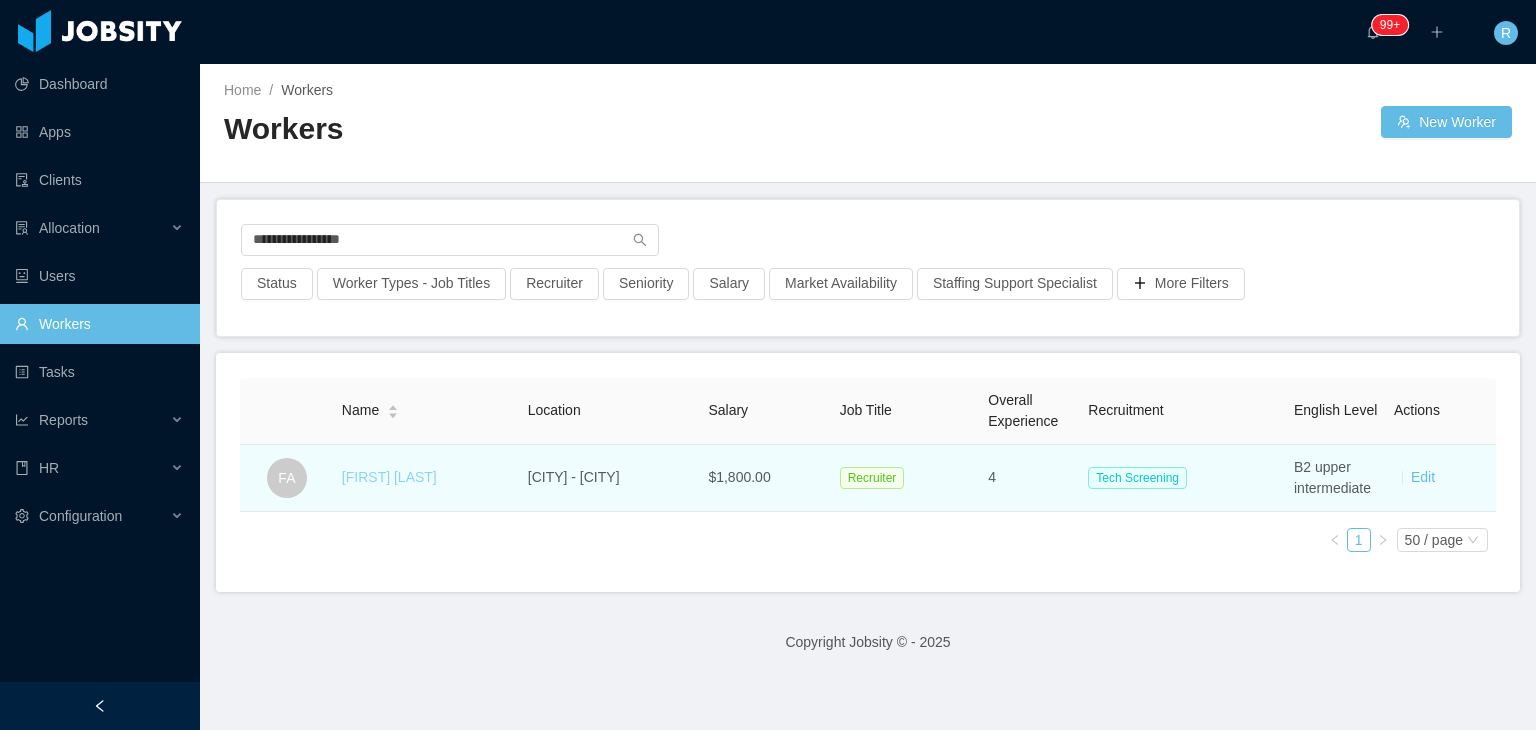 click on "Fernando Arellano" at bounding box center [389, 477] 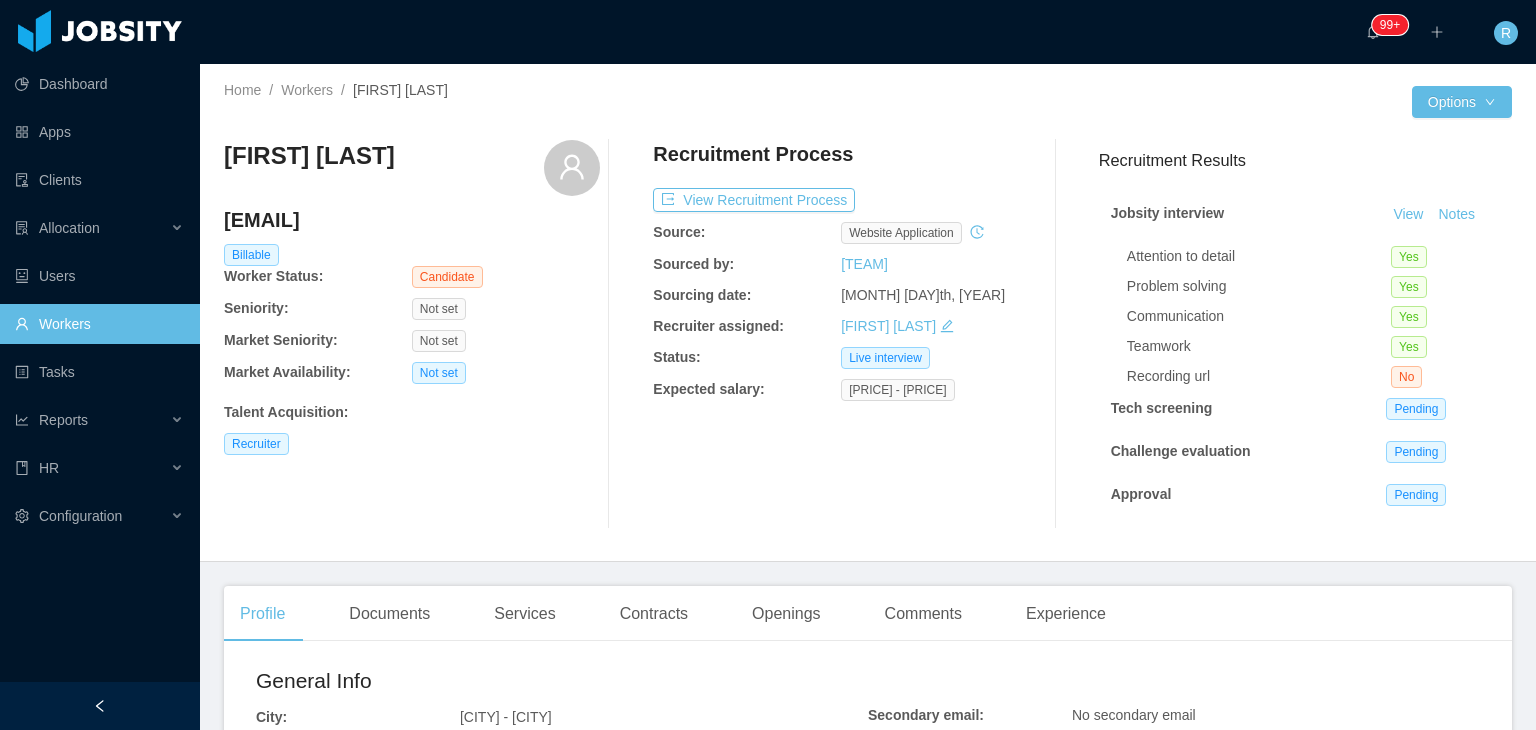 click on "efarella888@gmail.com" at bounding box center (412, 220) 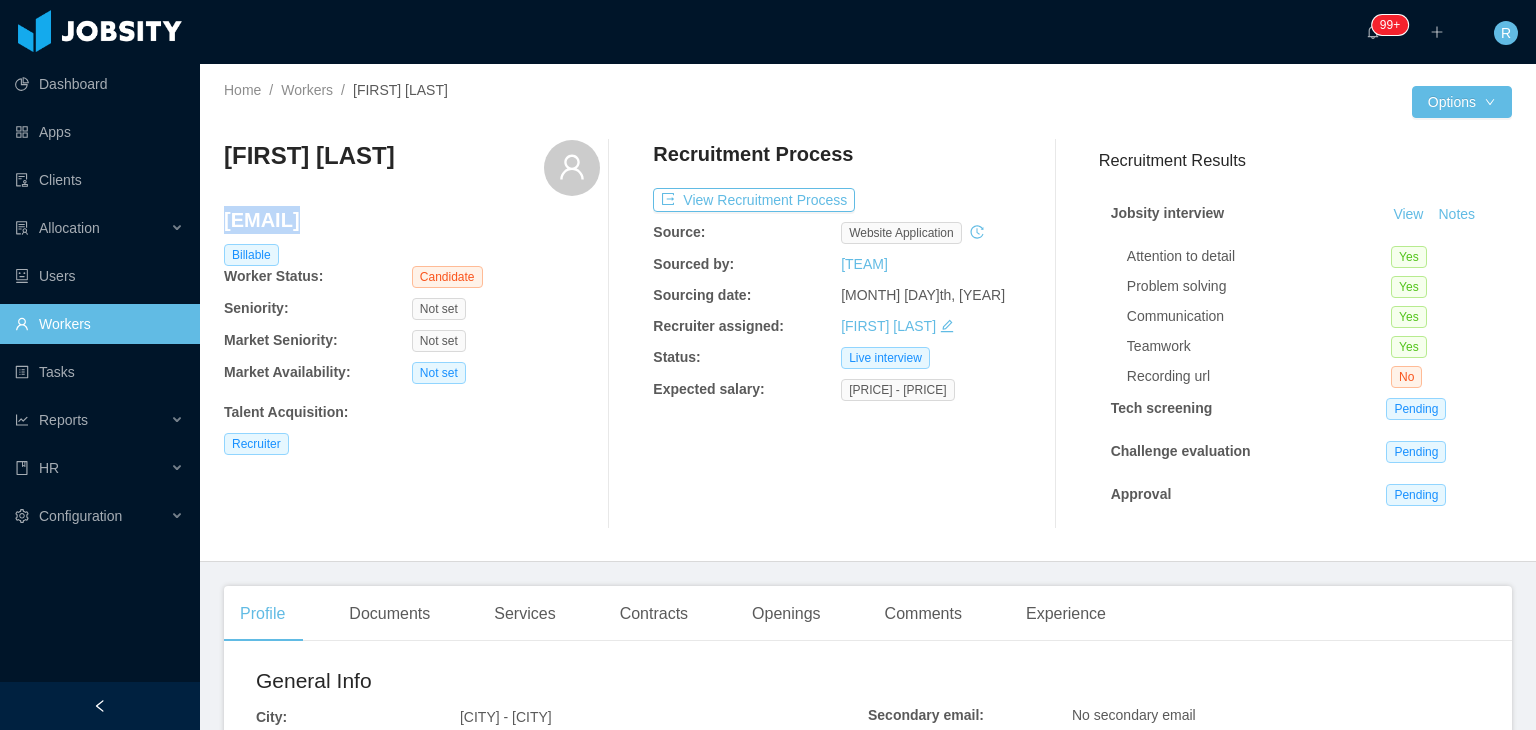 click on "efarella888@gmail.com" at bounding box center [412, 220] 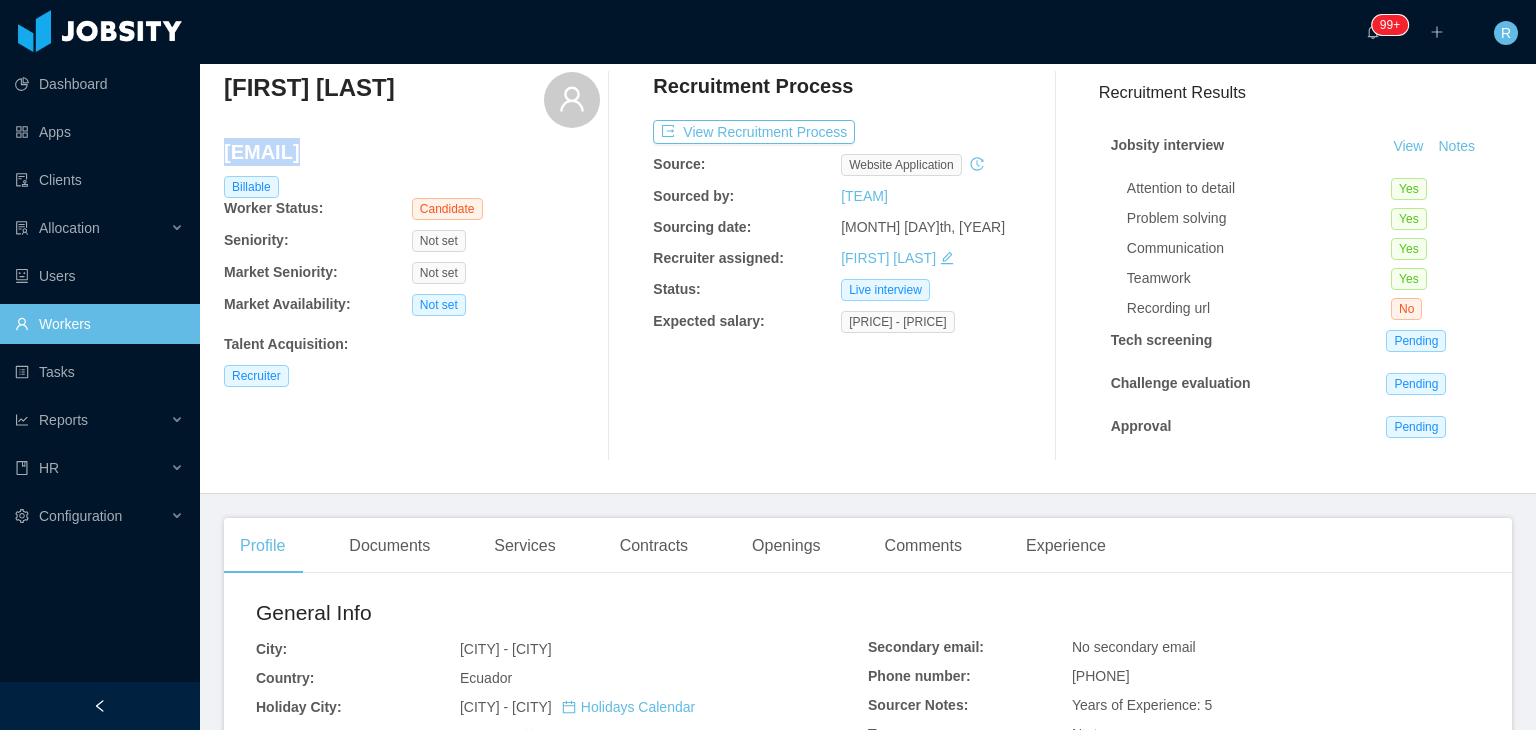 scroll, scrollTop: 0, scrollLeft: 0, axis: both 